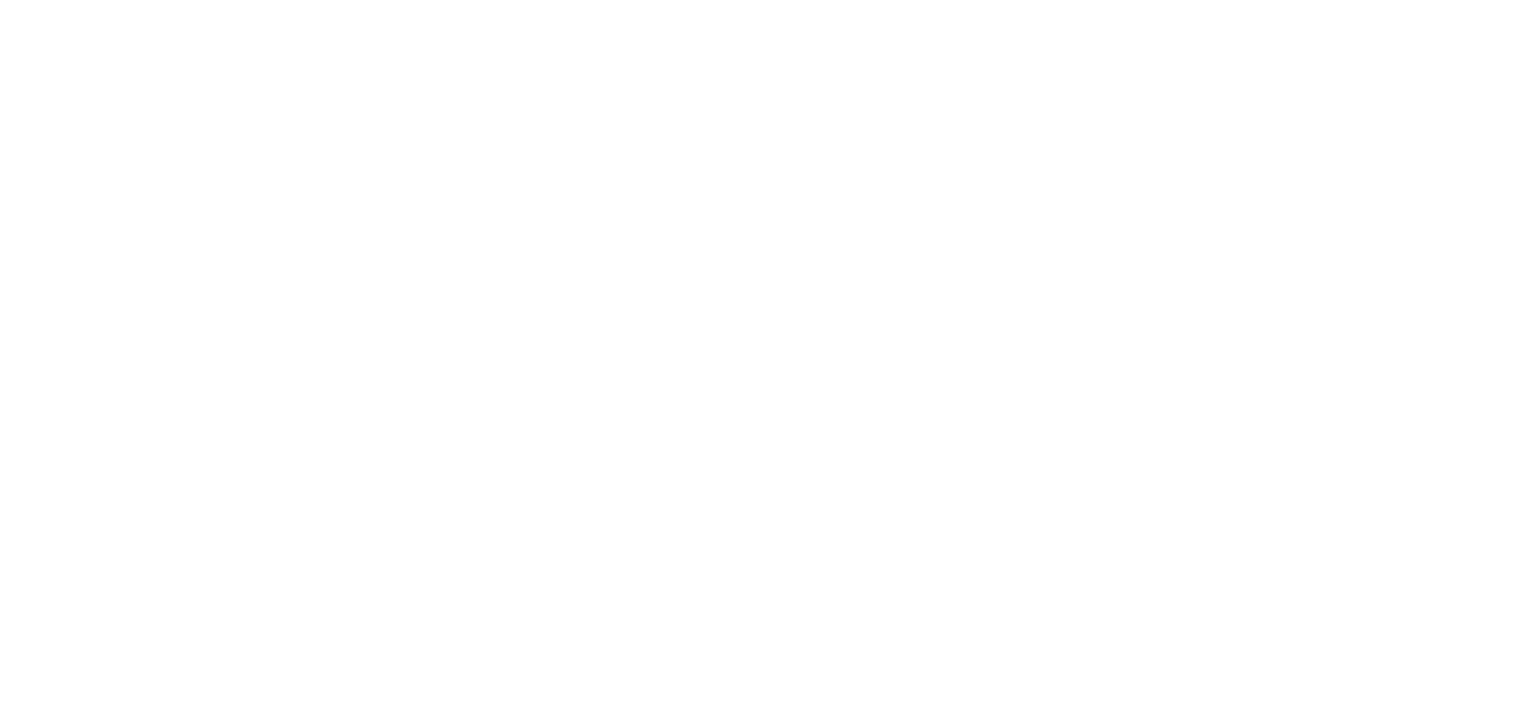 scroll, scrollTop: 0, scrollLeft: 0, axis: both 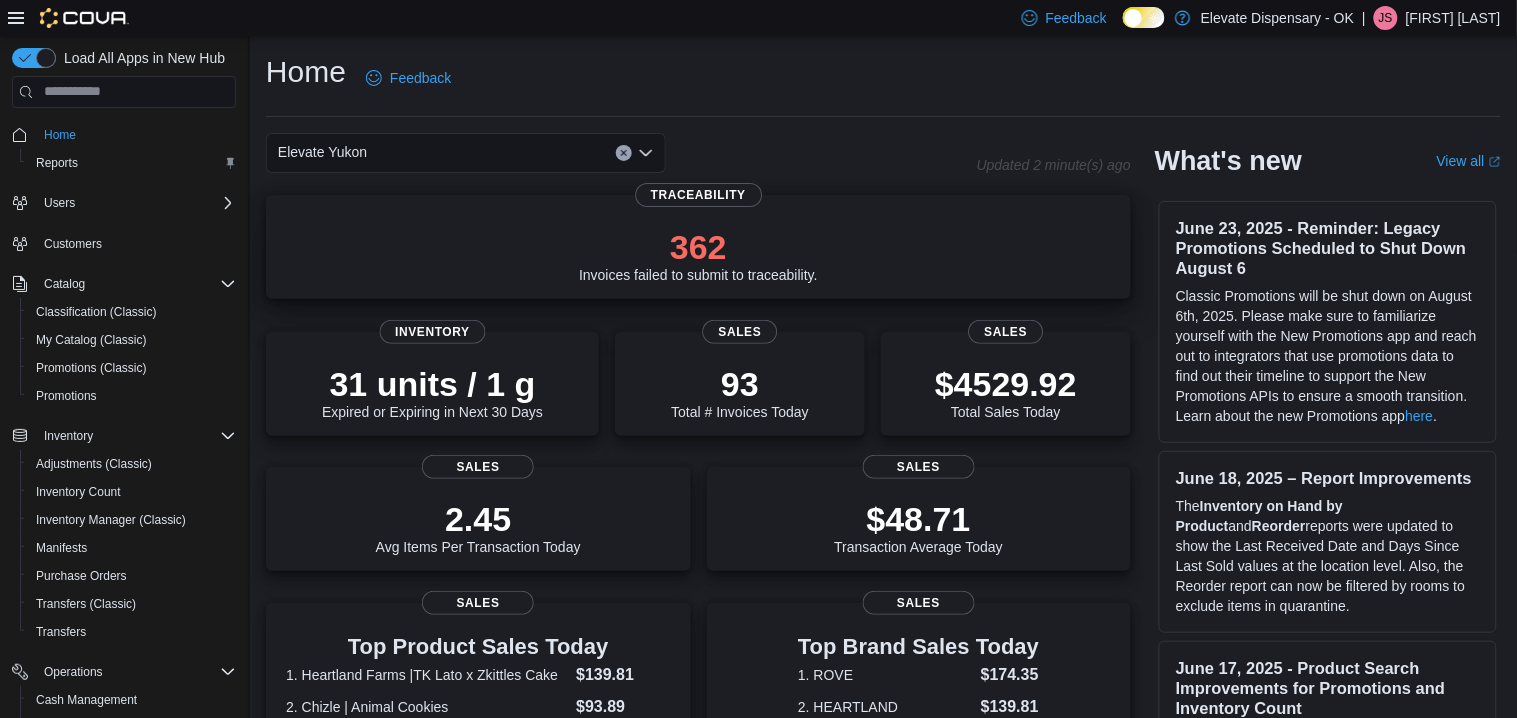 click on "362 Invoices failed to submit to traceability." at bounding box center [698, 251] 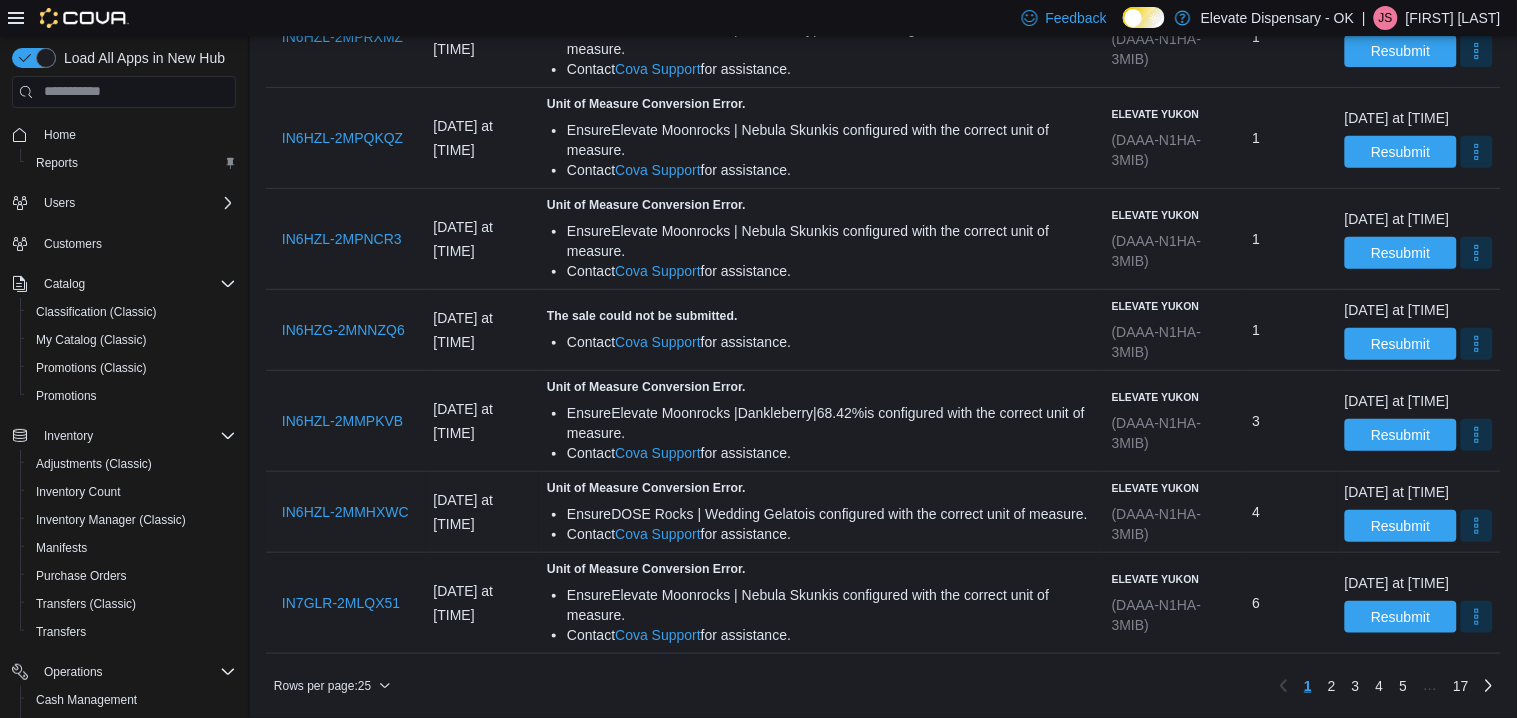 scroll, scrollTop: 0, scrollLeft: 0, axis: both 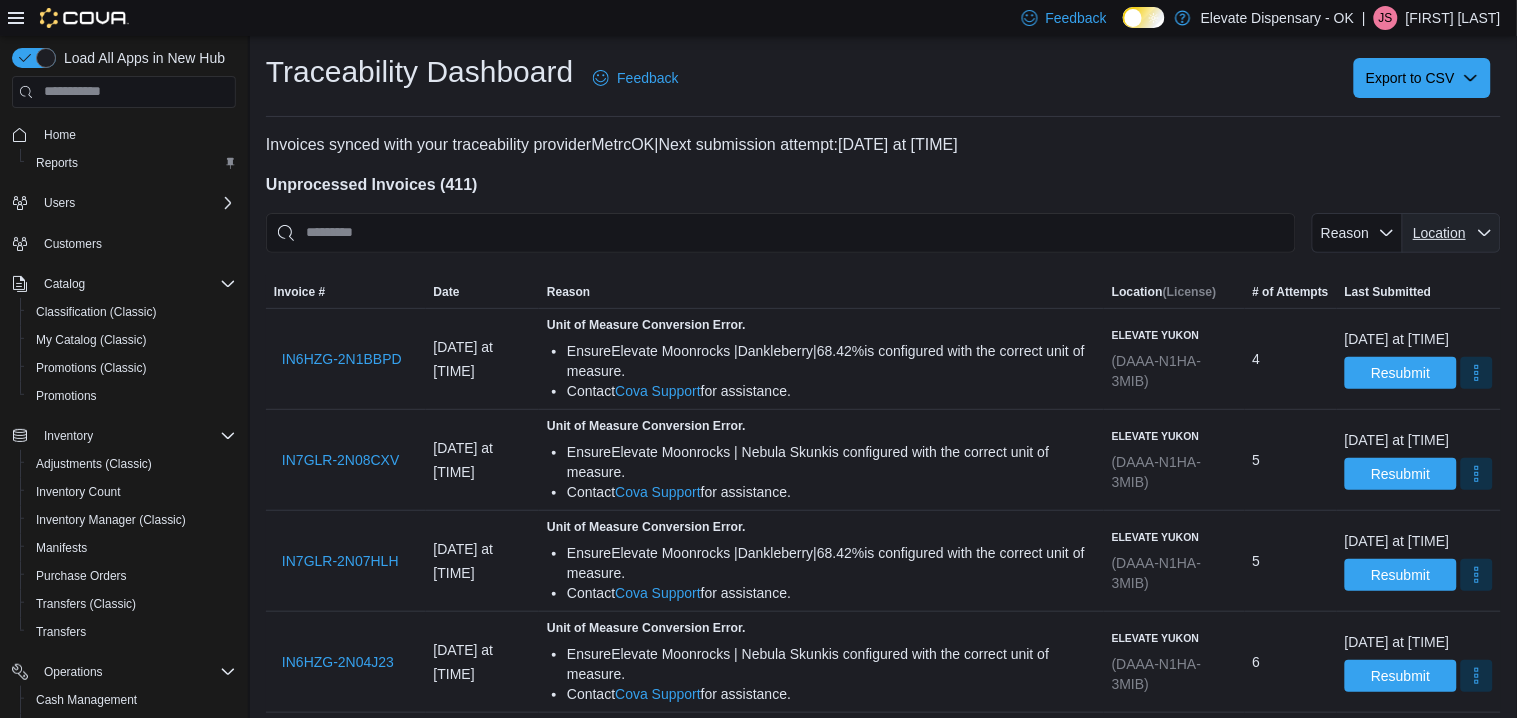 click on "Location" at bounding box center (1452, 233) 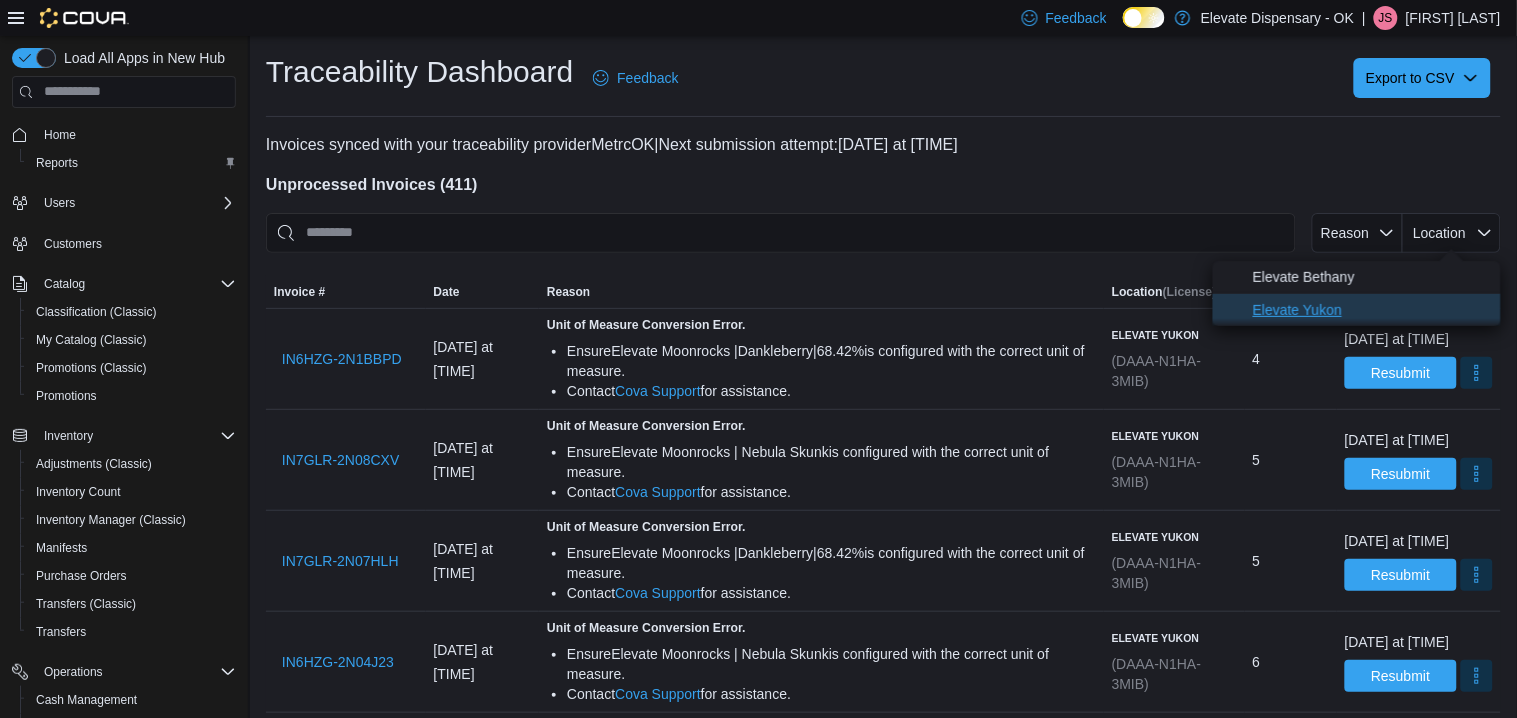 click on "Elevate Yukon" at bounding box center (1357, 310) 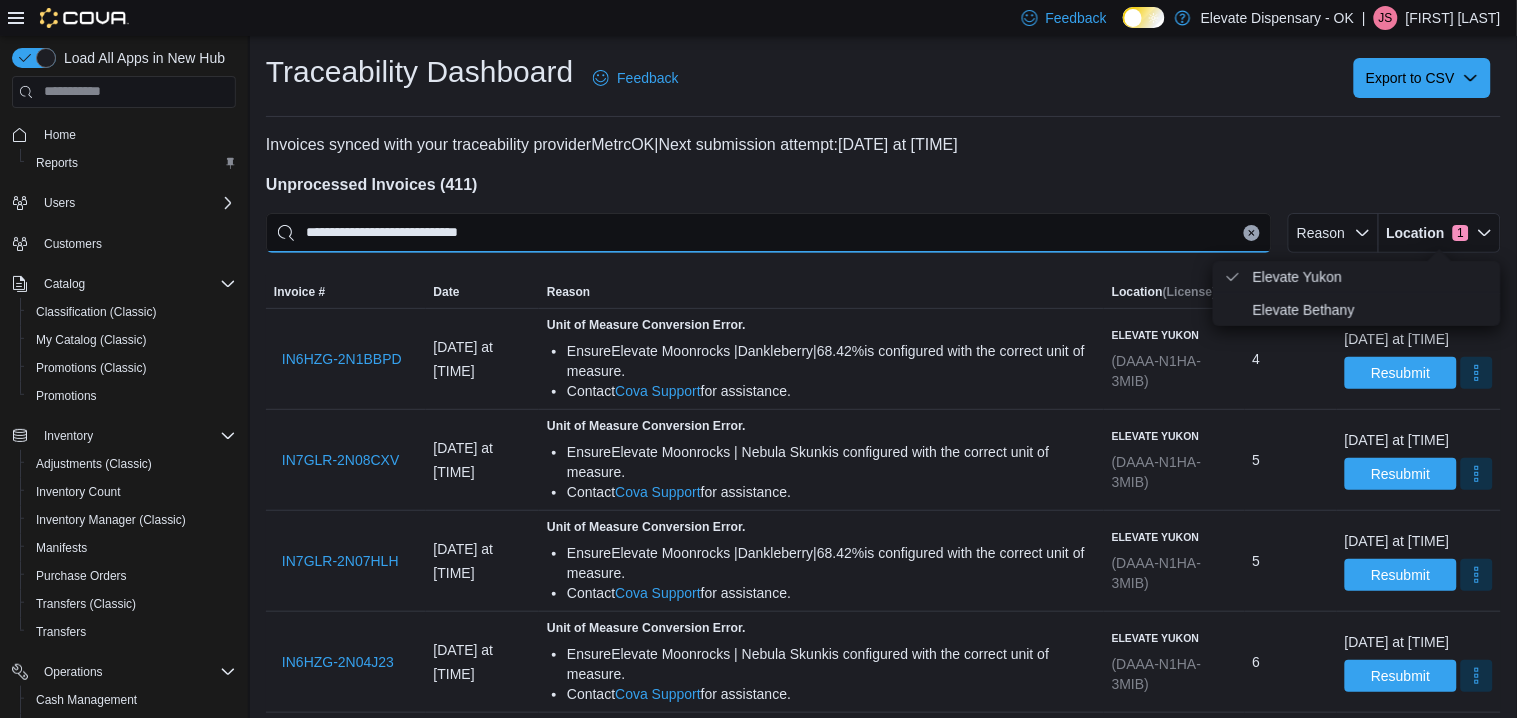 click on "**********" at bounding box center (769, 233) 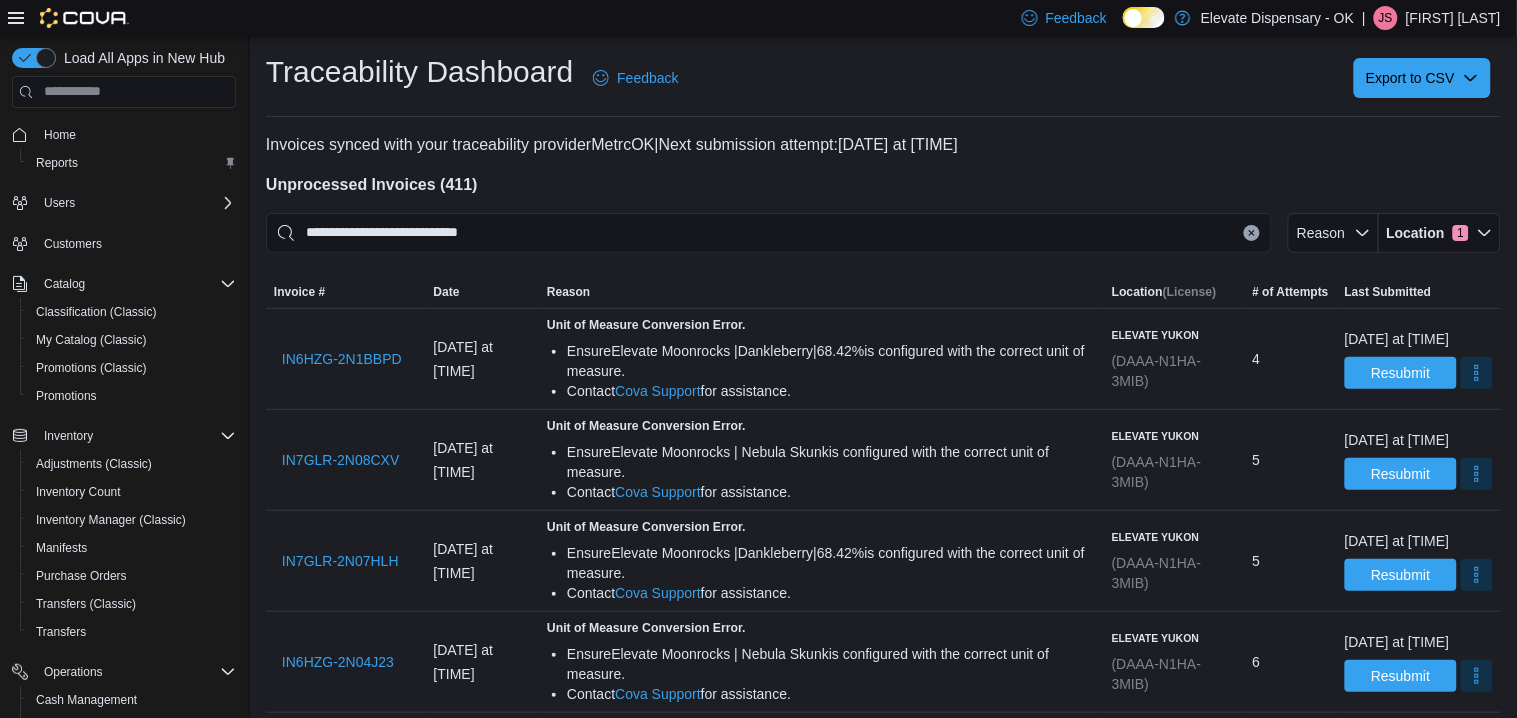 click on "Reason" at bounding box center [821, 292] 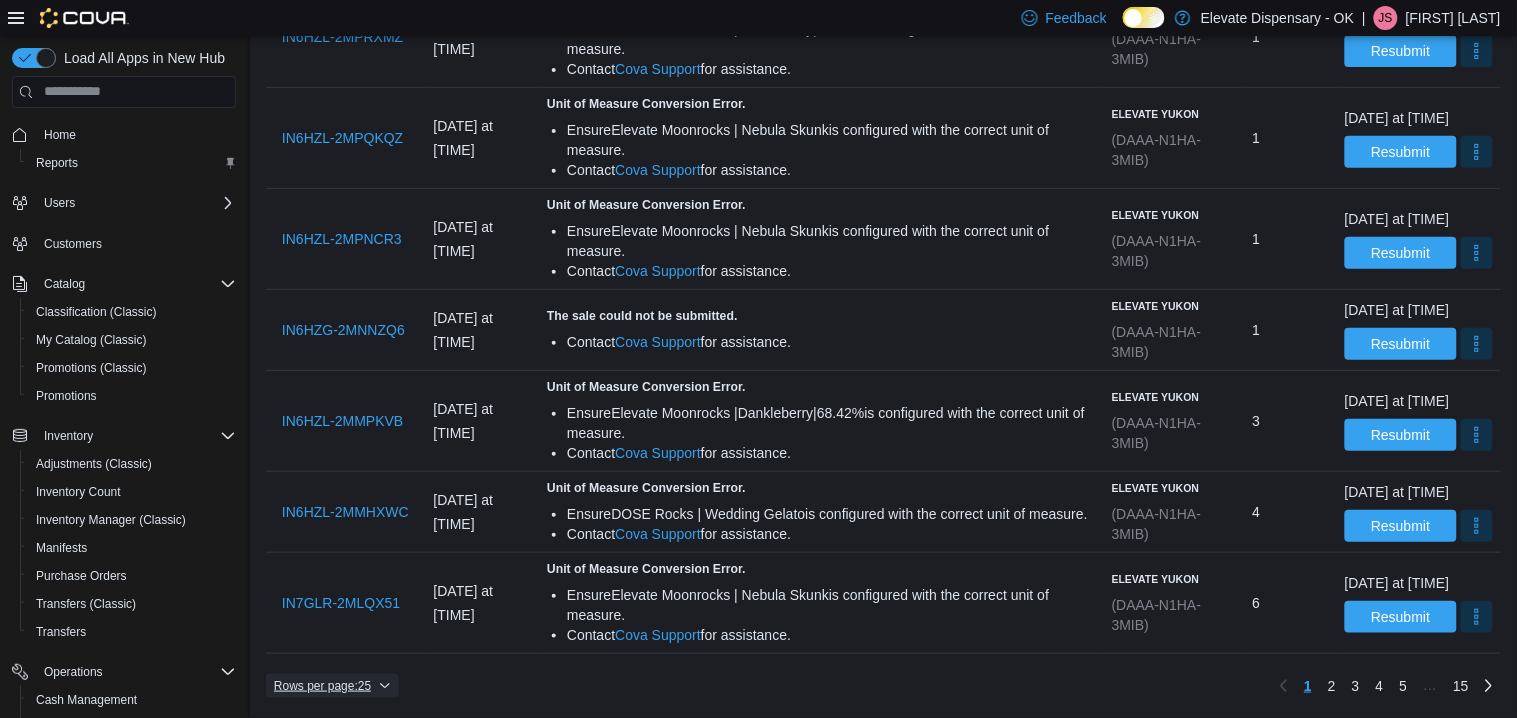 click on "Rows per page :  25" at bounding box center (332, 686) 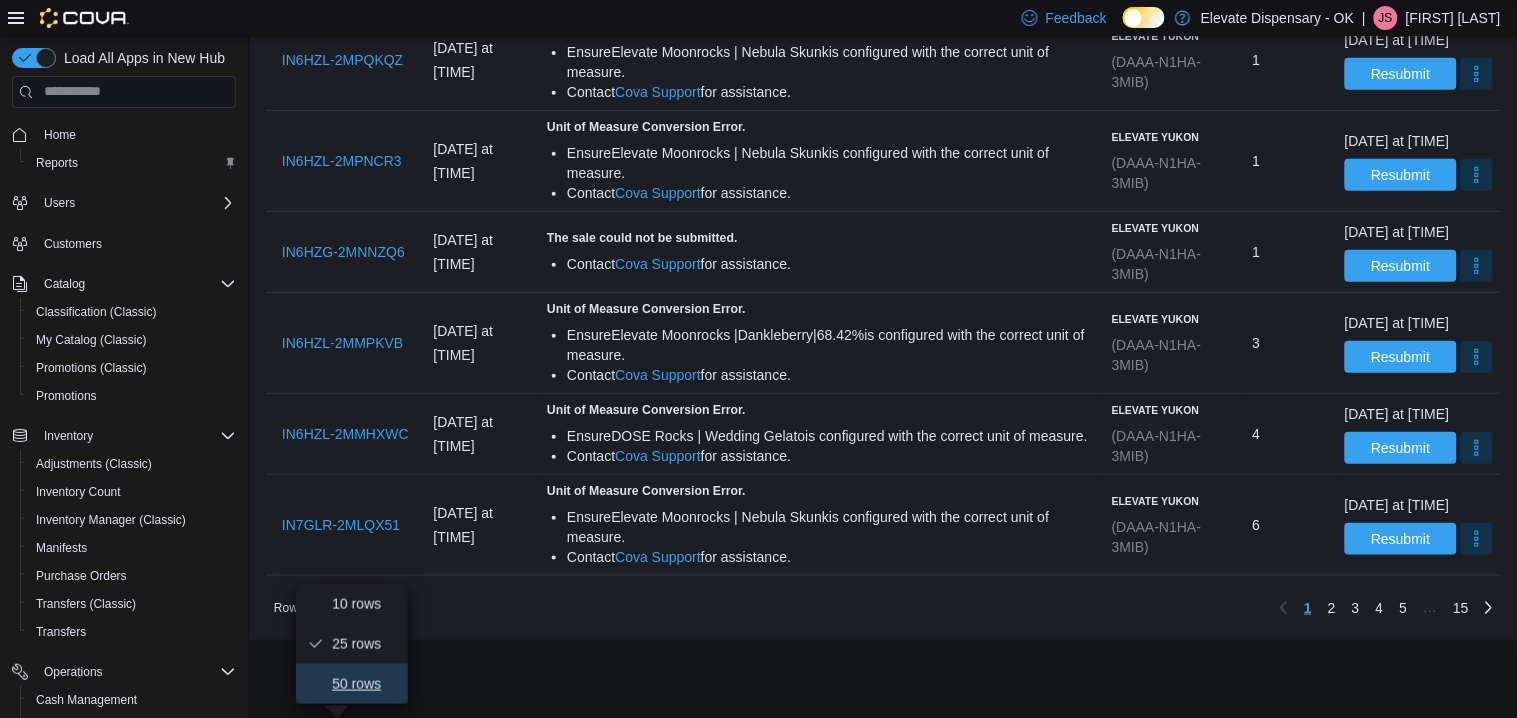 click on "50 rows" at bounding box center [364, 684] 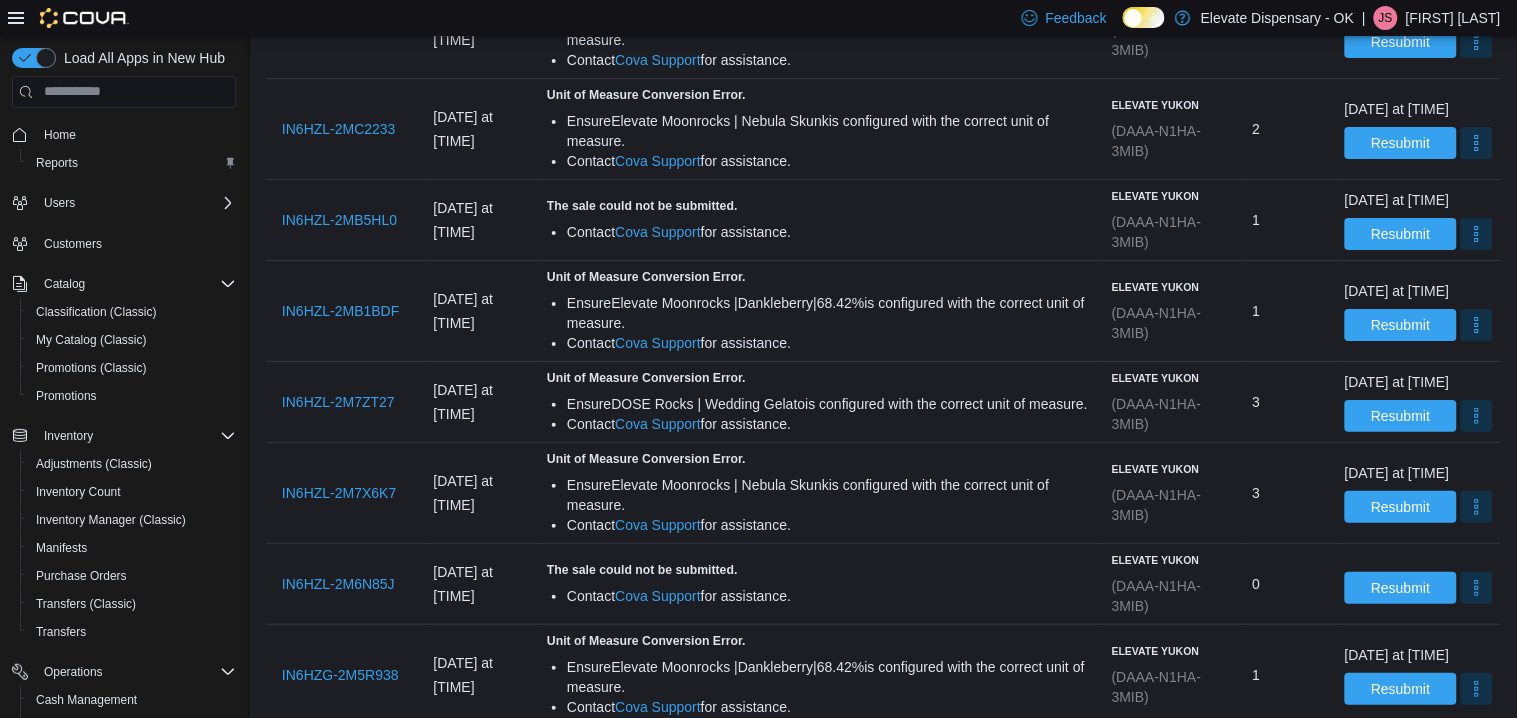 scroll, scrollTop: 4680, scrollLeft: 0, axis: vertical 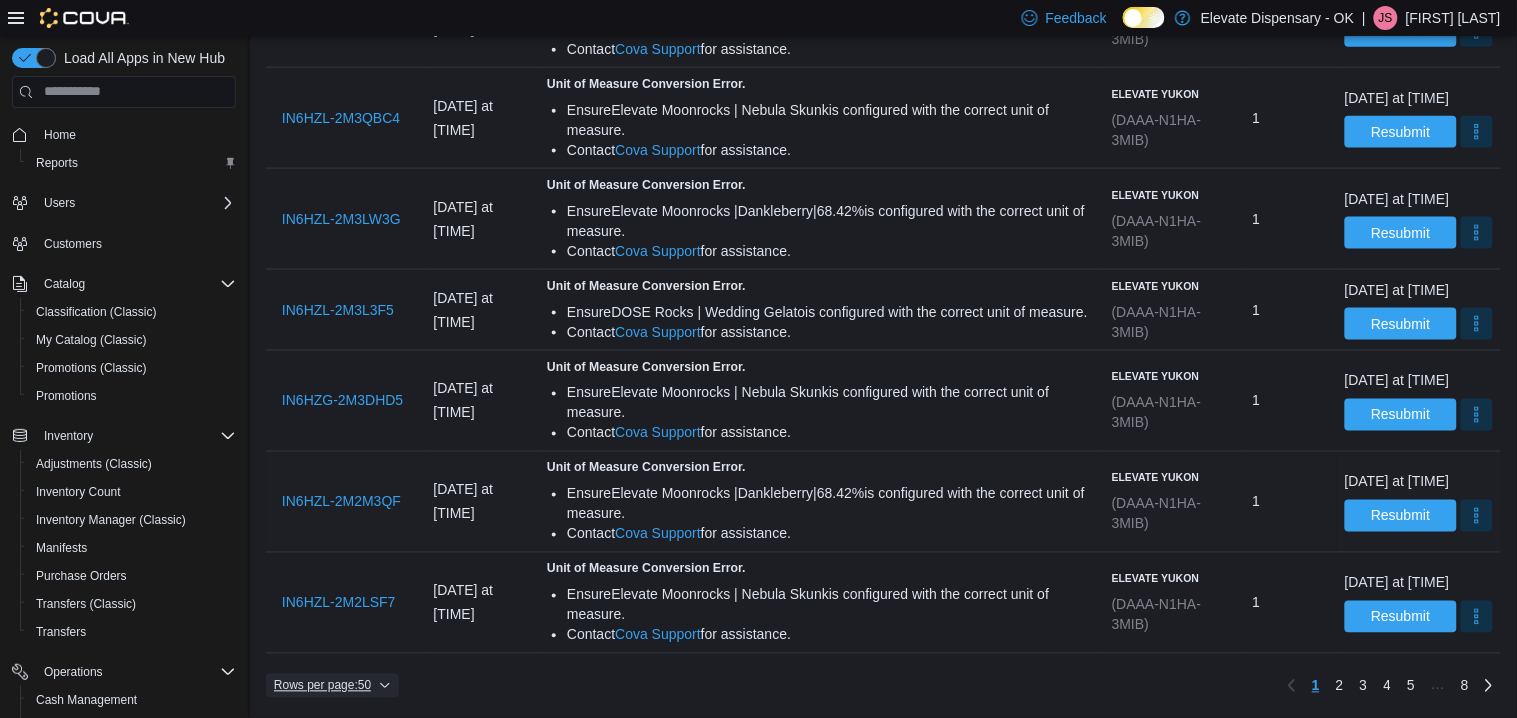type 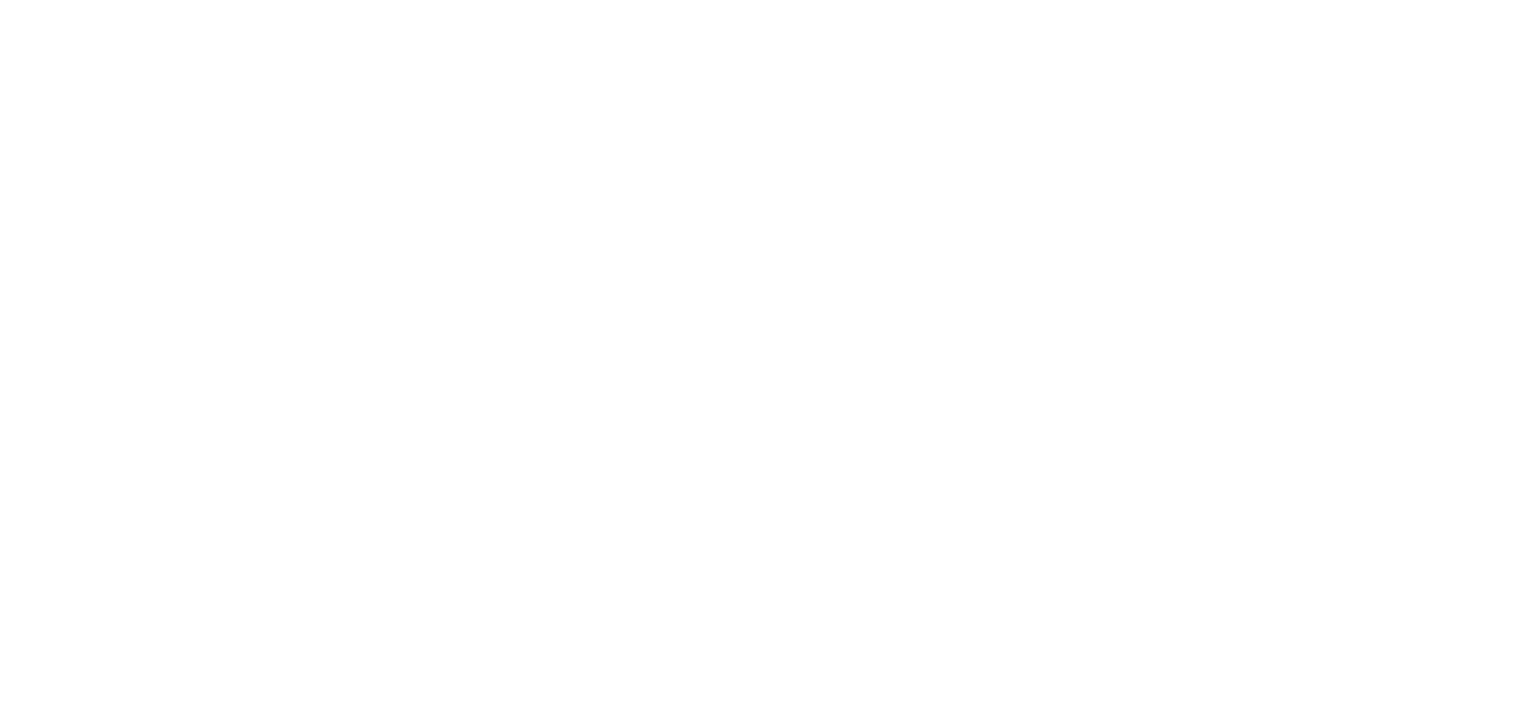scroll, scrollTop: 0, scrollLeft: 0, axis: both 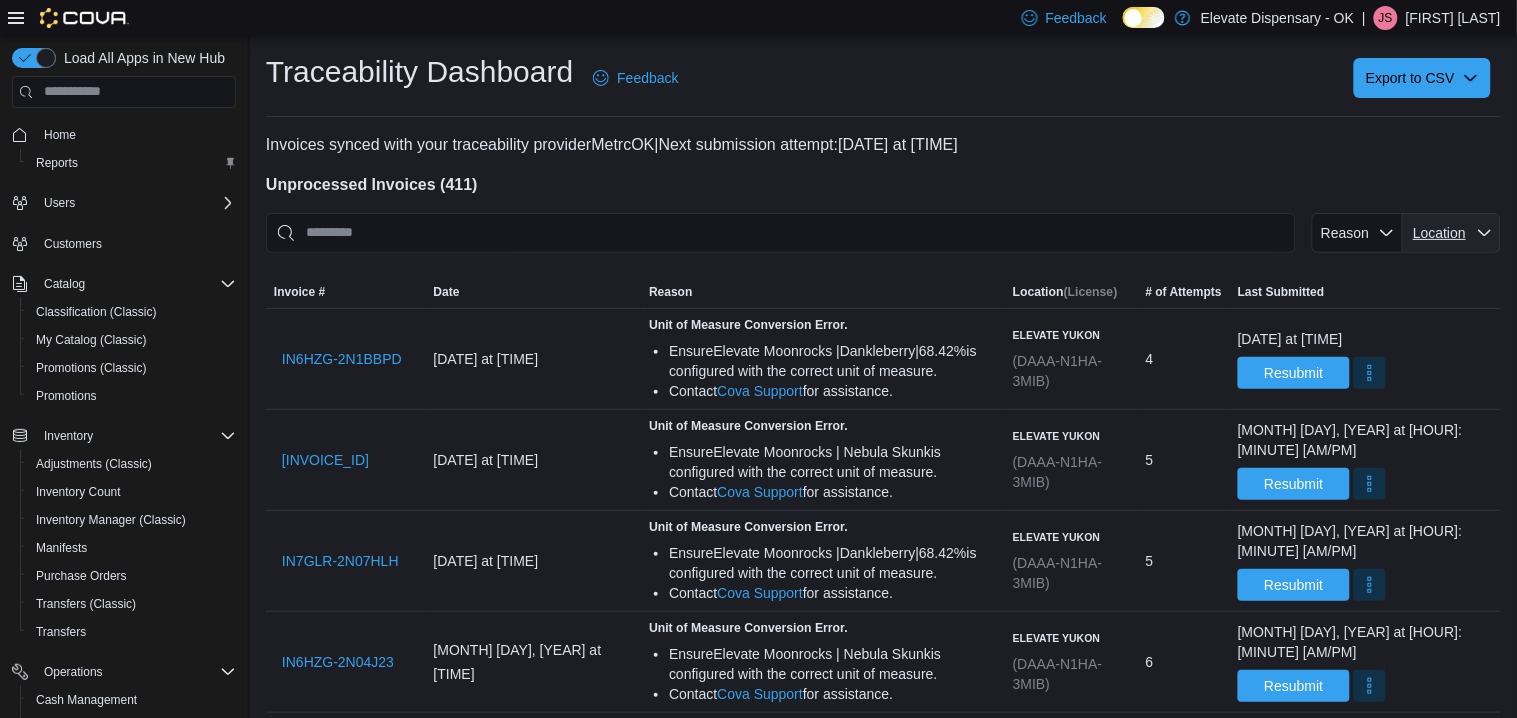 click on "Location" at bounding box center (1439, 233) 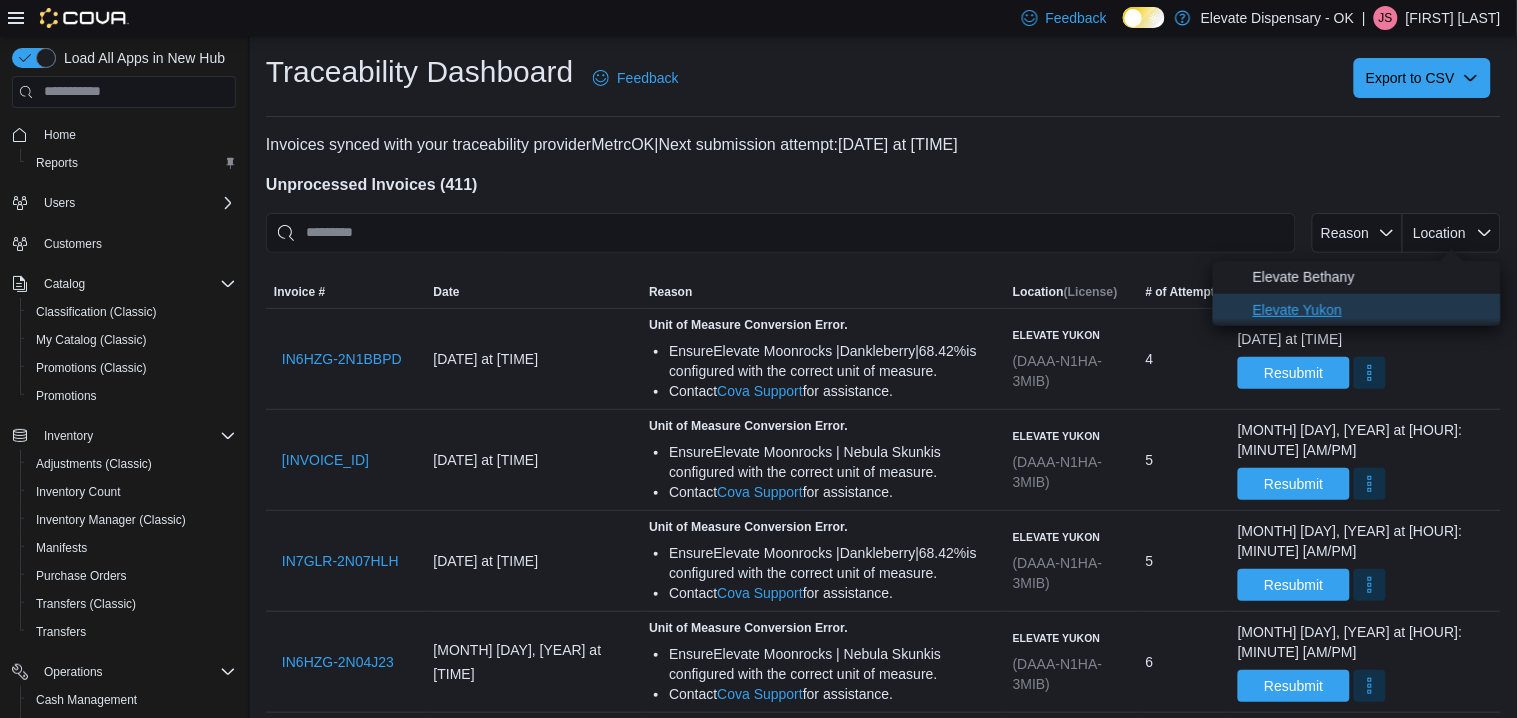 click on "Elevate Yukon" at bounding box center [1371, 310] 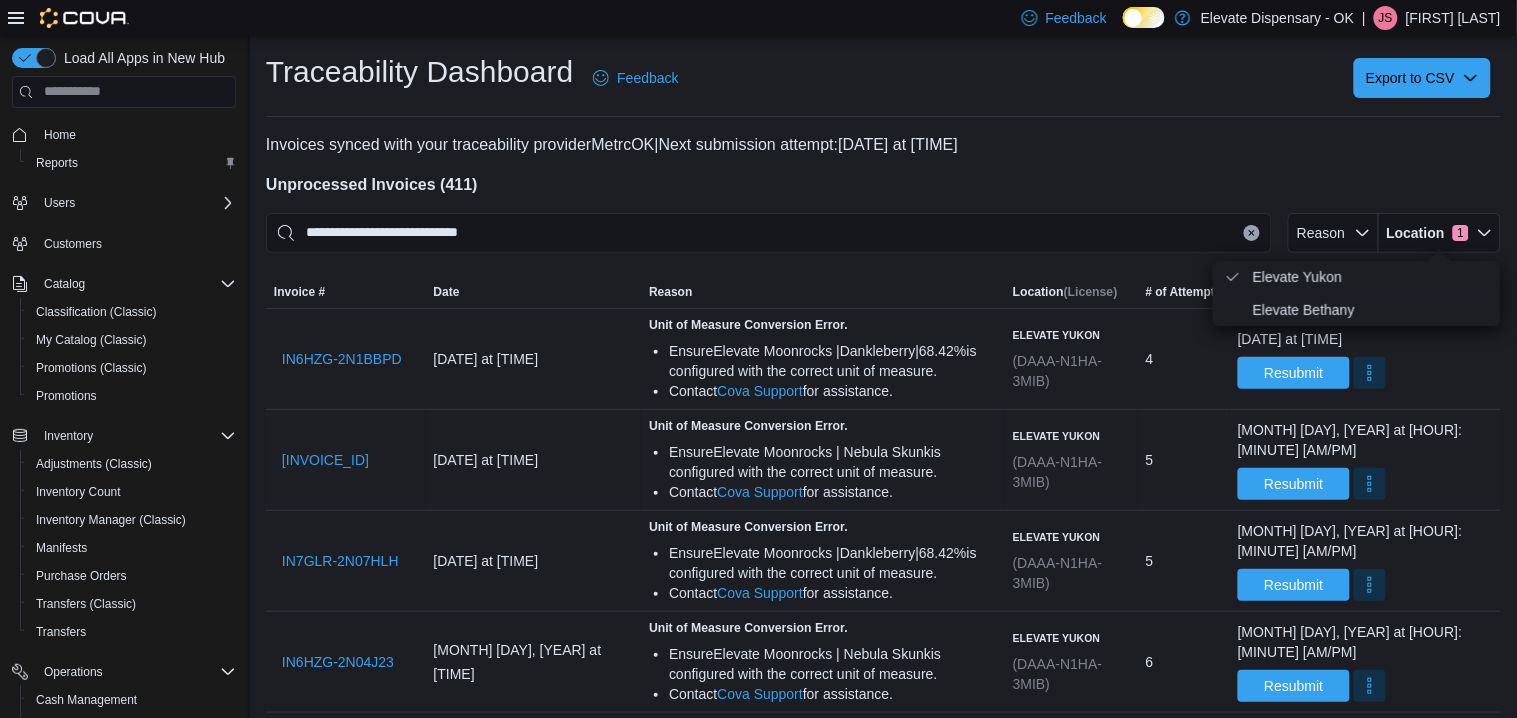 click on "Ensure  Elevate Moonrocks | Nebula Skunk  is configured with the correct unit of measure." at bounding box center (833, 462) 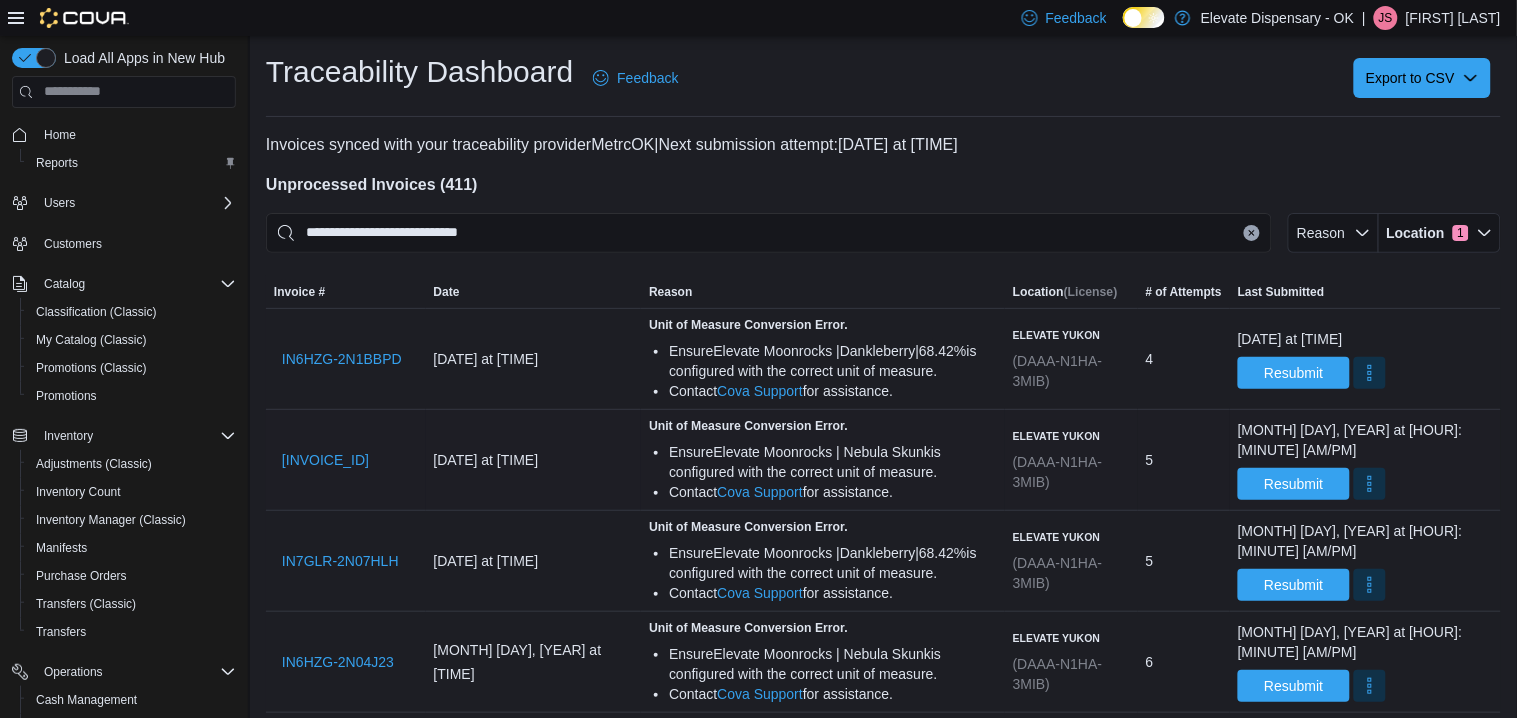 scroll, scrollTop: 2176, scrollLeft: 0, axis: vertical 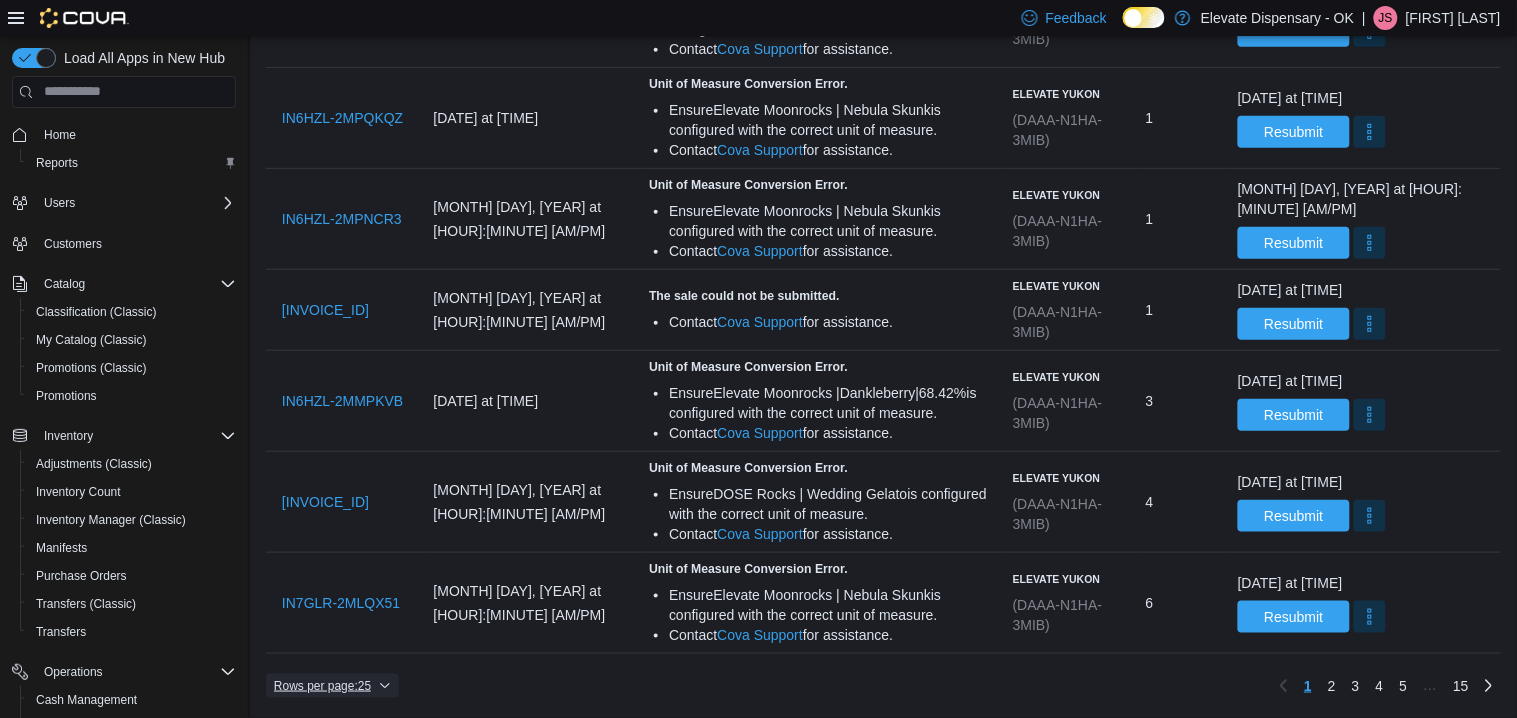 click on "Rows per page :  25" at bounding box center [322, 686] 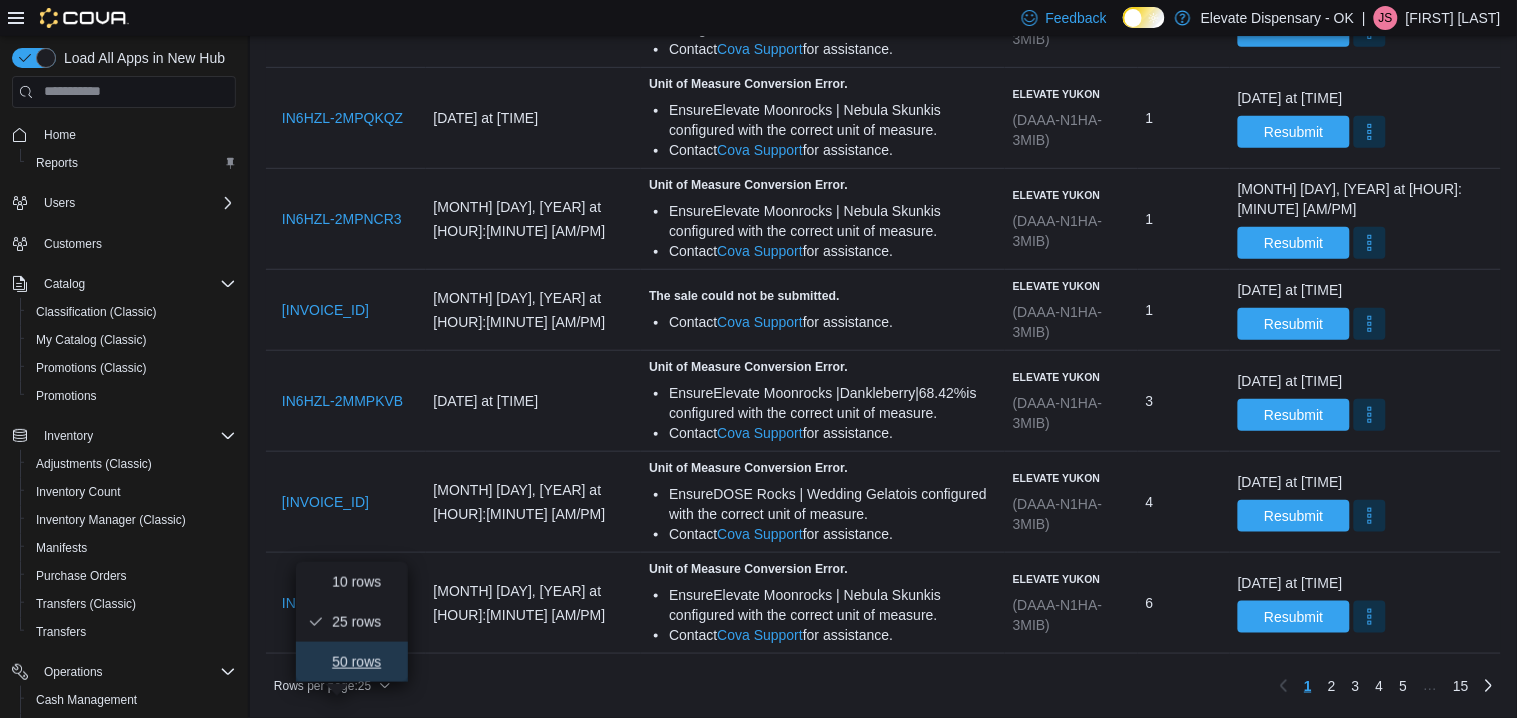 click on "50 rows" at bounding box center [364, 662] 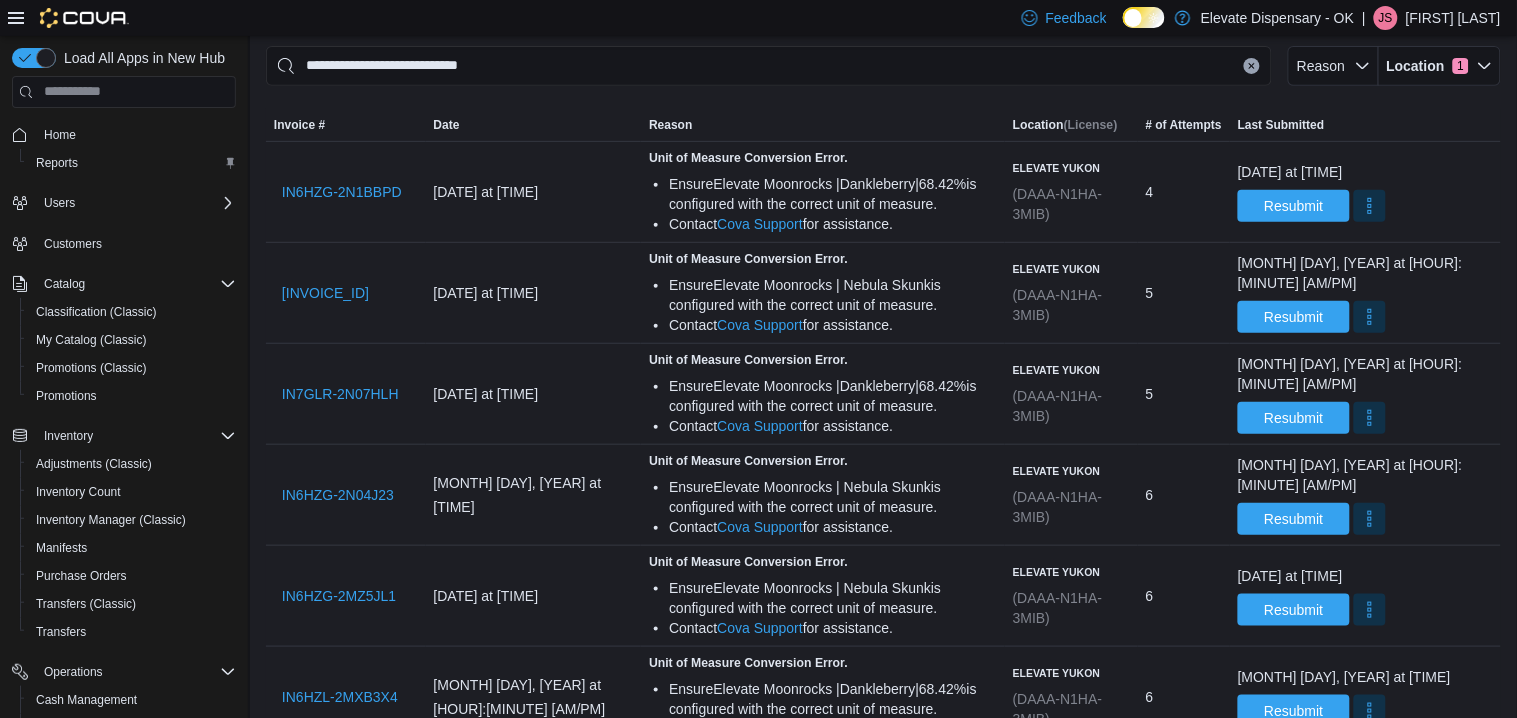 scroll, scrollTop: 0, scrollLeft: 0, axis: both 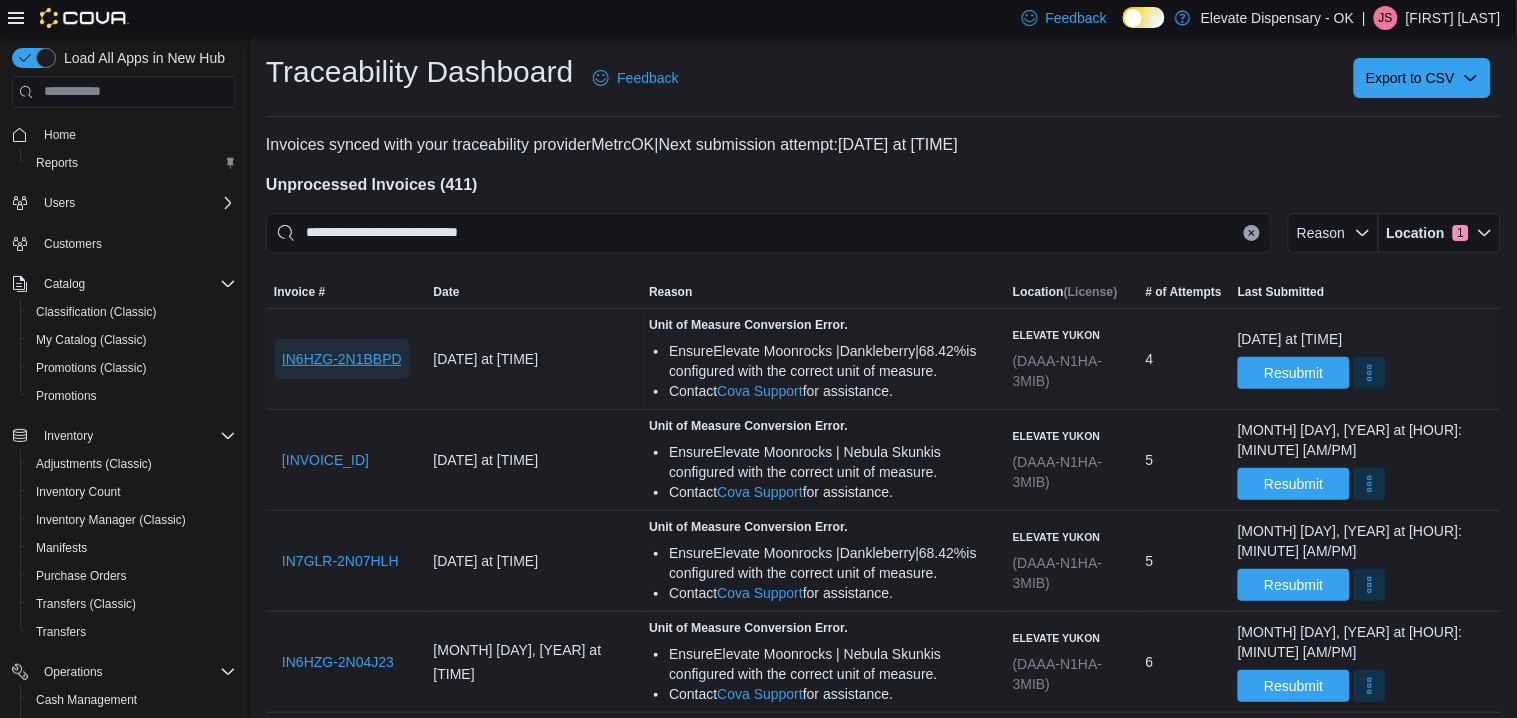 click on "IN6HZG-2N1BBPD" at bounding box center (342, 359) 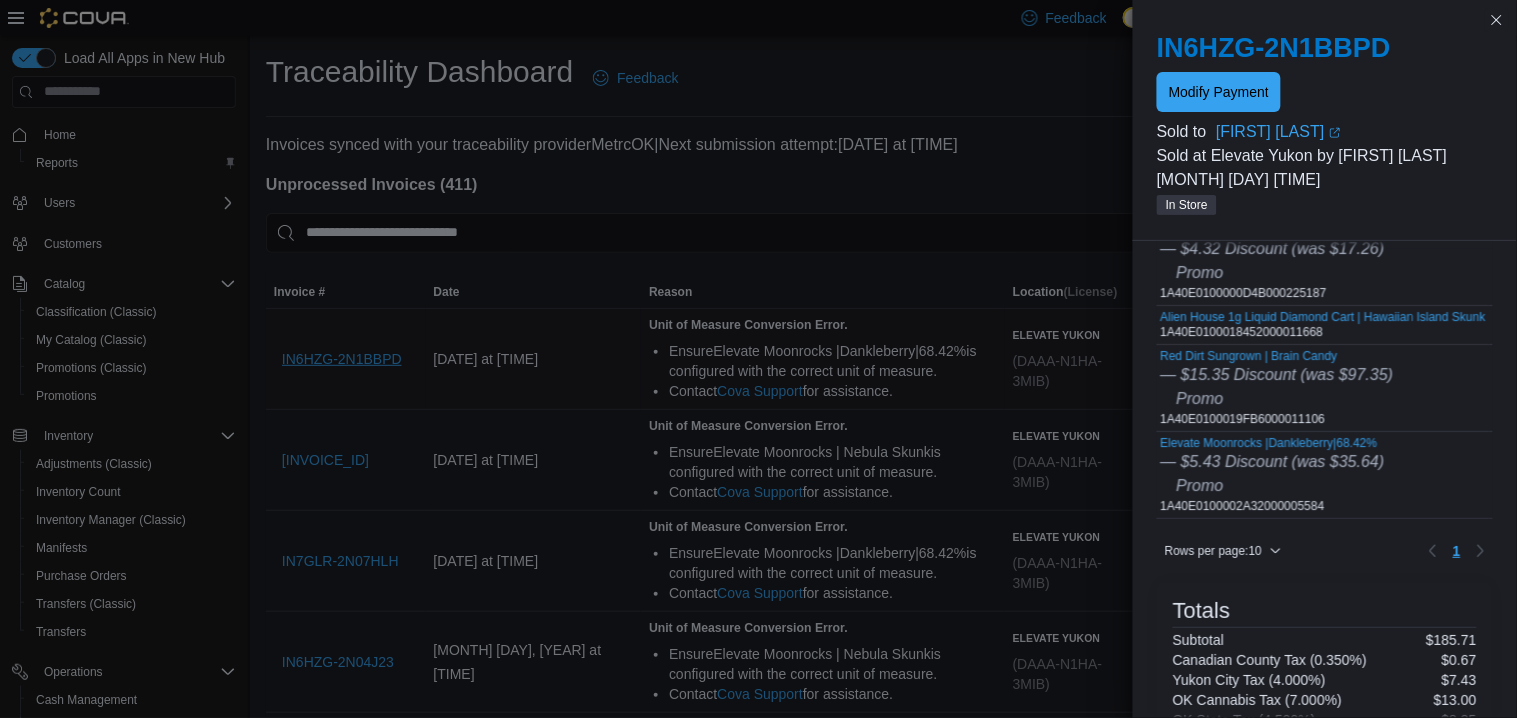scroll, scrollTop: 172, scrollLeft: 0, axis: vertical 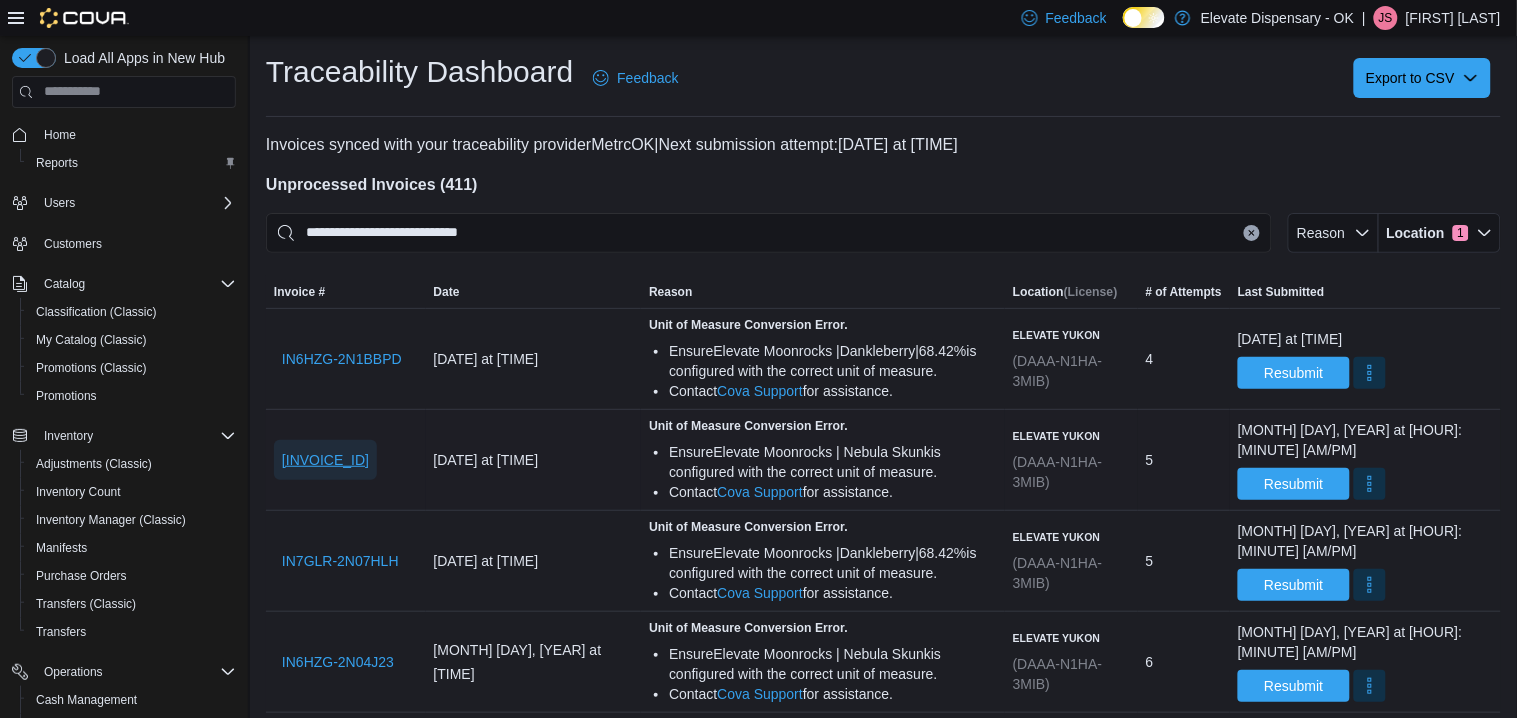 click on "[INVOICE_ID]" at bounding box center (325, 460) 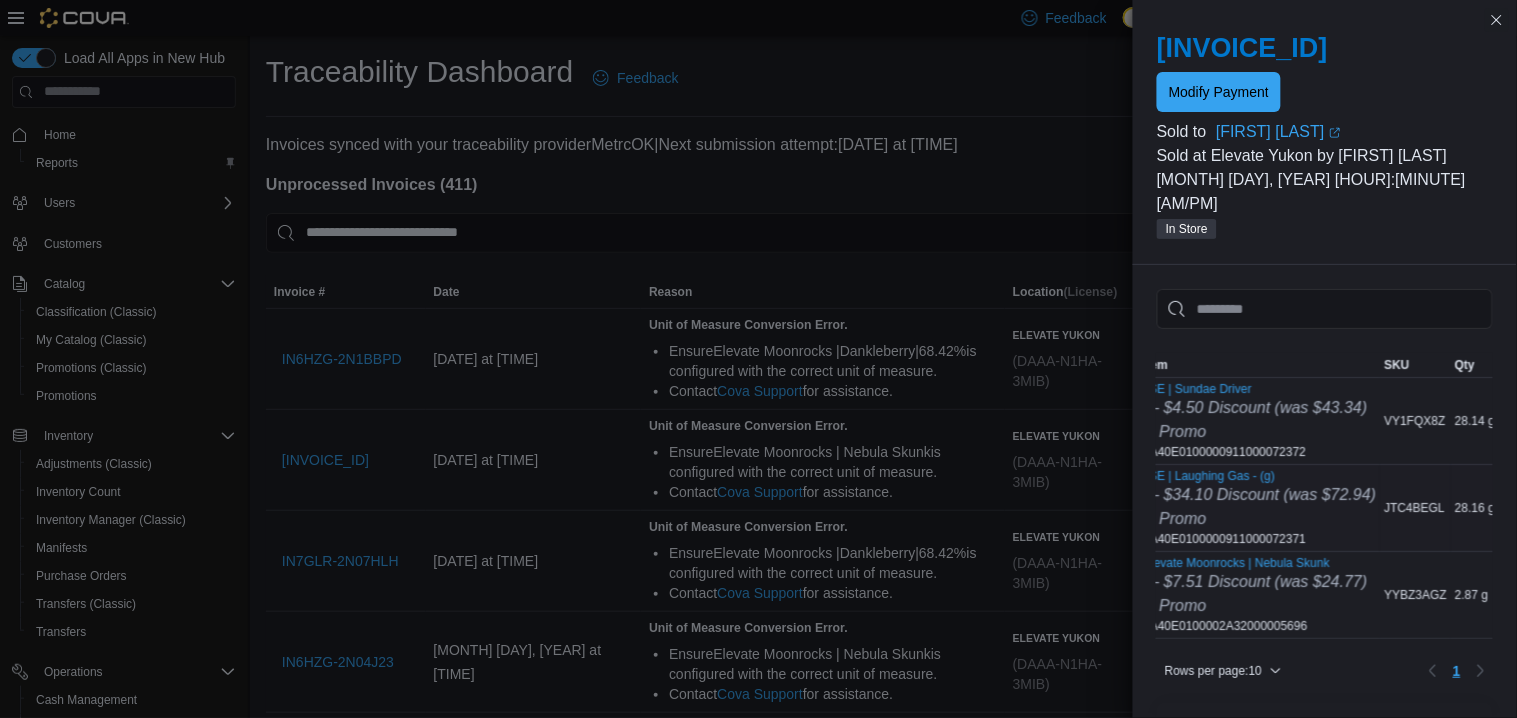 scroll, scrollTop: 0, scrollLeft: 15, axis: horizontal 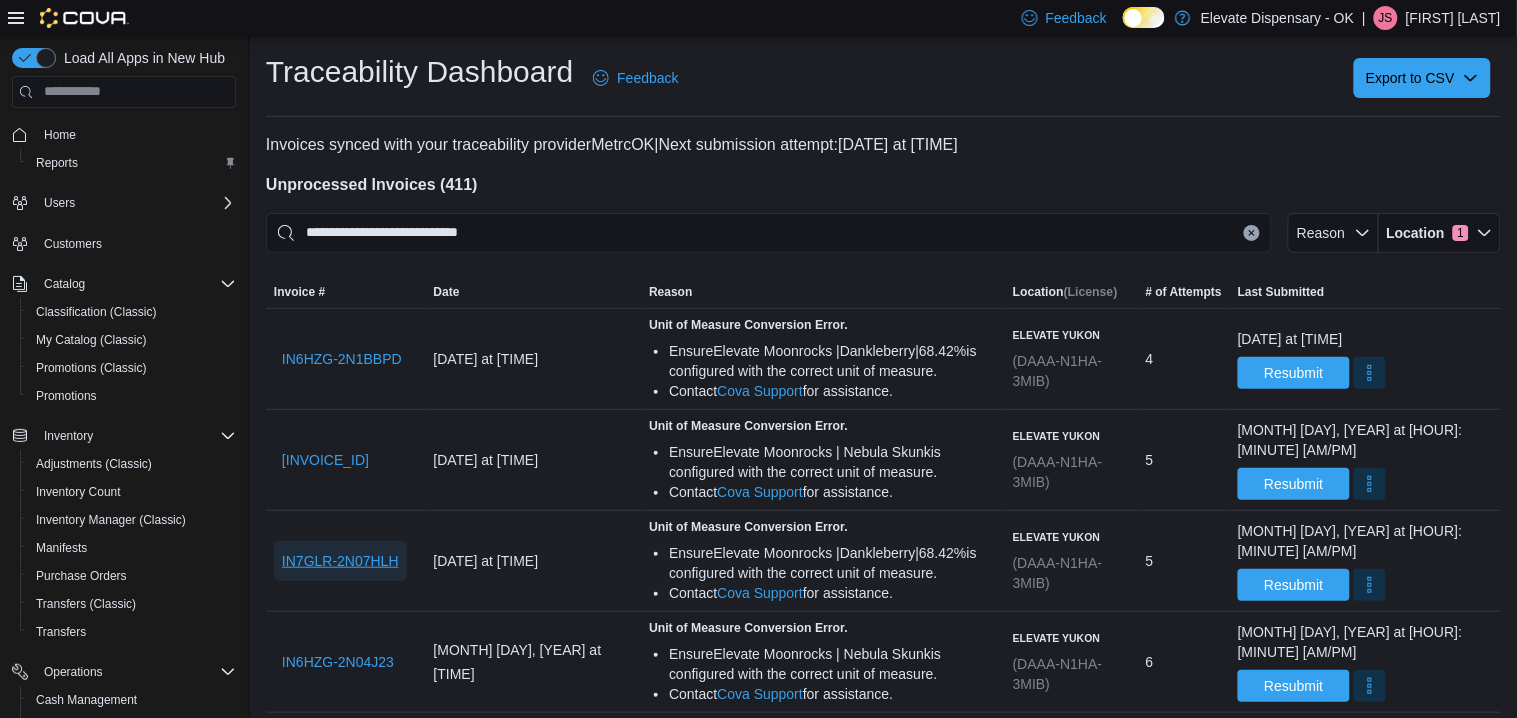 click on "IN7GLR-2N07HLH" at bounding box center [340, 561] 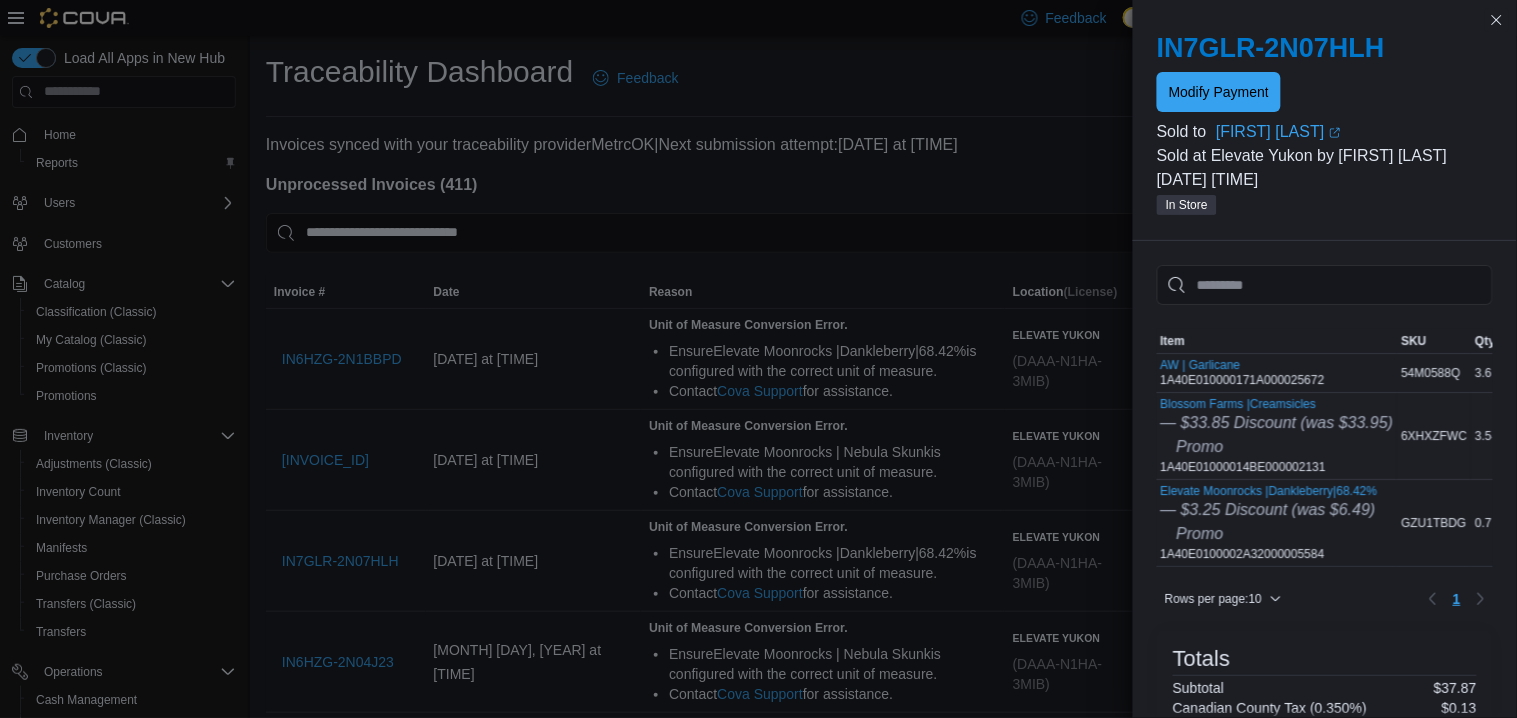 click on "Blossom Farms |Creamsicles — $33.85 Discount
(was $33.95) Promo 1A40E01000014BE000002131" at bounding box center (1277, 436) 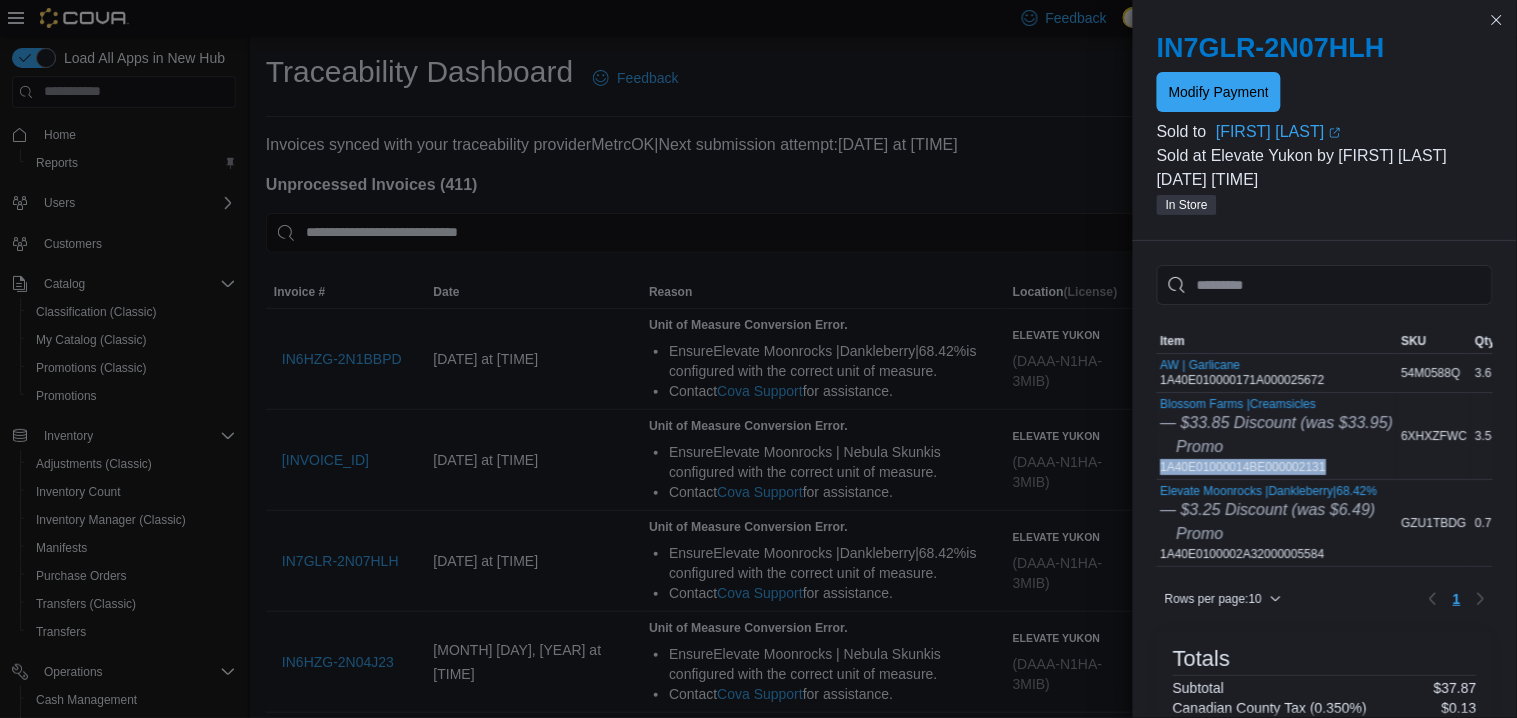 copy on "1A40E01000014BE000002131" 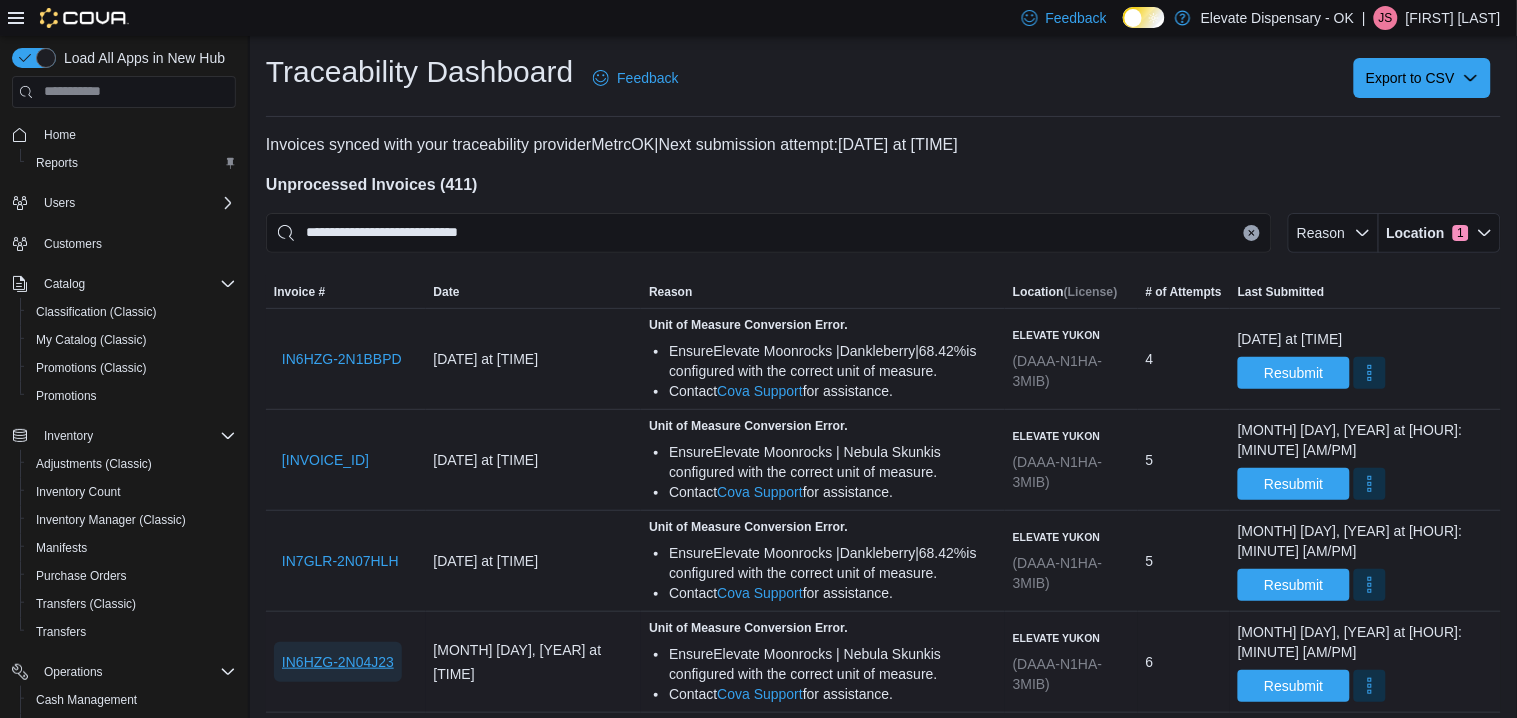 click on "IN6HZG-2N04J23" at bounding box center (338, 662) 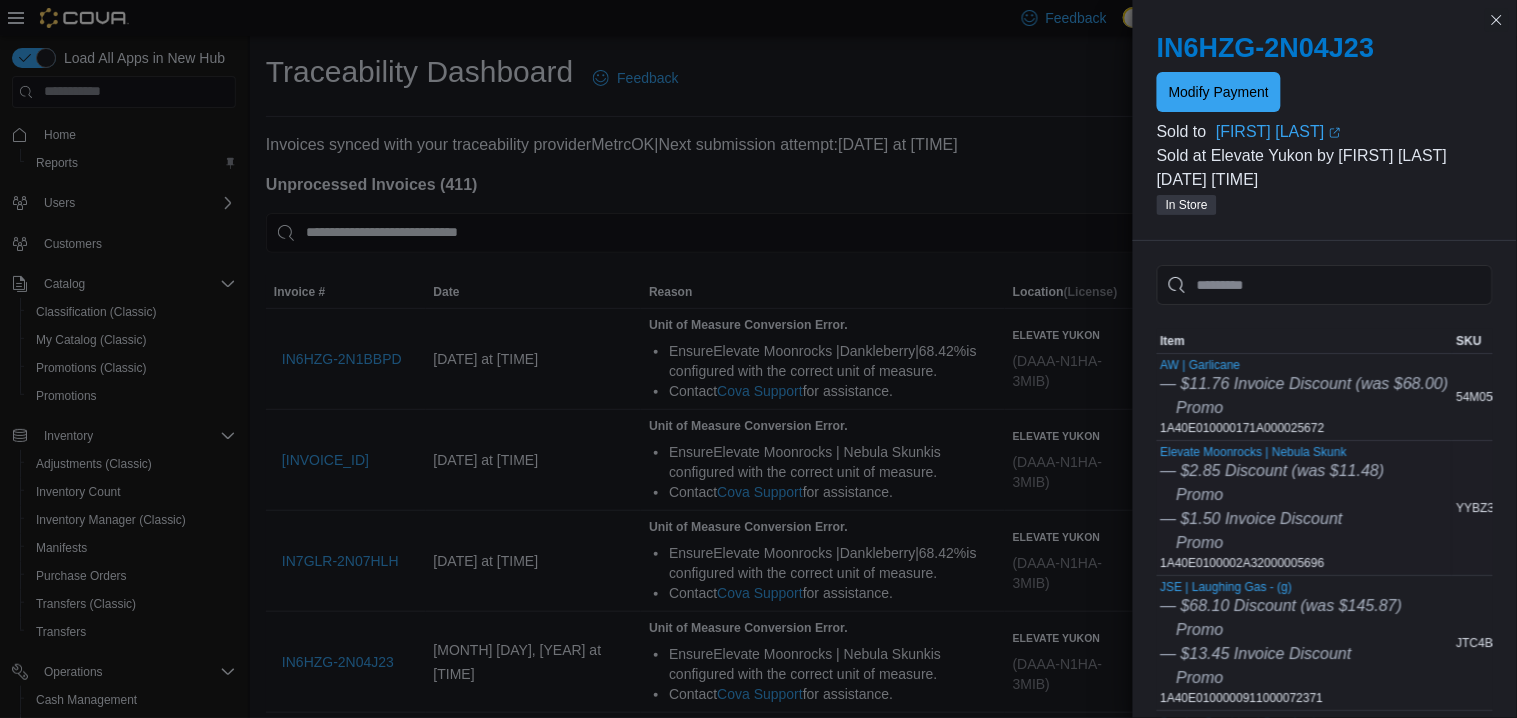 scroll, scrollTop: 6, scrollLeft: 0, axis: vertical 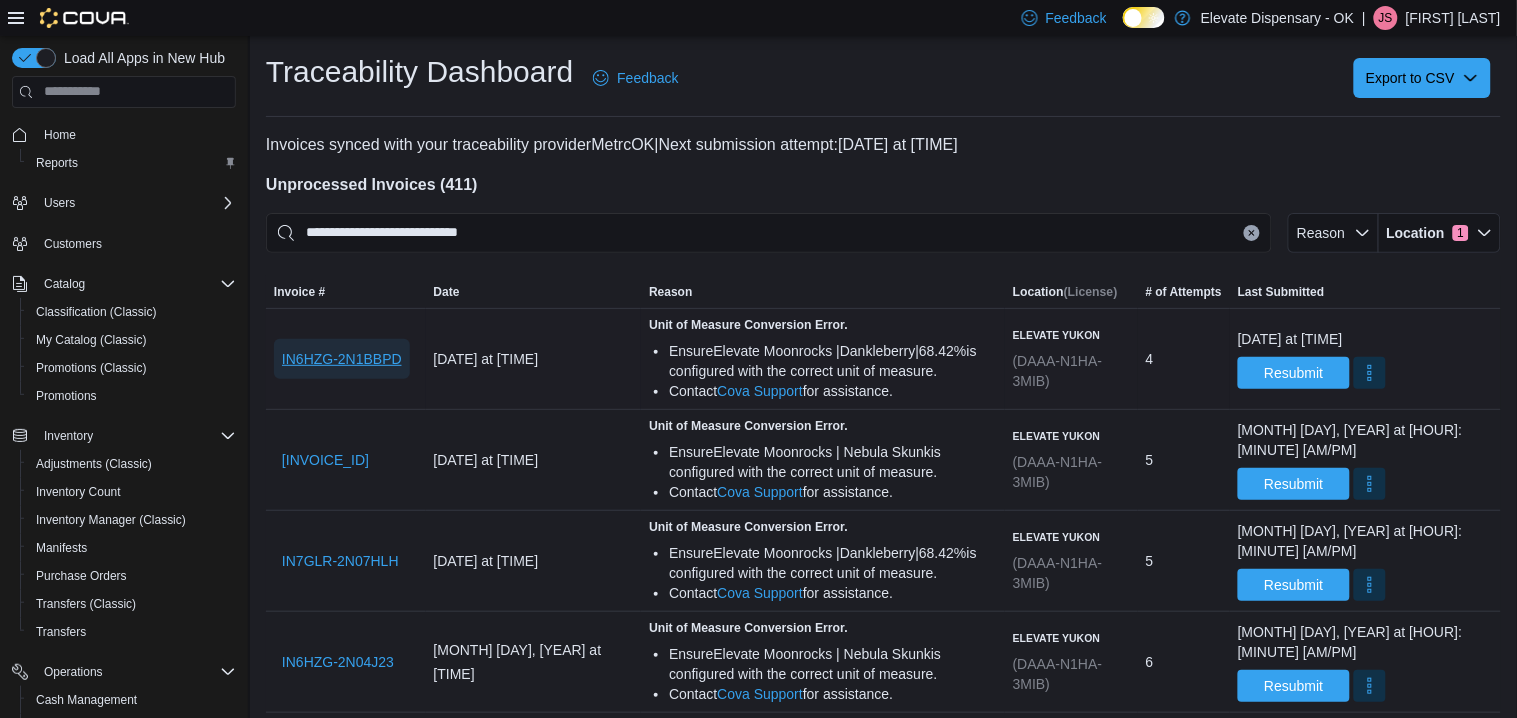 click on "IN6HZG-2N1BBPD" at bounding box center (342, 359) 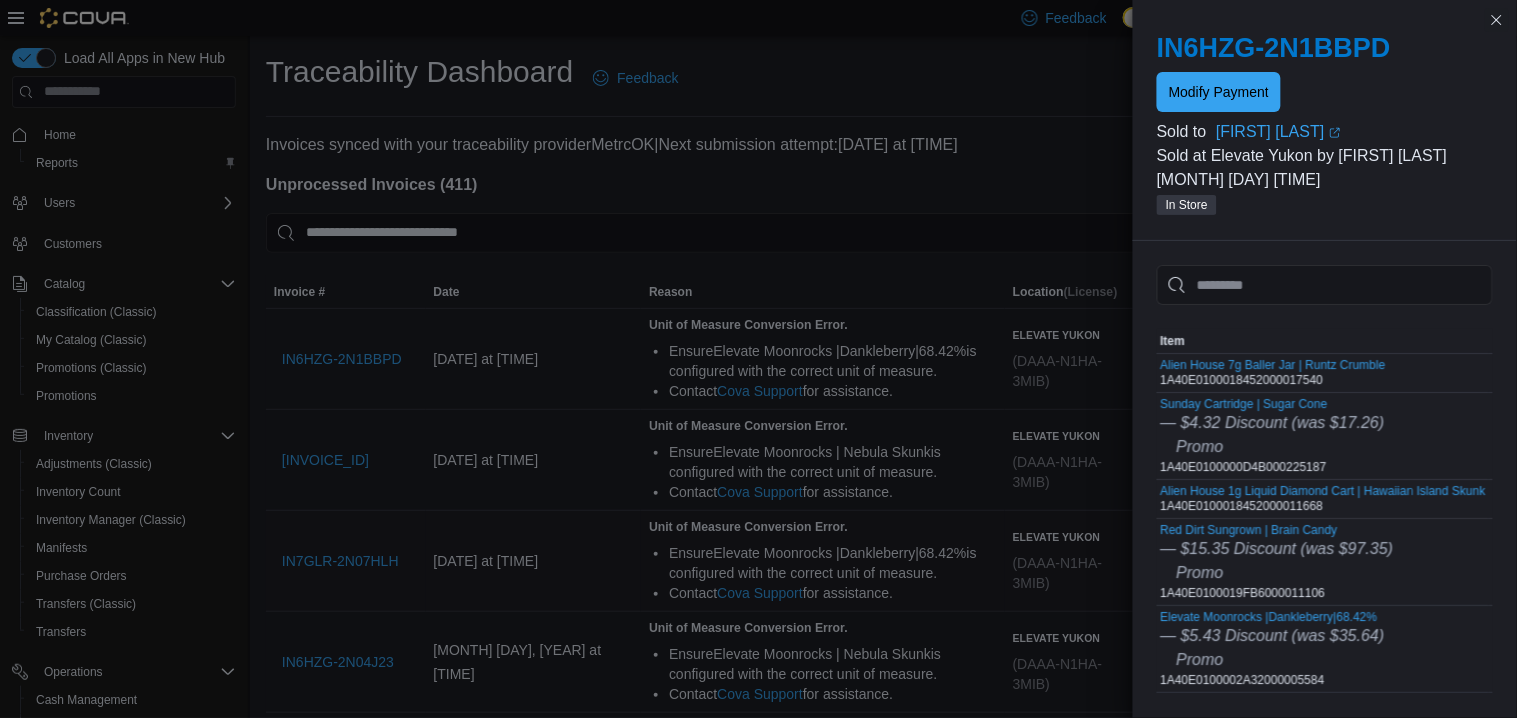 scroll, scrollTop: 3, scrollLeft: 0, axis: vertical 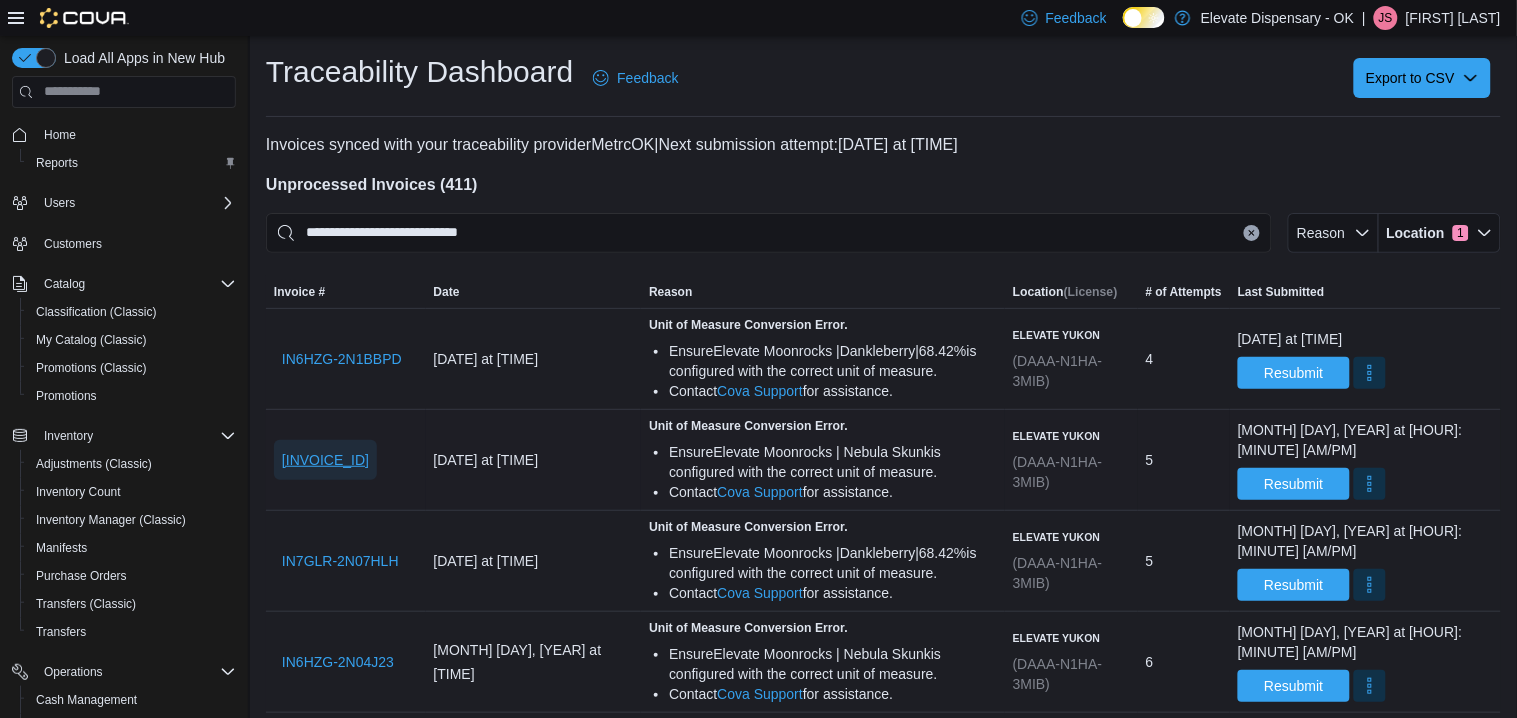 click on "[INVOICE_ID]" at bounding box center (325, 460) 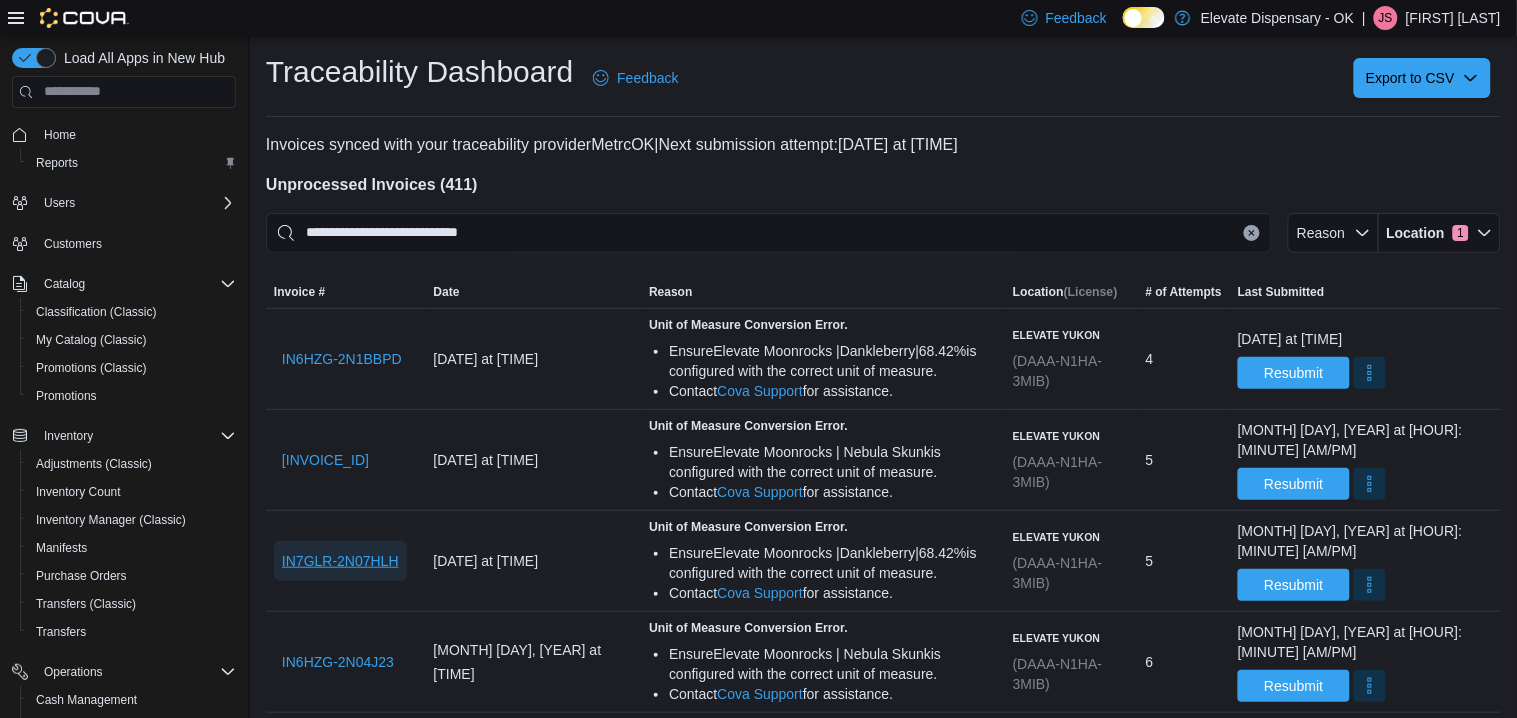 click on "IN7GLR-2N07HLH" at bounding box center (340, 561) 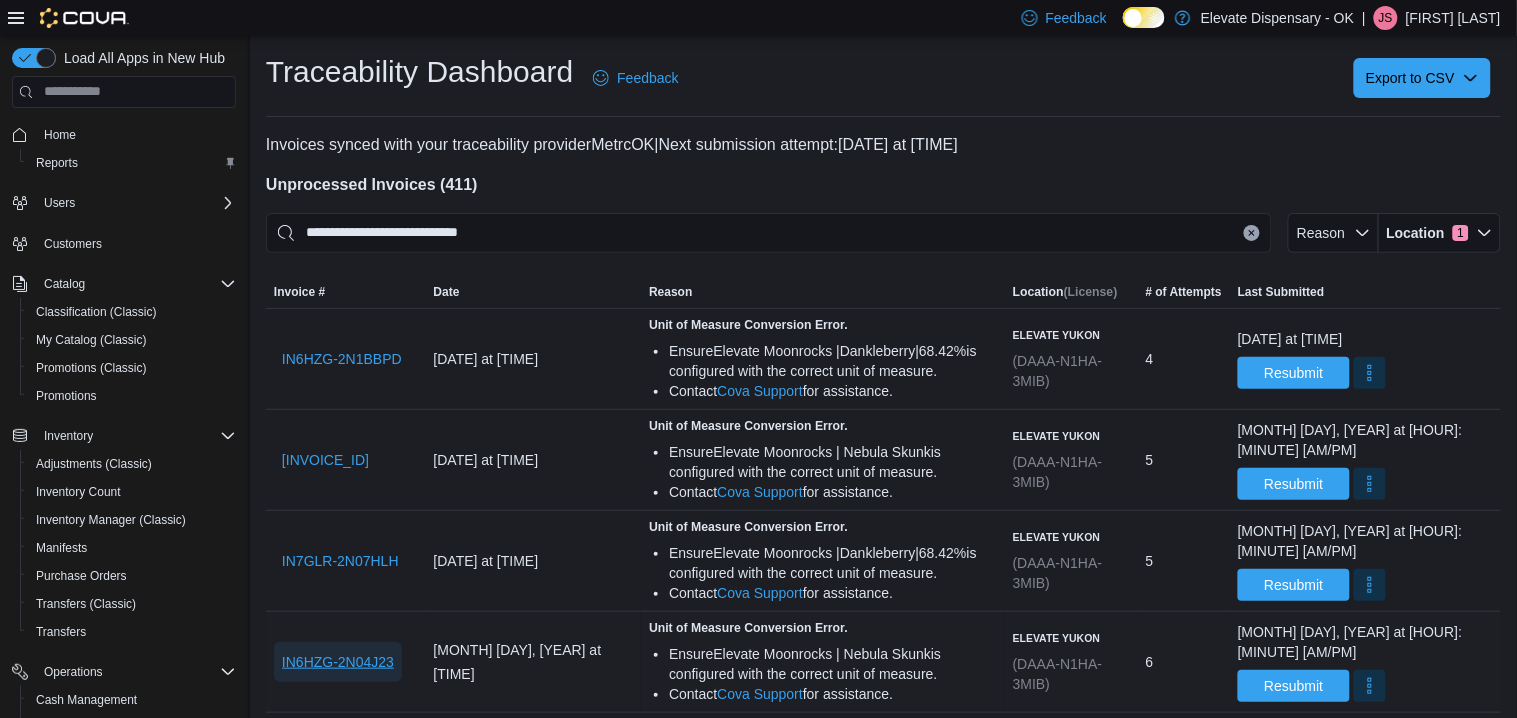 click on "IN6HZG-2N04J23" at bounding box center [338, 662] 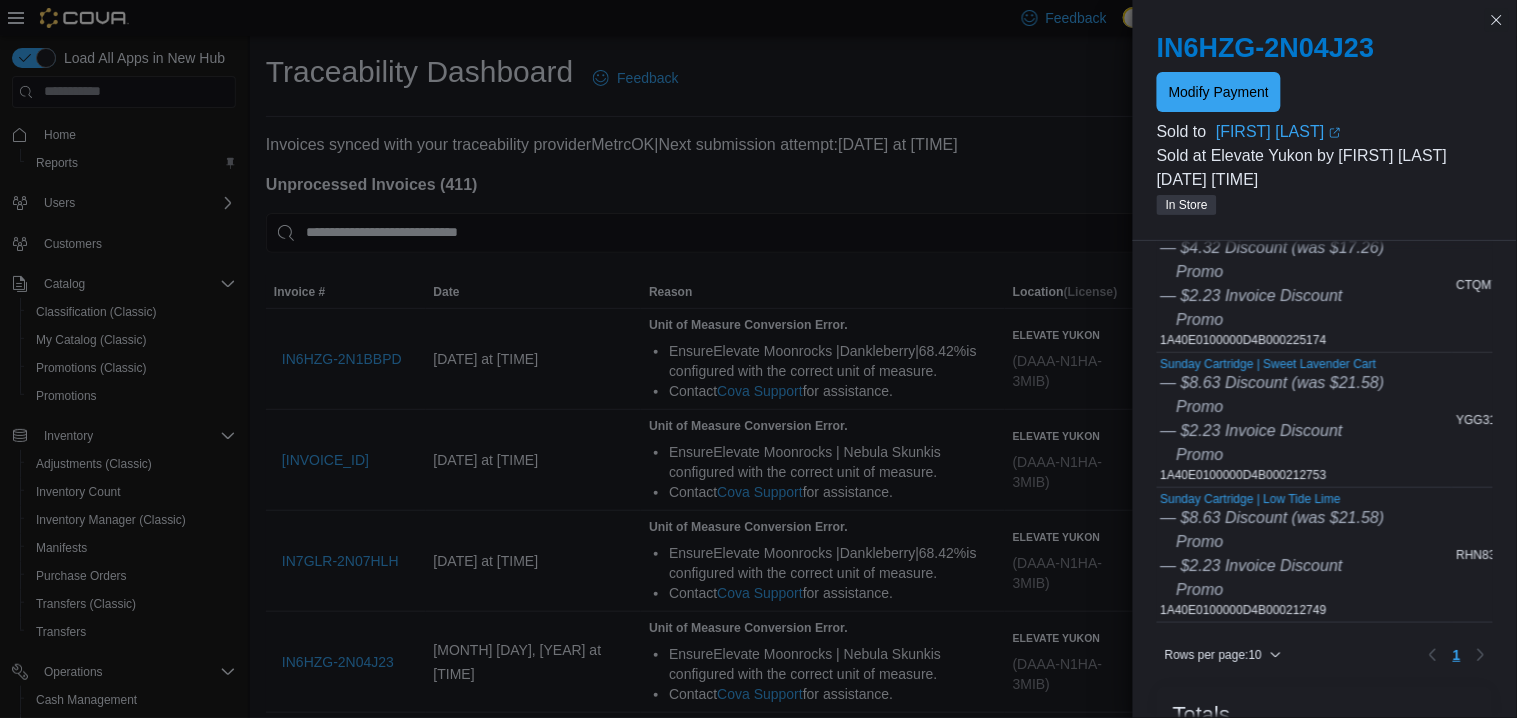 scroll, scrollTop: 491, scrollLeft: 0, axis: vertical 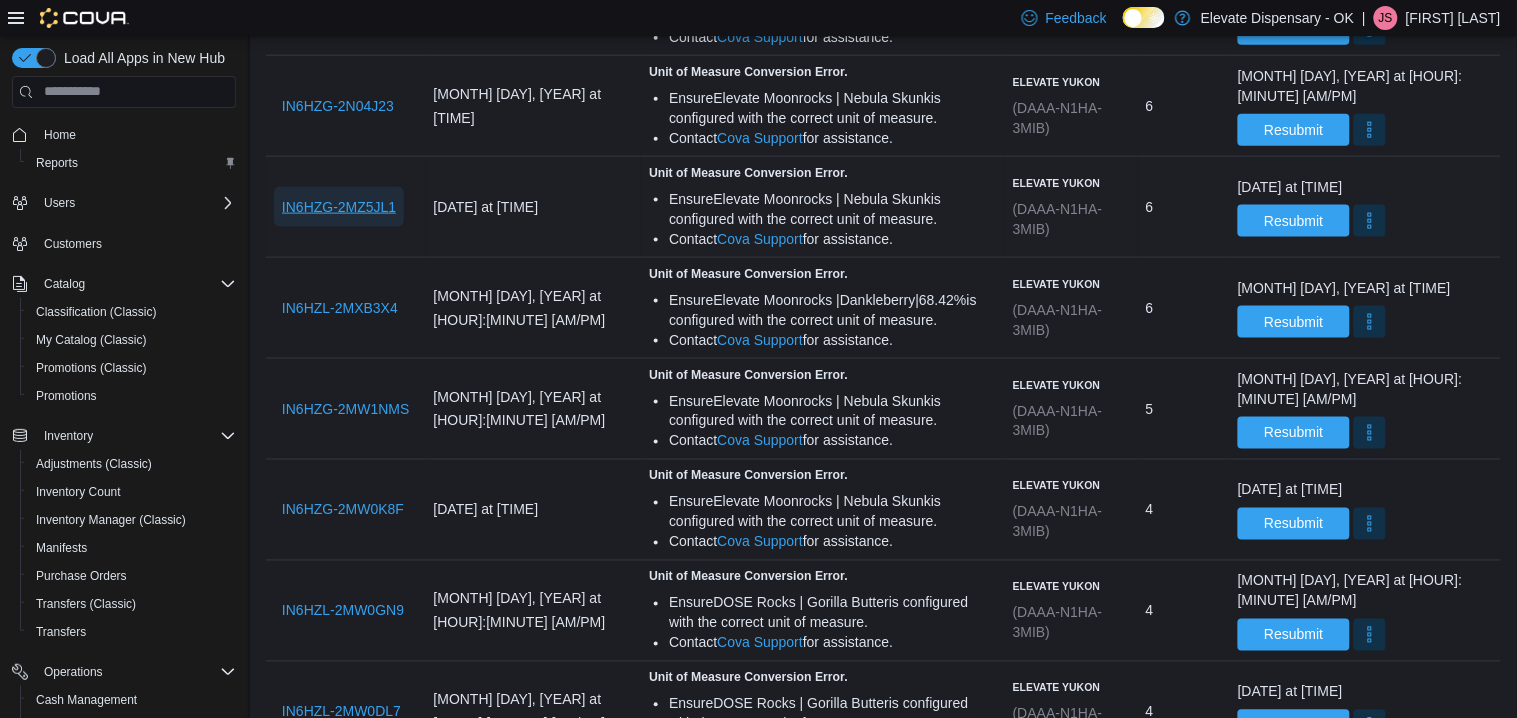 click on "IN6HZG-2MZ5JL1" at bounding box center (339, 207) 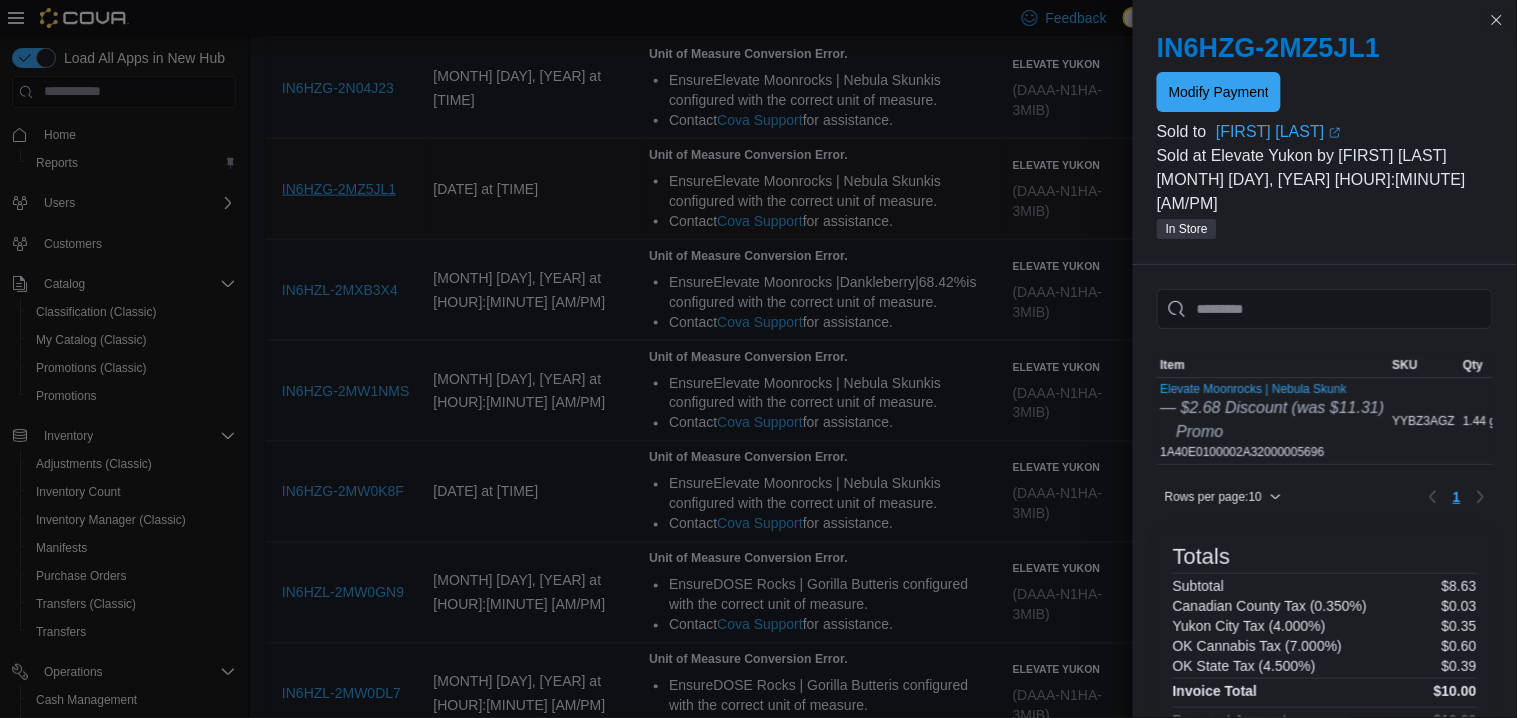 scroll, scrollTop: 573, scrollLeft: 0, axis: vertical 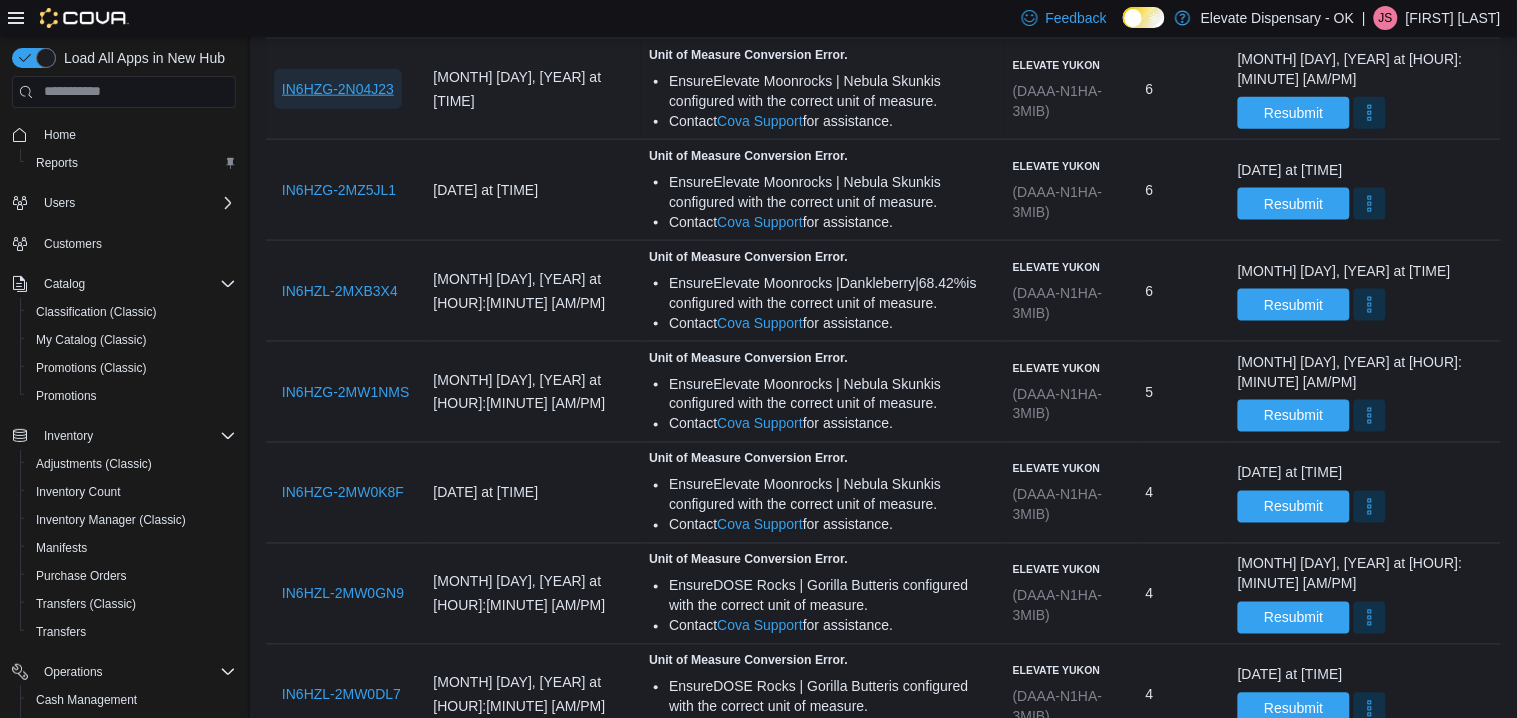 click on "IN6HZG-2N04J23" at bounding box center (338, 89) 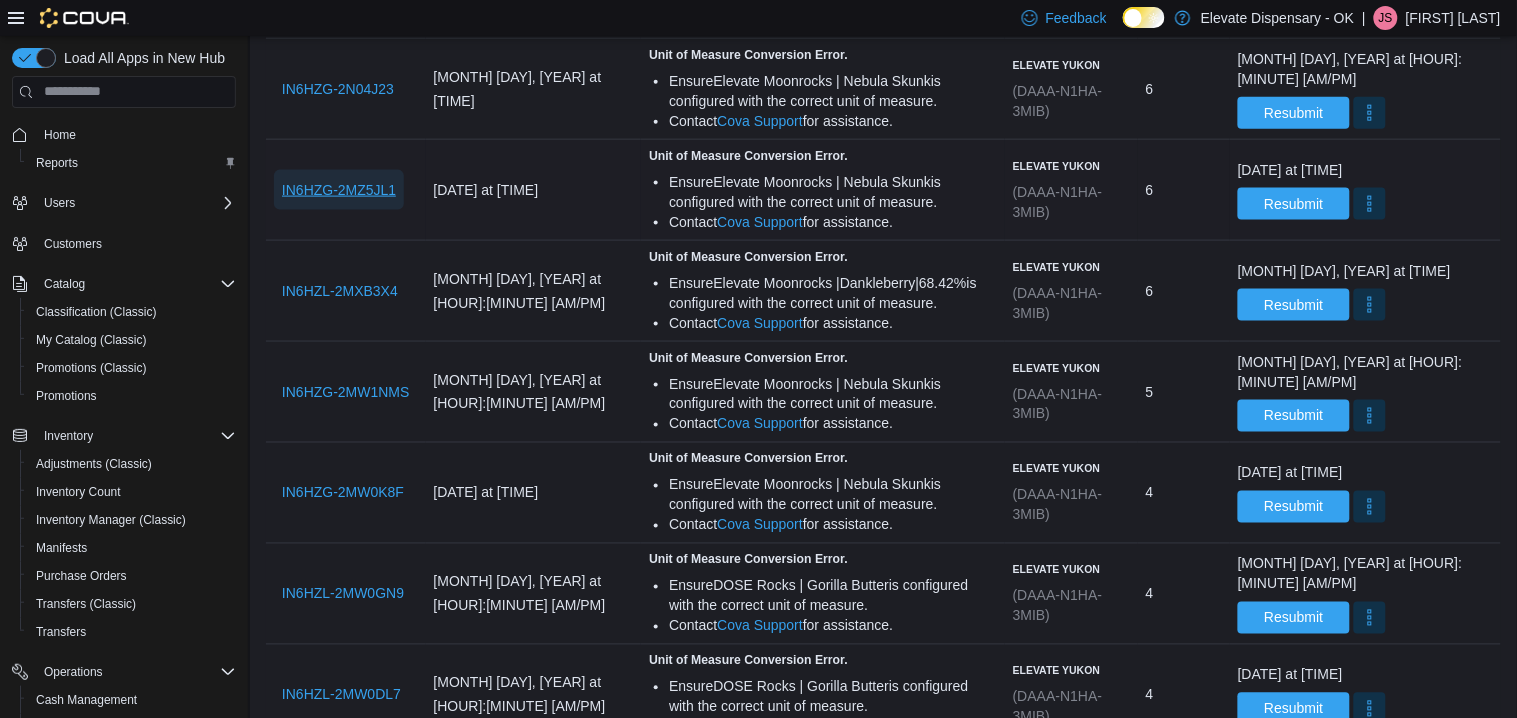 click on "IN6HZG-2MZ5JL1" at bounding box center (339, 190) 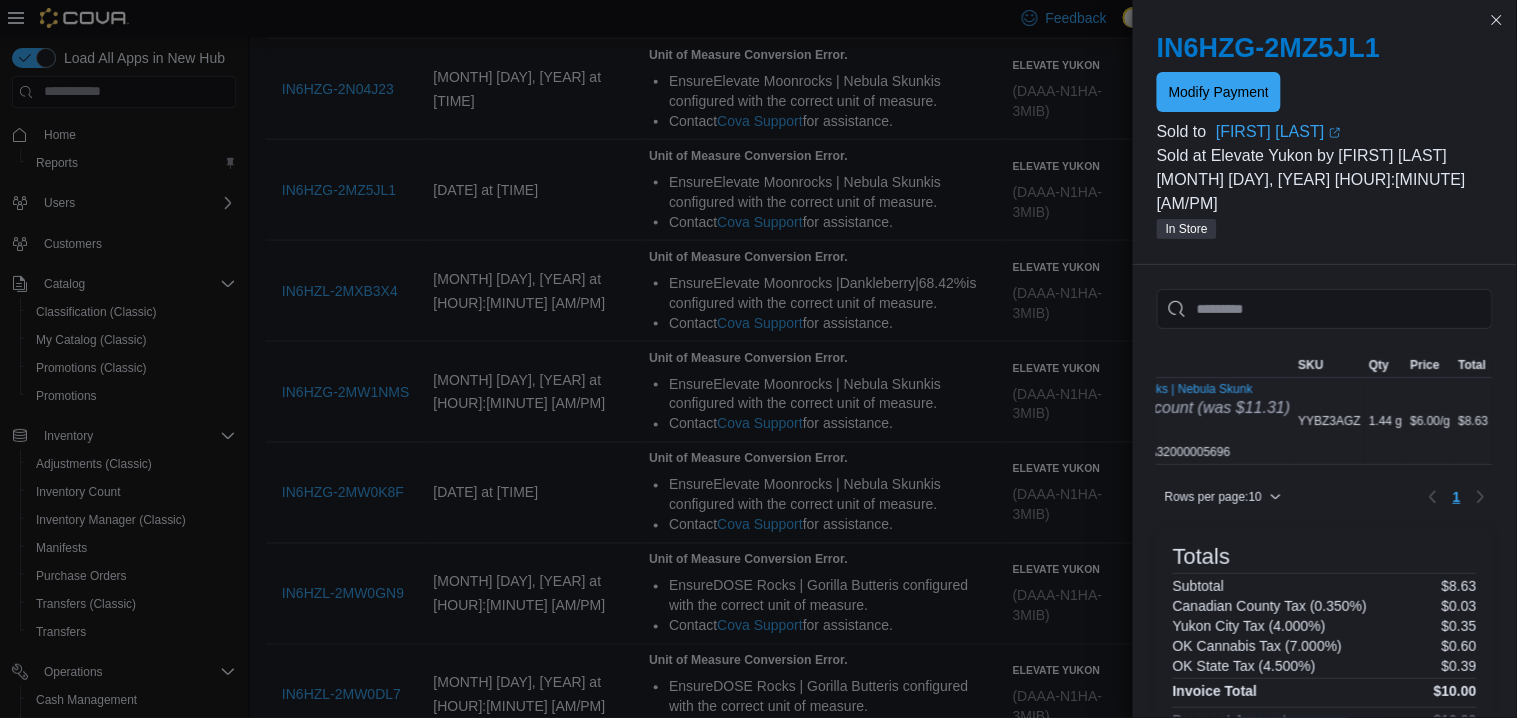scroll, scrollTop: 0, scrollLeft: 0, axis: both 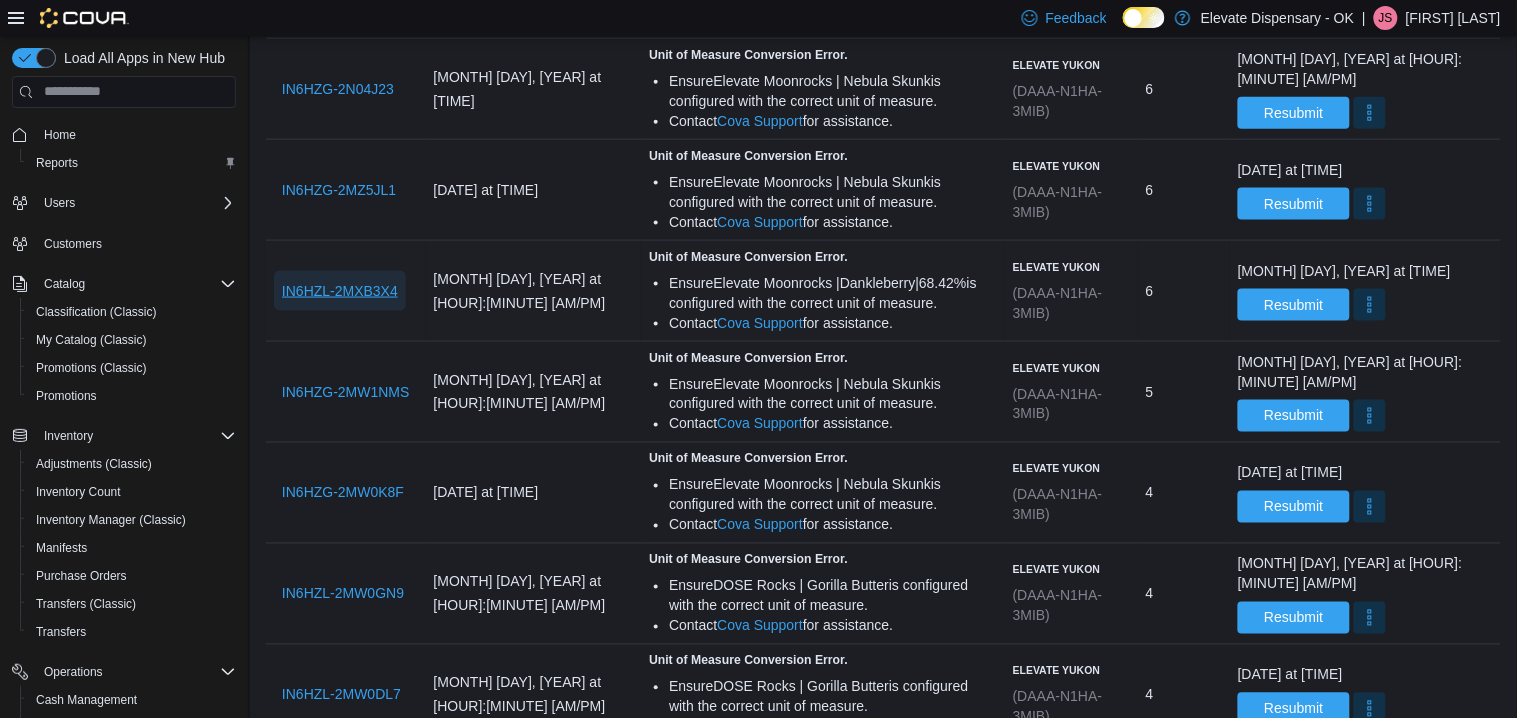 click on "IN6HZL-2MXB3X4" at bounding box center (340, 291) 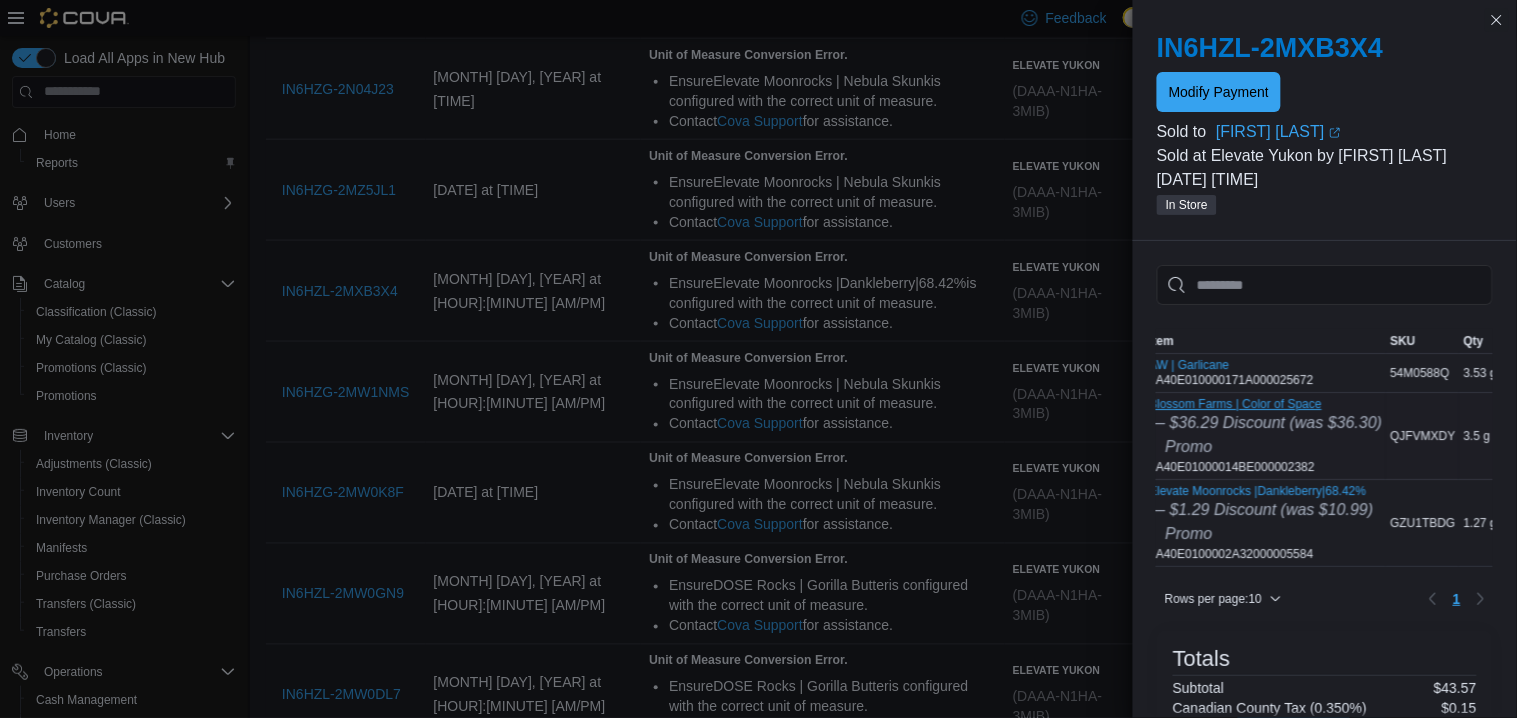 scroll, scrollTop: 0, scrollLeft: 12, axis: horizontal 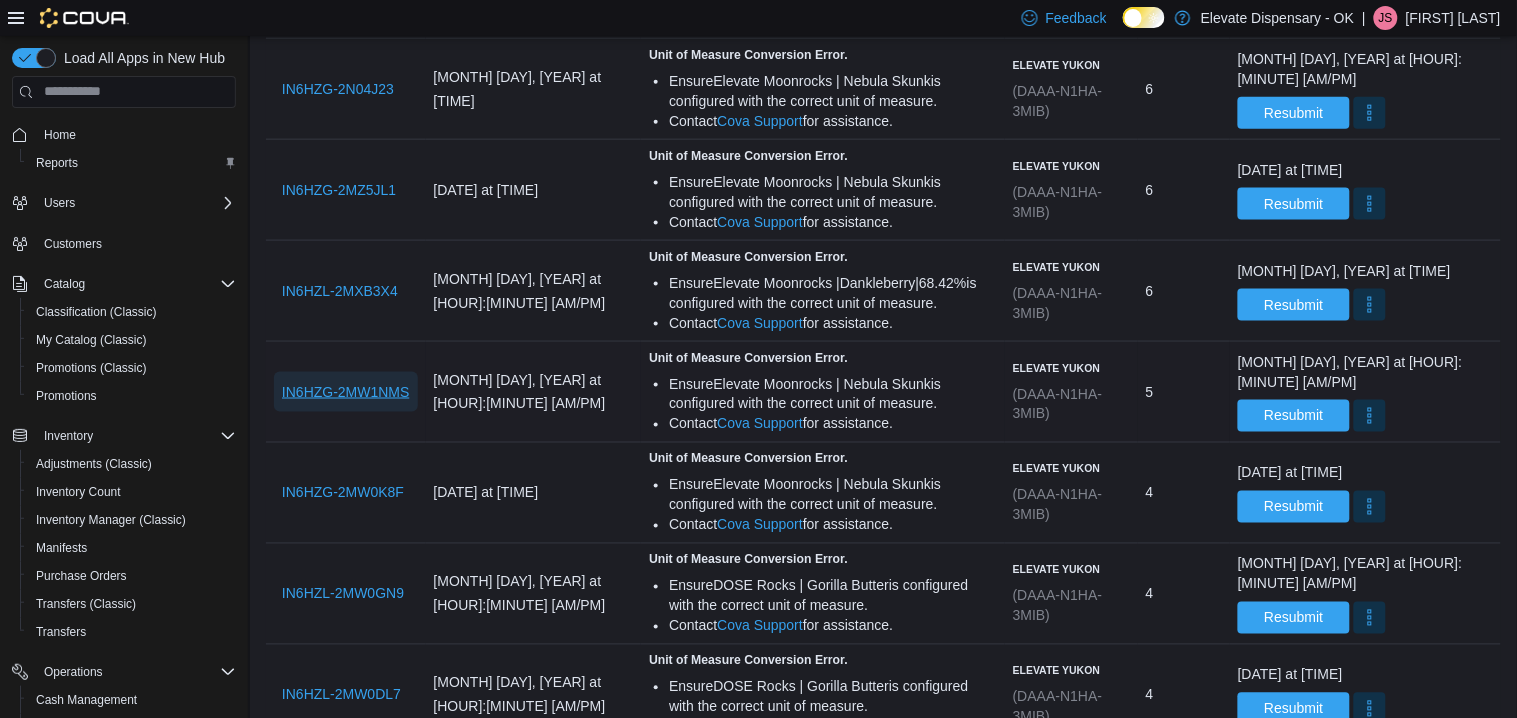 click on "IN6HZG-2MW1NMS" at bounding box center (346, 392) 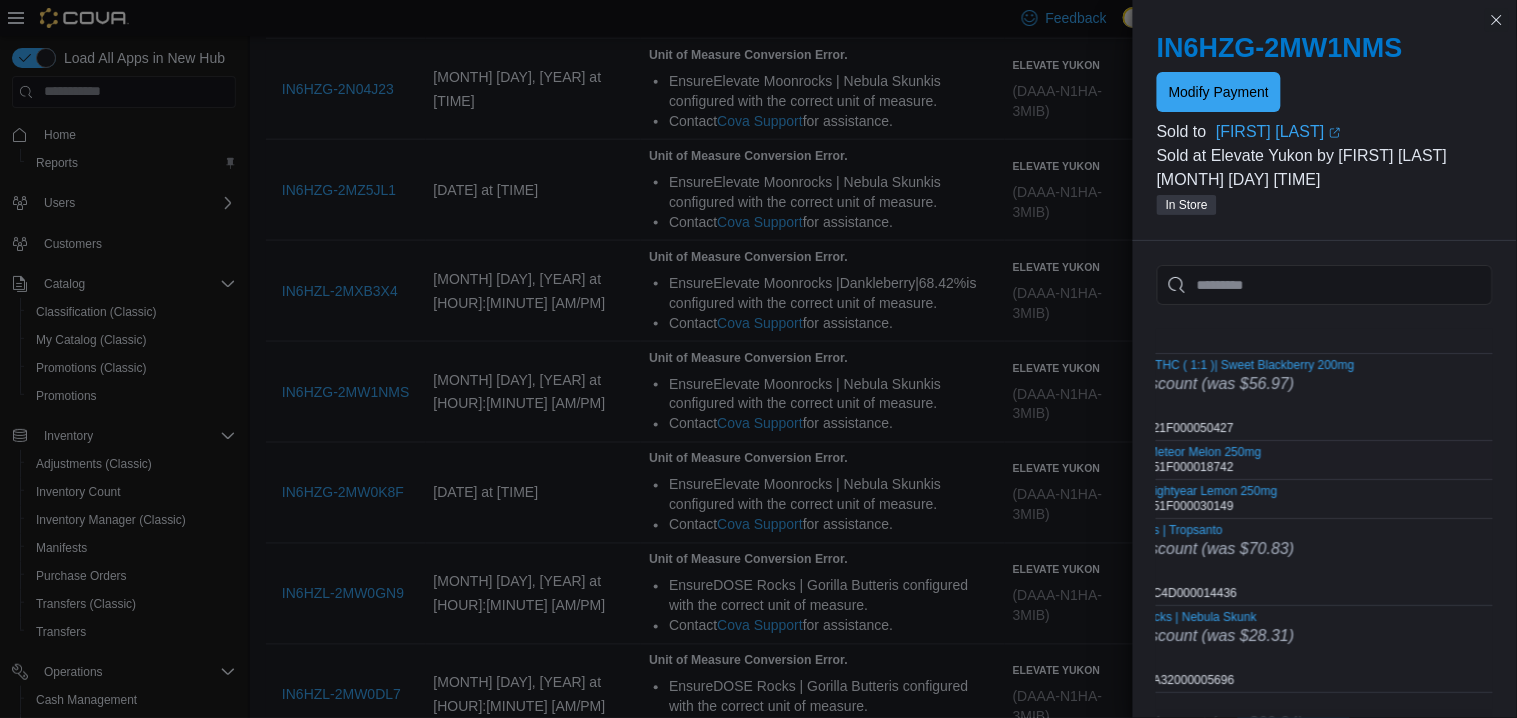 scroll, scrollTop: 0, scrollLeft: 0, axis: both 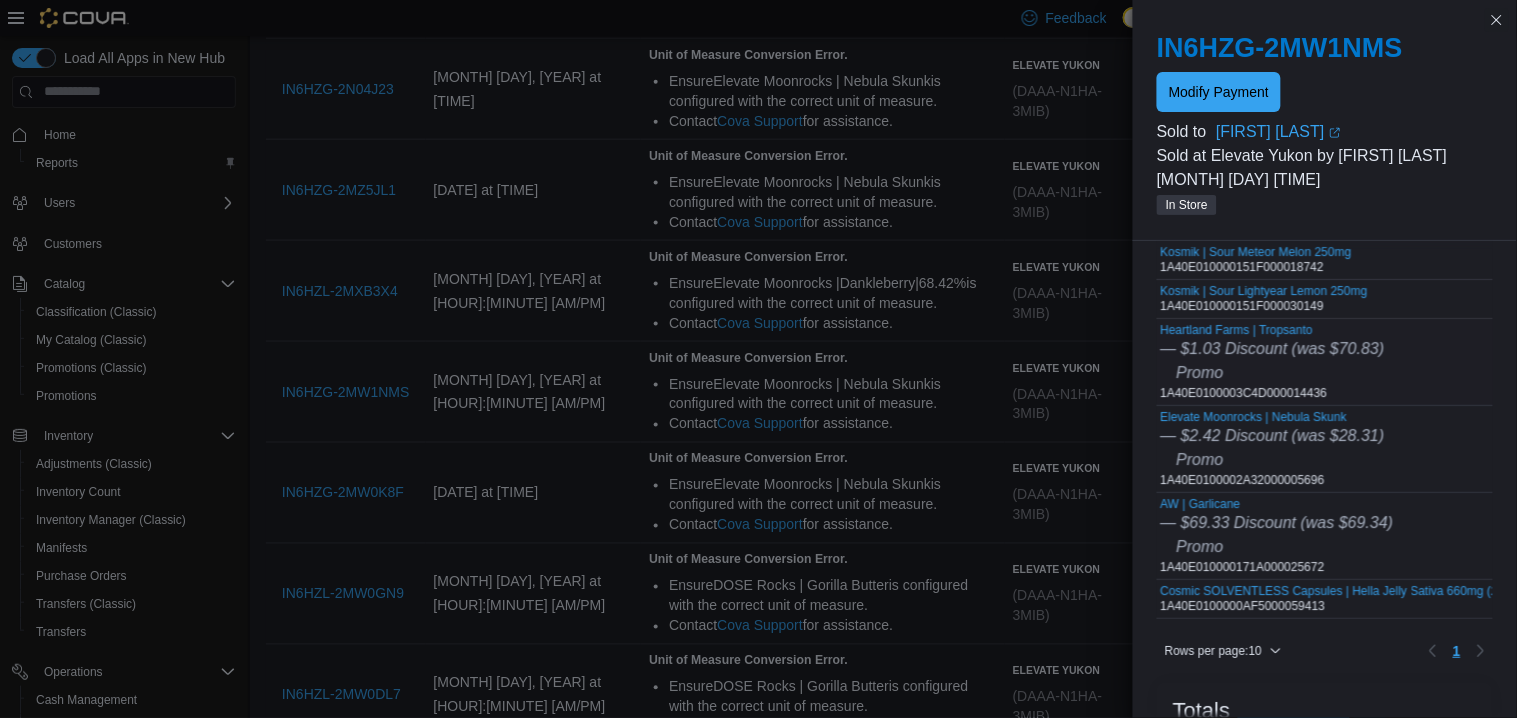 click on "Heartland Farms | Tropsanto — $1.03 Discount
(was $70.83) Promo 1A40E0100003C4D000014436" at bounding box center (1273, 362) 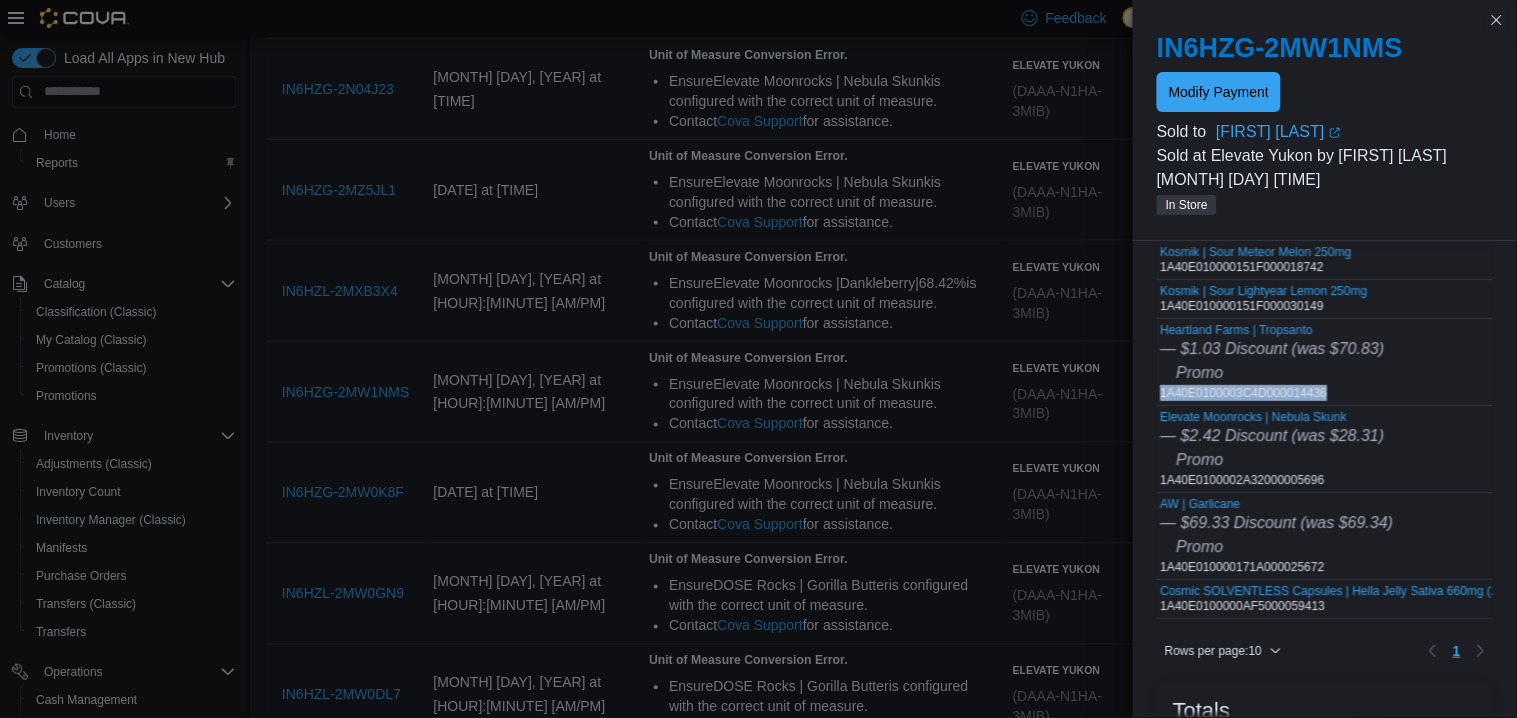 copy on "1A40E0100003C4D000014436" 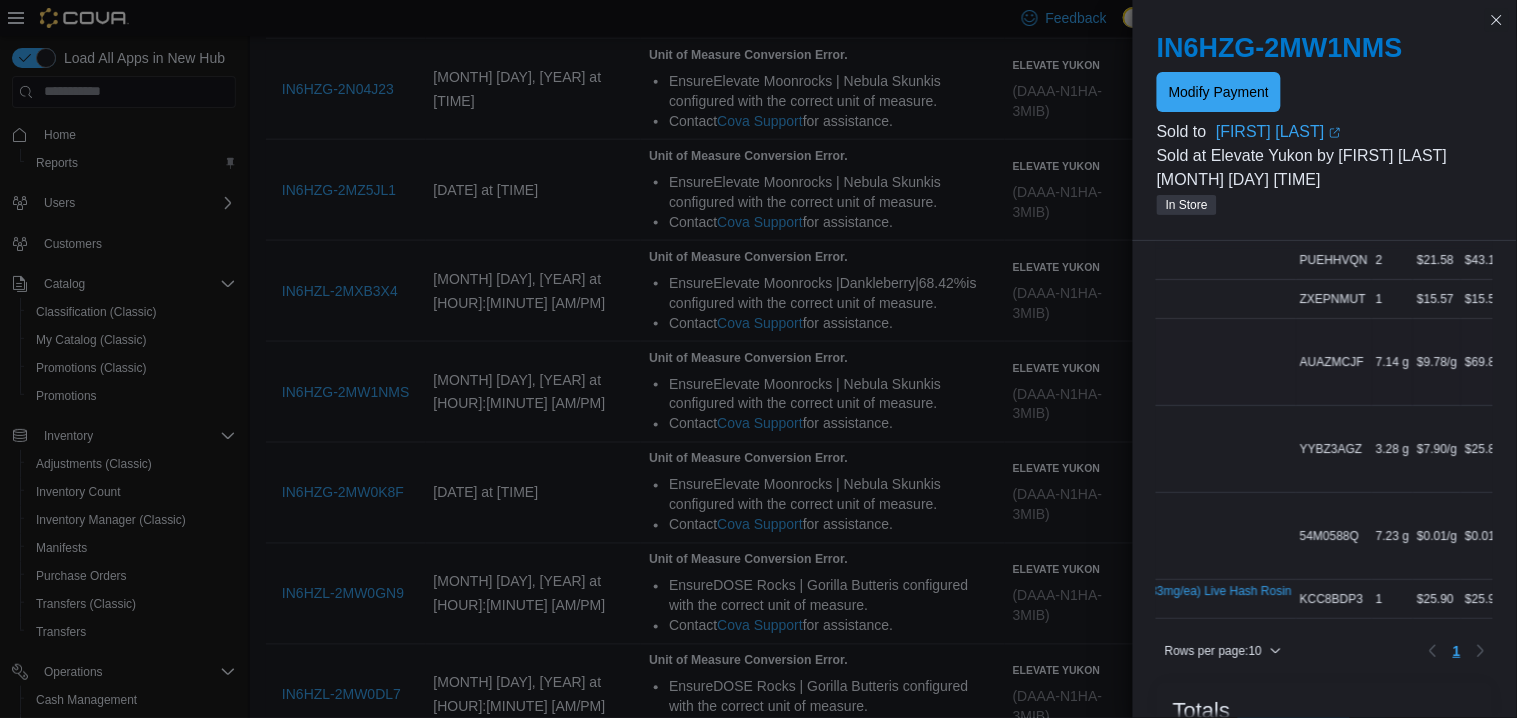 scroll, scrollTop: 0, scrollLeft: 372, axis: horizontal 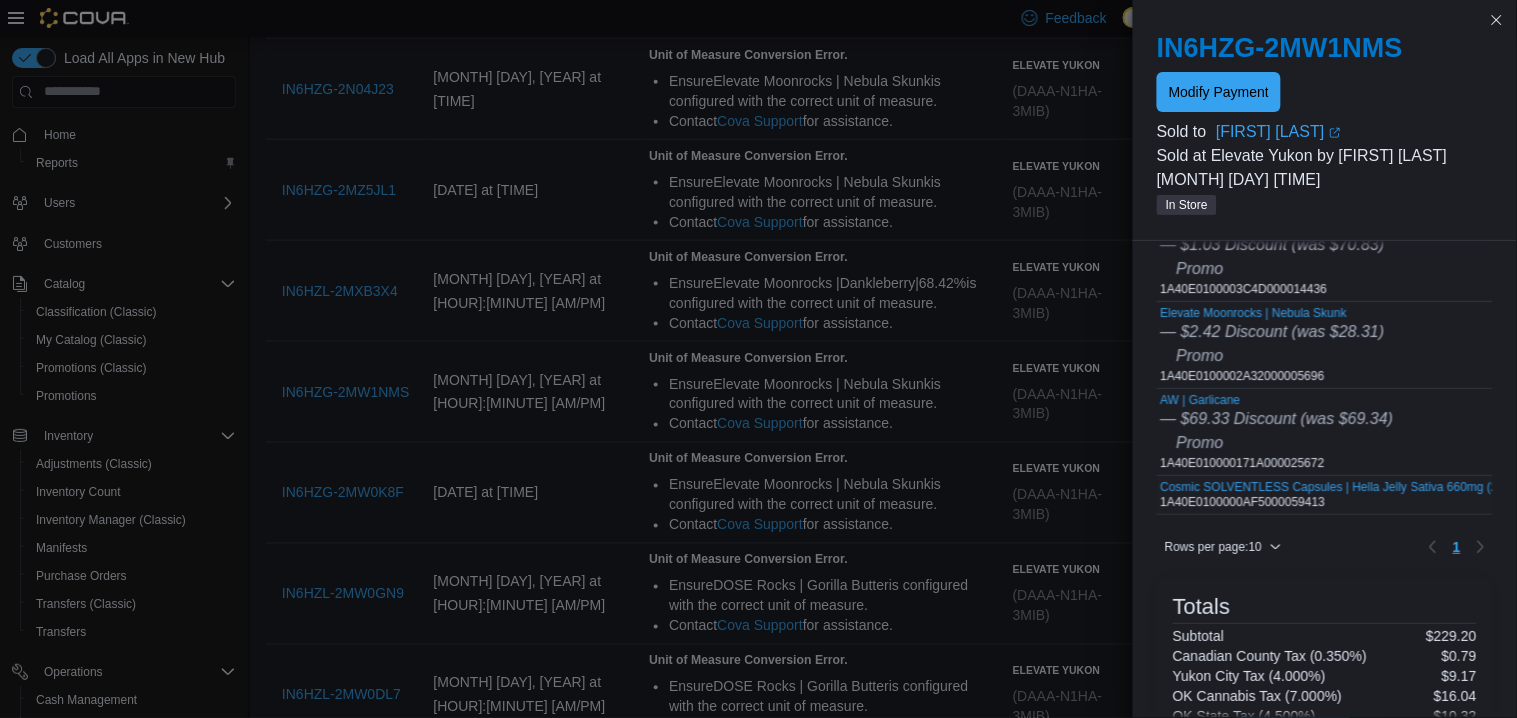 click on "Cosmic SOLVENTLESS Capsules | Hella Jelly Sativa 660mg (20ct, 33mg/ea) Live Hash Rosin 1A40E0100000AF5000059413" at bounding box center [1412, 495] 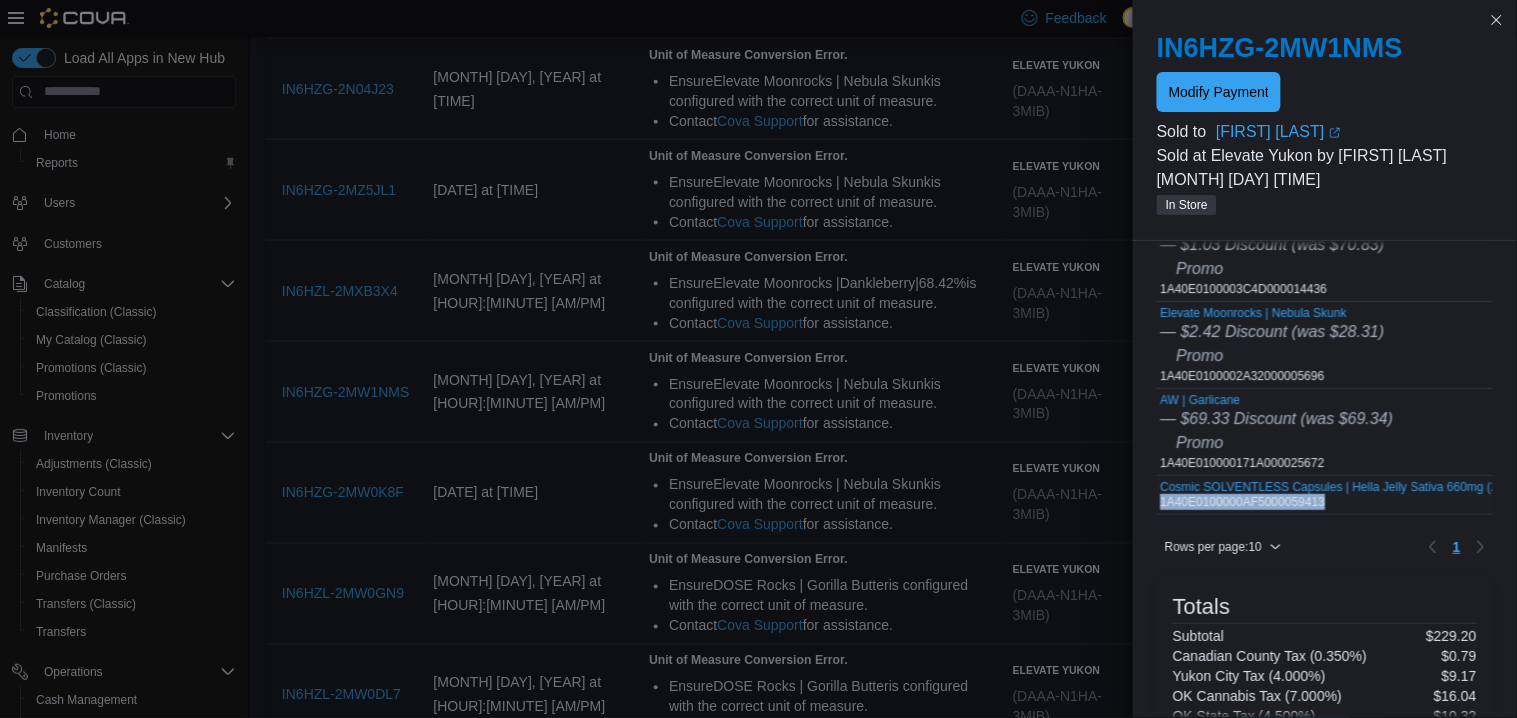 copy on "1A40E0100000AF5000059413" 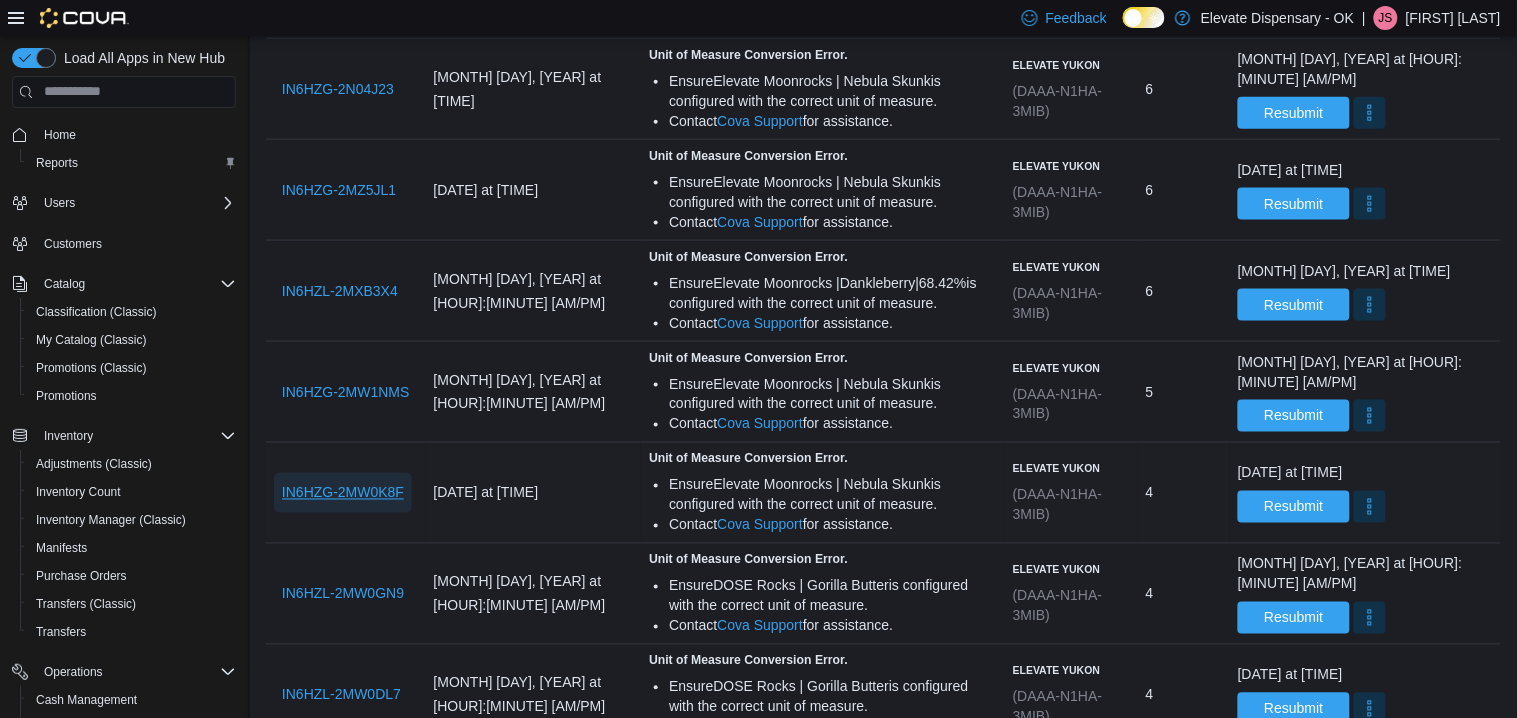 click on "IN6HZG-2MW0K8F" at bounding box center (343, 493) 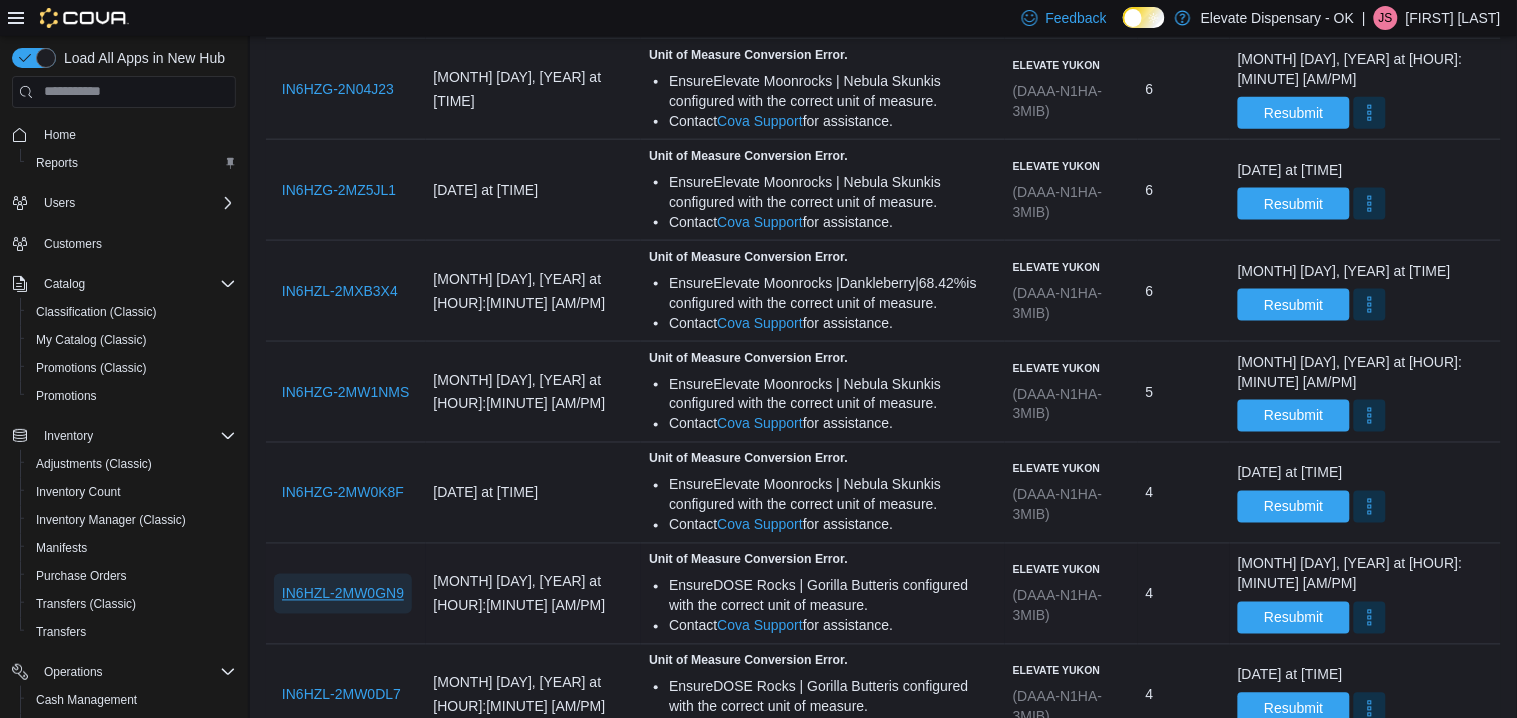 click on "IN6HZL-2MW0GN9" at bounding box center (343, 594) 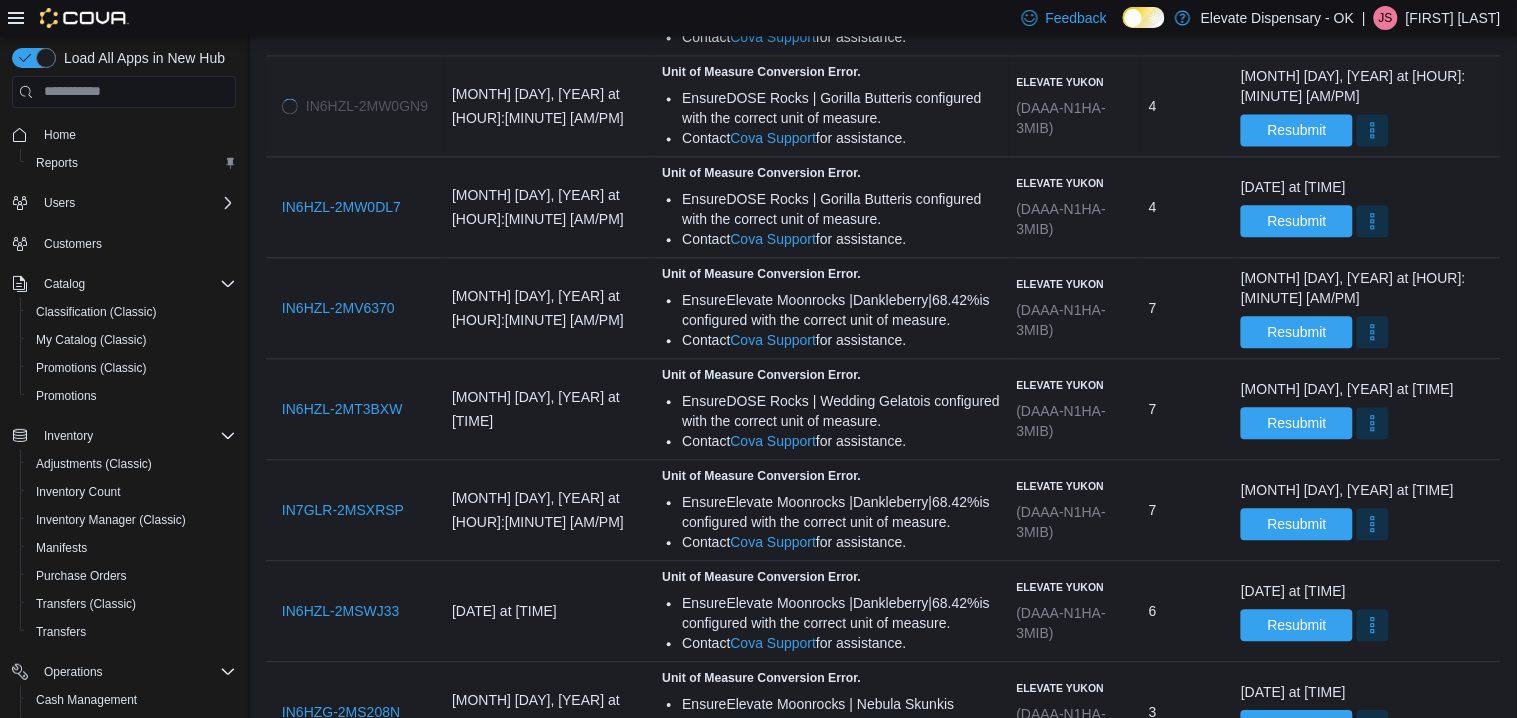 scroll, scrollTop: 1095, scrollLeft: 0, axis: vertical 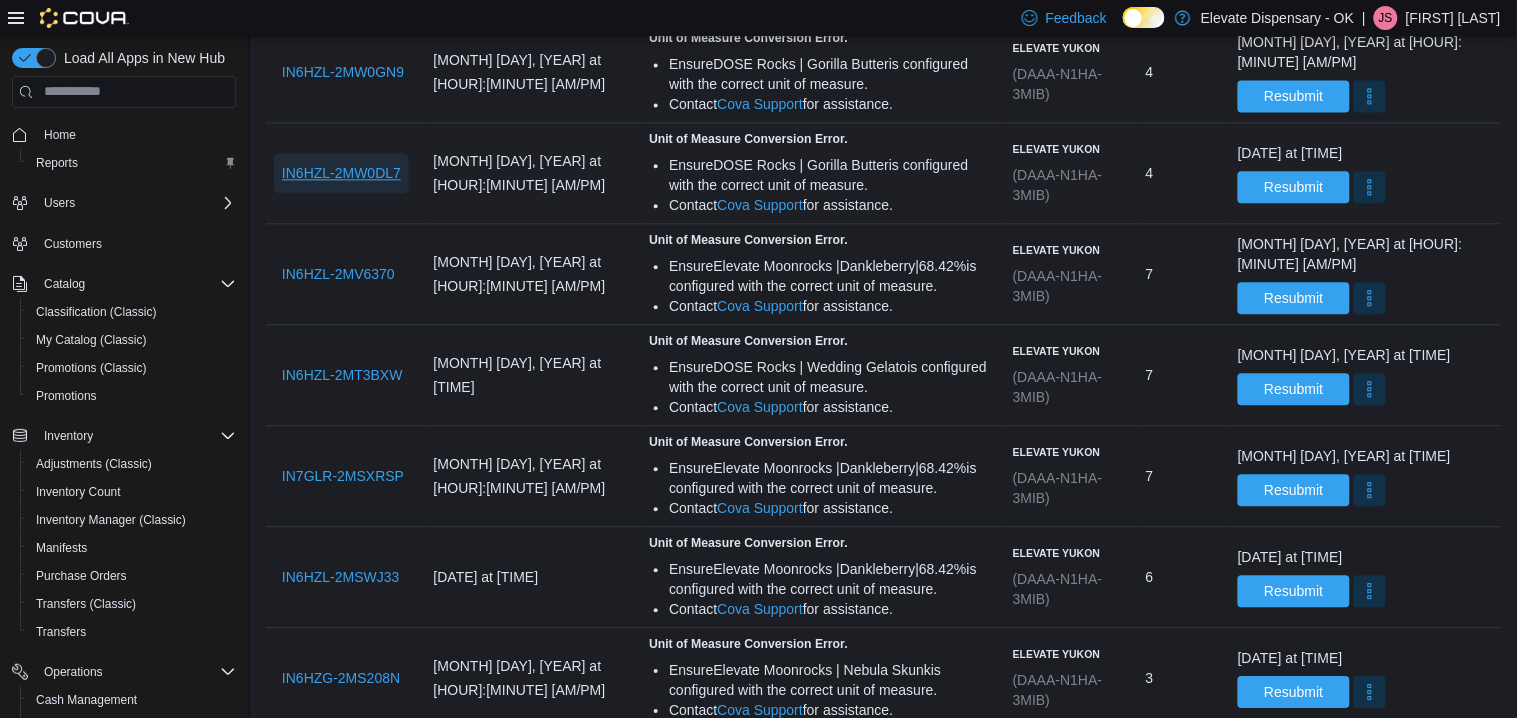 click on "IN6HZL-2MW0DL7" at bounding box center [341, 173] 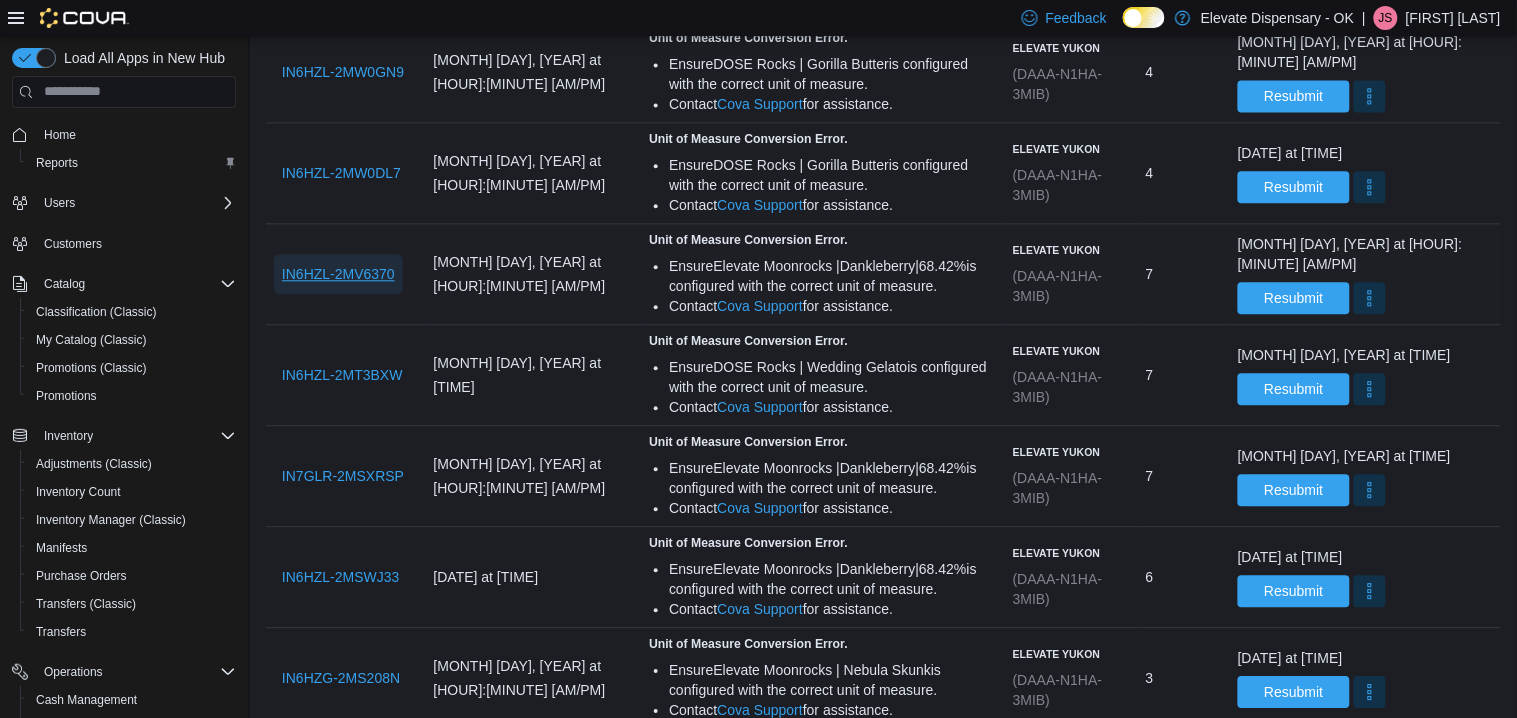 click on "IN6HZL-2MV6370" at bounding box center (338, 274) 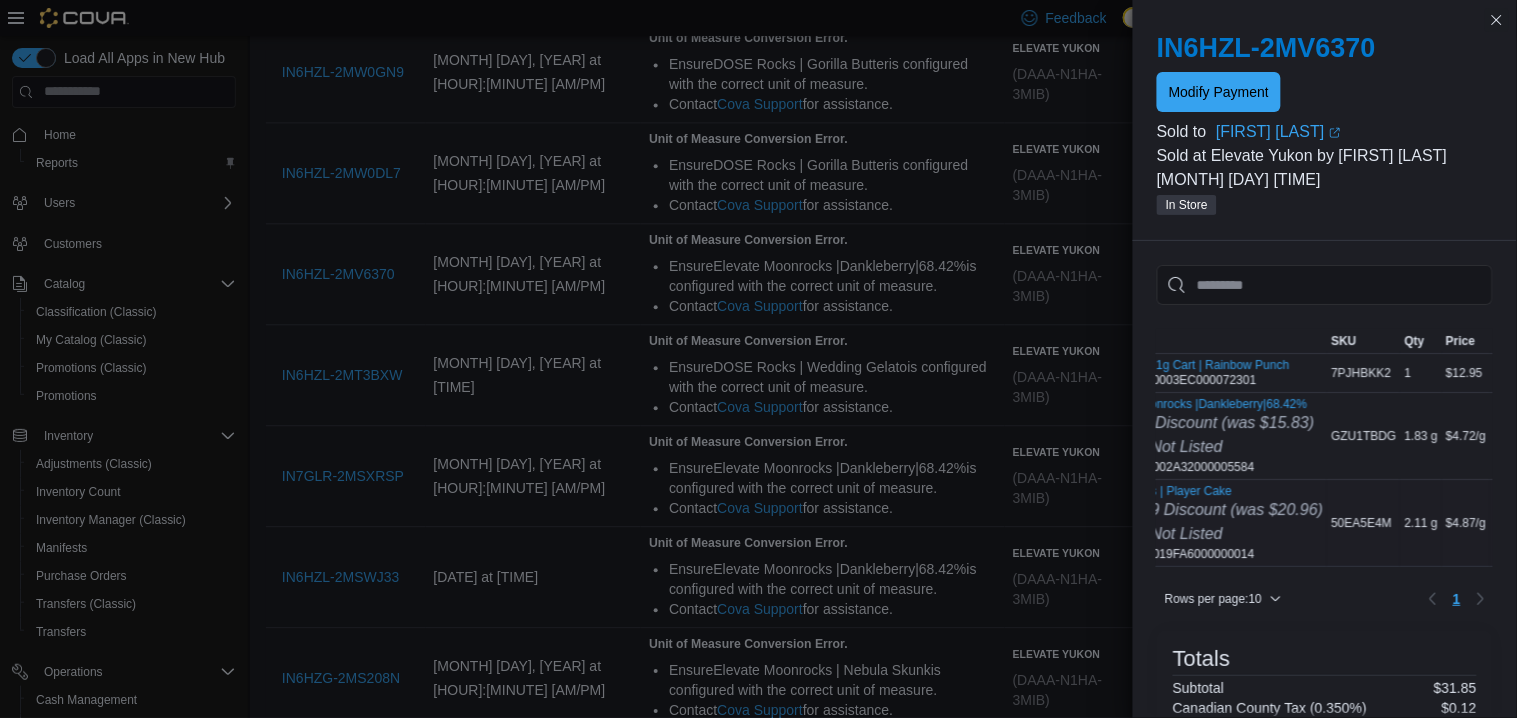scroll, scrollTop: 0, scrollLeft: 72, axis: horizontal 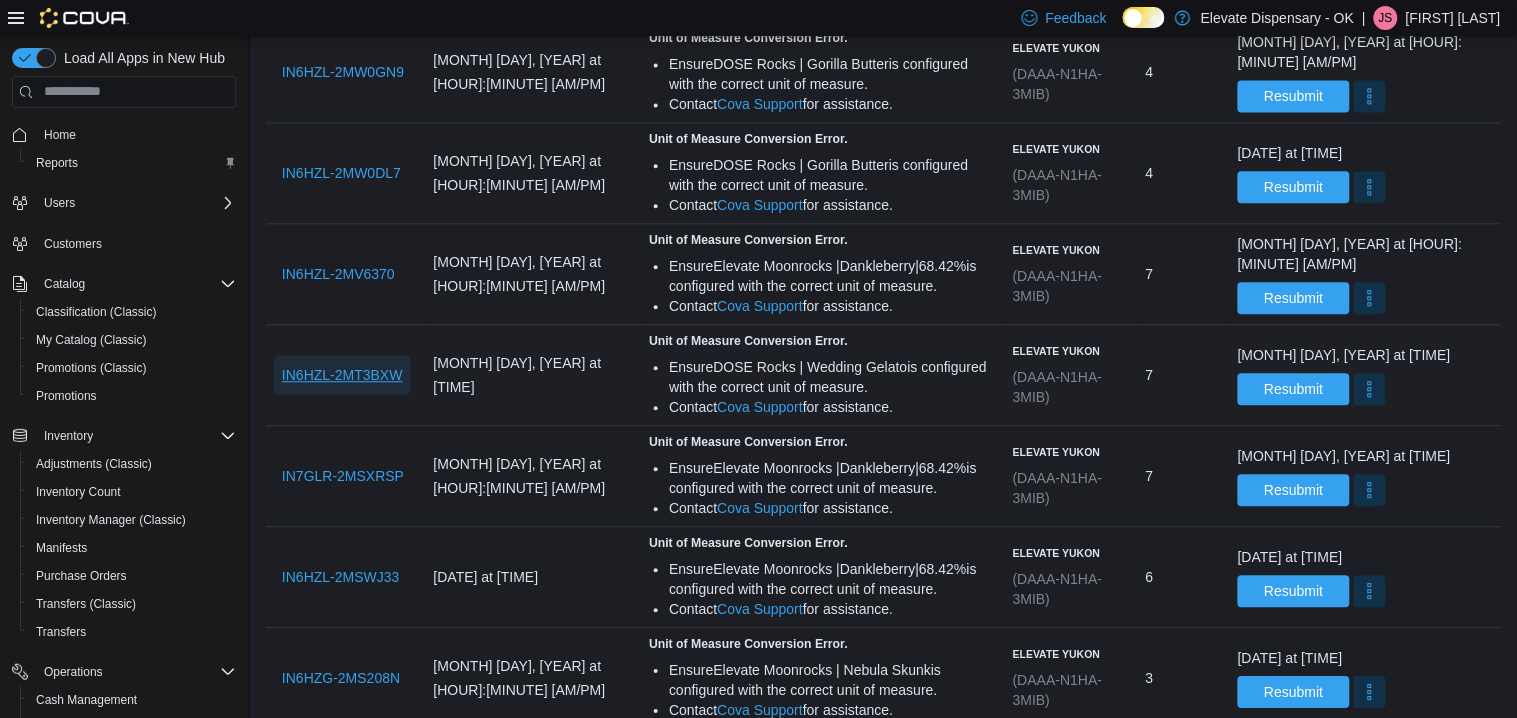 click on "IN6HZL-2MT3BXW" at bounding box center (342, 375) 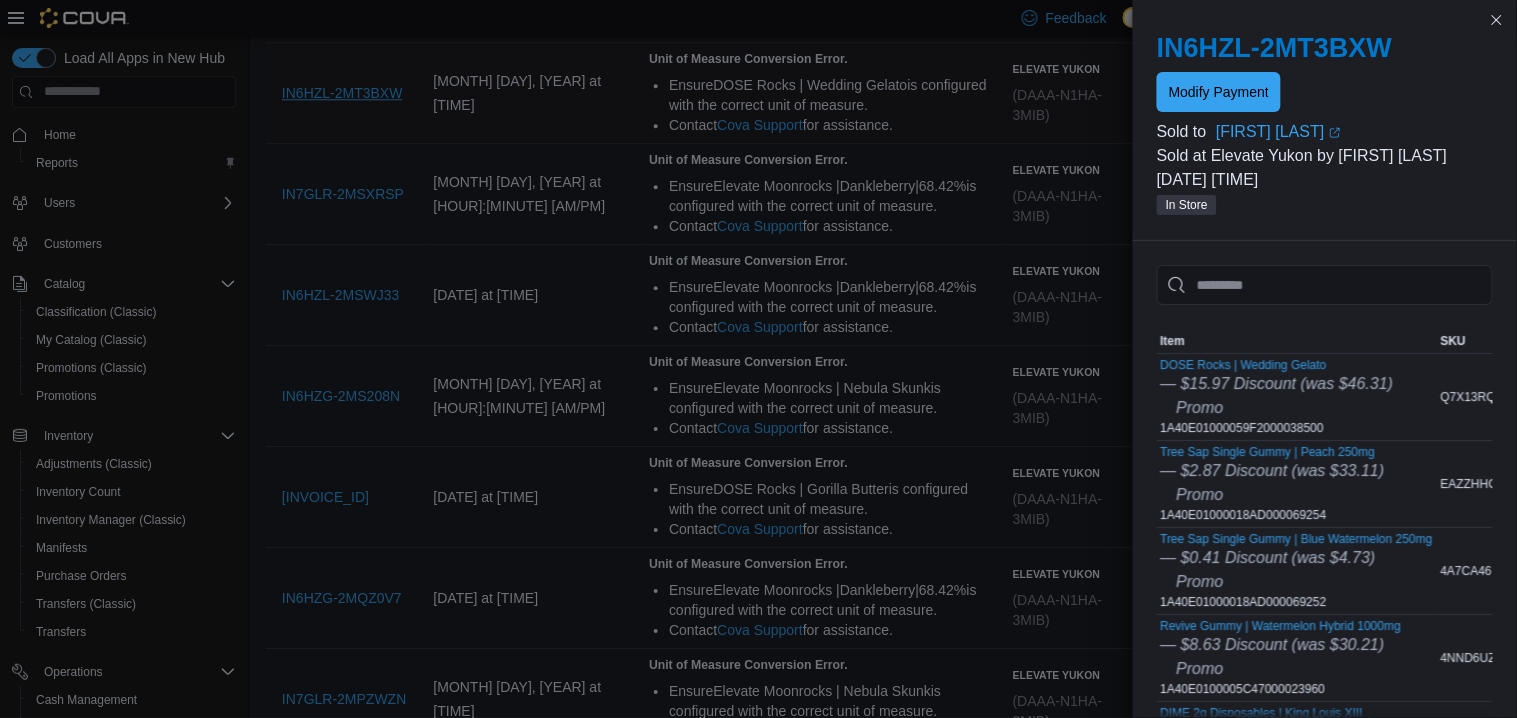 scroll, scrollTop: 1388, scrollLeft: 0, axis: vertical 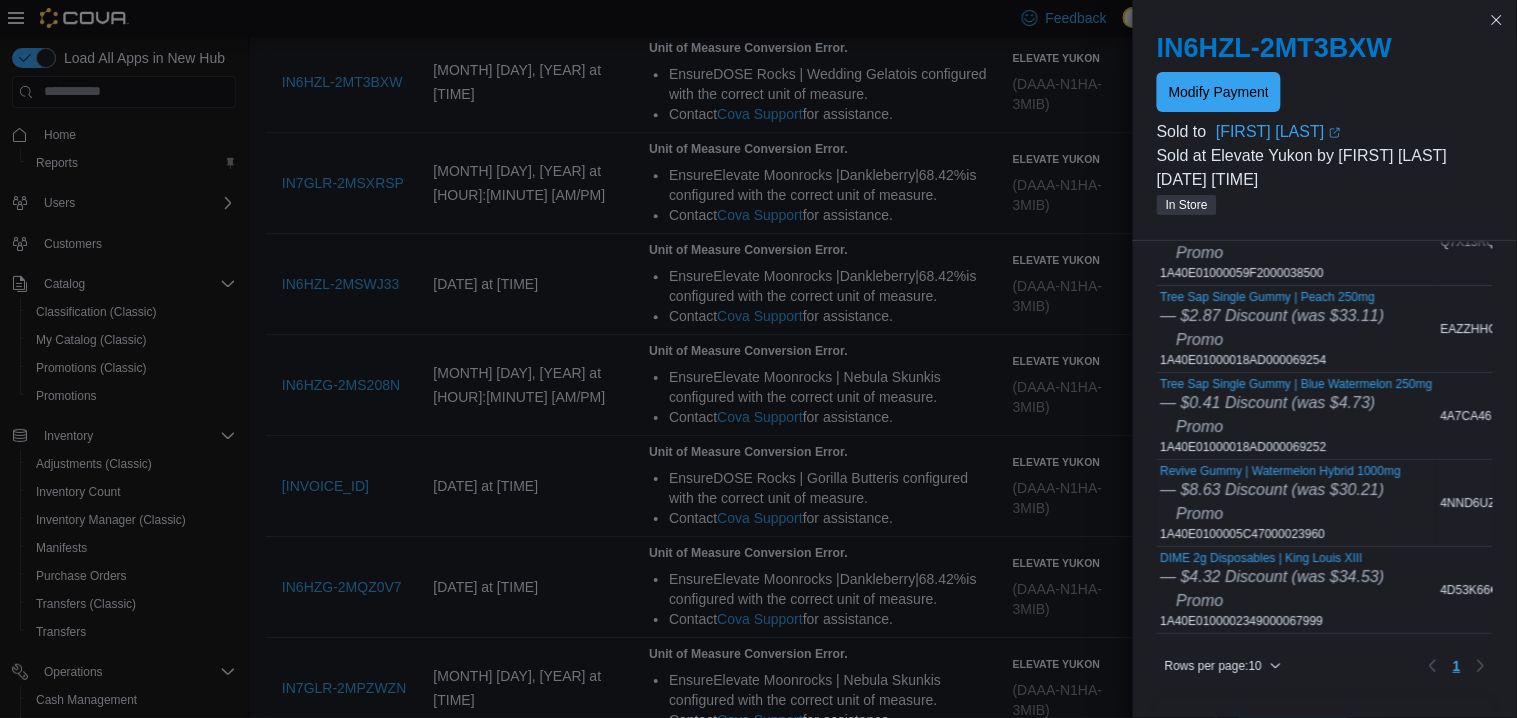 click on "Revive Gummy | Watermelon Hybrid 1000mg — $8.63 Discount
(was $30.21) Promo 1A40E0100005C47000023960" at bounding box center (1281, 503) 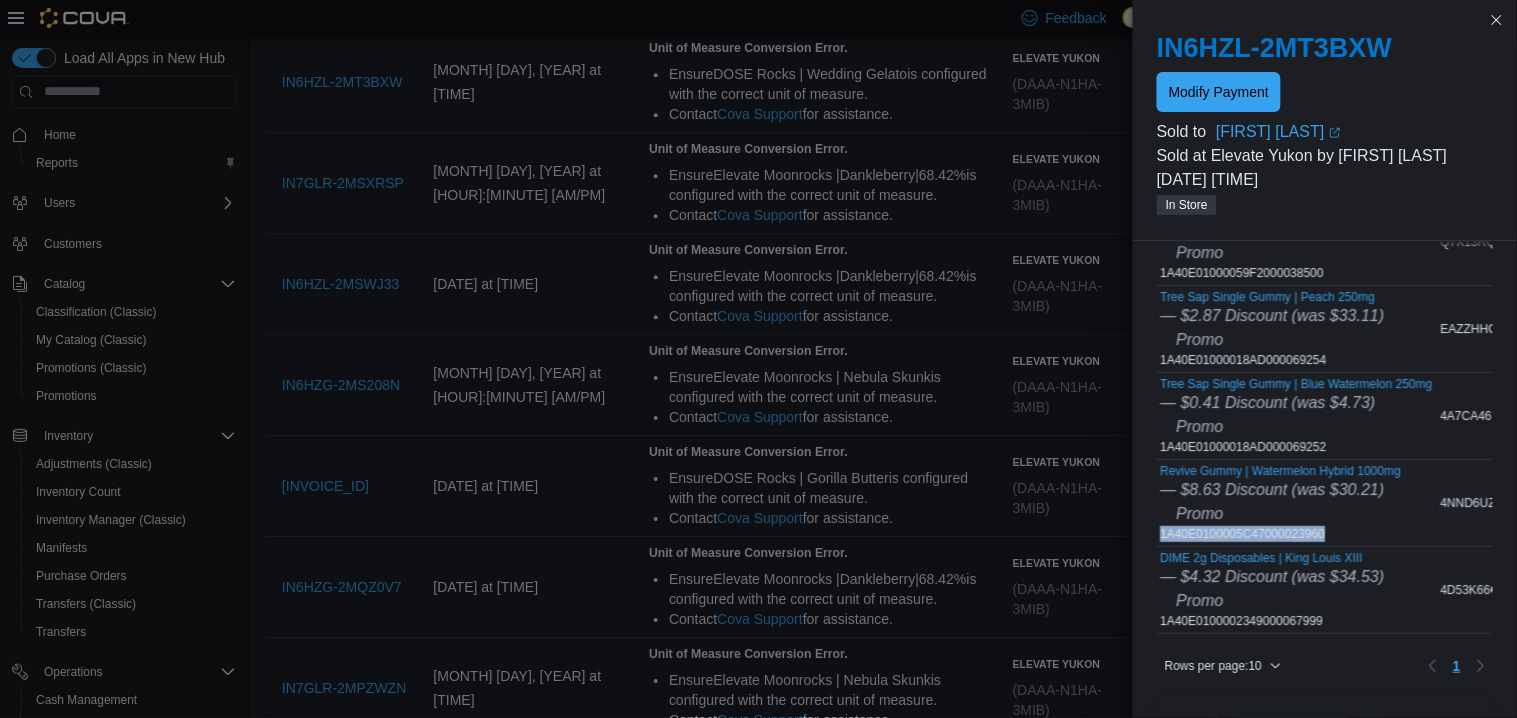 copy on "1A40E0100005C47000023960" 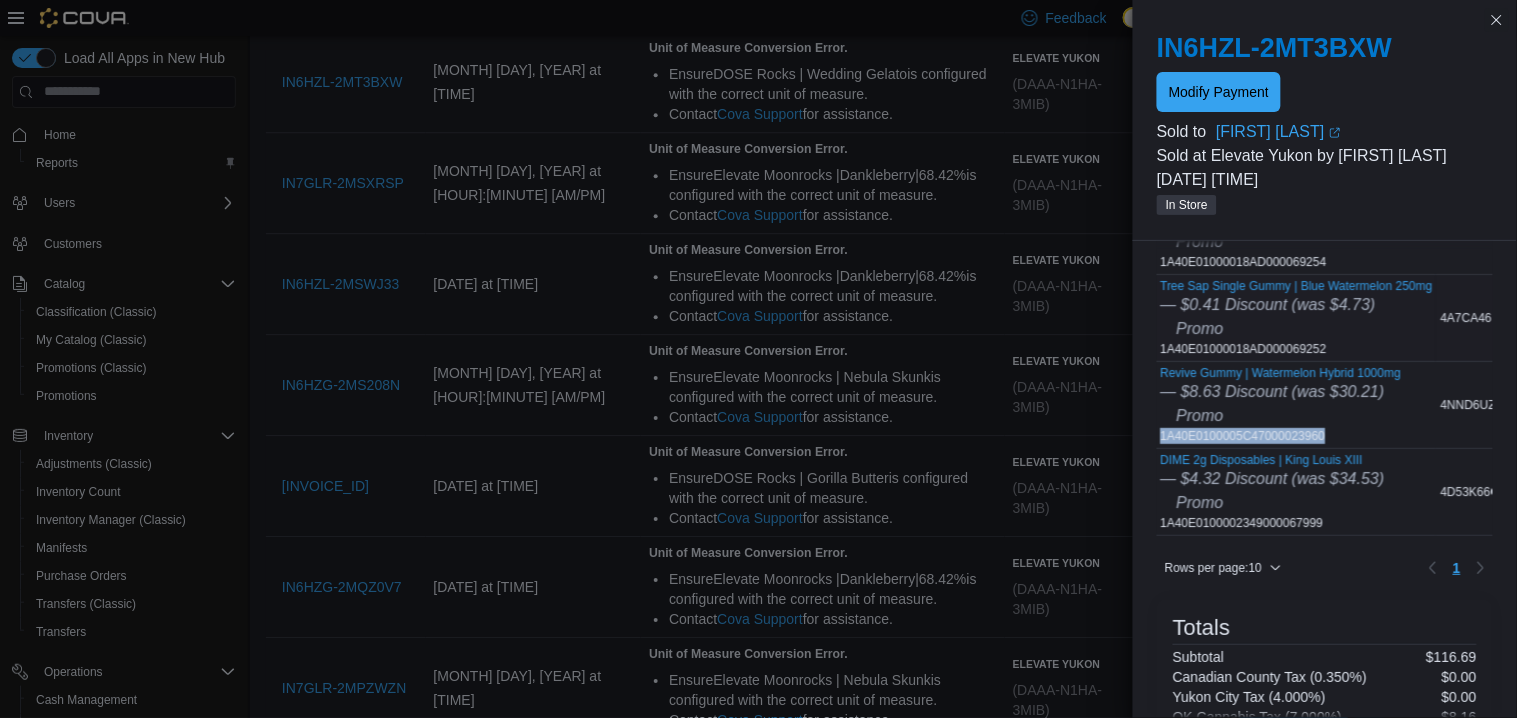 scroll, scrollTop: 255, scrollLeft: 0, axis: vertical 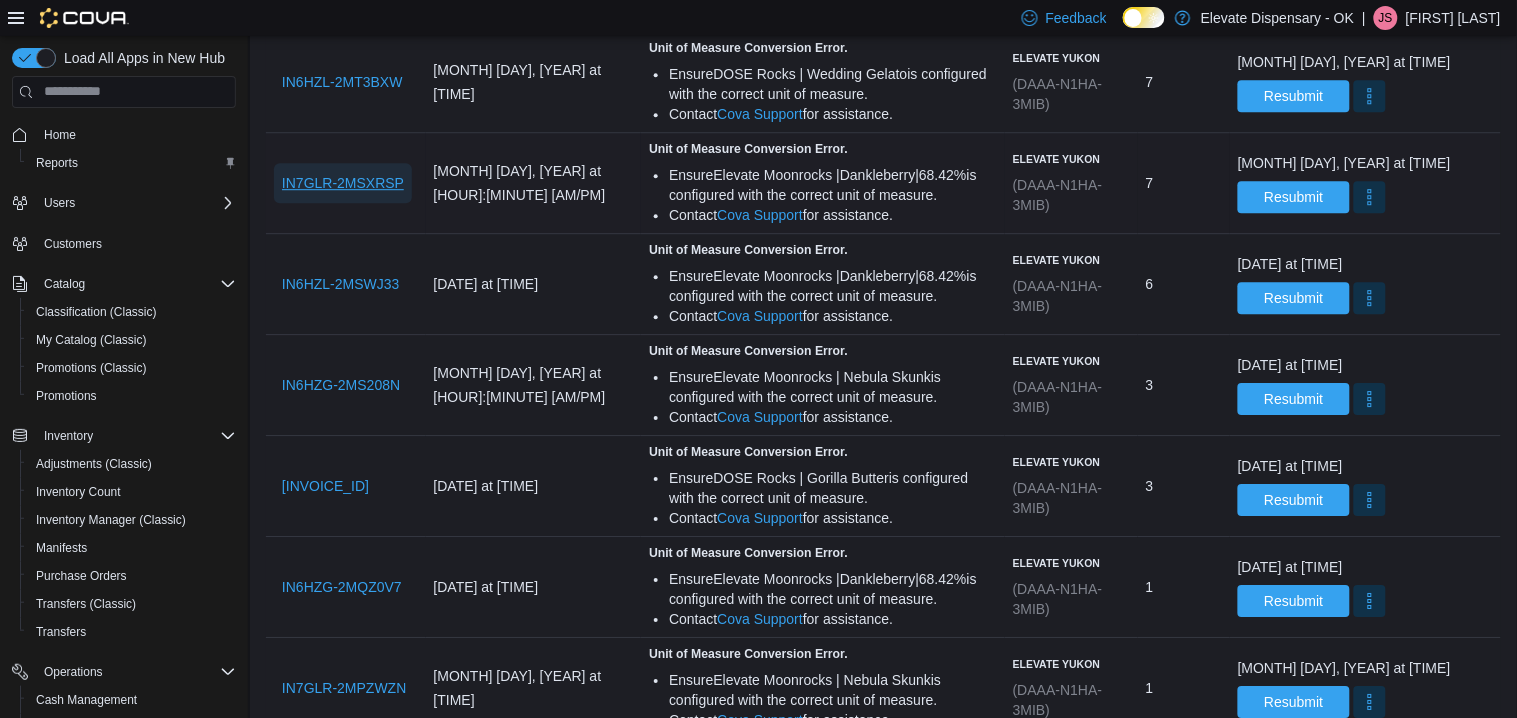 click on "IN7GLR-2MSXRSP" at bounding box center [343, 183] 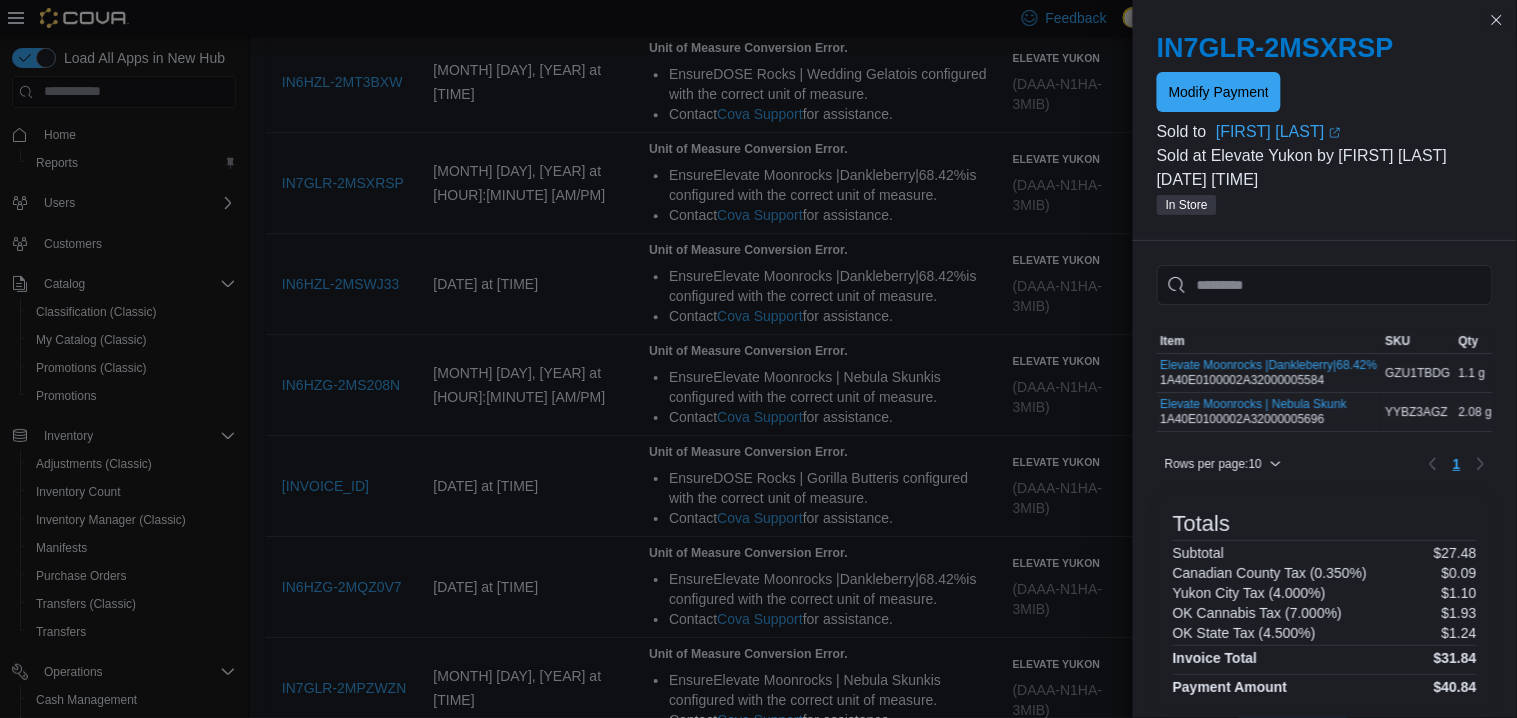 scroll, scrollTop: 0, scrollLeft: 96, axis: horizontal 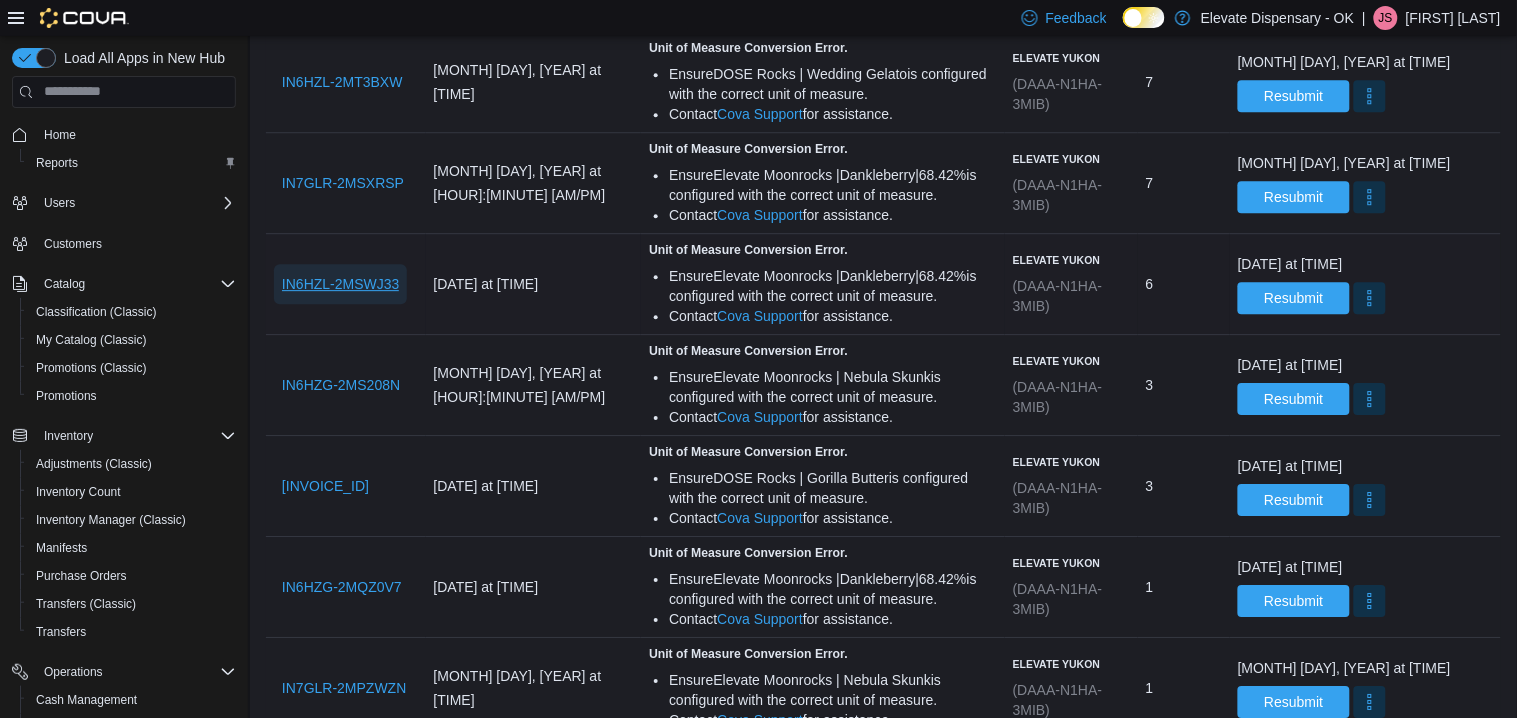 click on "IN6HZL-2MSWJ33" at bounding box center [340, 284] 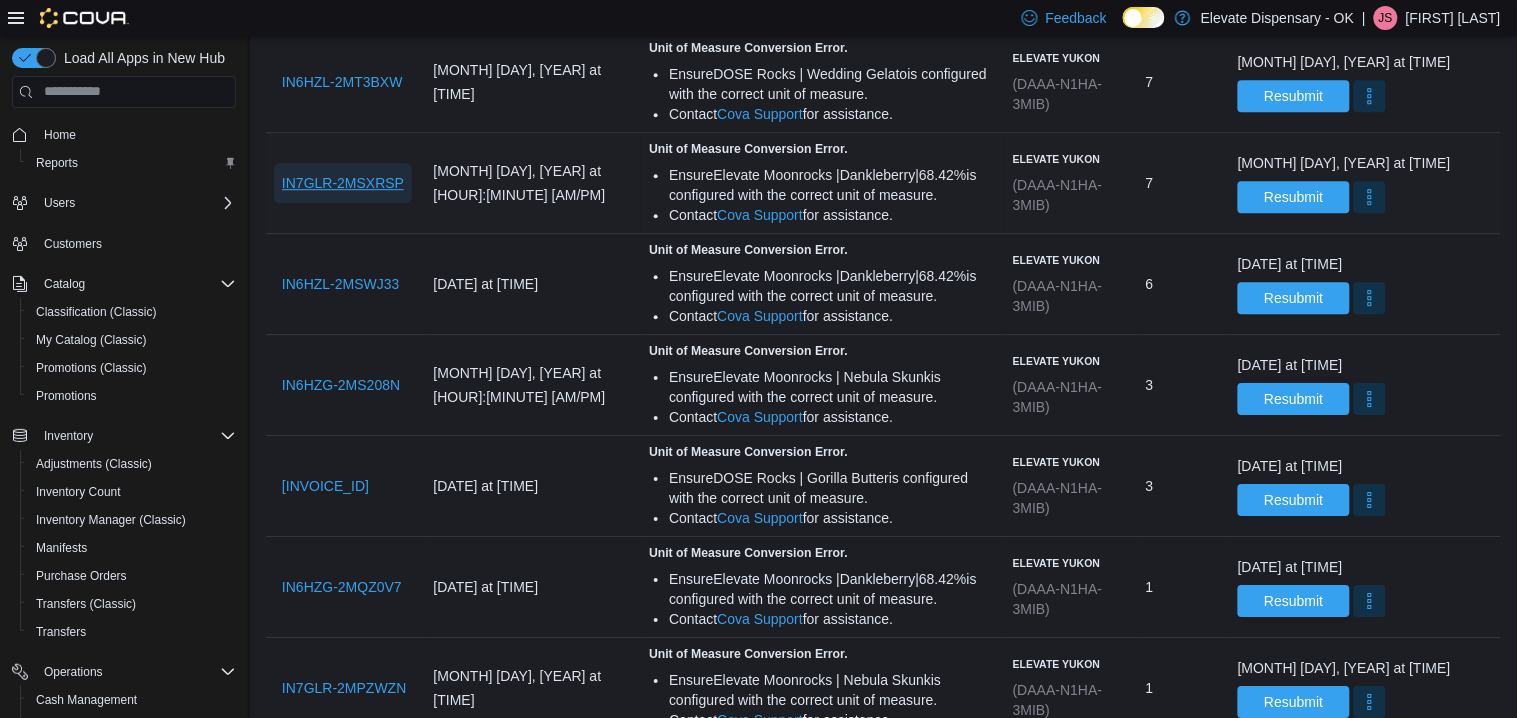 click on "IN7GLR-2MSXRSP" at bounding box center [343, 183] 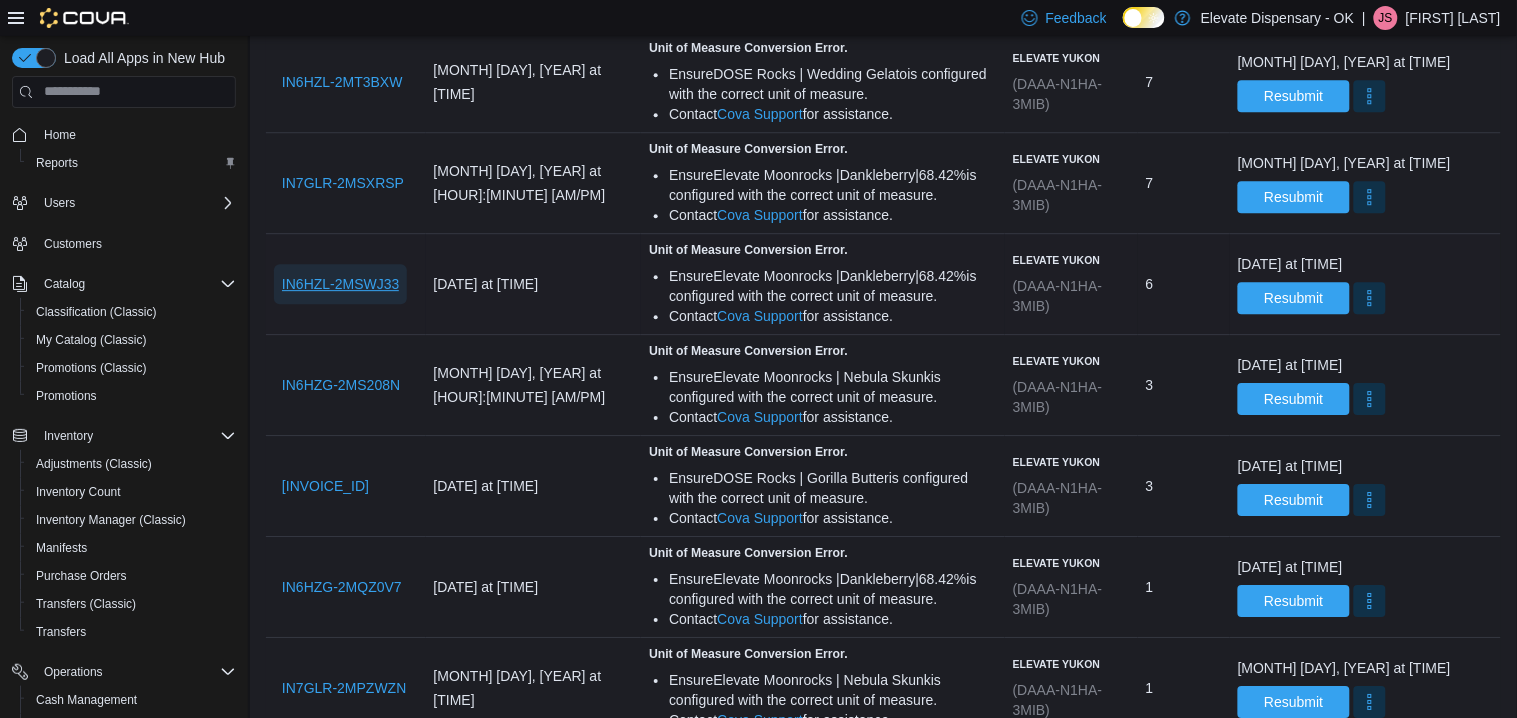 click on "IN6HZL-2MSWJ33" at bounding box center [340, 284] 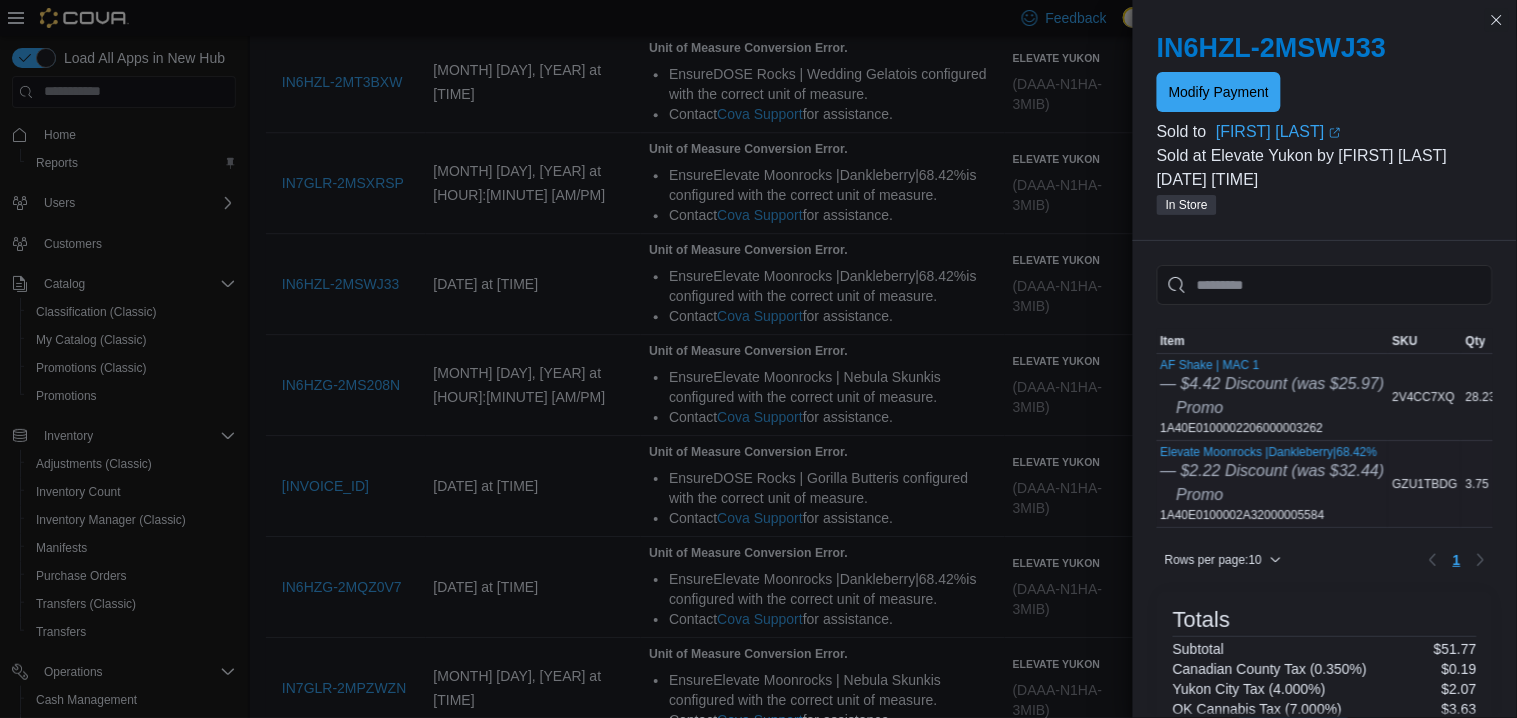 click on "— $2.22 Discount
(was $32.44)" at bounding box center (1273, 471) 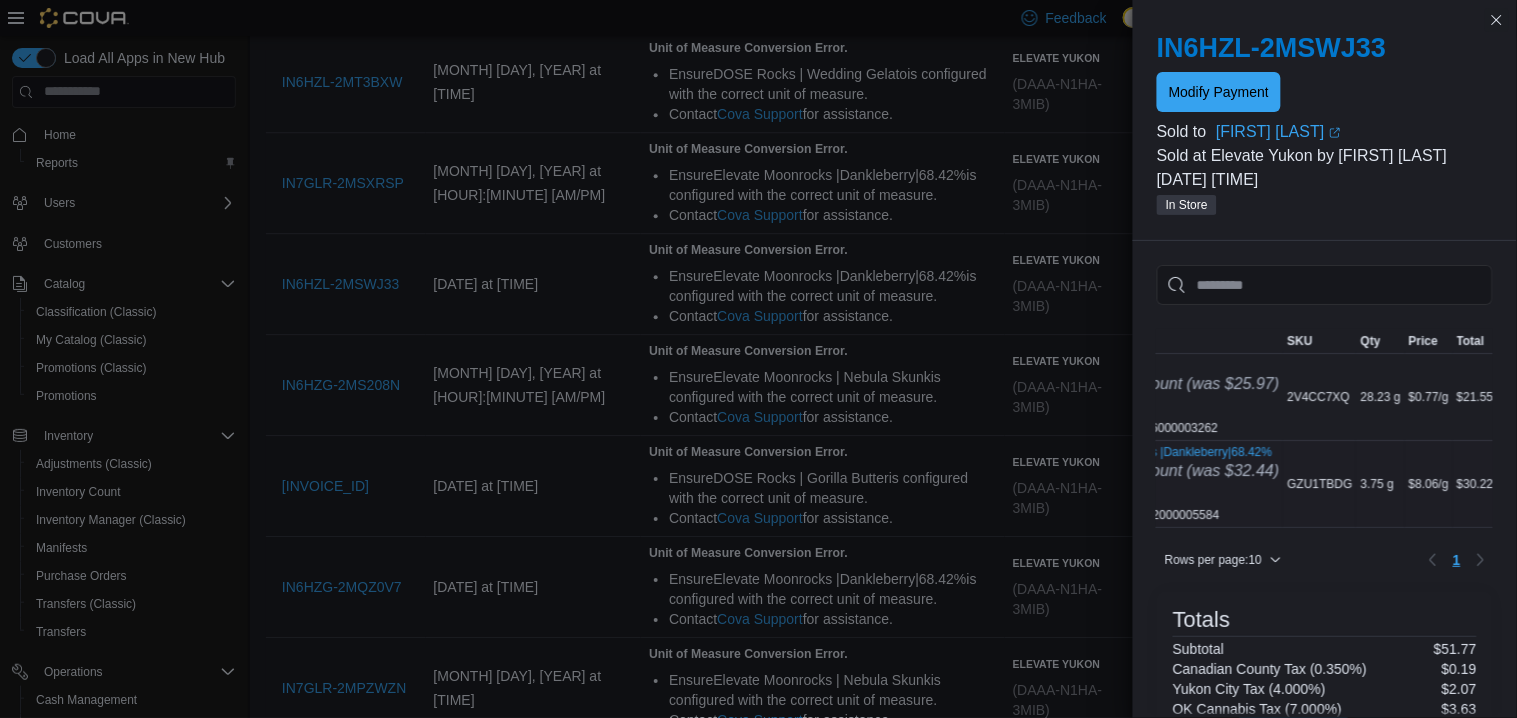 scroll, scrollTop: 0, scrollLeft: 106, axis: horizontal 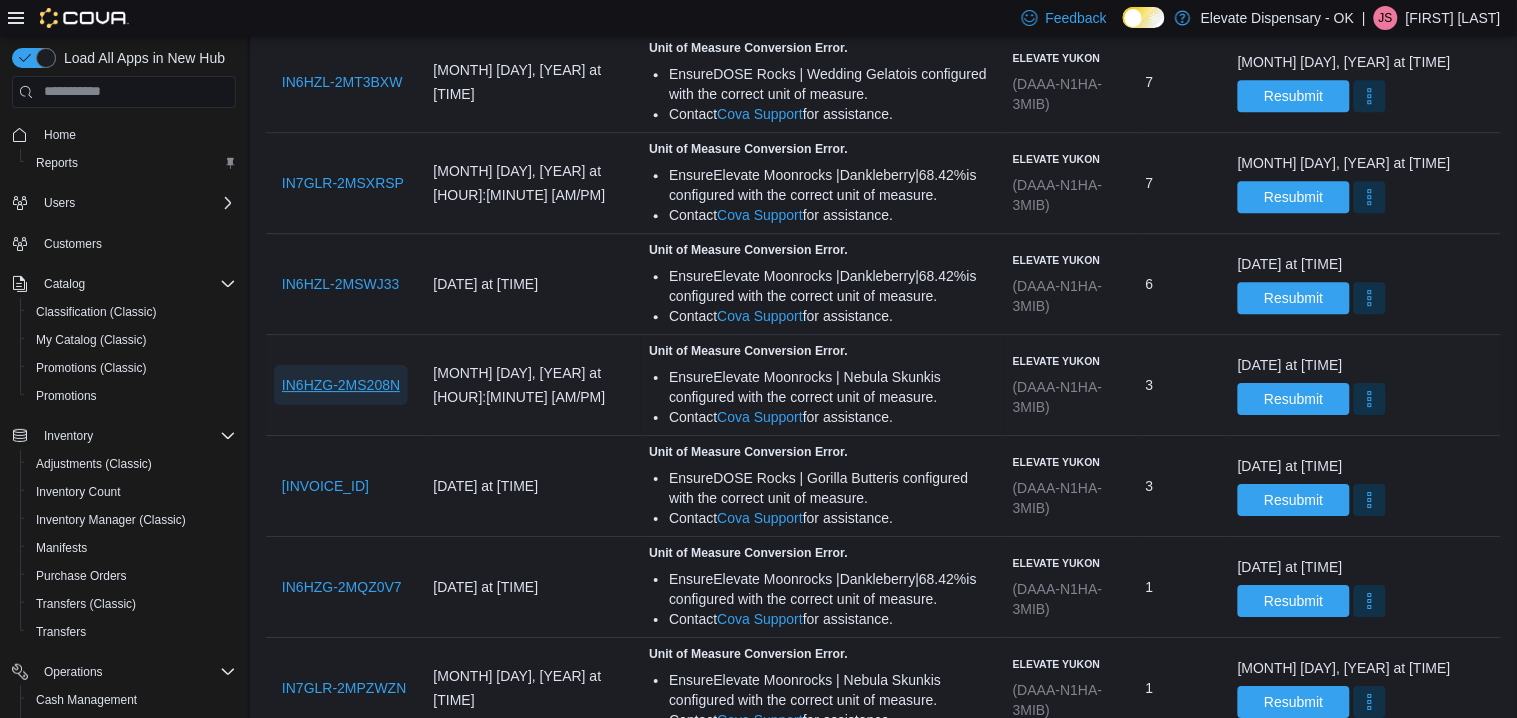 click on "IN6HZG-2MS208N" at bounding box center (341, 385) 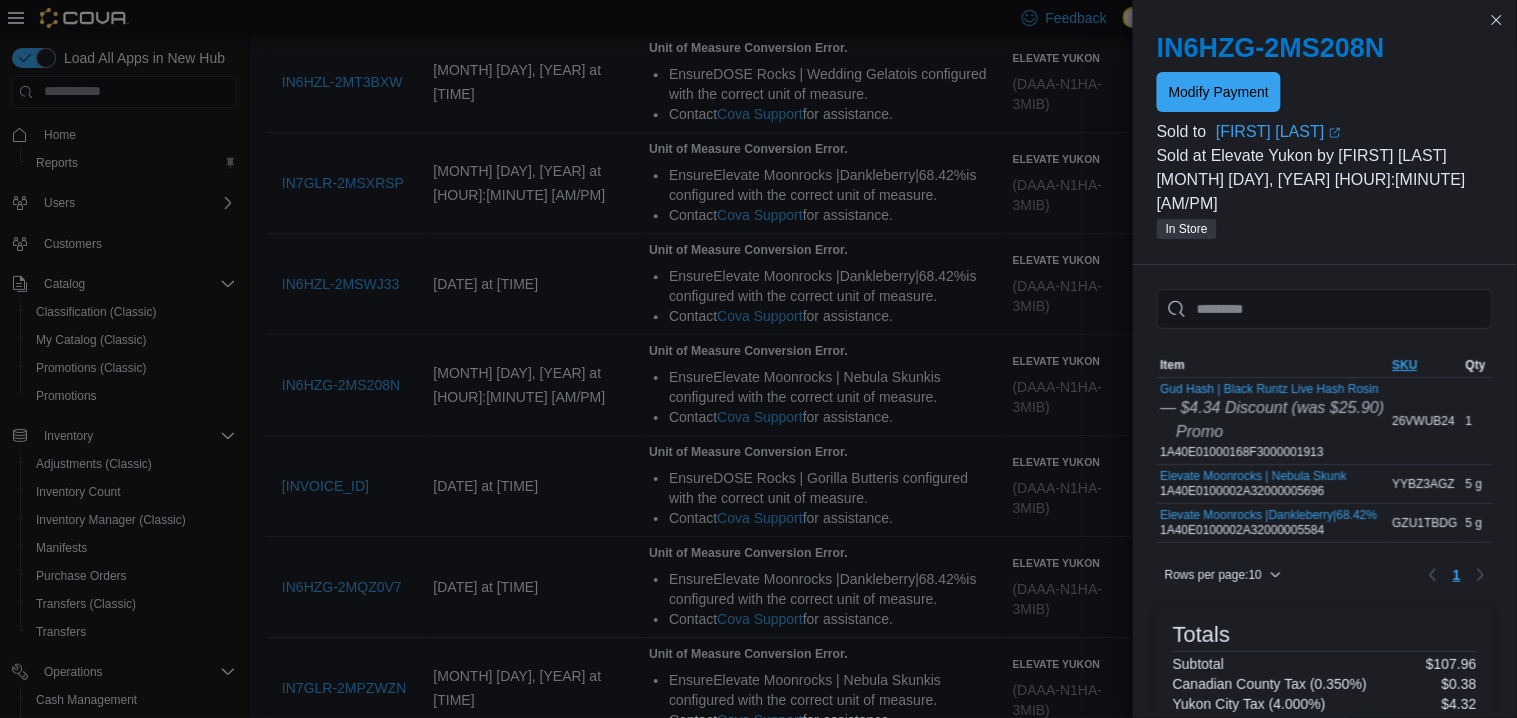 click on "SKU" at bounding box center (1405, 365) 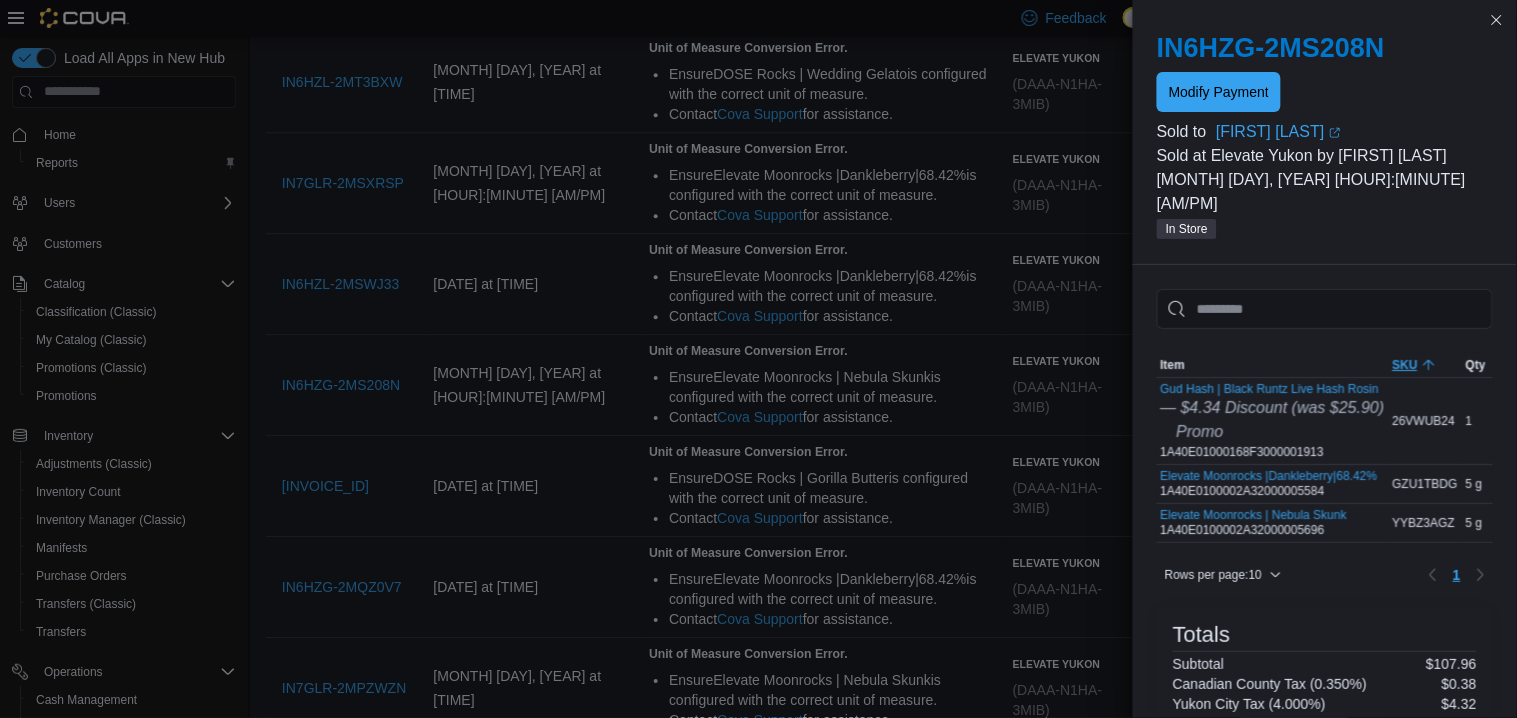 click on "SKU" at bounding box center [1405, 365] 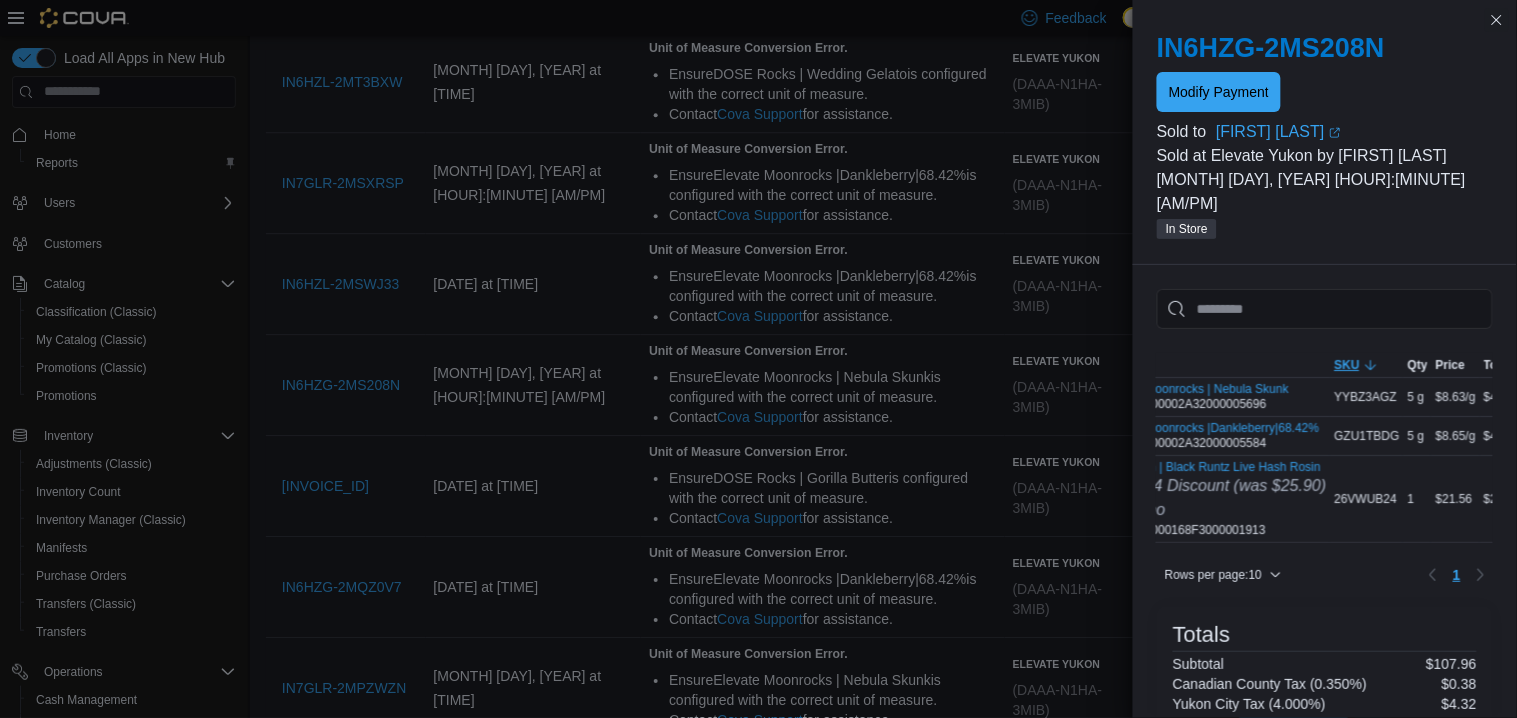 scroll, scrollTop: 0, scrollLeft: 62, axis: horizontal 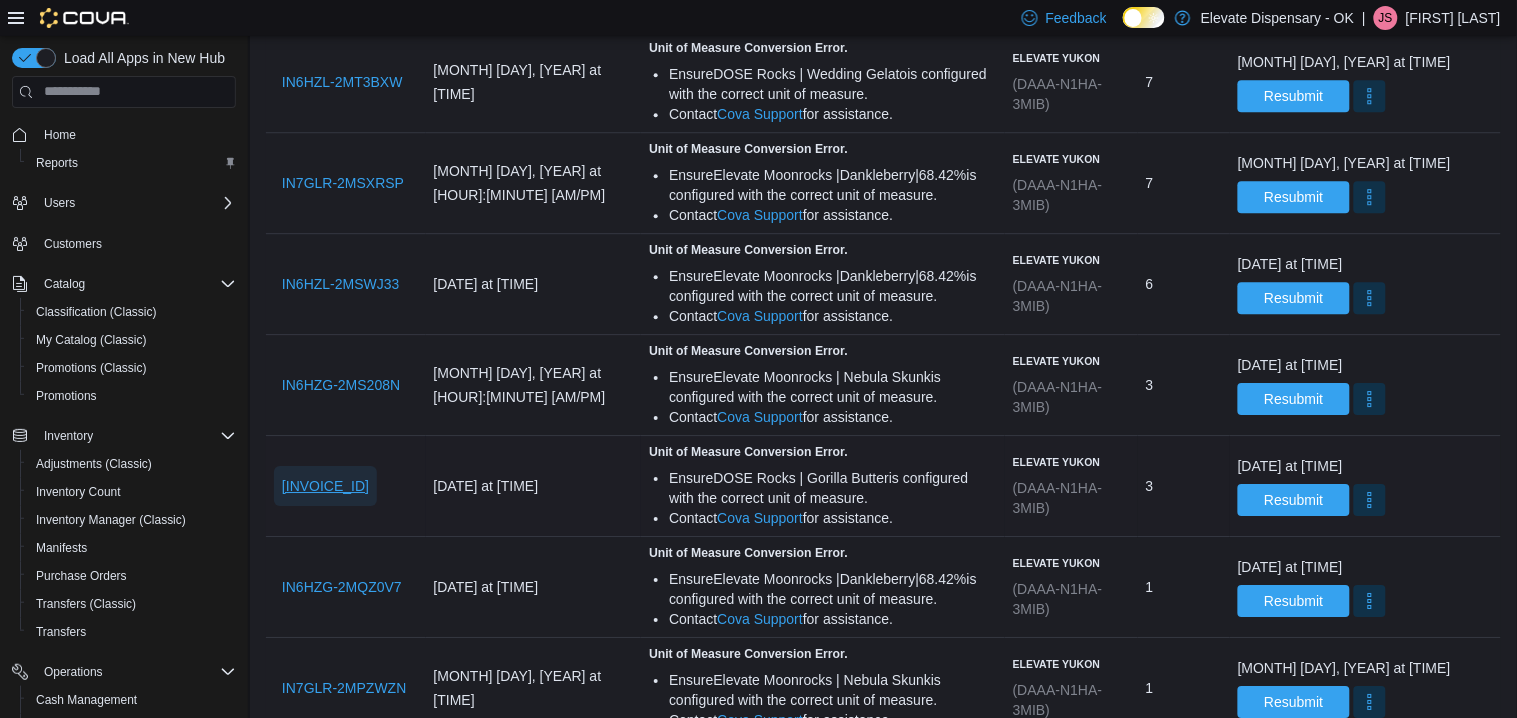 click on "[INVOICE_ID]" at bounding box center (325, 486) 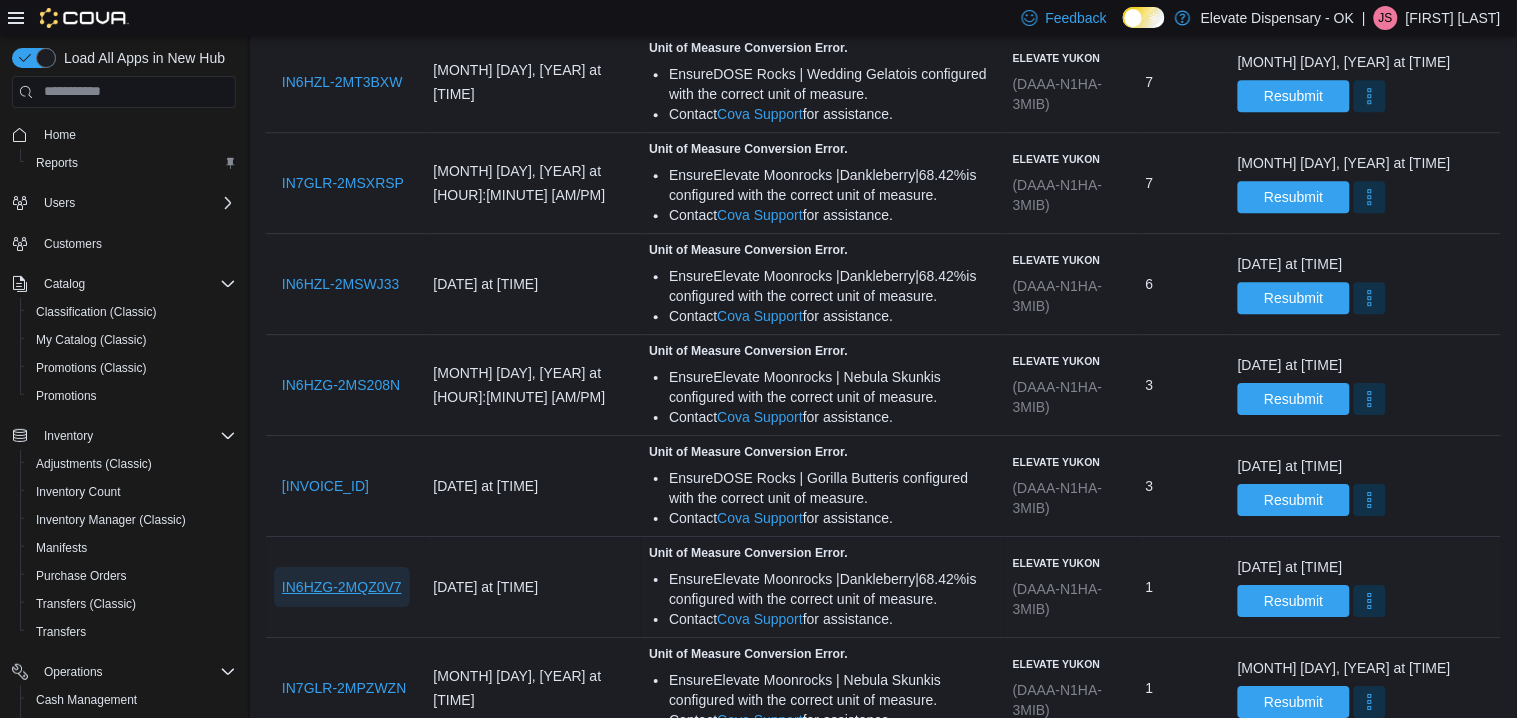 click on "IN6HZG-2MQZ0V7" at bounding box center (342, 587) 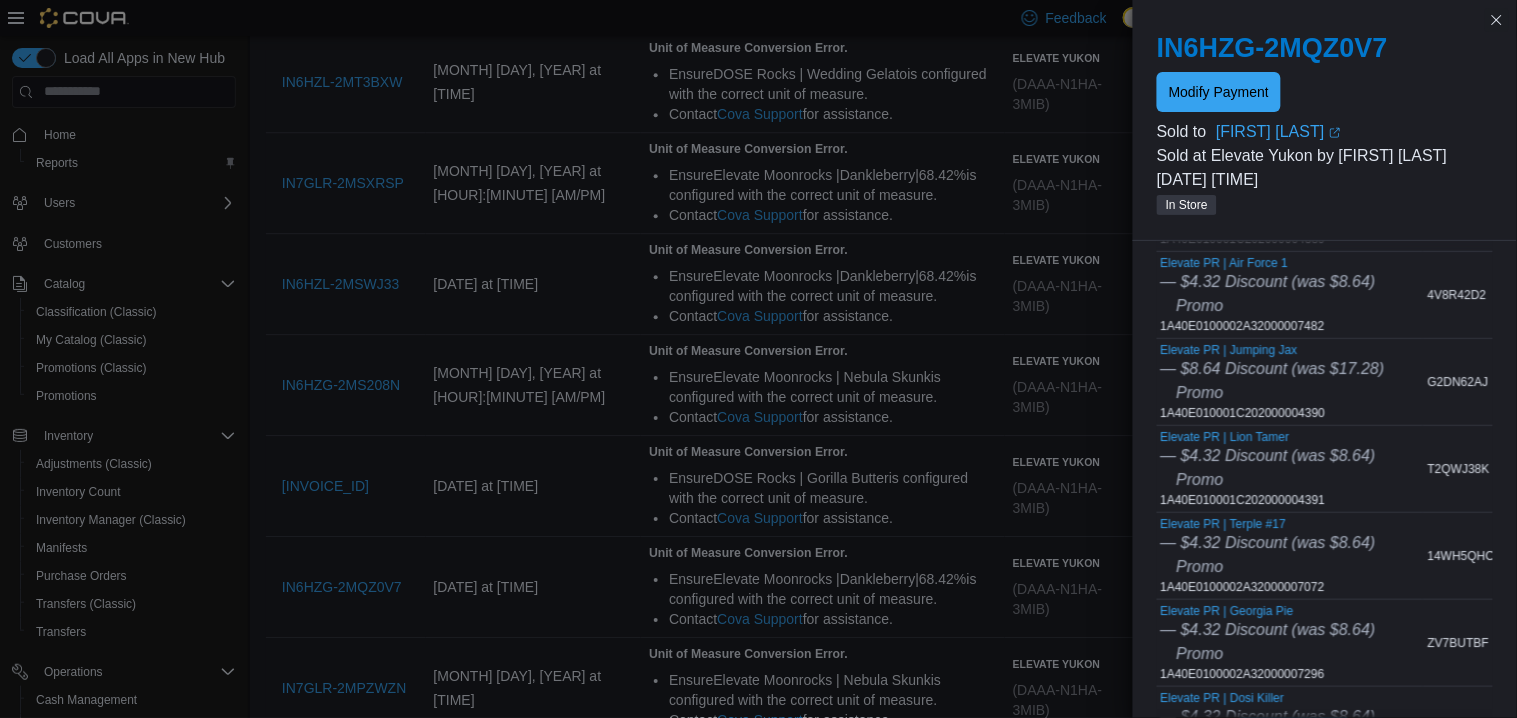 scroll, scrollTop: 404, scrollLeft: 0, axis: vertical 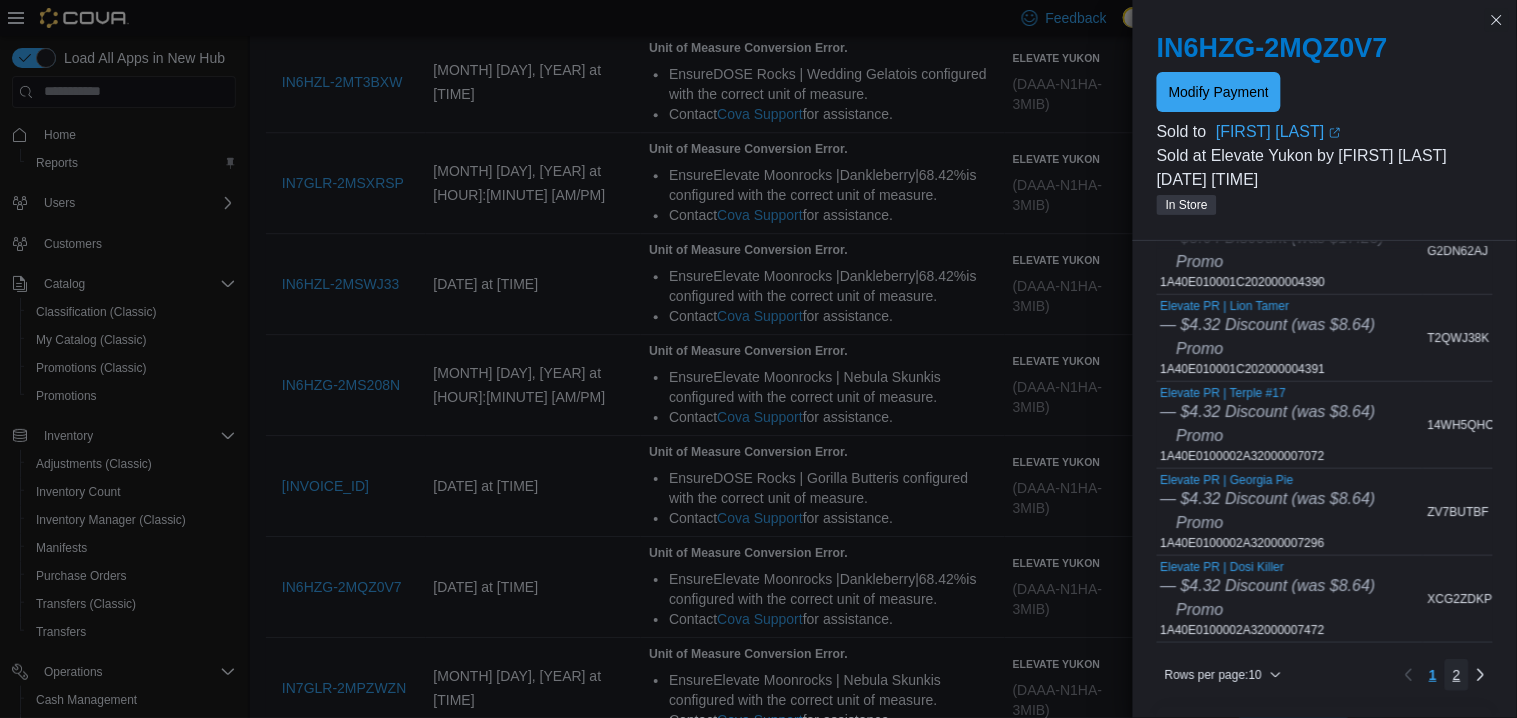 click on "2" at bounding box center (1457, 675) 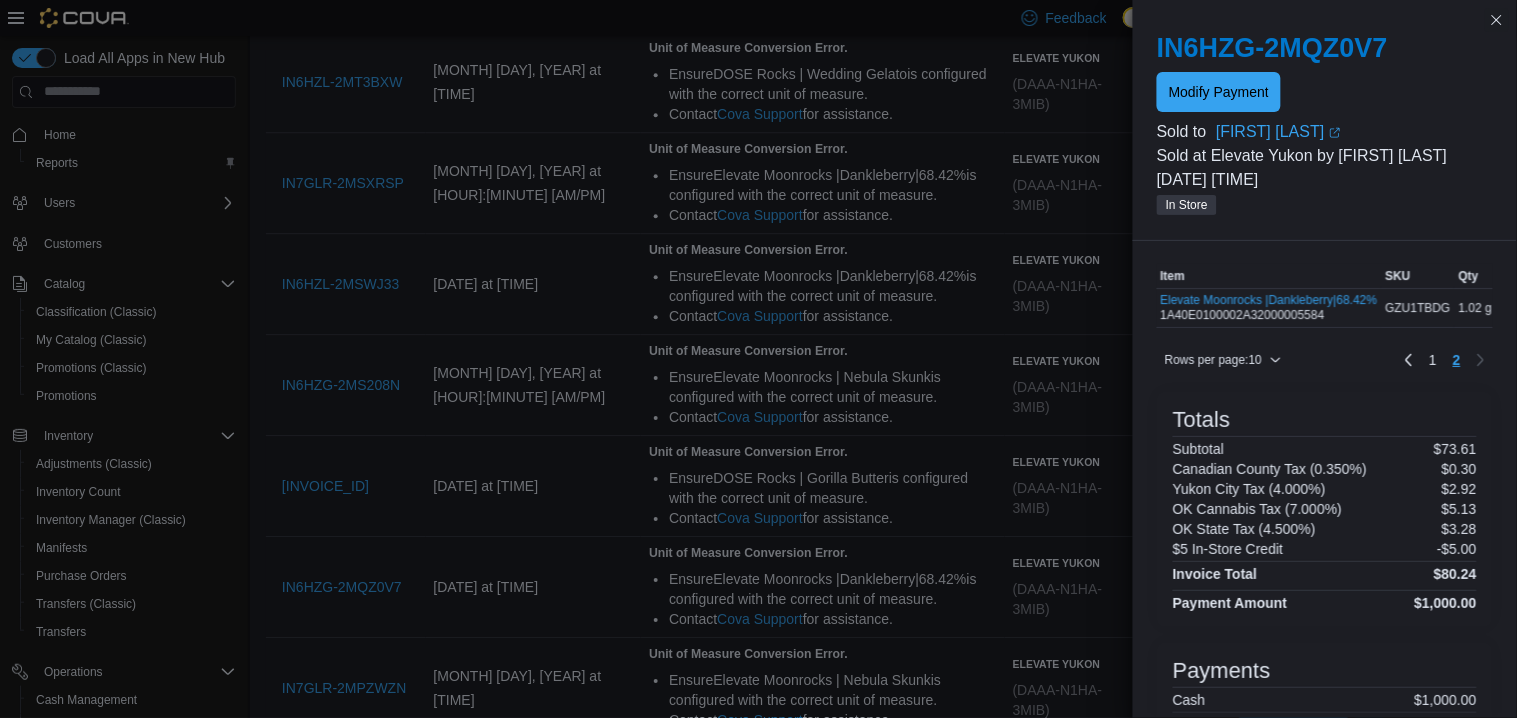 scroll, scrollTop: 63, scrollLeft: 0, axis: vertical 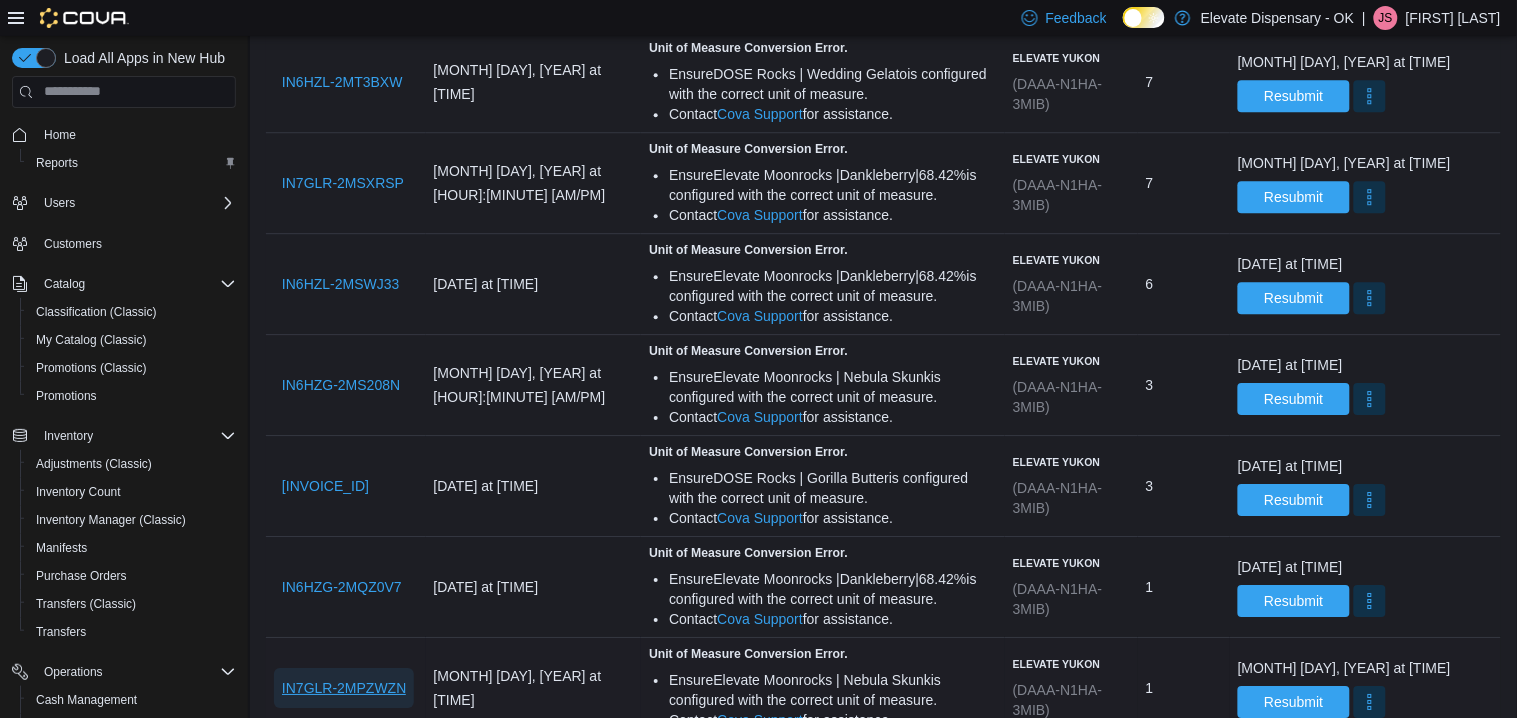 click on "IN7GLR-2MPZWZN" at bounding box center [344, 688] 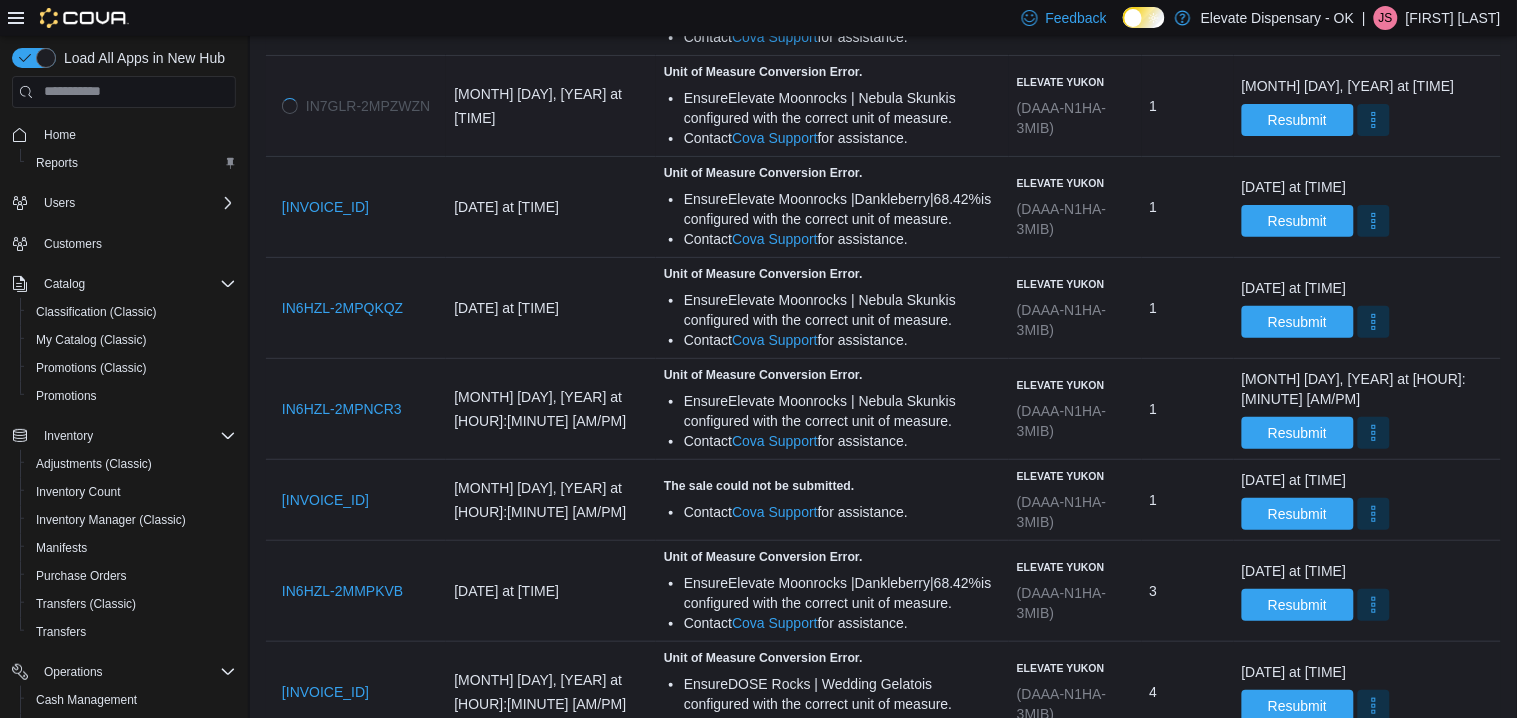 scroll, scrollTop: 1973, scrollLeft: 0, axis: vertical 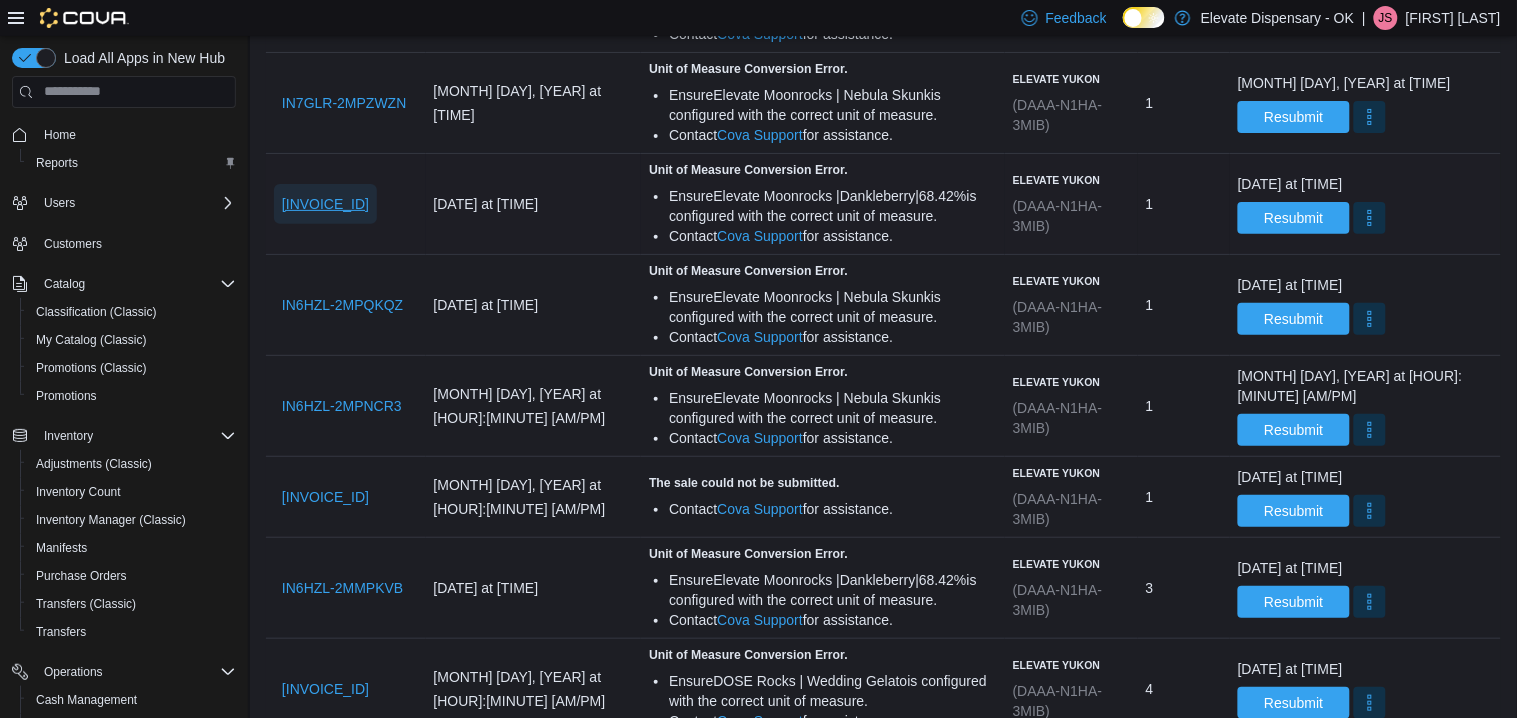 click on "[INVOICE_ID]" at bounding box center (325, 204) 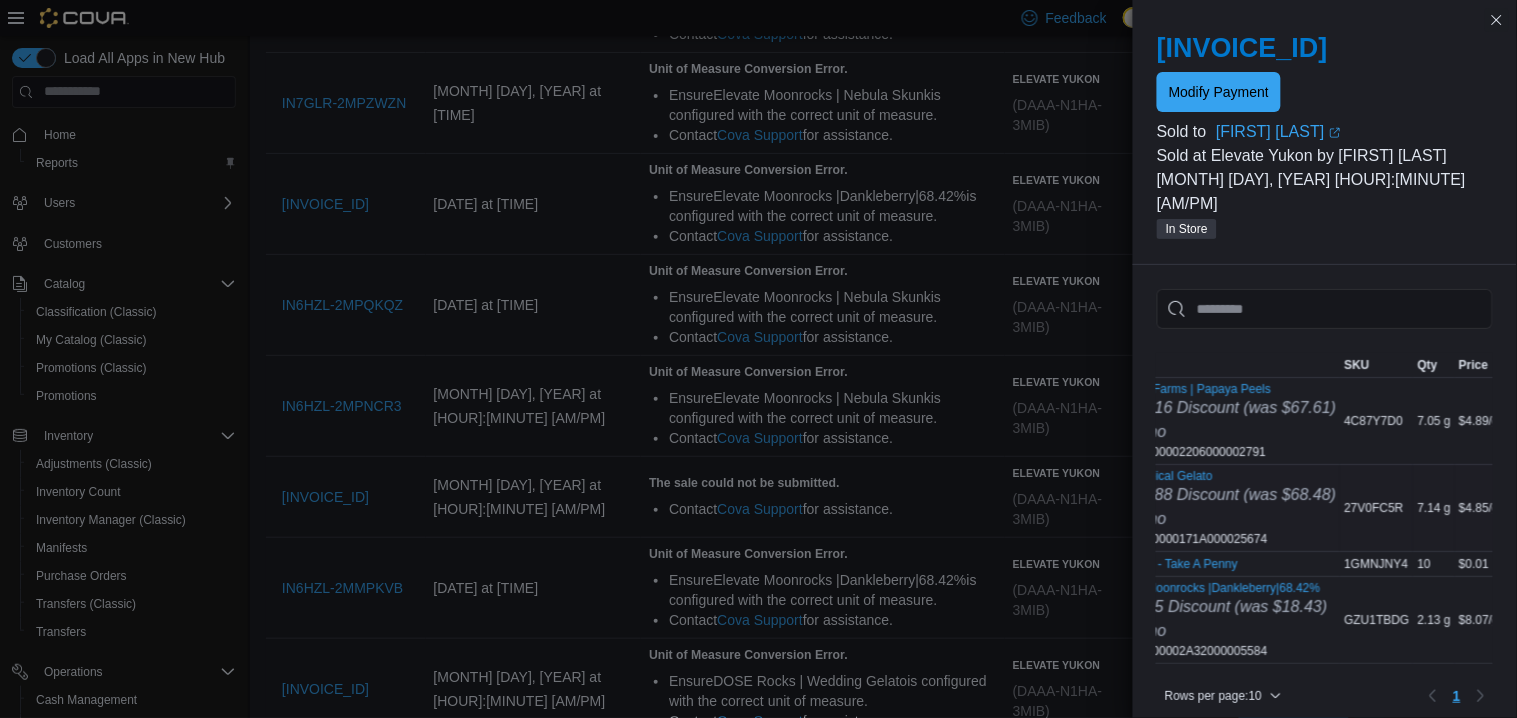 scroll, scrollTop: 0, scrollLeft: 54, axis: horizontal 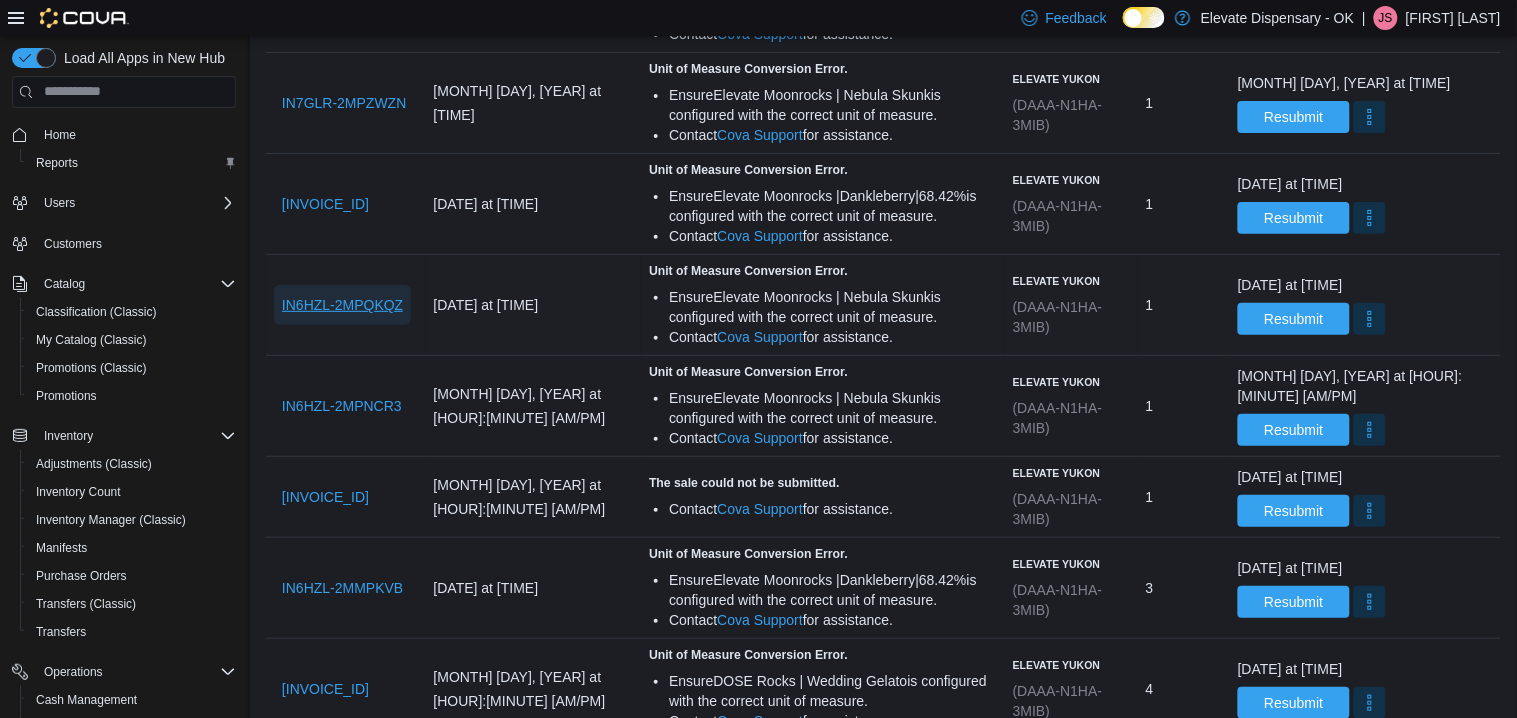 click on "IN6HZL-2MPQKQZ" at bounding box center [342, 305] 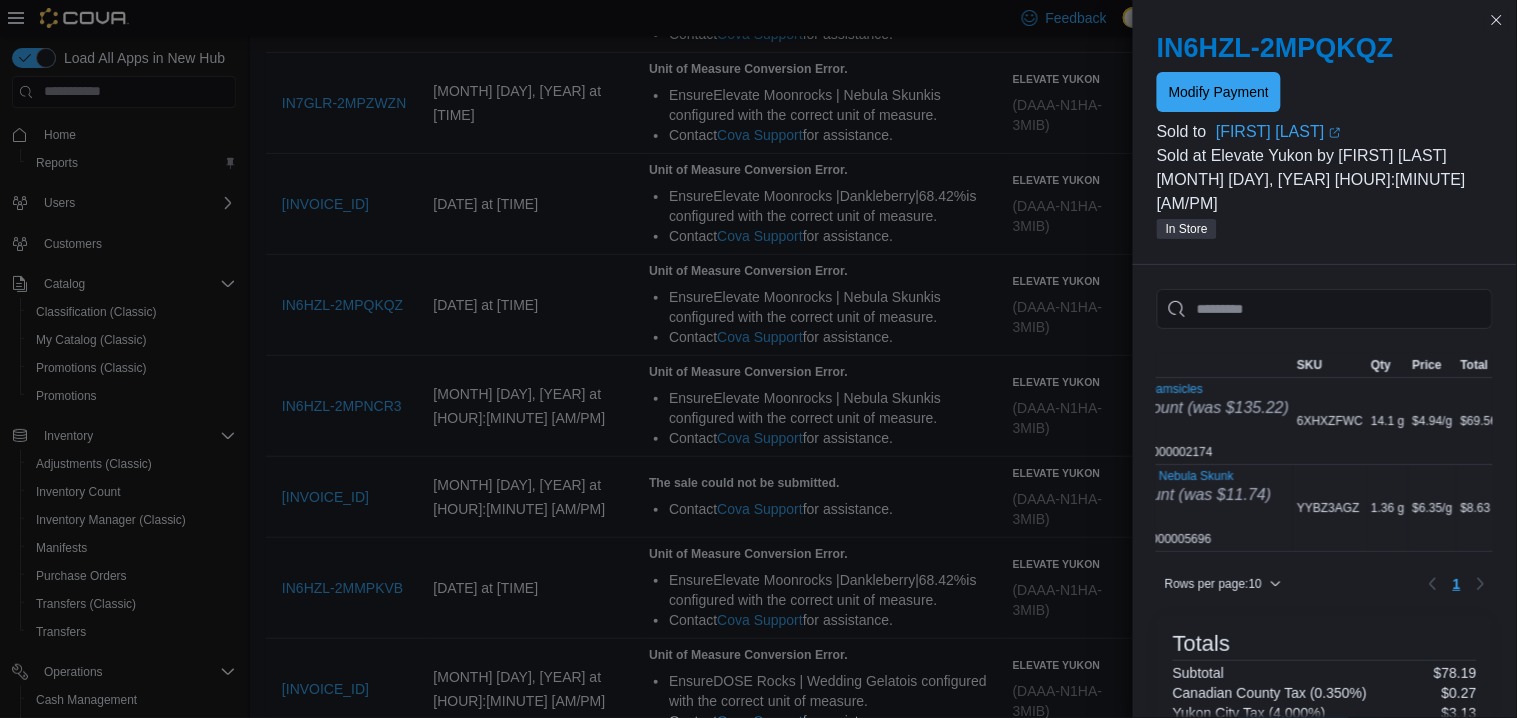 scroll, scrollTop: 0, scrollLeft: 118, axis: horizontal 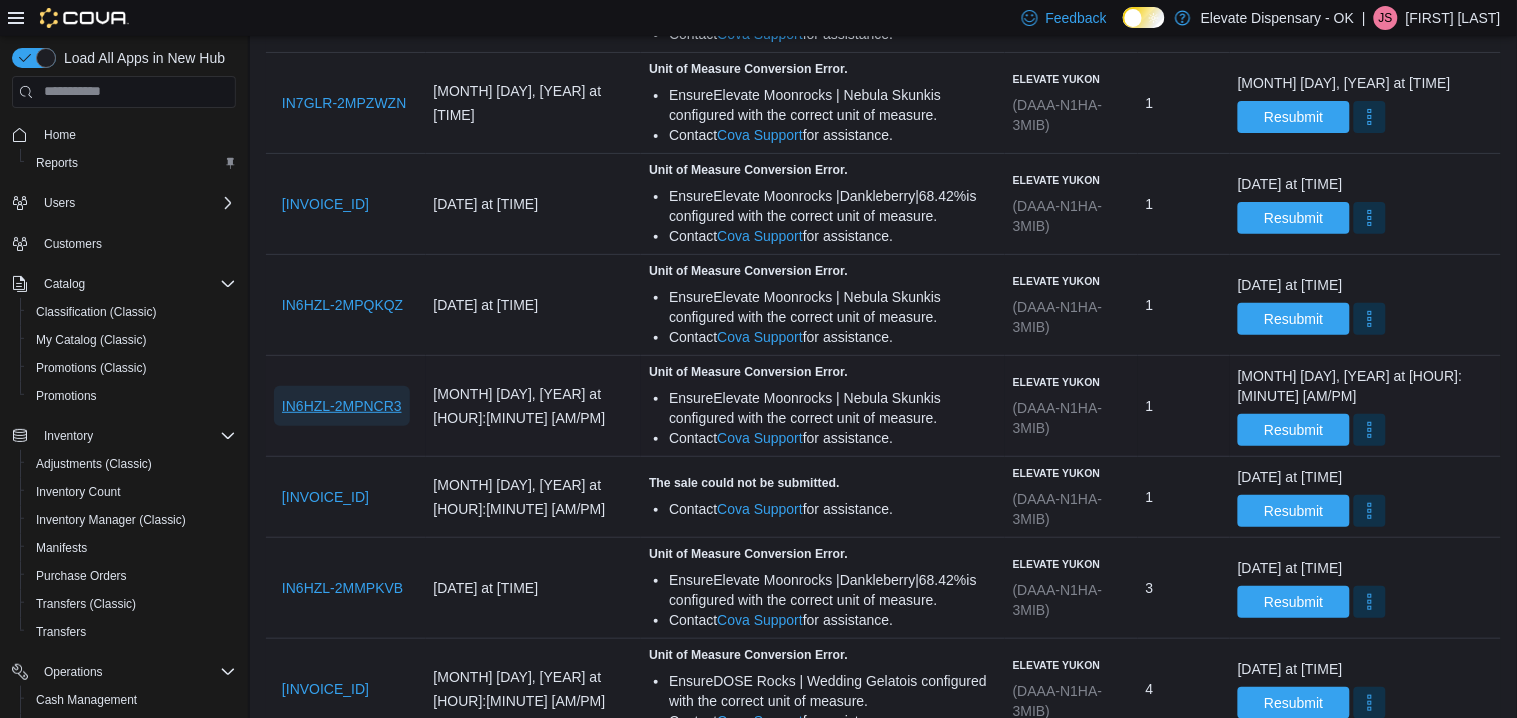 click on "IN6HZL-2MPNCR3" at bounding box center (342, 406) 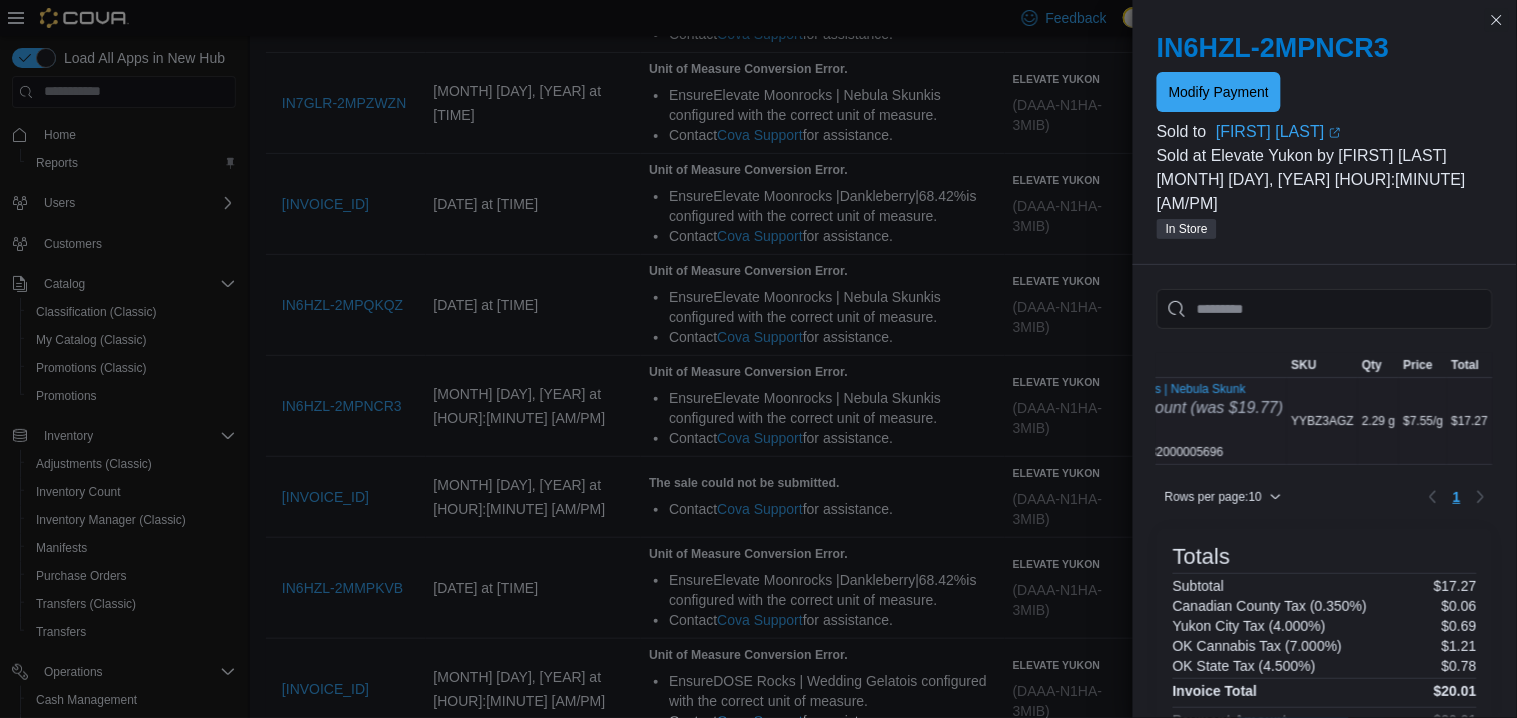 scroll, scrollTop: 0, scrollLeft: 0, axis: both 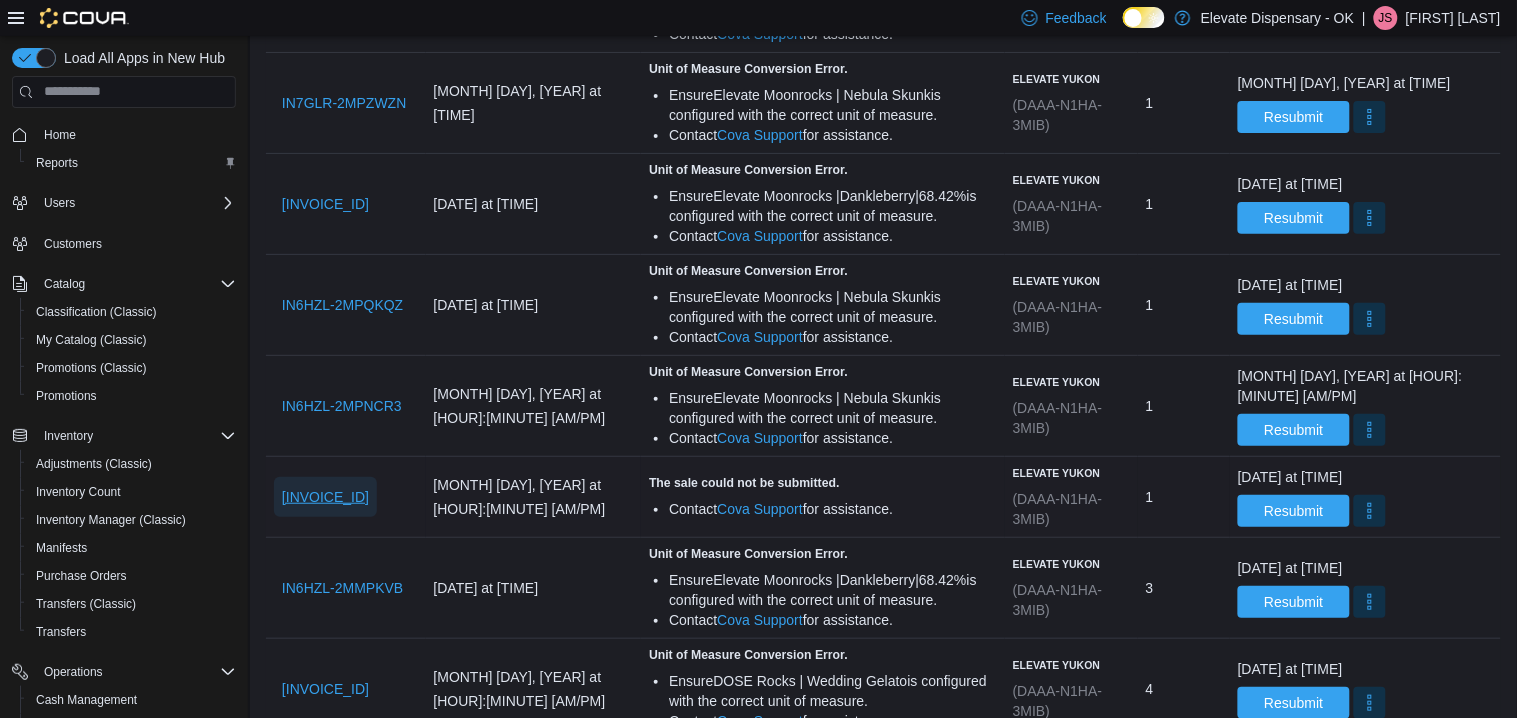 click on "[INVOICE_ID]" at bounding box center (325, 497) 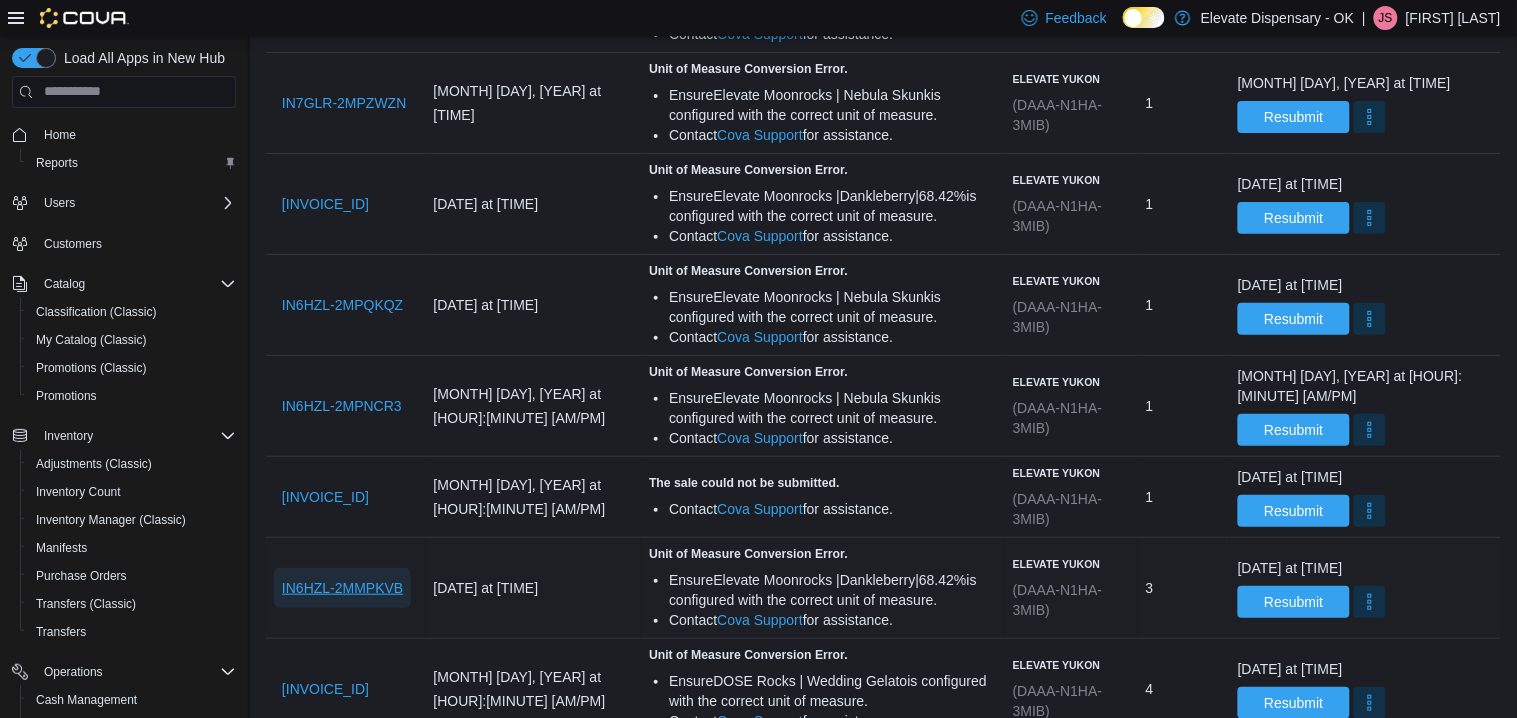 click on "IN6HZL-2MMPKVB" at bounding box center (342, 588) 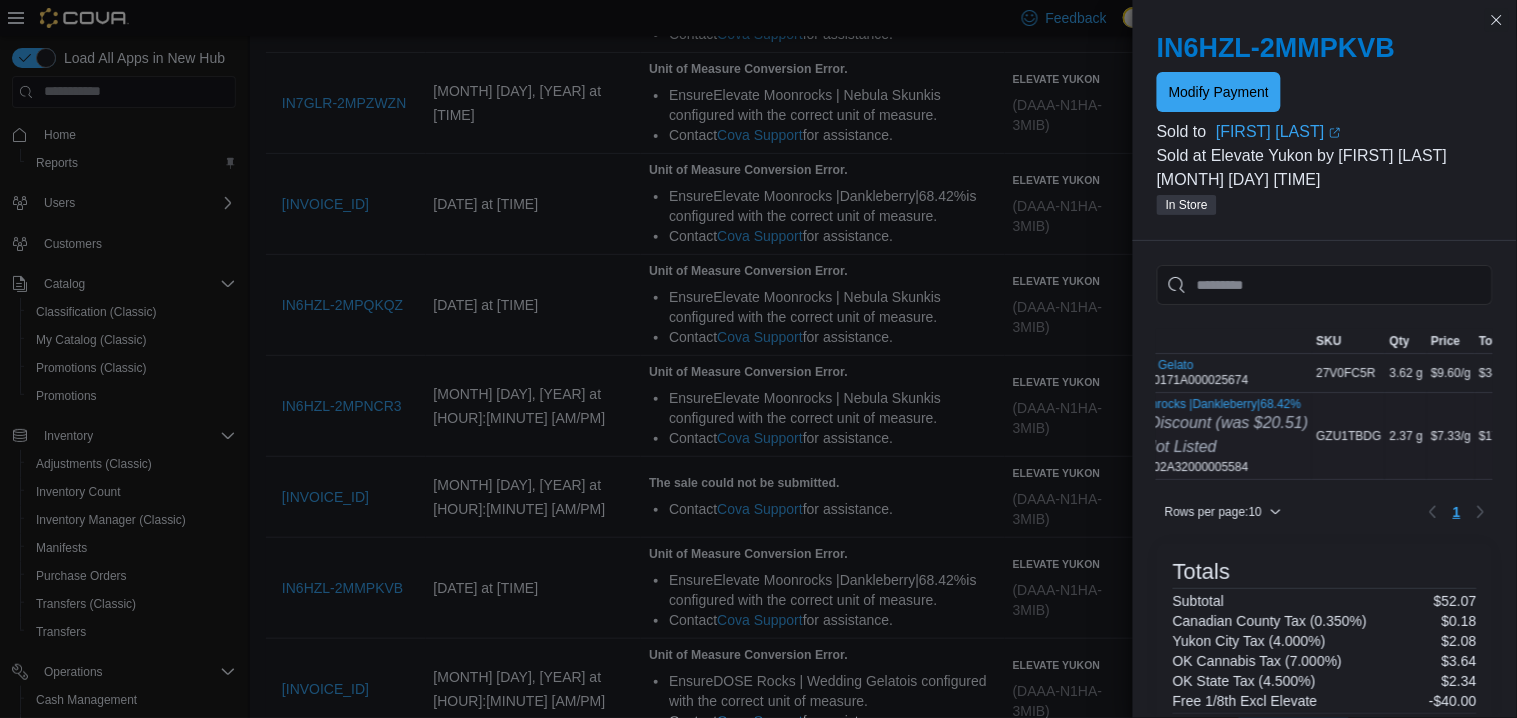 scroll, scrollTop: 0, scrollLeft: 78, axis: horizontal 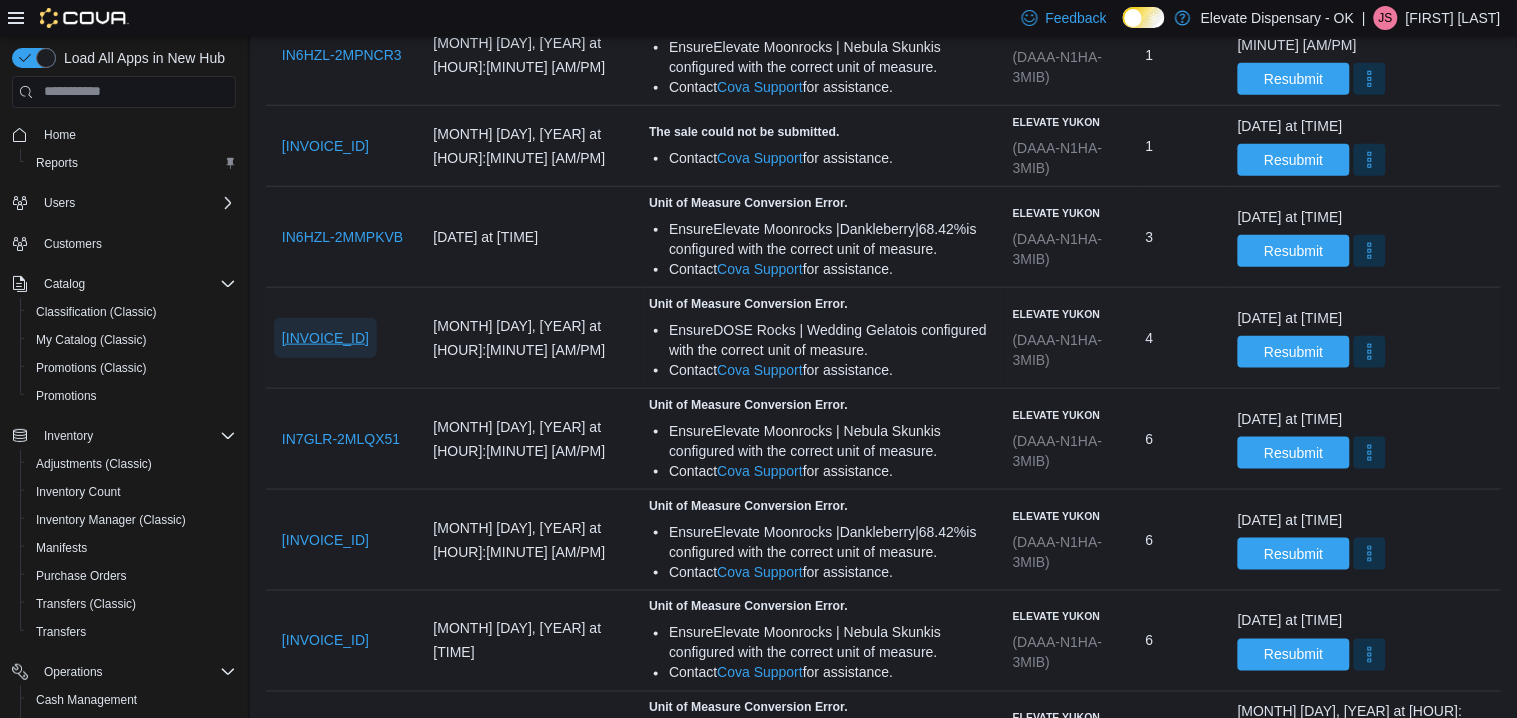 click on "[INVOICE_ID]" at bounding box center (325, 338) 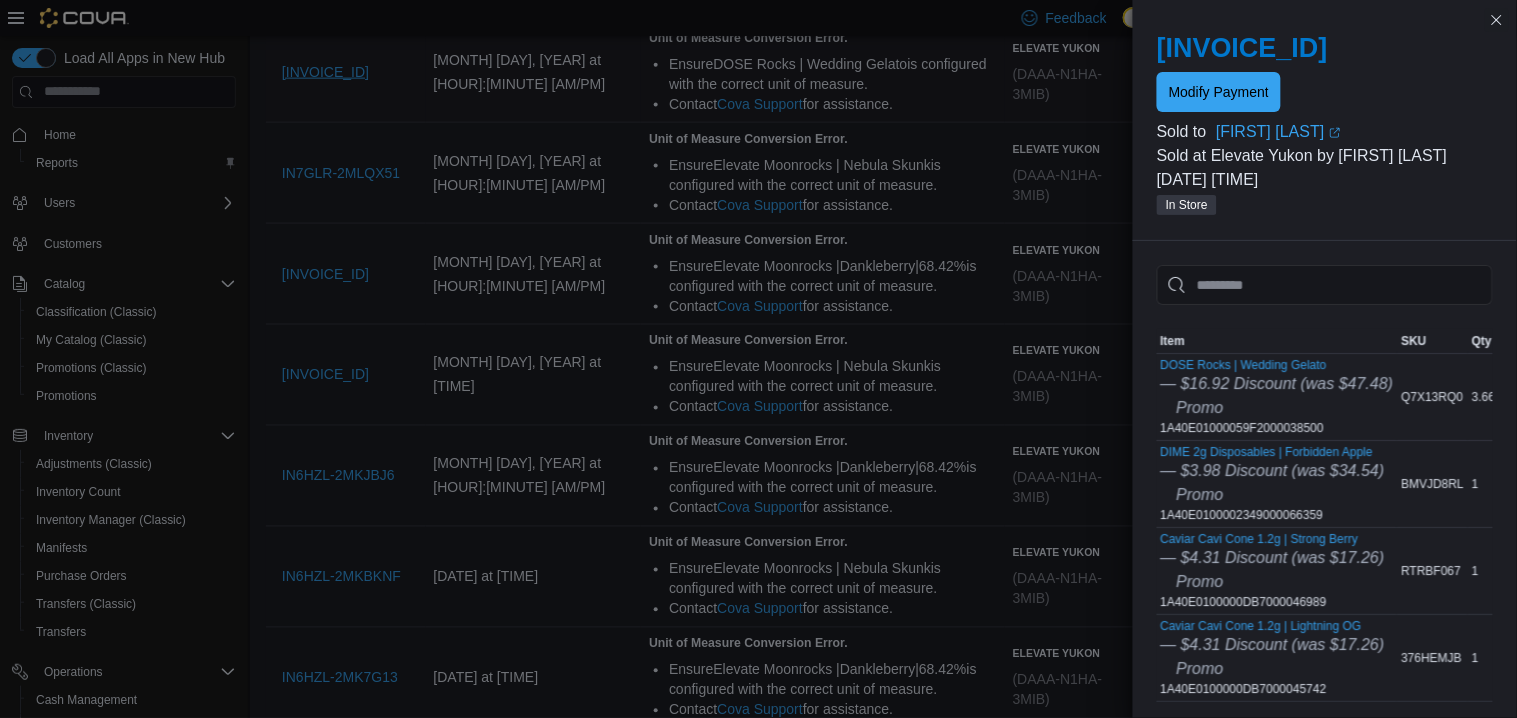 scroll, scrollTop: 2597, scrollLeft: 0, axis: vertical 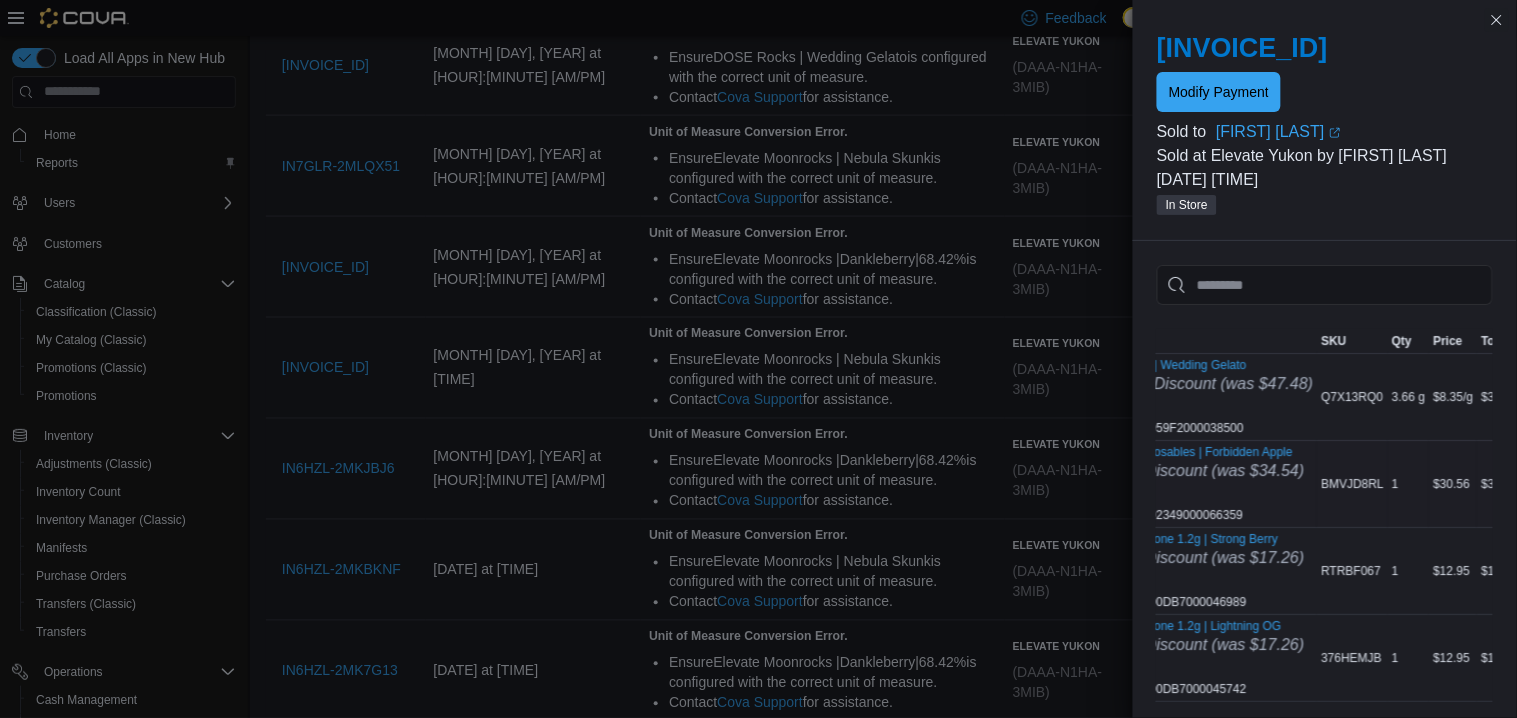 click on "— $3.98 Discount
(was $34.54)" at bounding box center [1193, 471] 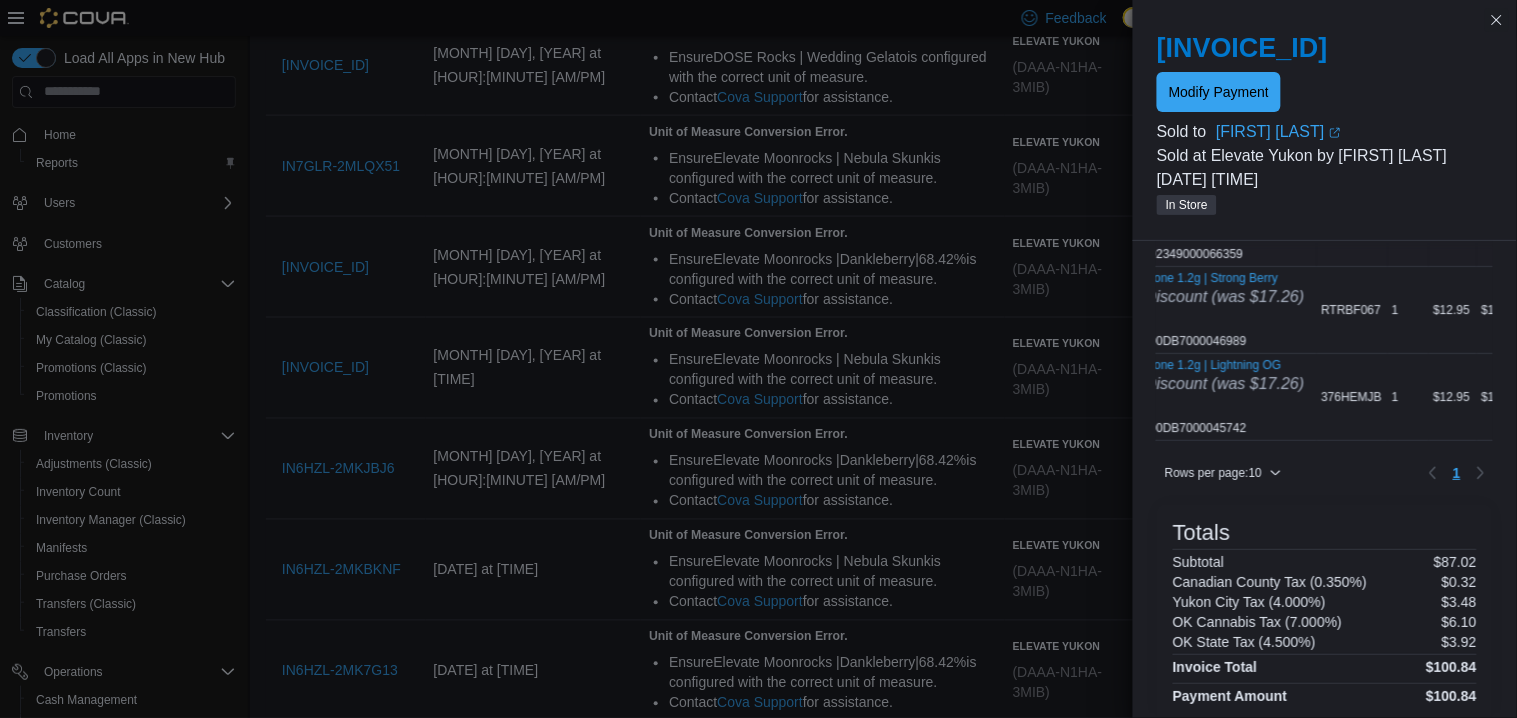 scroll, scrollTop: 260, scrollLeft: 0, axis: vertical 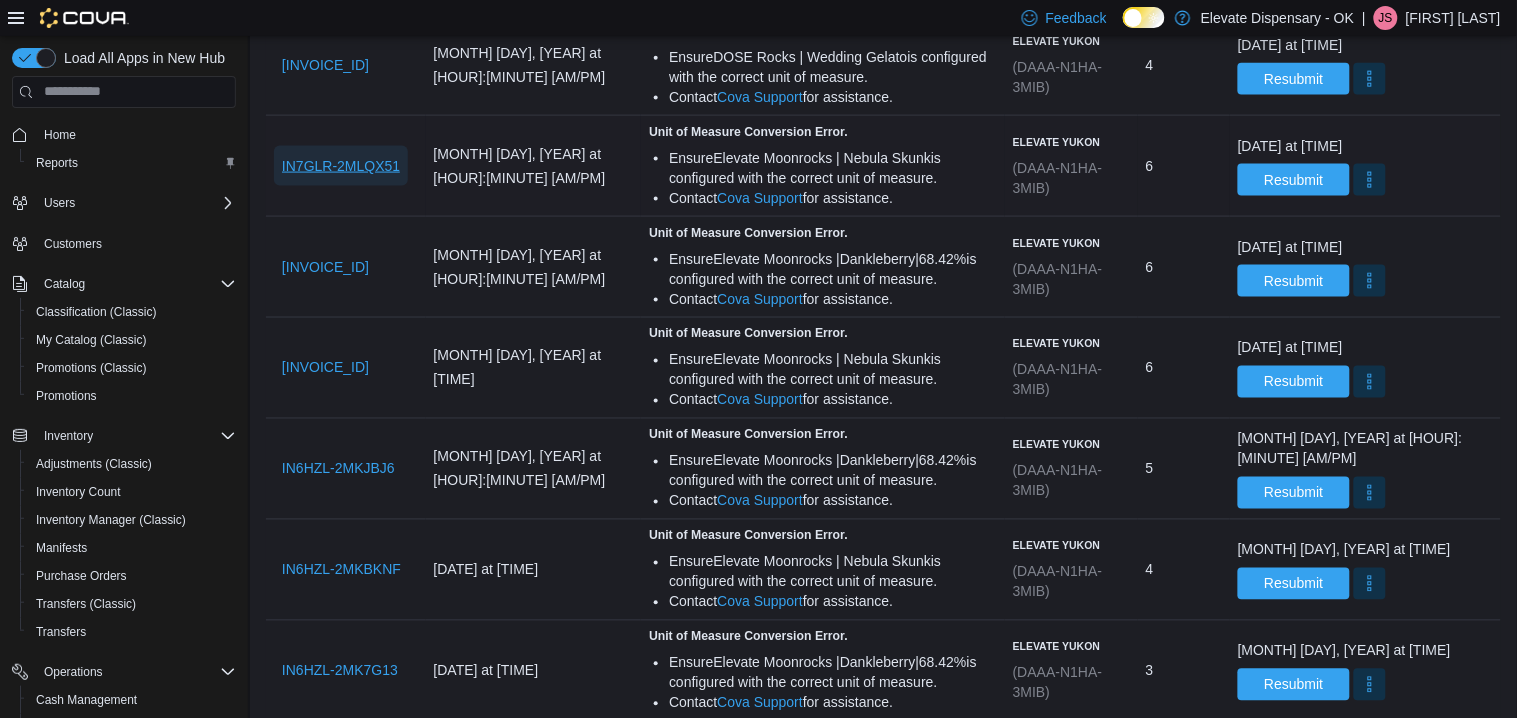click on "IN7GLR-2MLQX51" at bounding box center [341, 166] 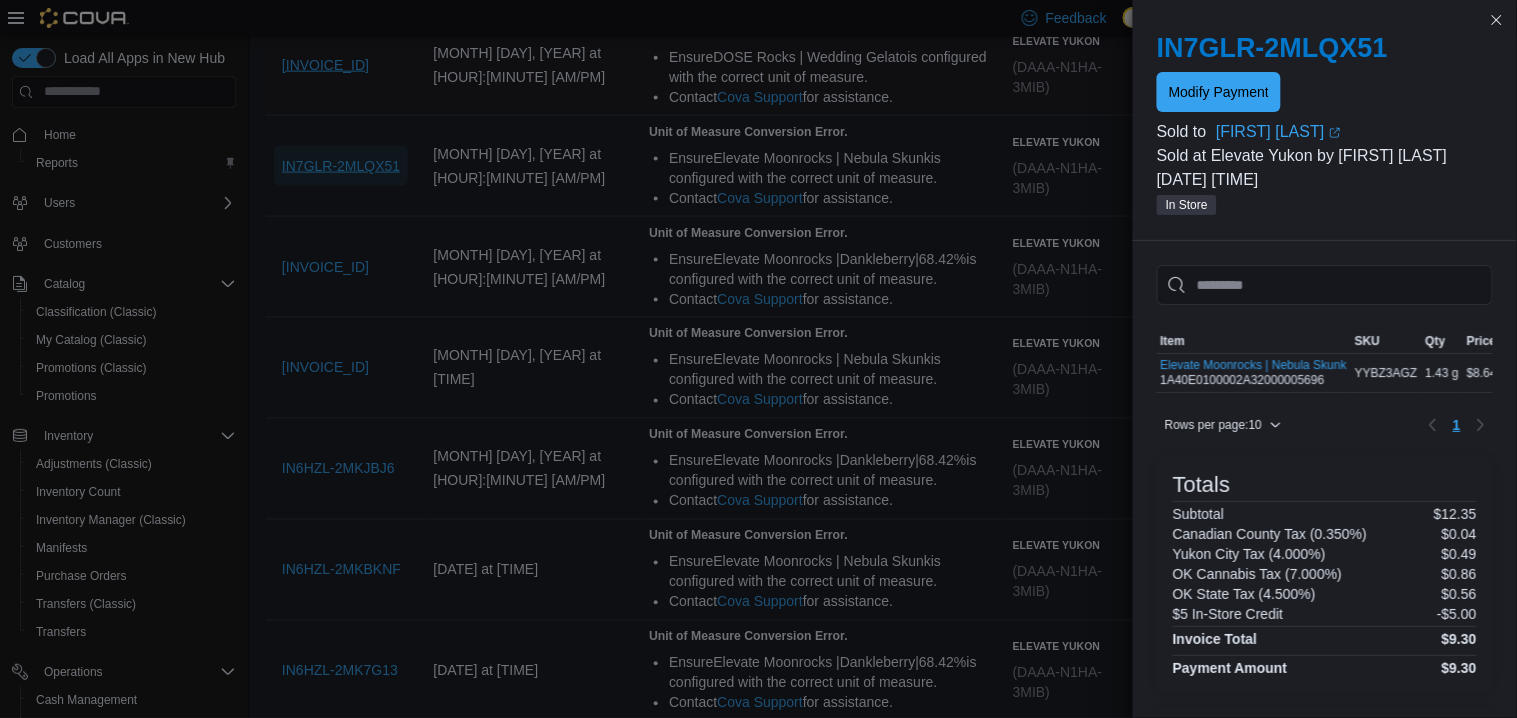 click on "IN7GLR-2MLQX51" at bounding box center [341, 166] 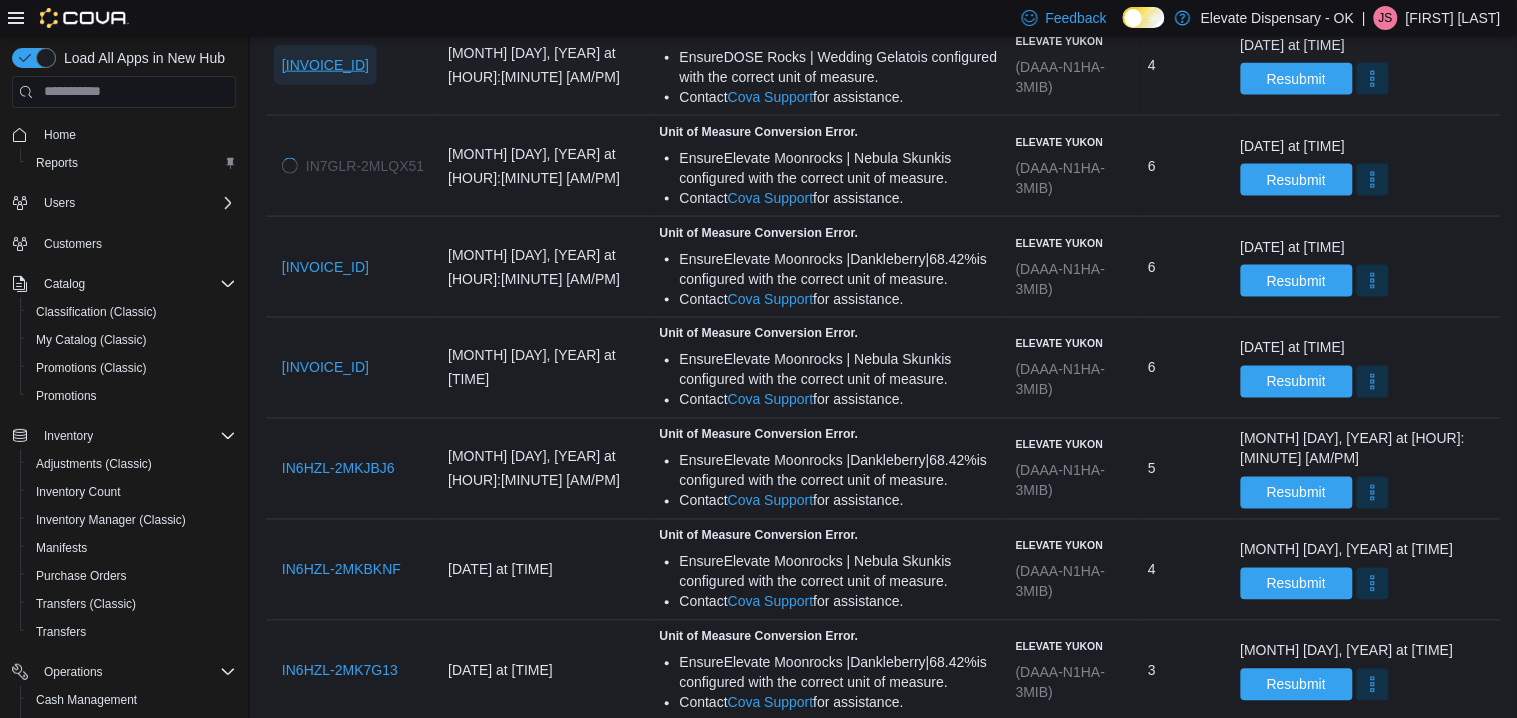 click on "[INVOICE_ID]" at bounding box center (325, 65) 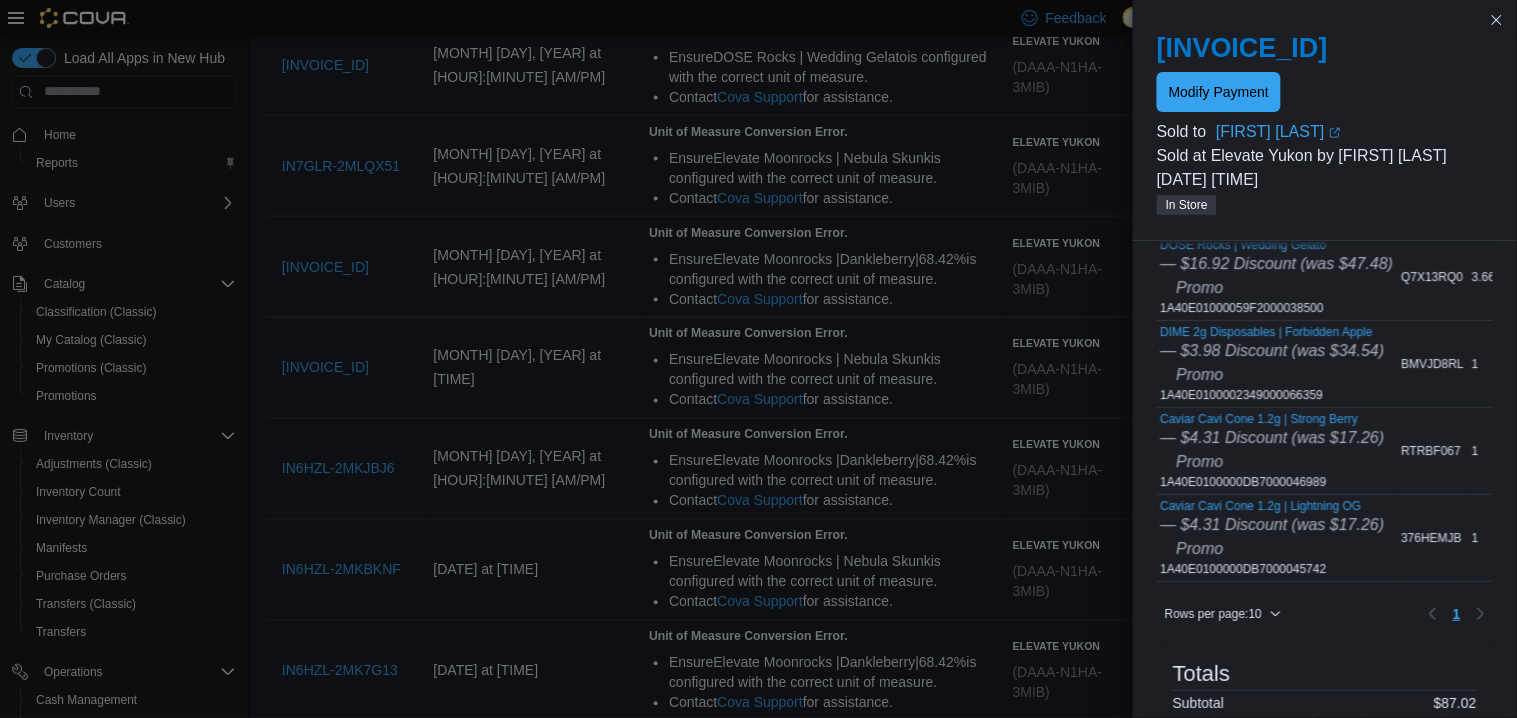scroll, scrollTop: 168, scrollLeft: 0, axis: vertical 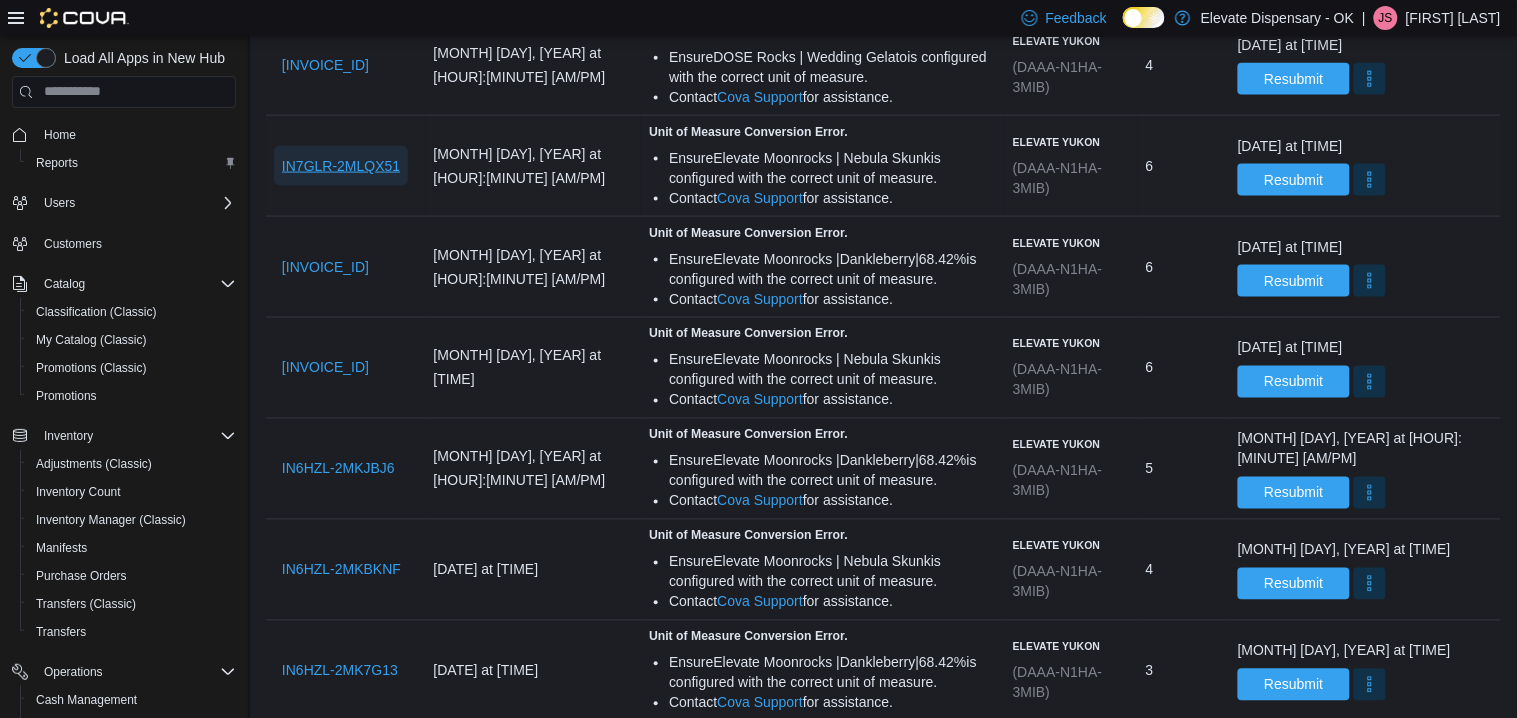 click on "IN7GLR-2MLQX51" at bounding box center (341, 166) 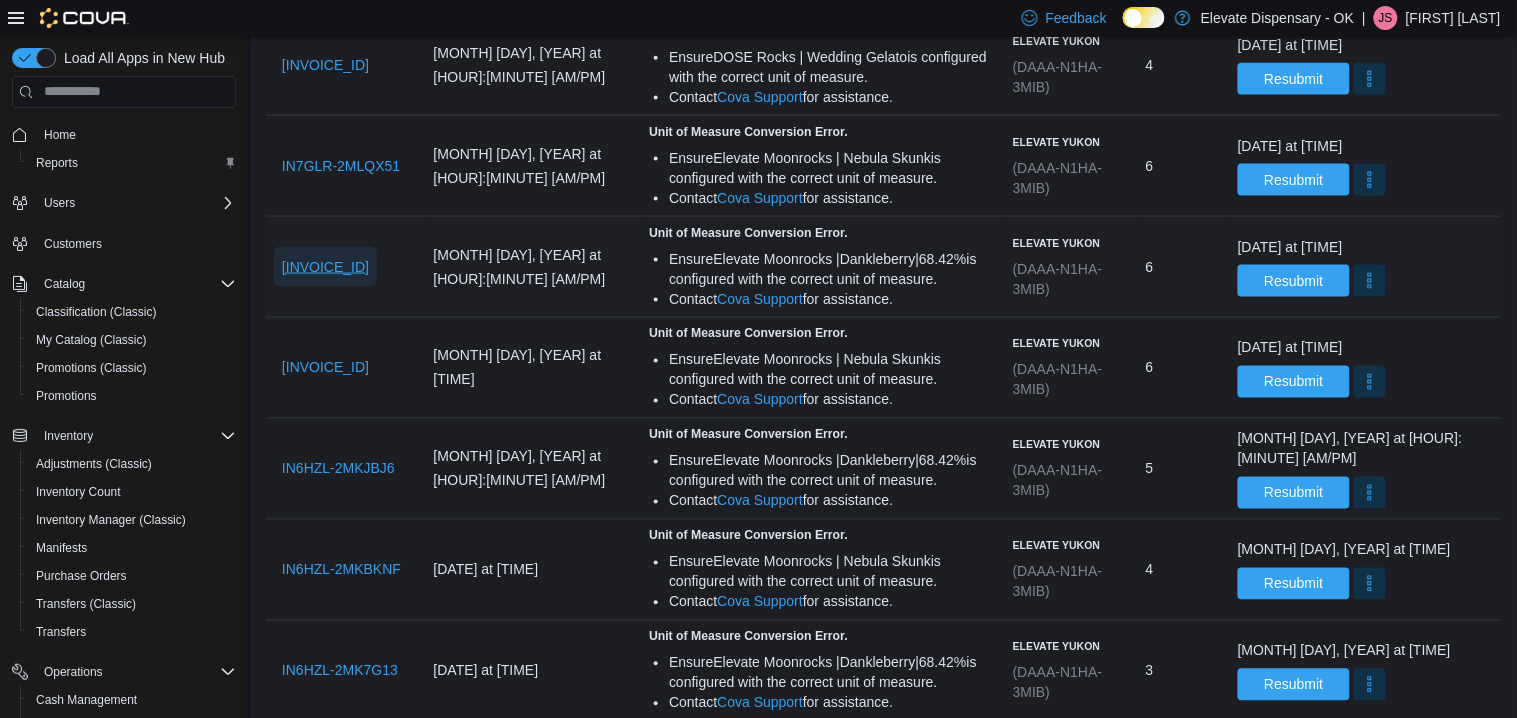 click on "[INVOICE_ID]" at bounding box center [325, 267] 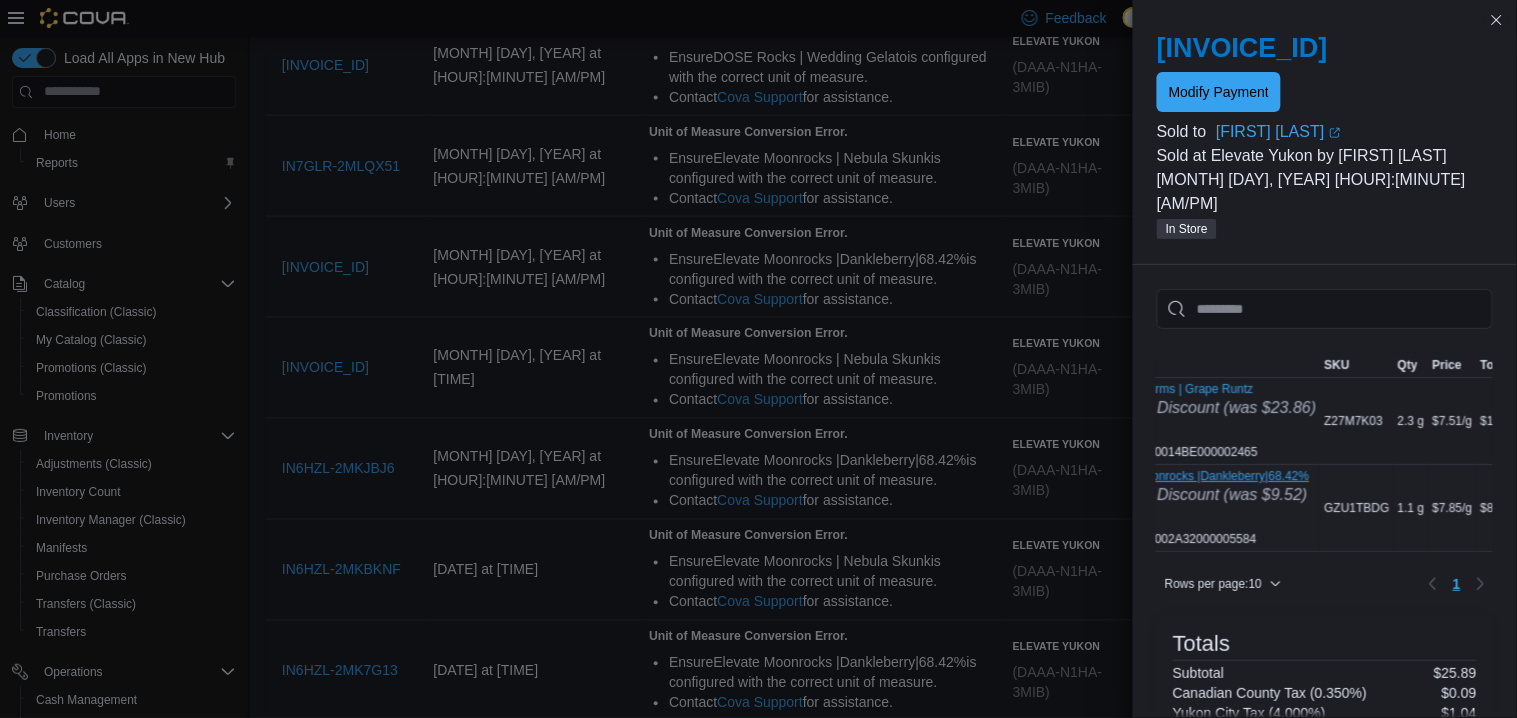 scroll, scrollTop: 0, scrollLeft: 0, axis: both 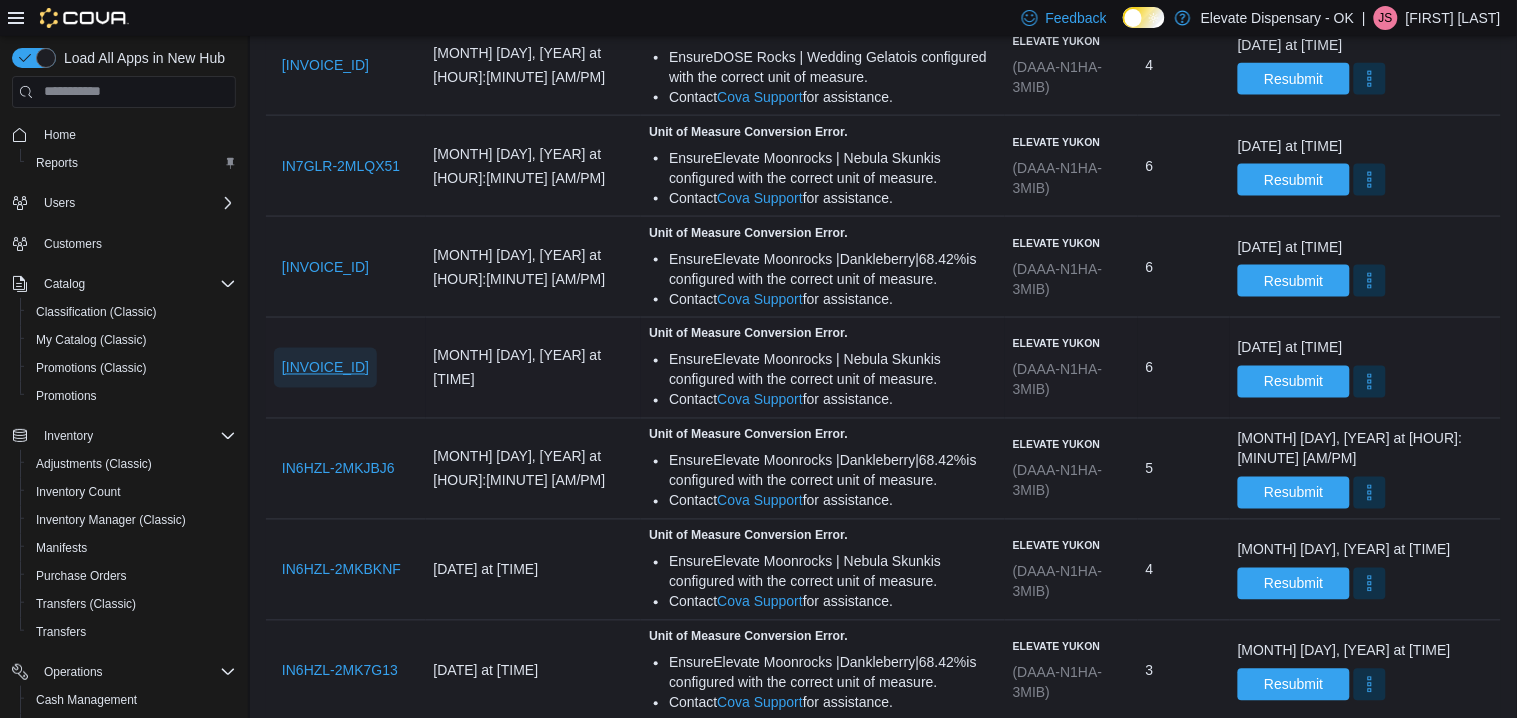 click on "[INVOICE_ID]" at bounding box center (325, 368) 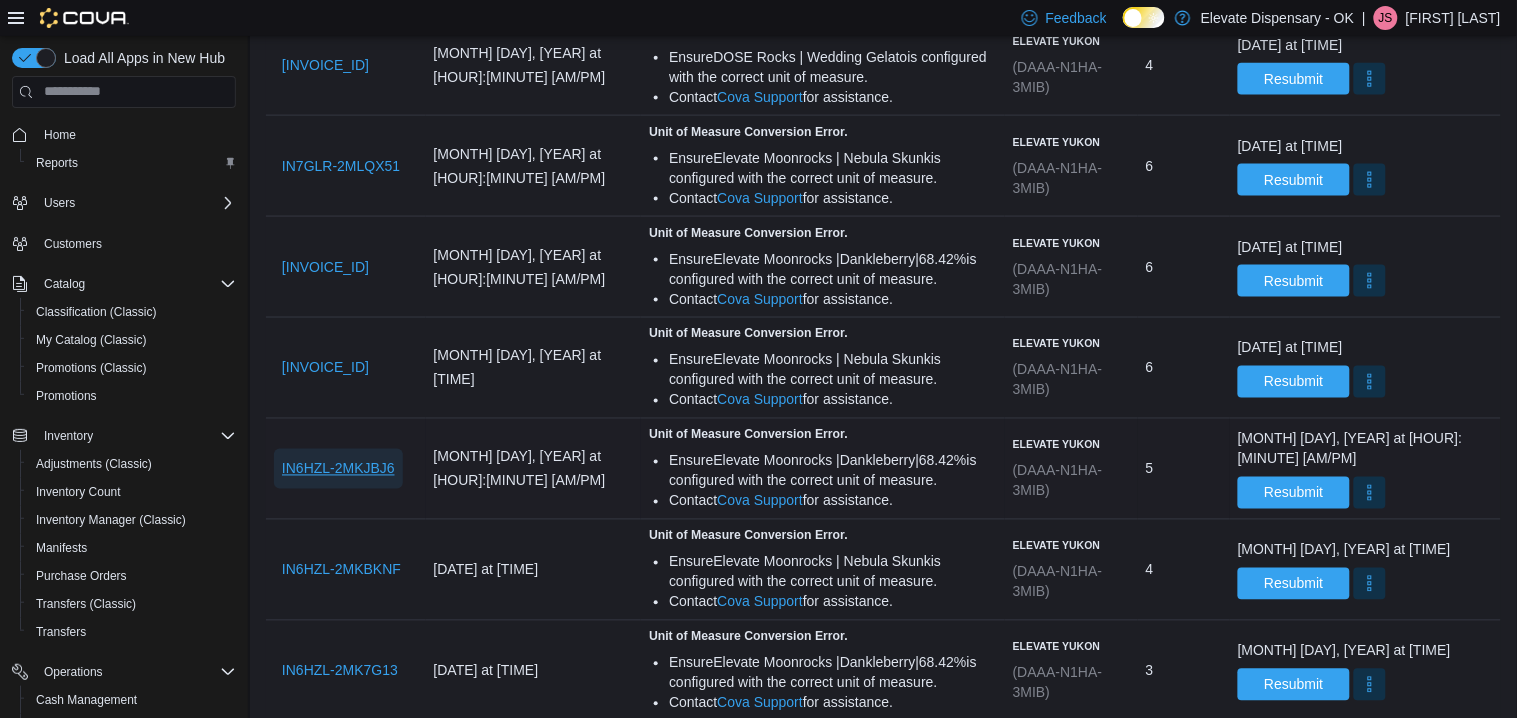 click on "IN6HZL-2MKJBJ6" at bounding box center [338, 469] 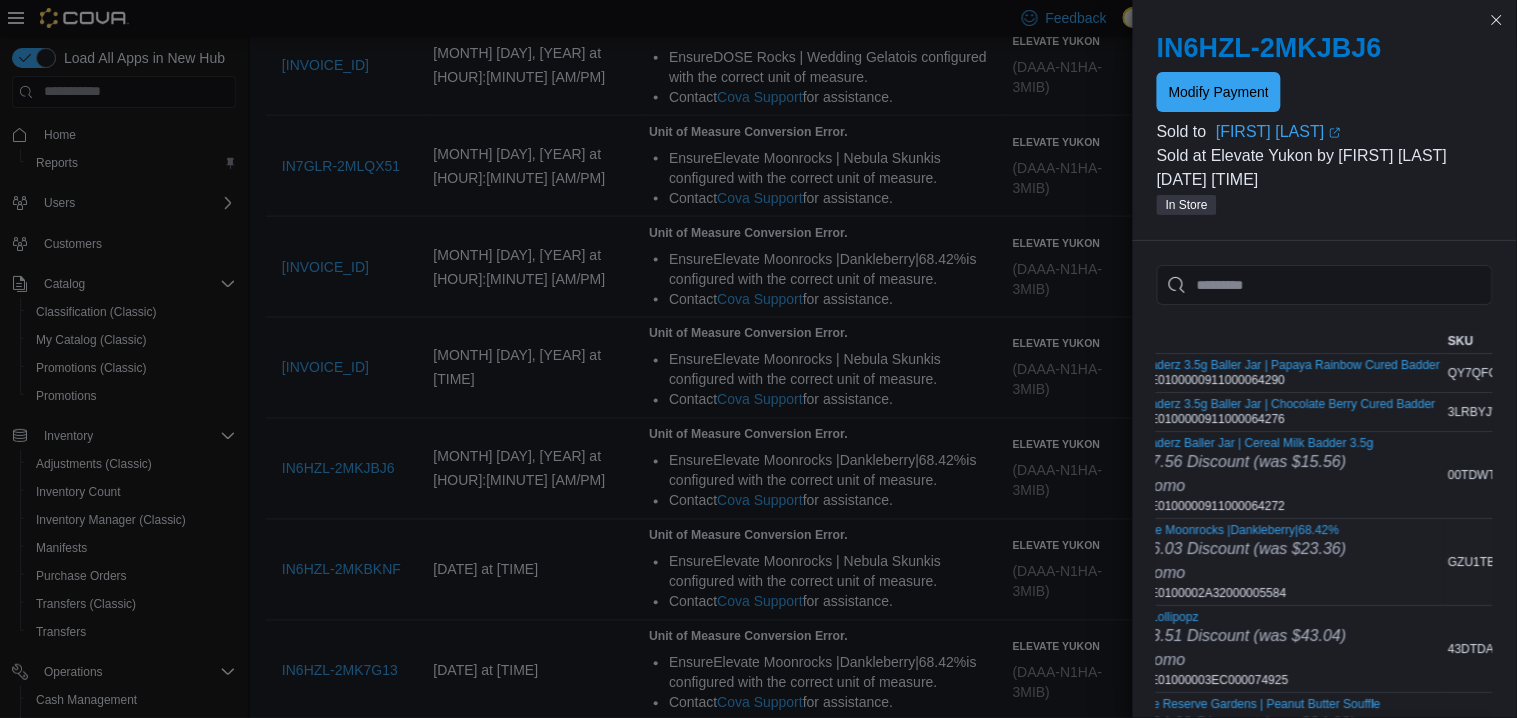 scroll, scrollTop: 0, scrollLeft: 0, axis: both 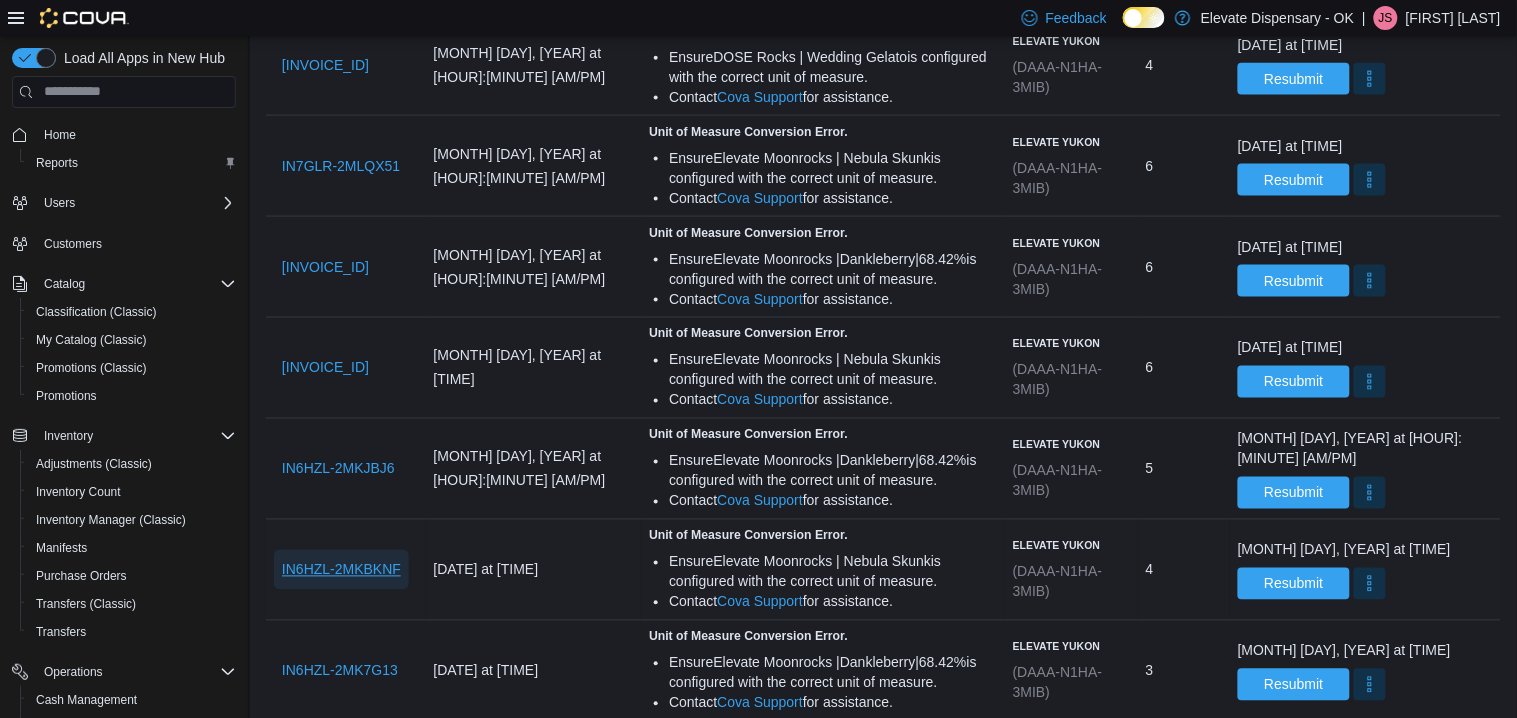 click on "IN6HZL-2MKBKNF" at bounding box center [341, 570] 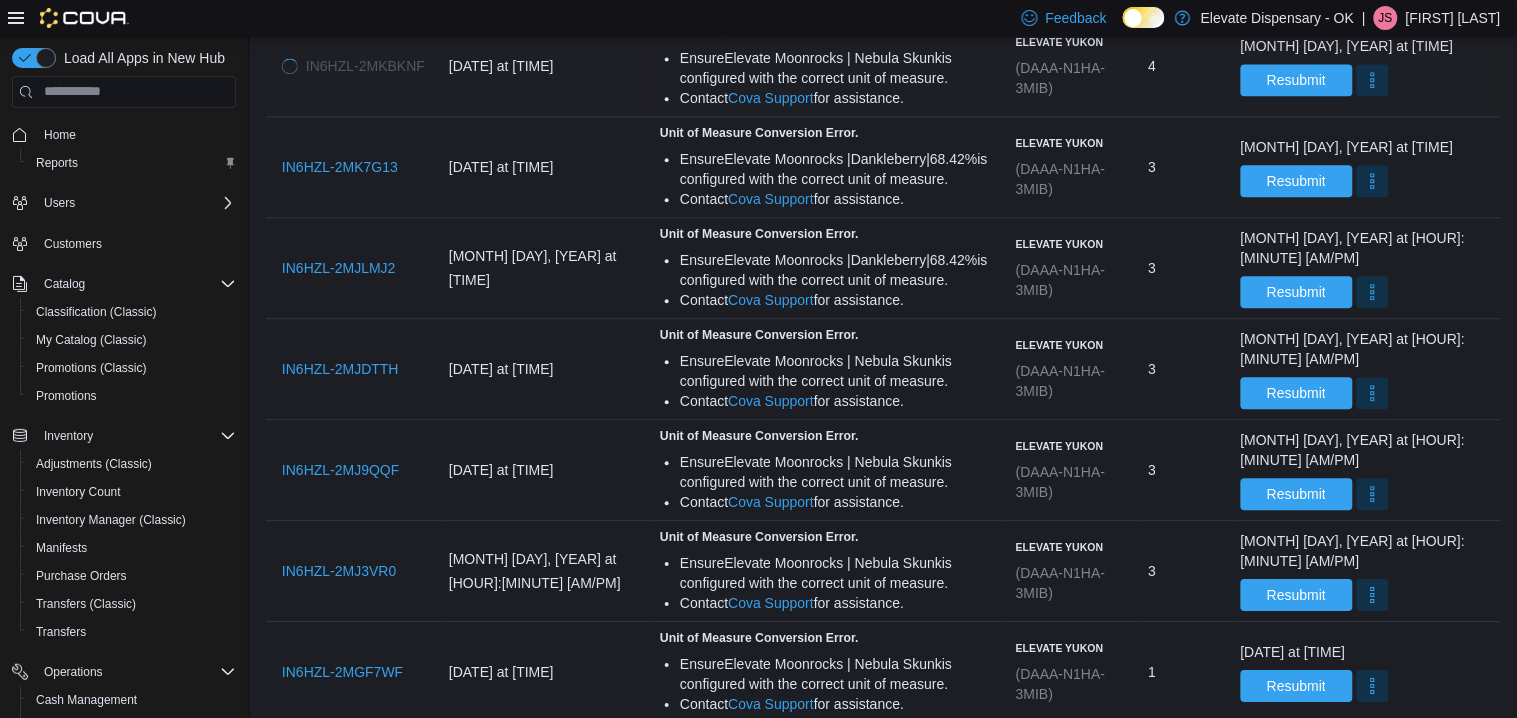 scroll, scrollTop: 3100, scrollLeft: 0, axis: vertical 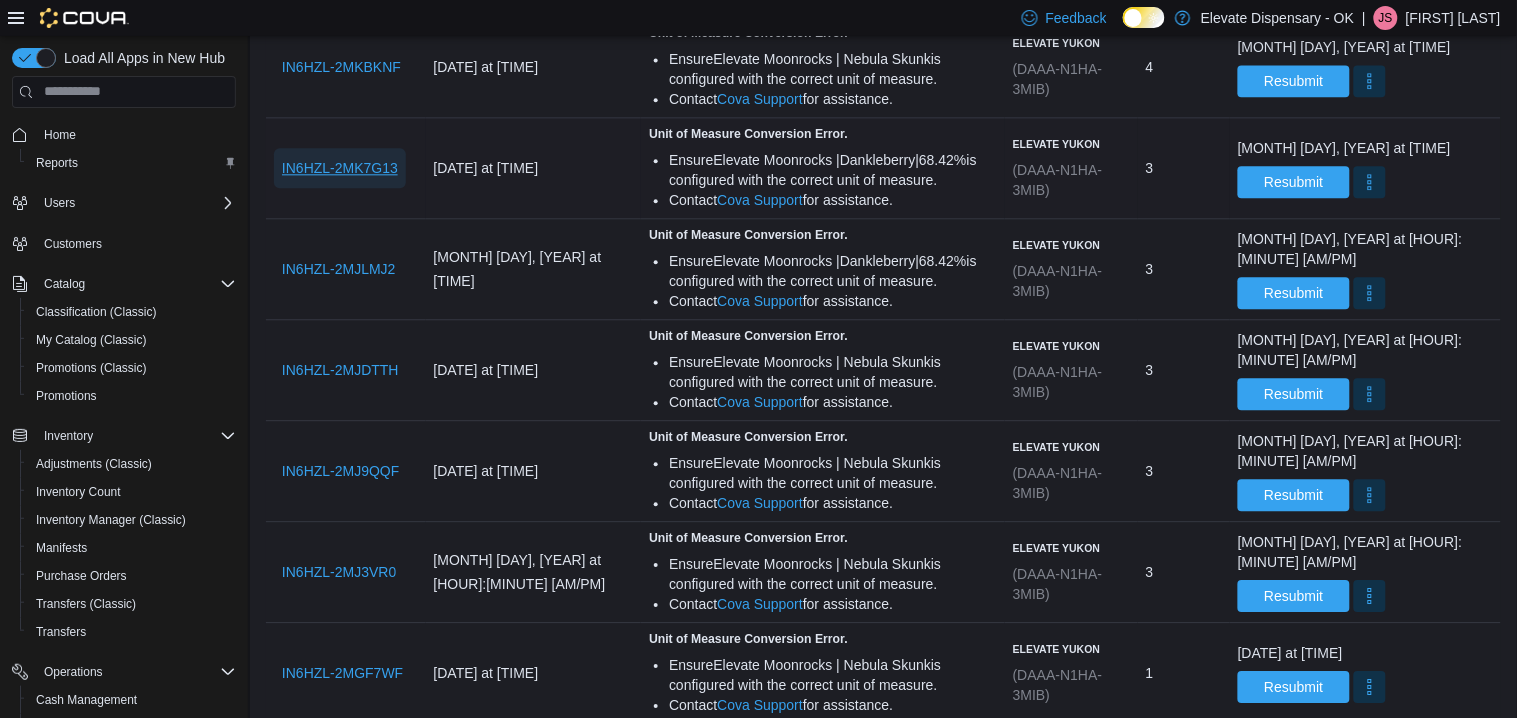 click on "IN6HZL-2MK7G13" at bounding box center (340, 168) 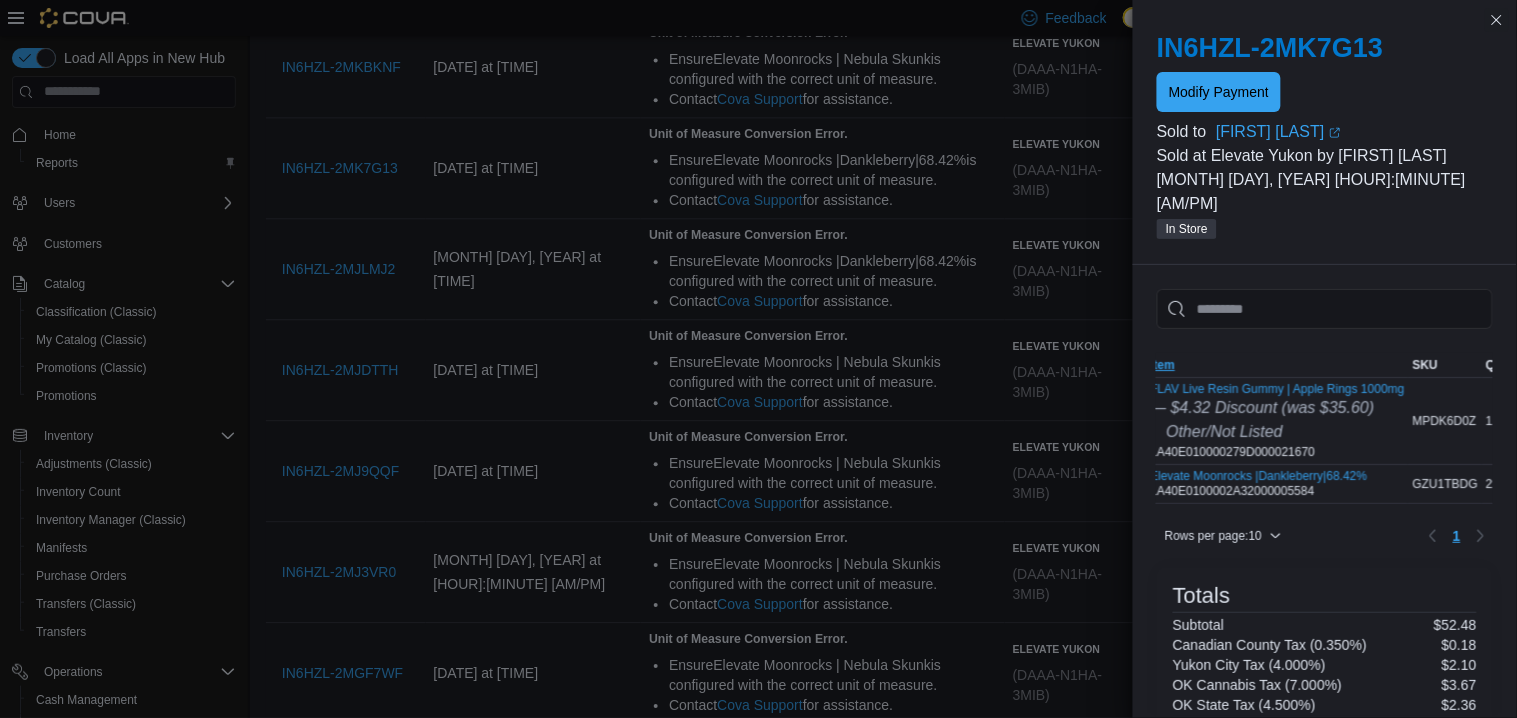 scroll, scrollTop: 0, scrollLeft: 7, axis: horizontal 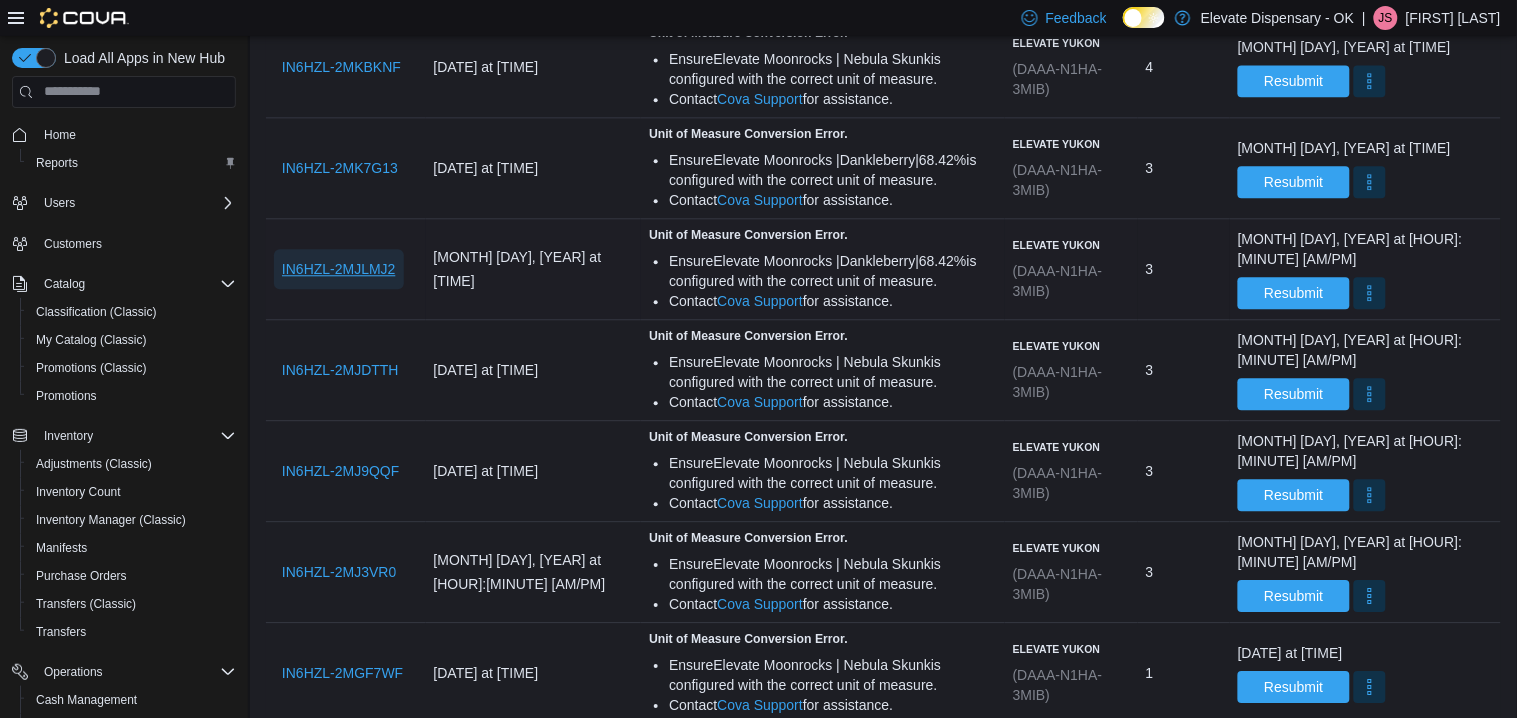 click on "IN6HZL-2MJLMJ2" at bounding box center [339, 269] 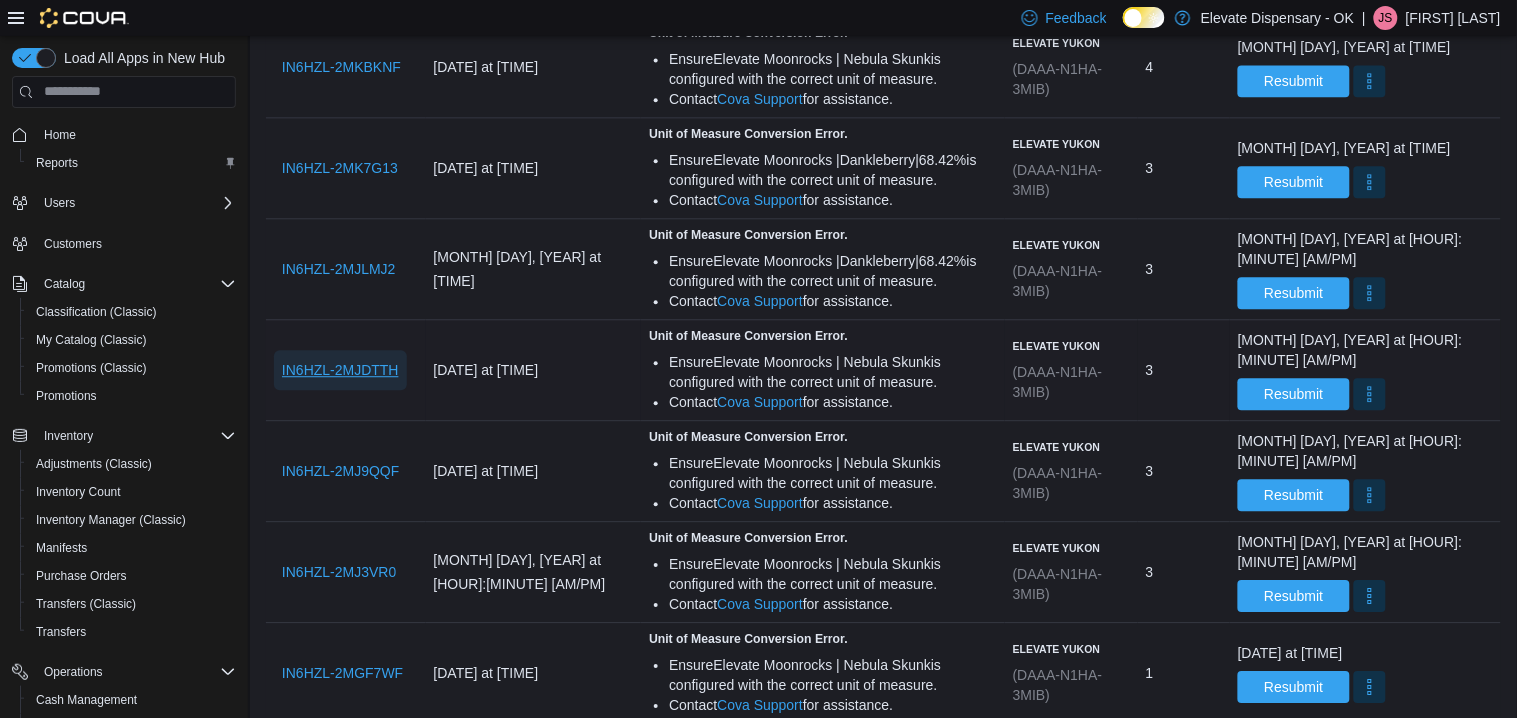 click on "IN6HZL-2MJDTTH" at bounding box center [340, 370] 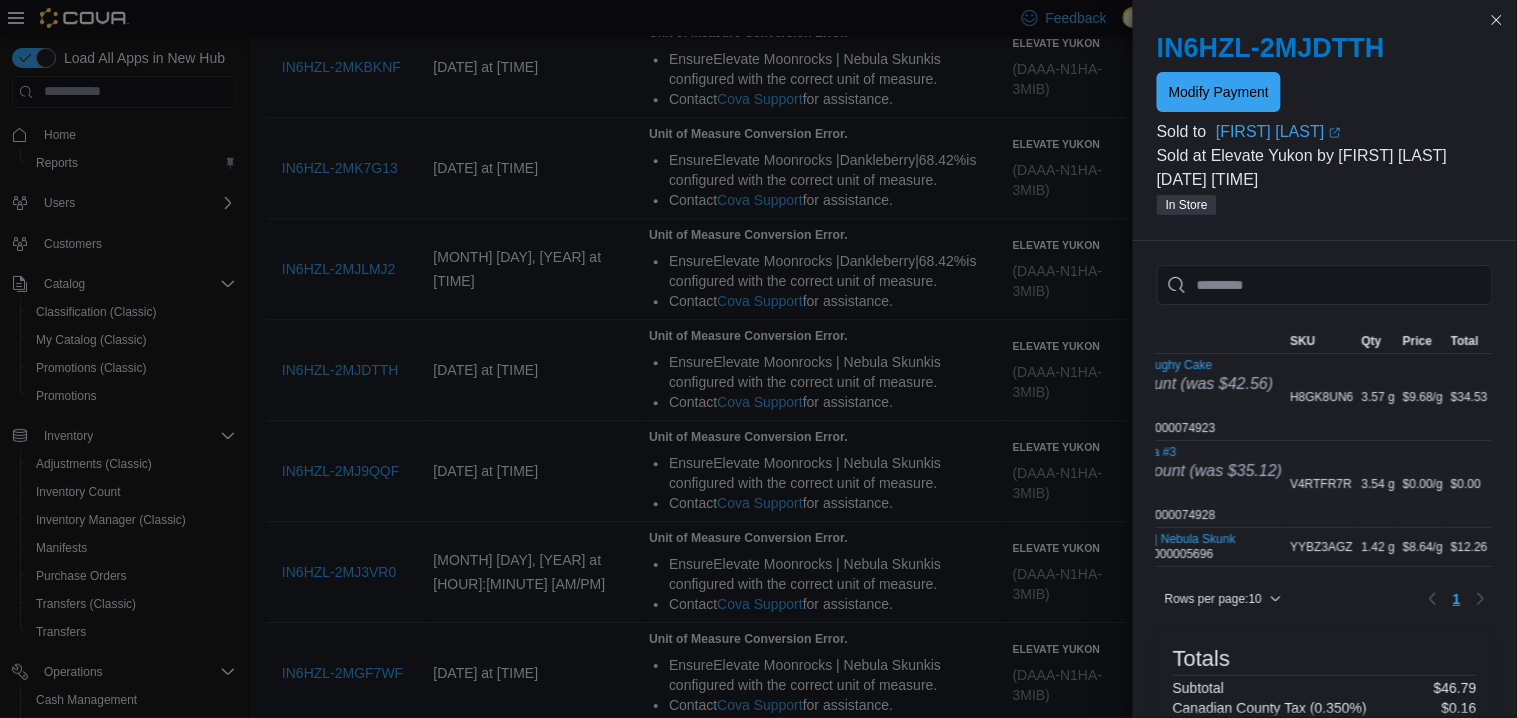scroll, scrollTop: 0, scrollLeft: 0, axis: both 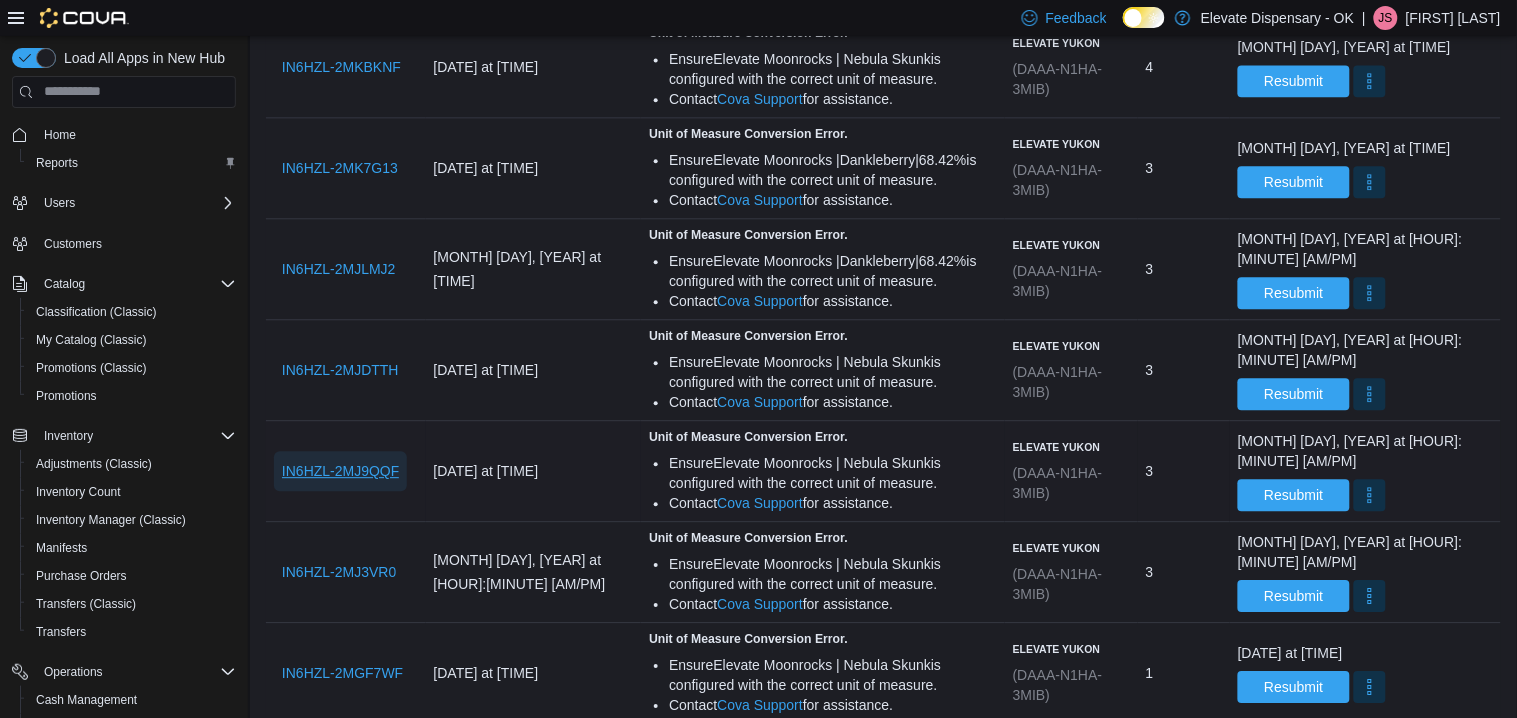 click on "IN6HZL-2MJ9QQF" at bounding box center (340, 471) 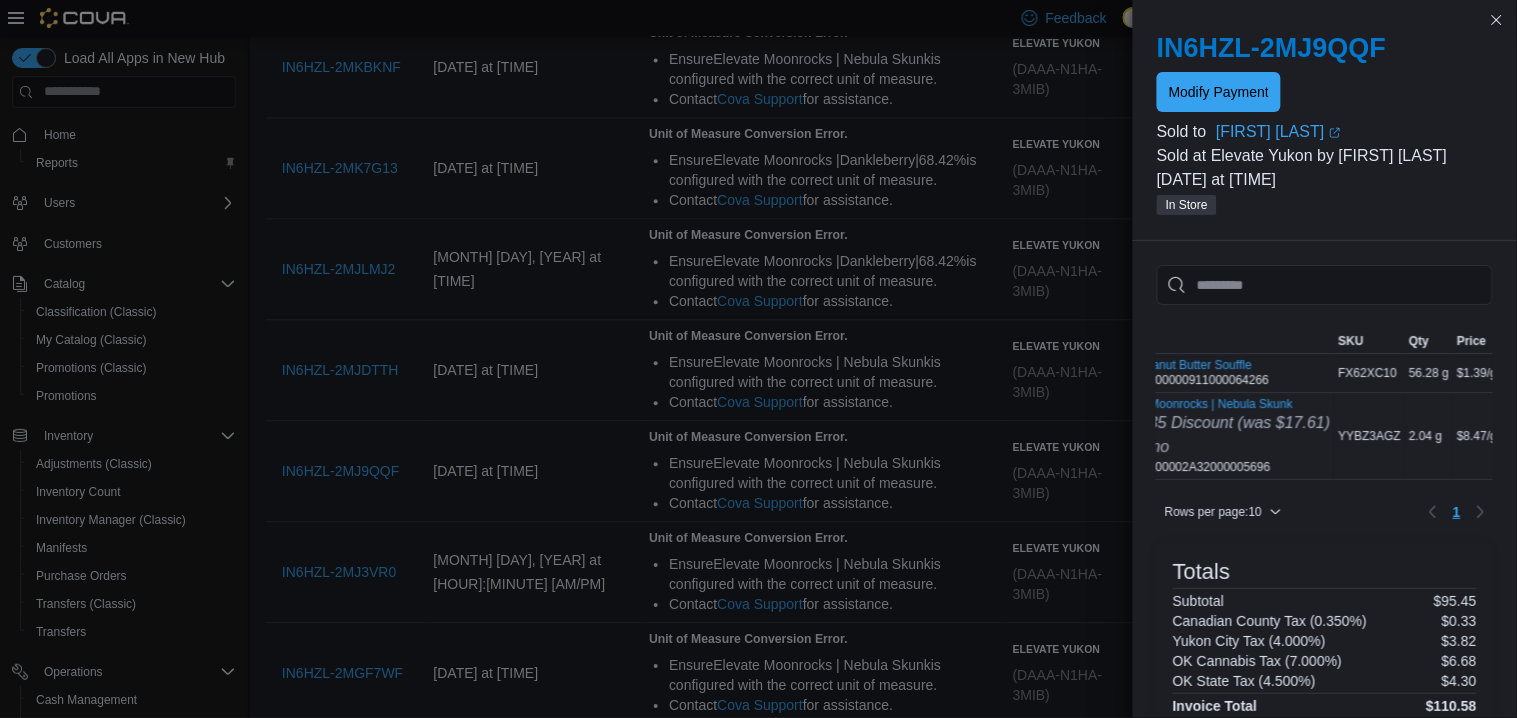 scroll, scrollTop: 0, scrollLeft: 63, axis: horizontal 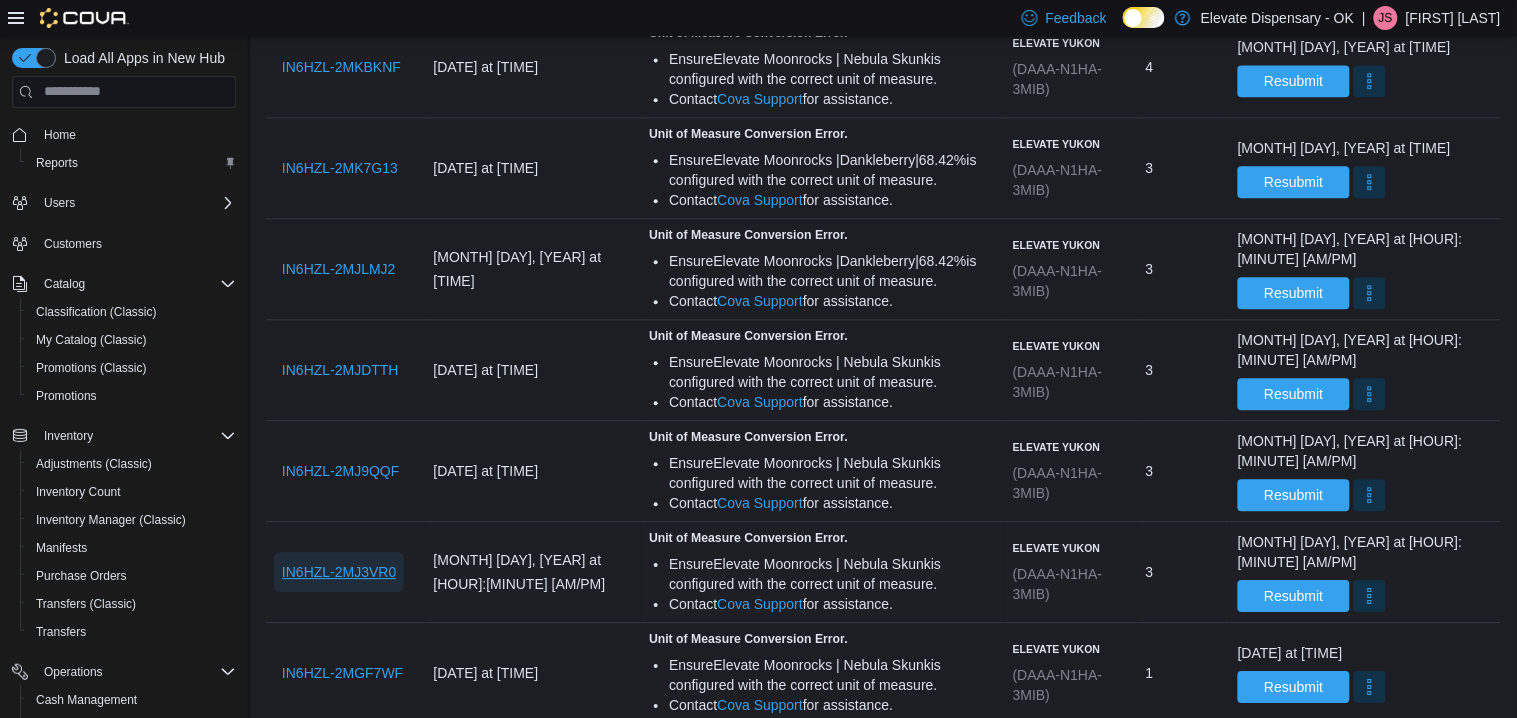click on "IN6HZL-2MJ3VR0" at bounding box center [339, 572] 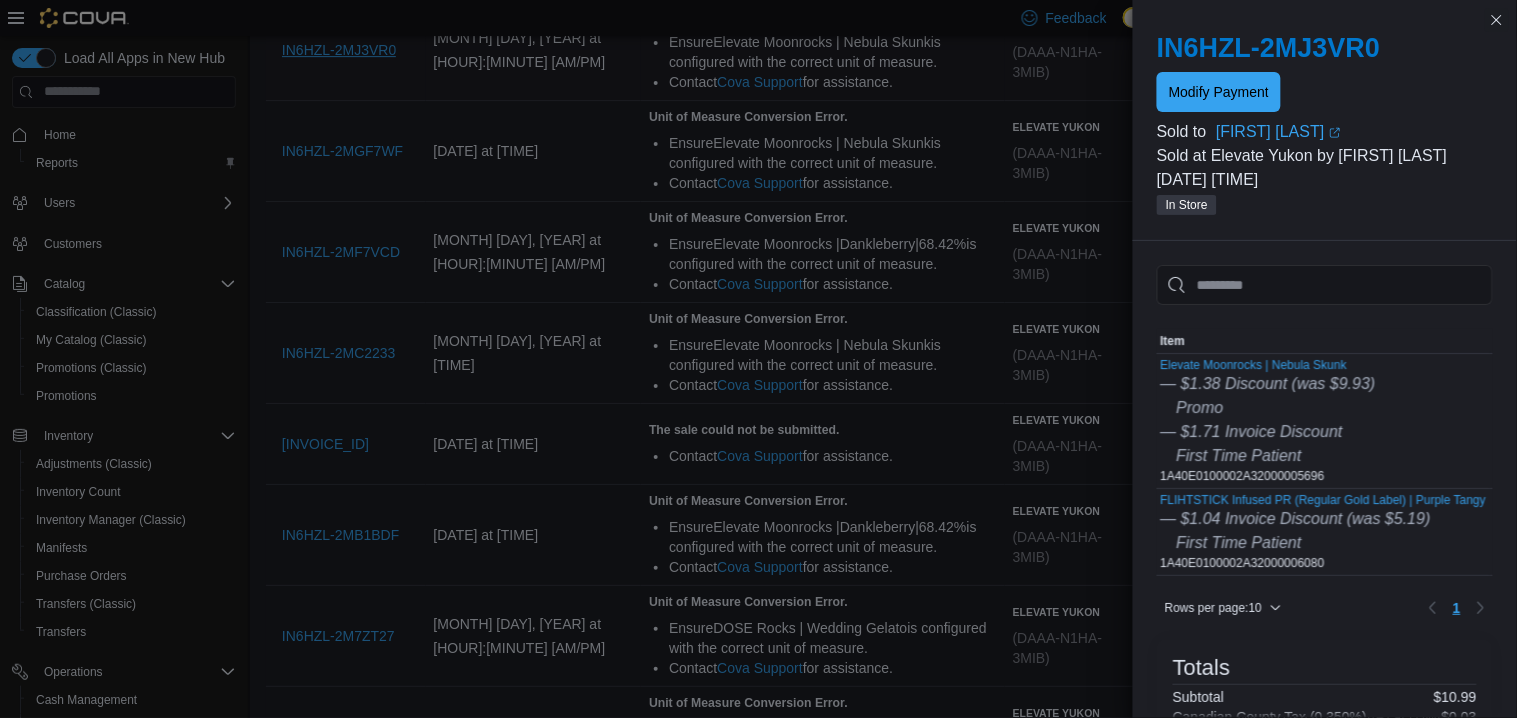 scroll, scrollTop: 3627, scrollLeft: 0, axis: vertical 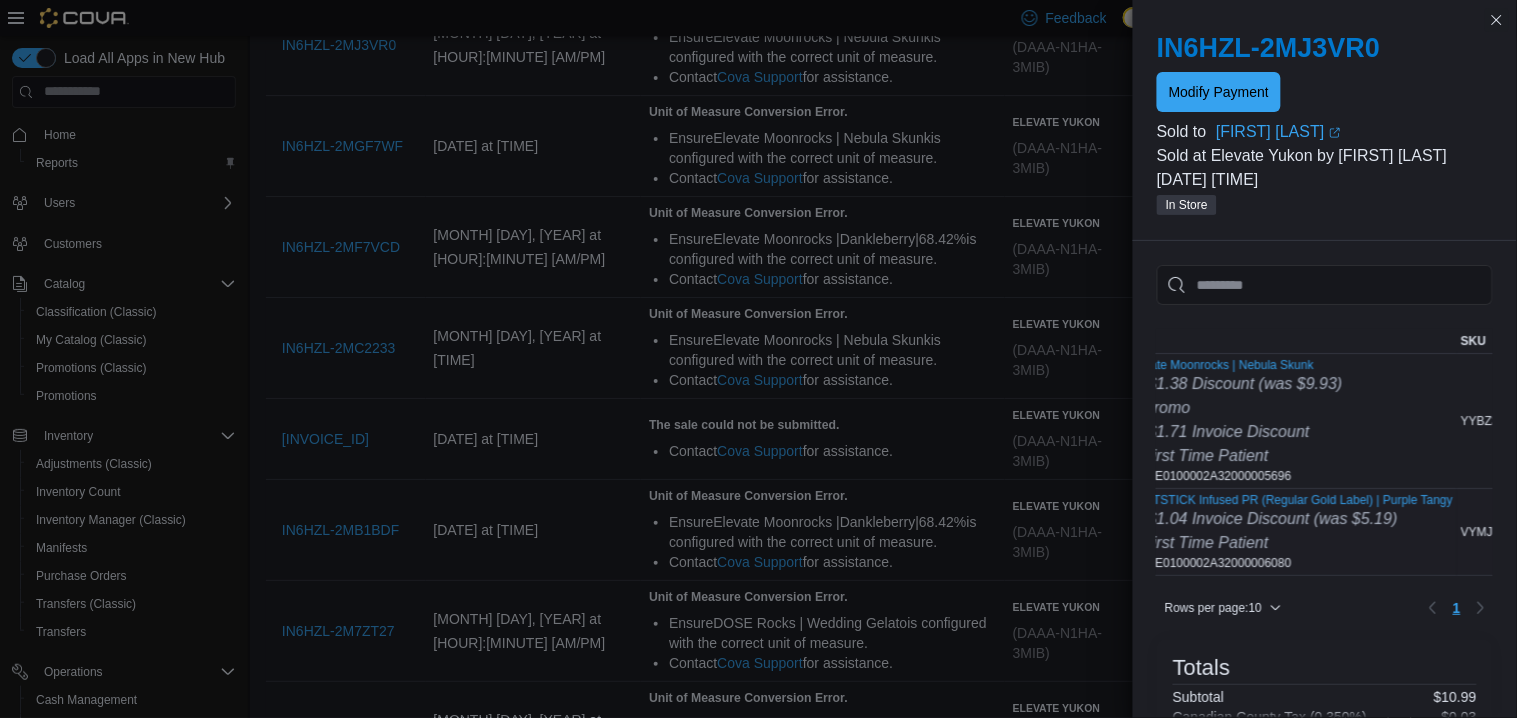 click on "FLIHTSTICK Infused PR (Regular Gold Label) | Purple Tangy — $1.04 Invoice Discount
(was $5.19) First Time Patient  1A40E0100002A32000006080" at bounding box center (1291, 532) 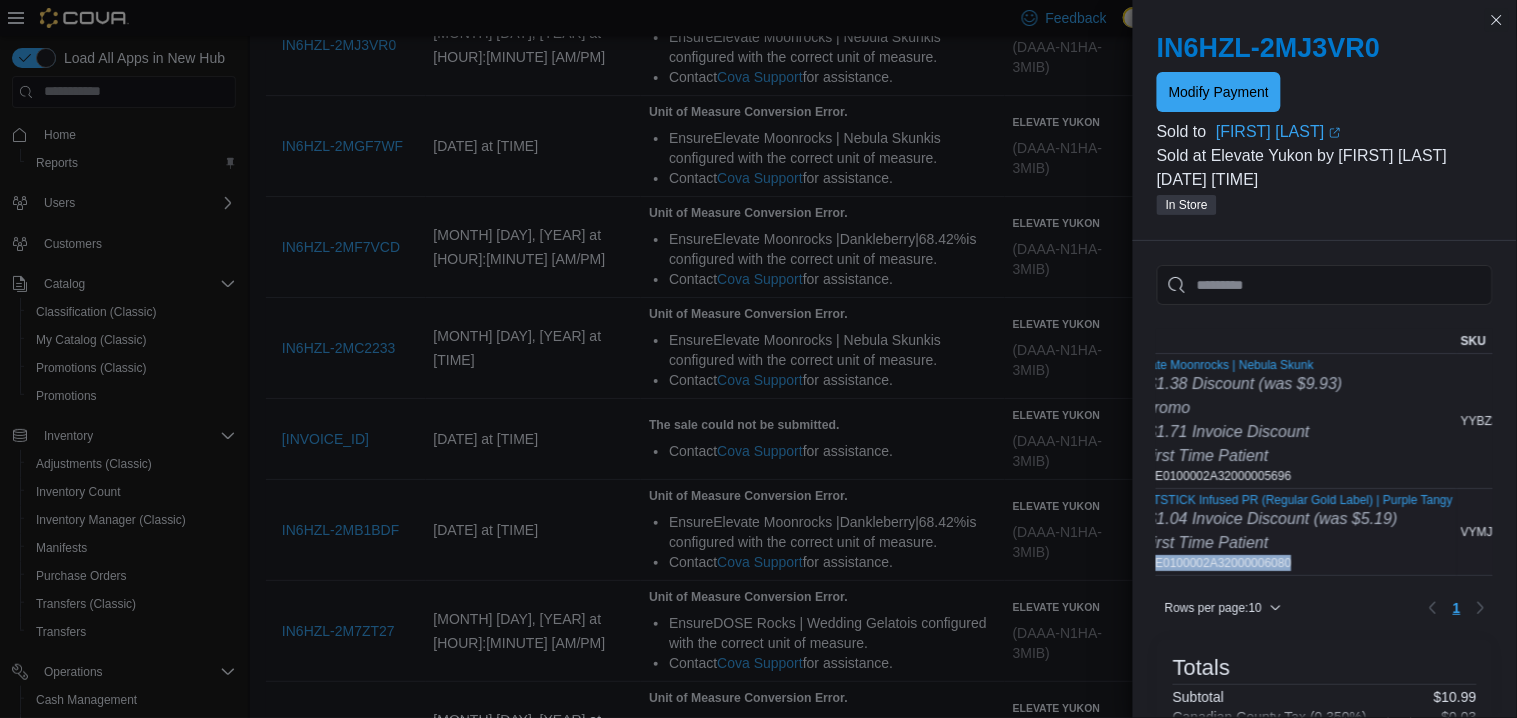 copy on "1A40E0100002A32000006080" 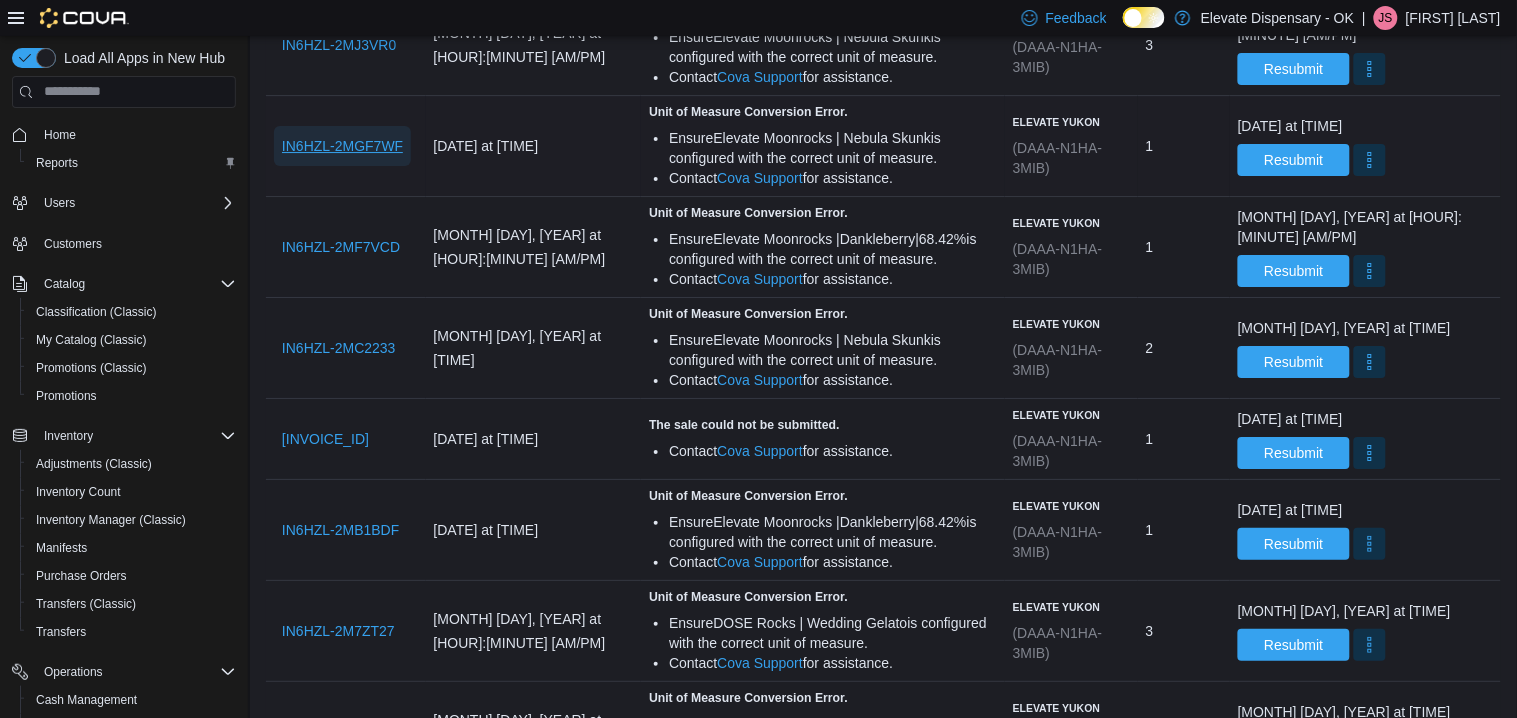 click on "IN6HZL-2MGF7WF" at bounding box center (342, 146) 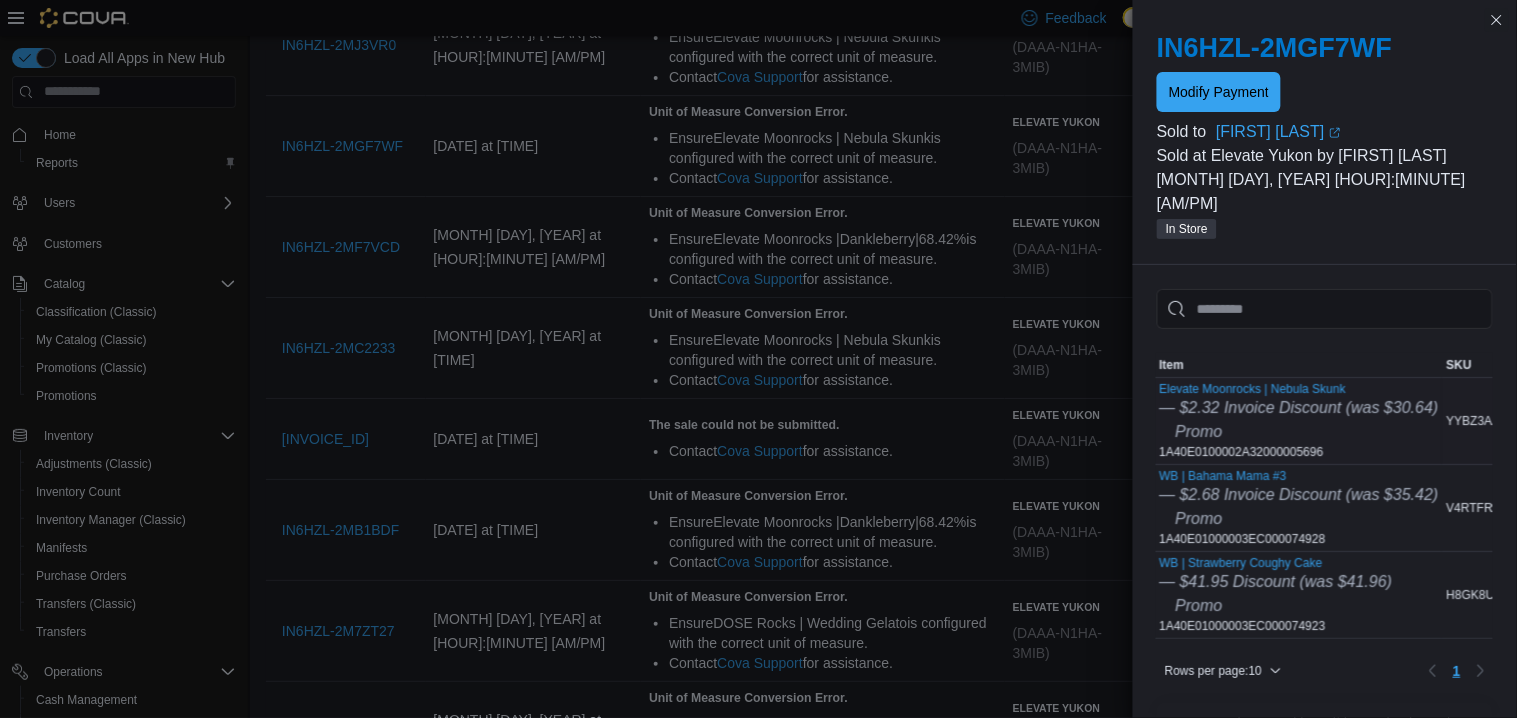 scroll, scrollTop: 0, scrollLeft: 0, axis: both 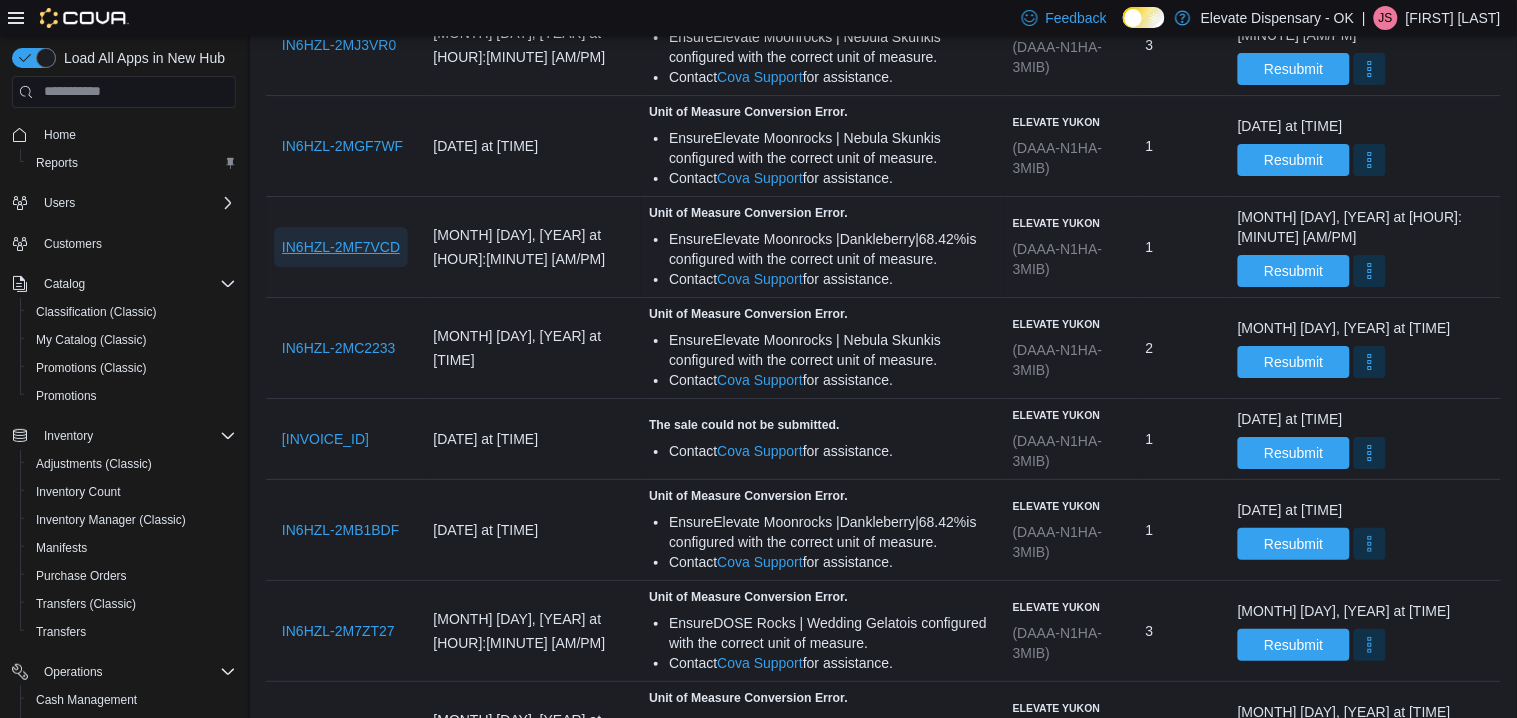 click on "IN6HZL-2MF7VCD" at bounding box center [341, 247] 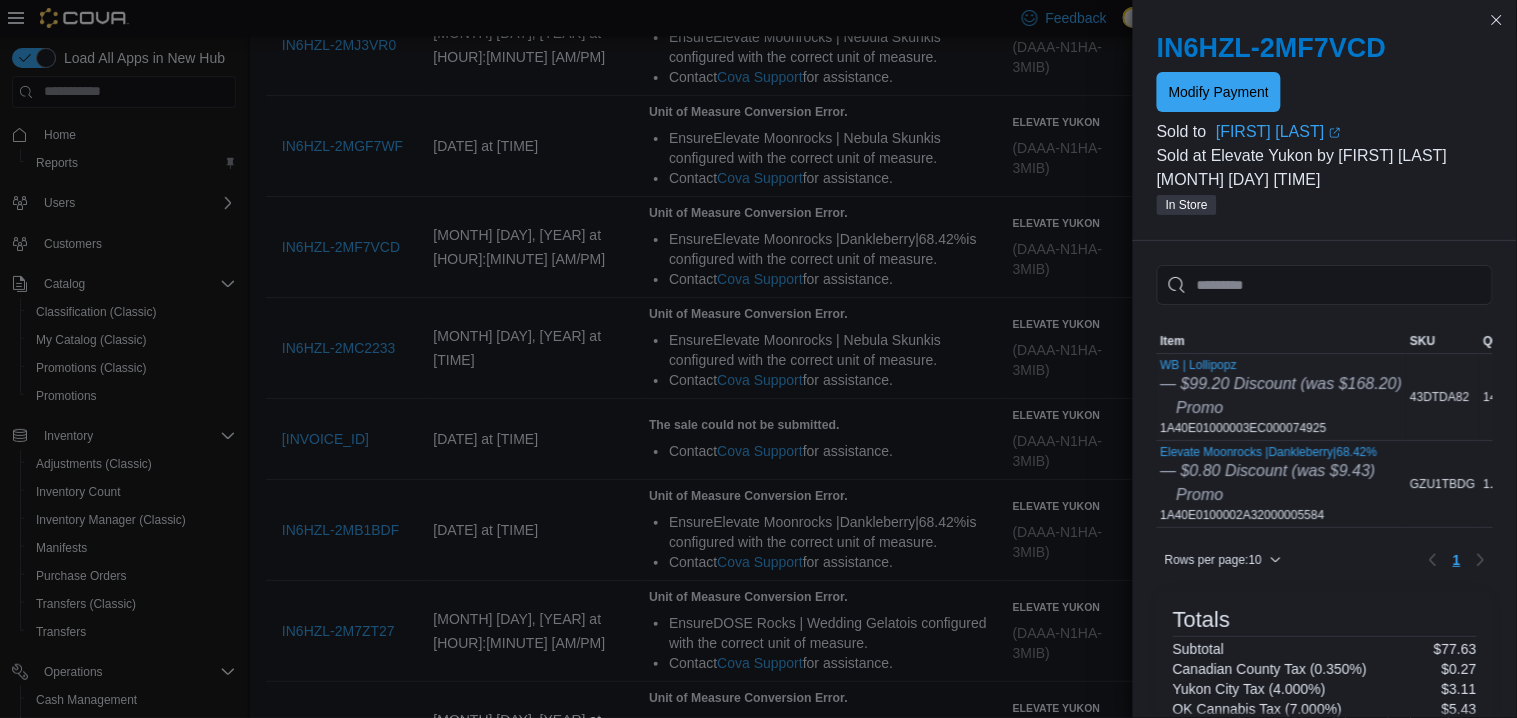 scroll, scrollTop: 0, scrollLeft: 167, axis: horizontal 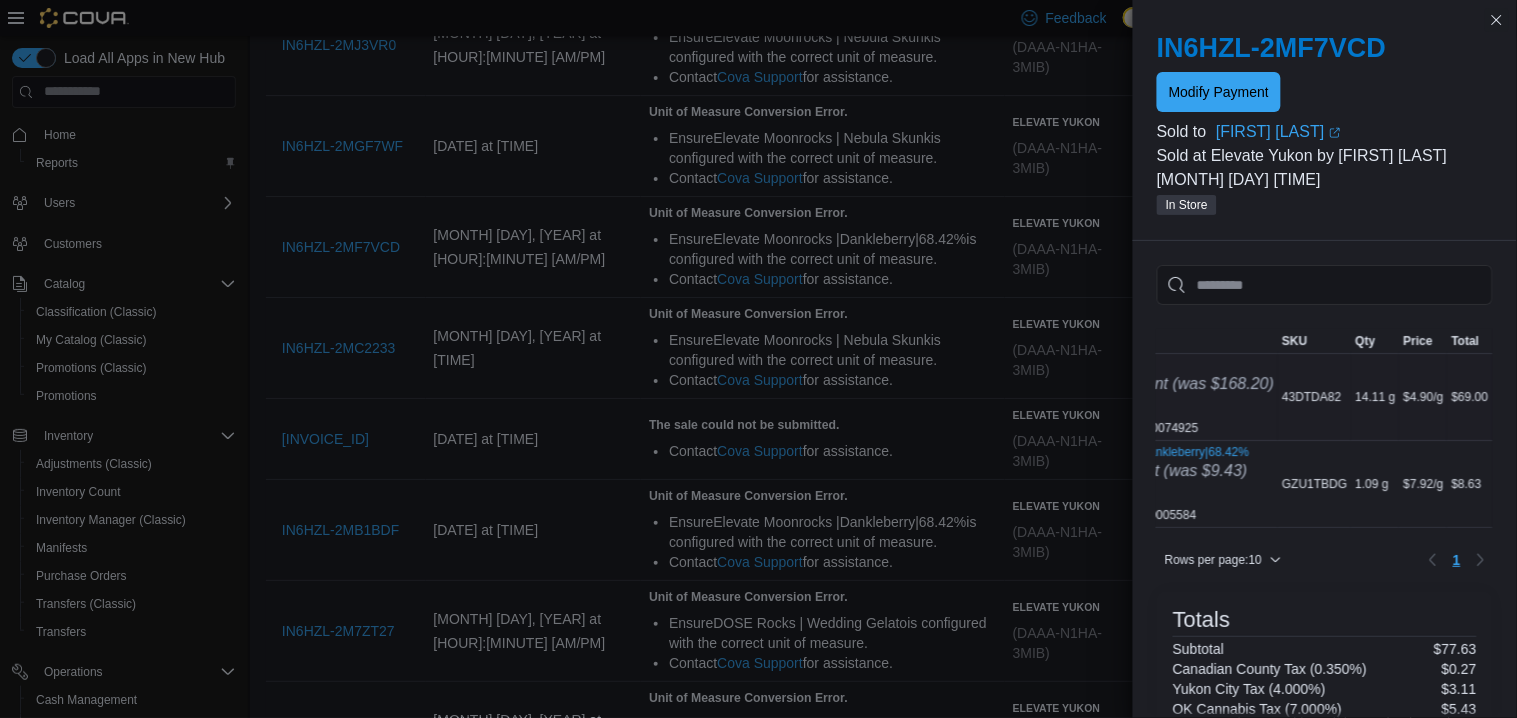 click on "43DTDA82" at bounding box center [1312, 397] 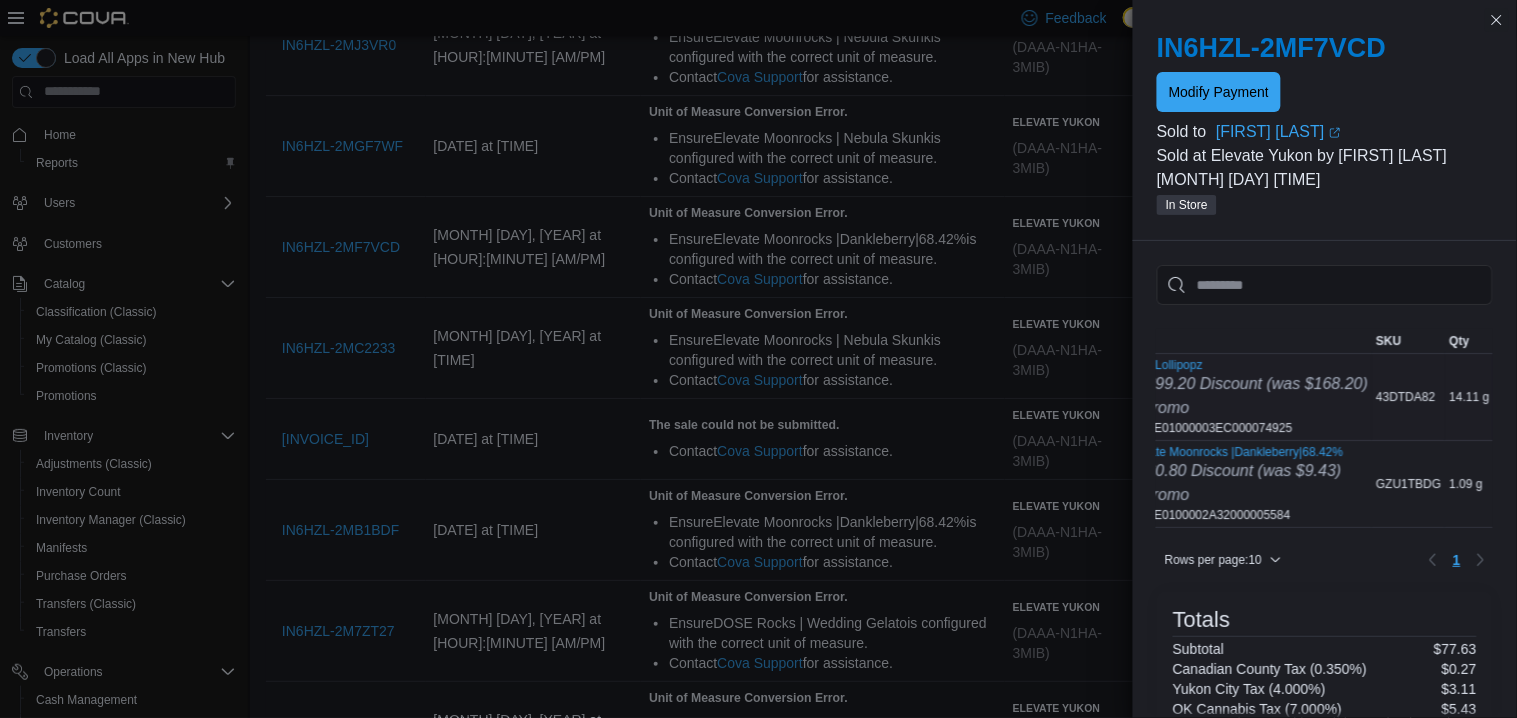 scroll, scrollTop: 0, scrollLeft: 32, axis: horizontal 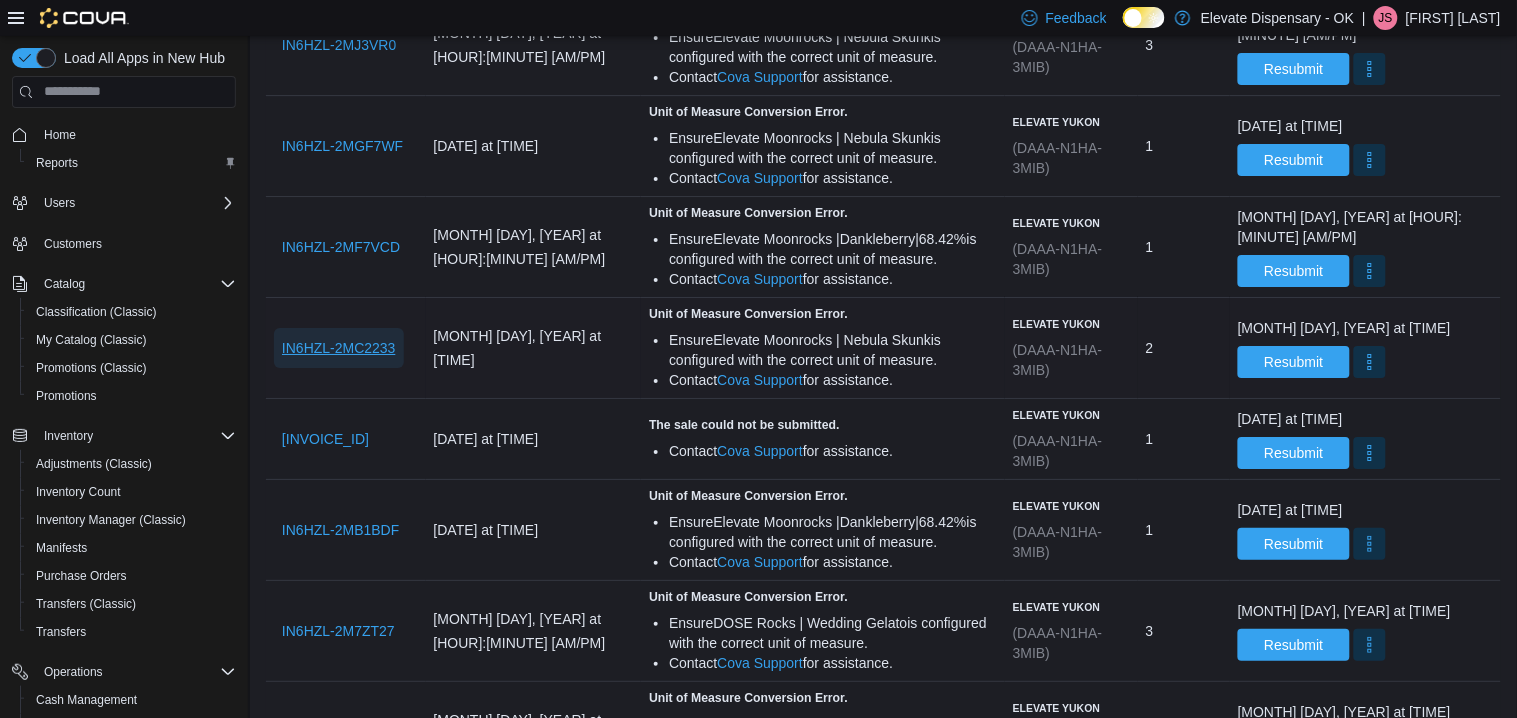 click on "IN6HZL-2MC2233" at bounding box center (339, 348) 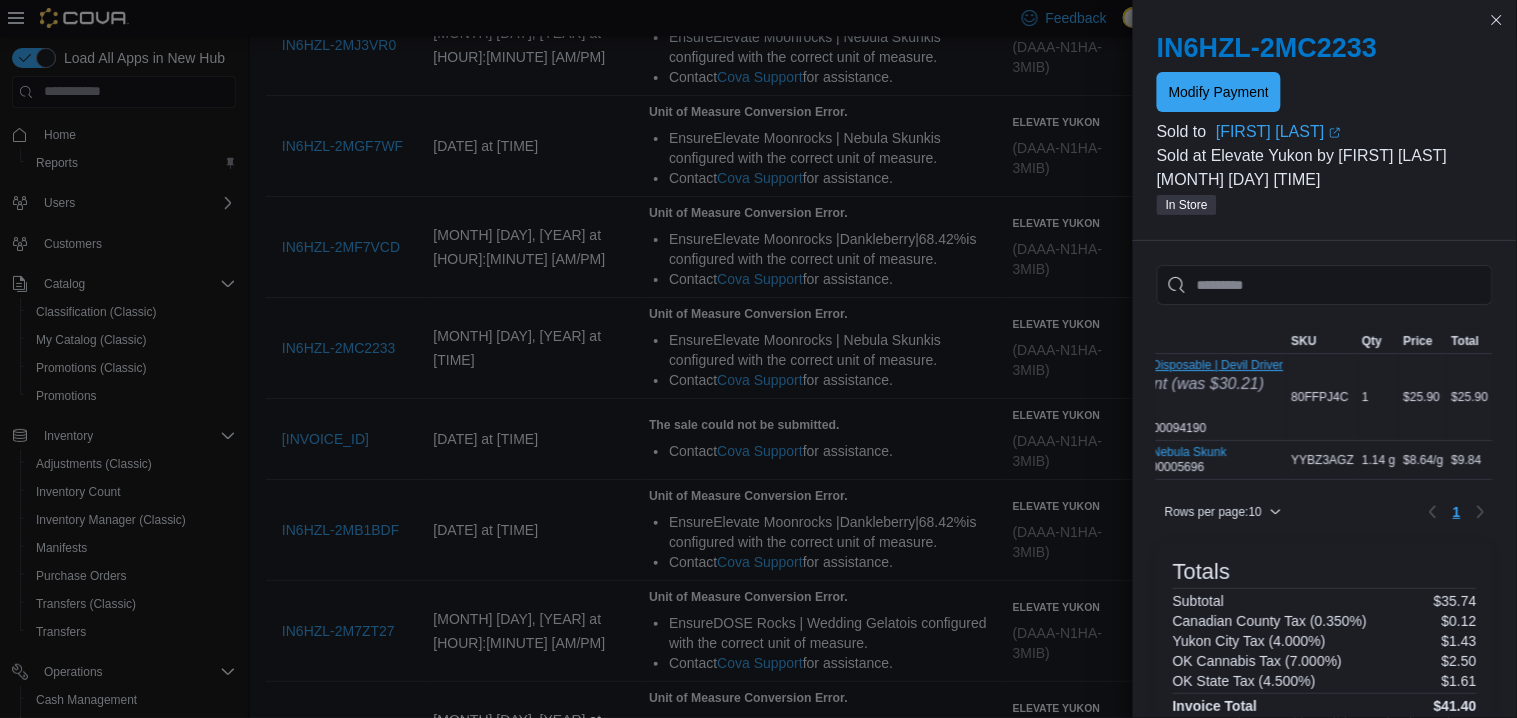 scroll, scrollTop: 0, scrollLeft: 138, axis: horizontal 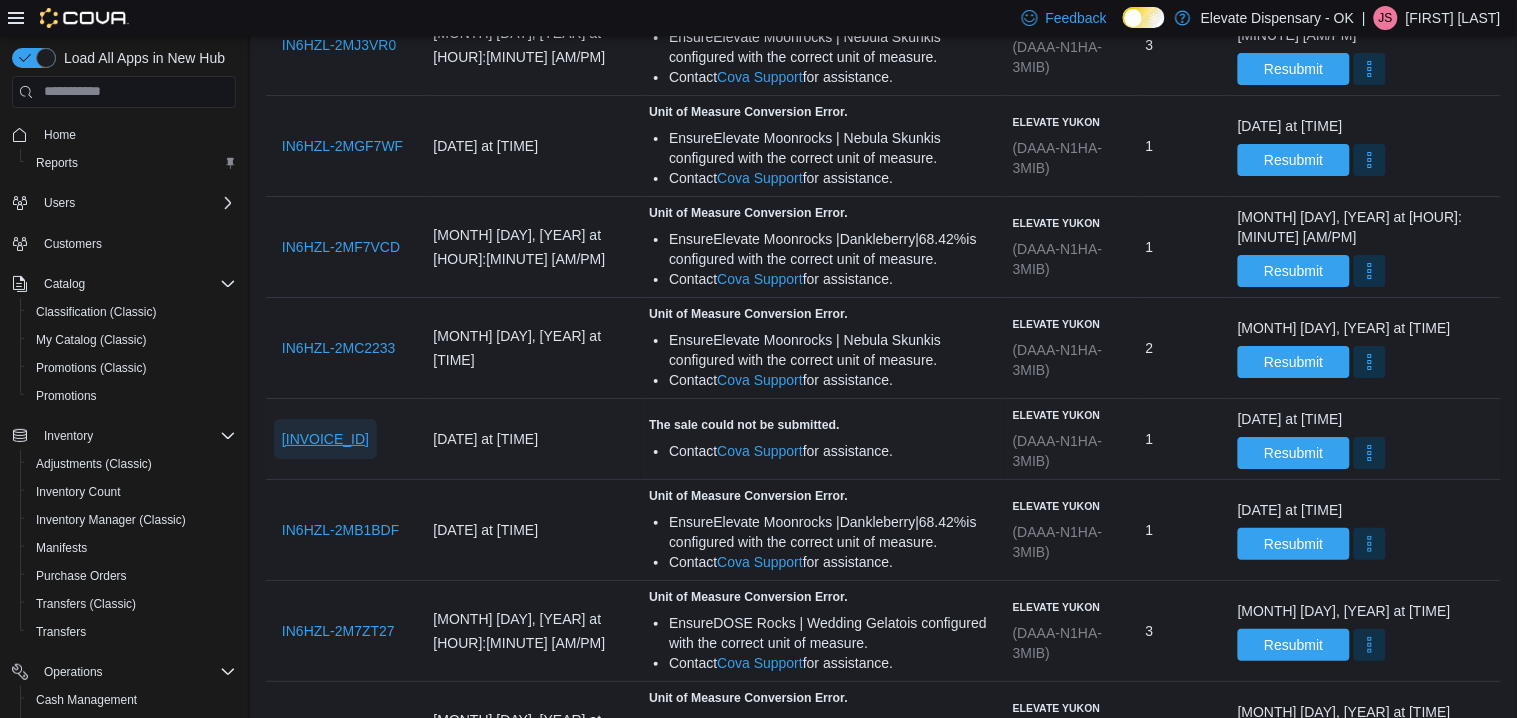 click on "[INVOICE_ID]" at bounding box center [325, 439] 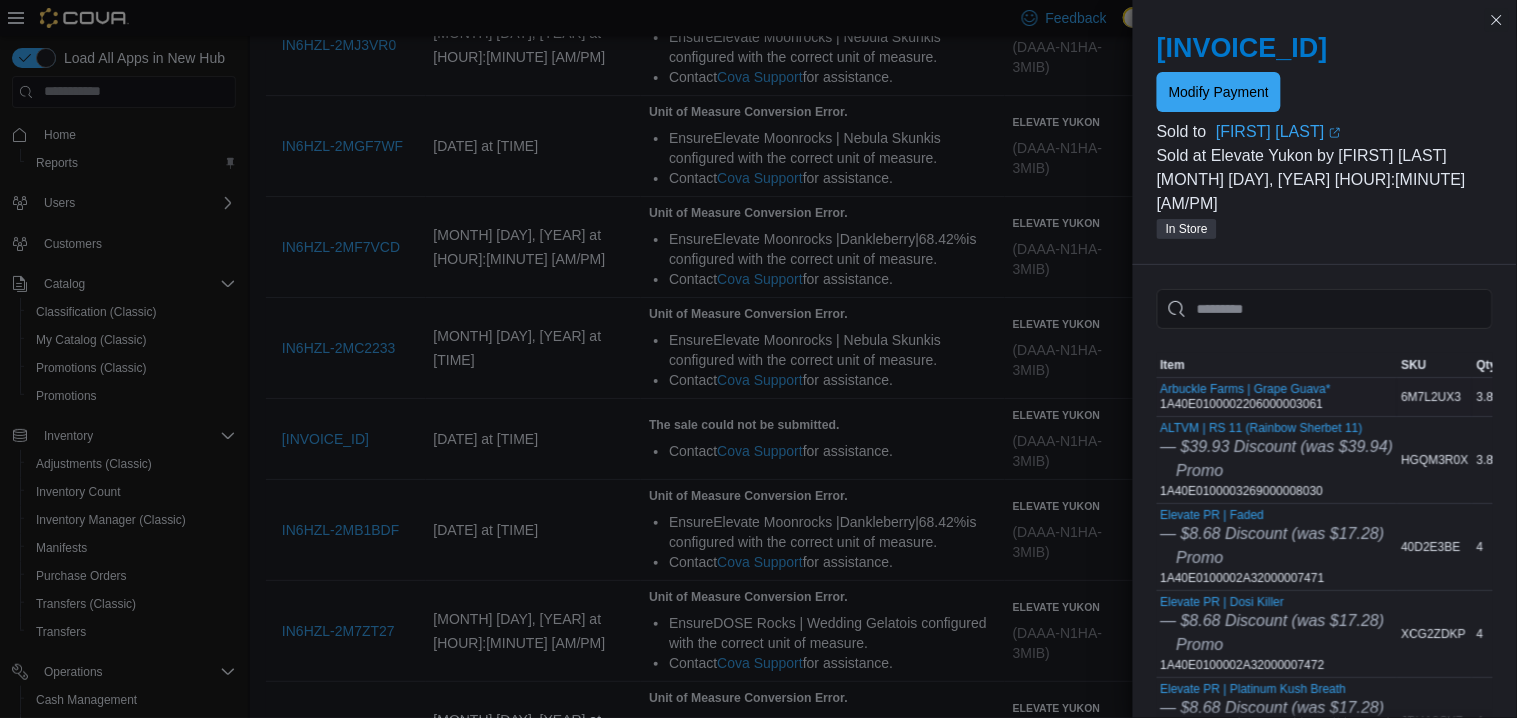 click on "Arbuckle Farms | Grape Guava* 1A40E0100002206000003061" at bounding box center [1246, 397] 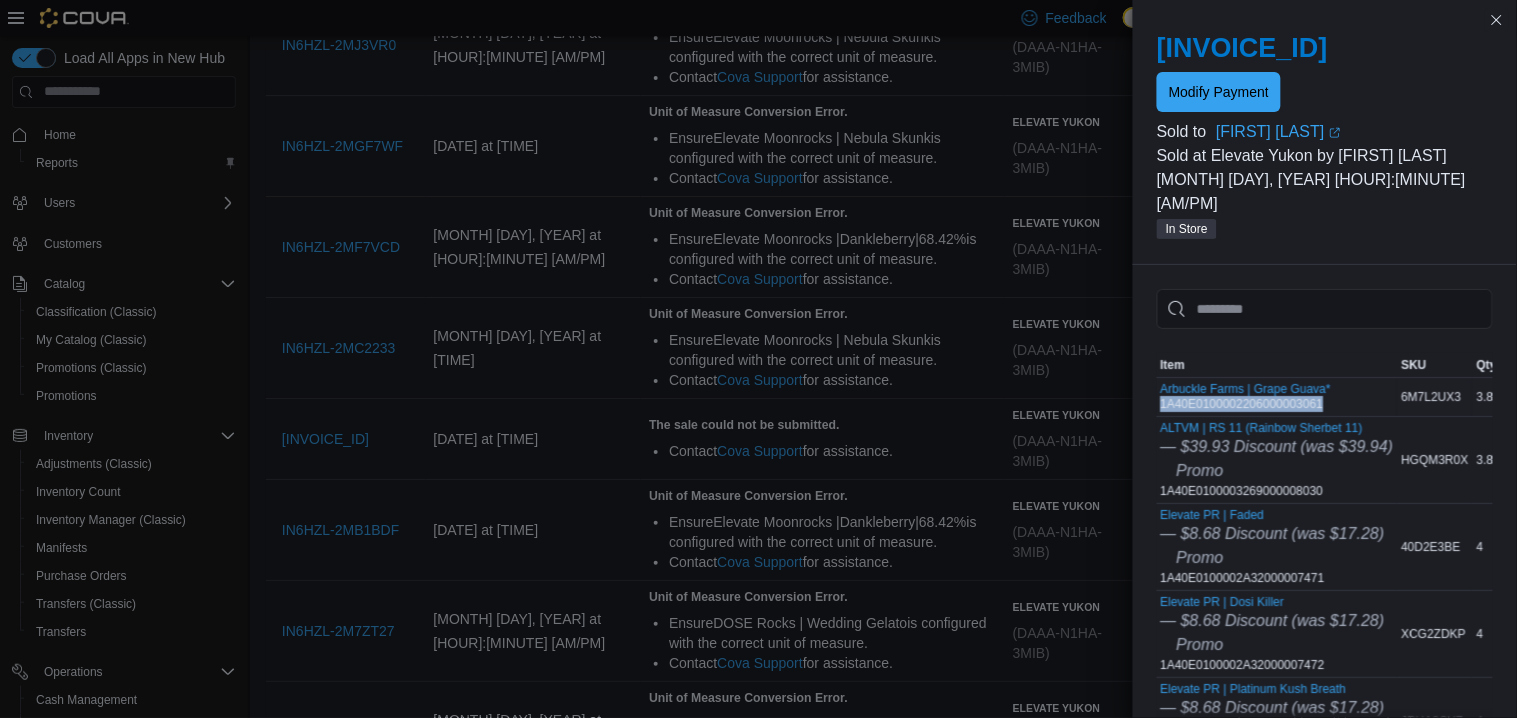 click on "Arbuckle Farms | Grape Guava* 1A40E0100002206000003061" at bounding box center (1246, 397) 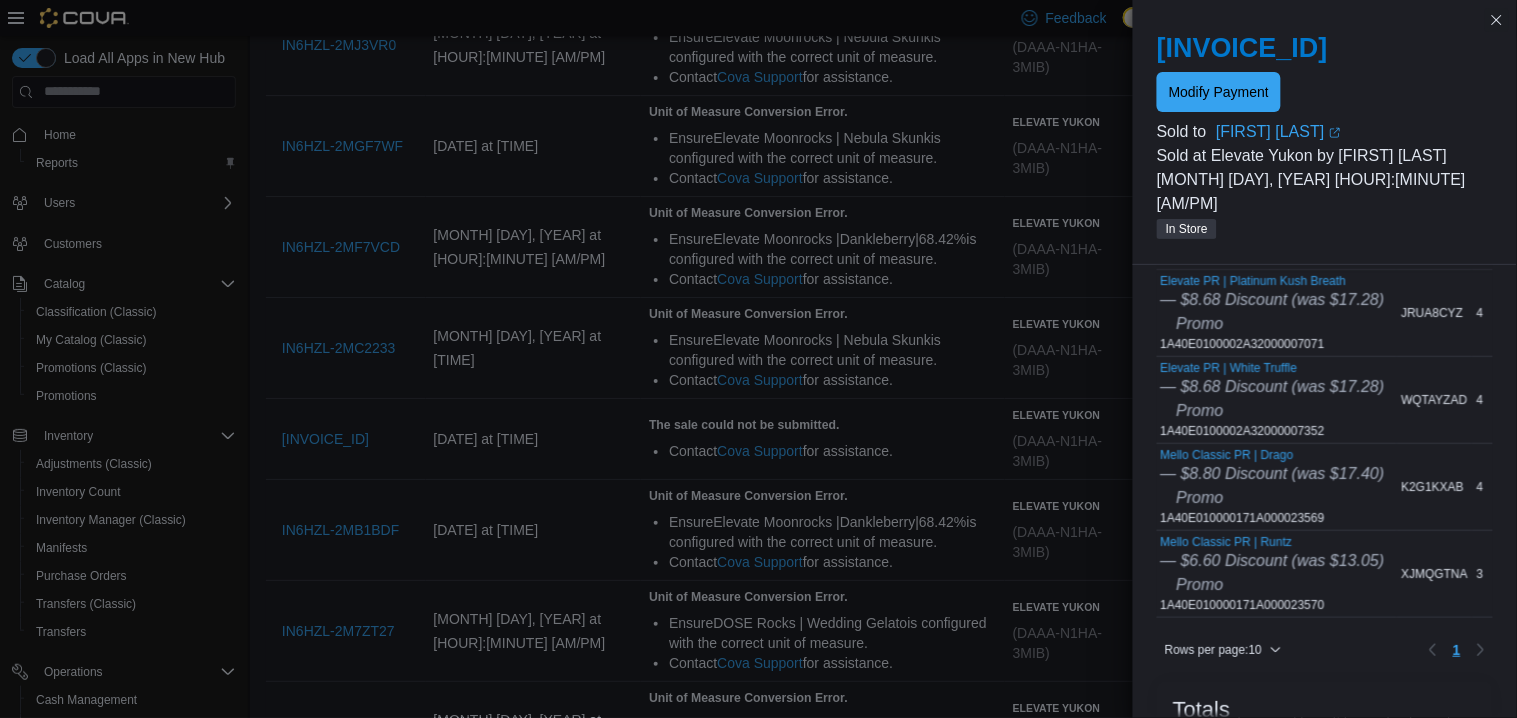 scroll, scrollTop: 415, scrollLeft: 0, axis: vertical 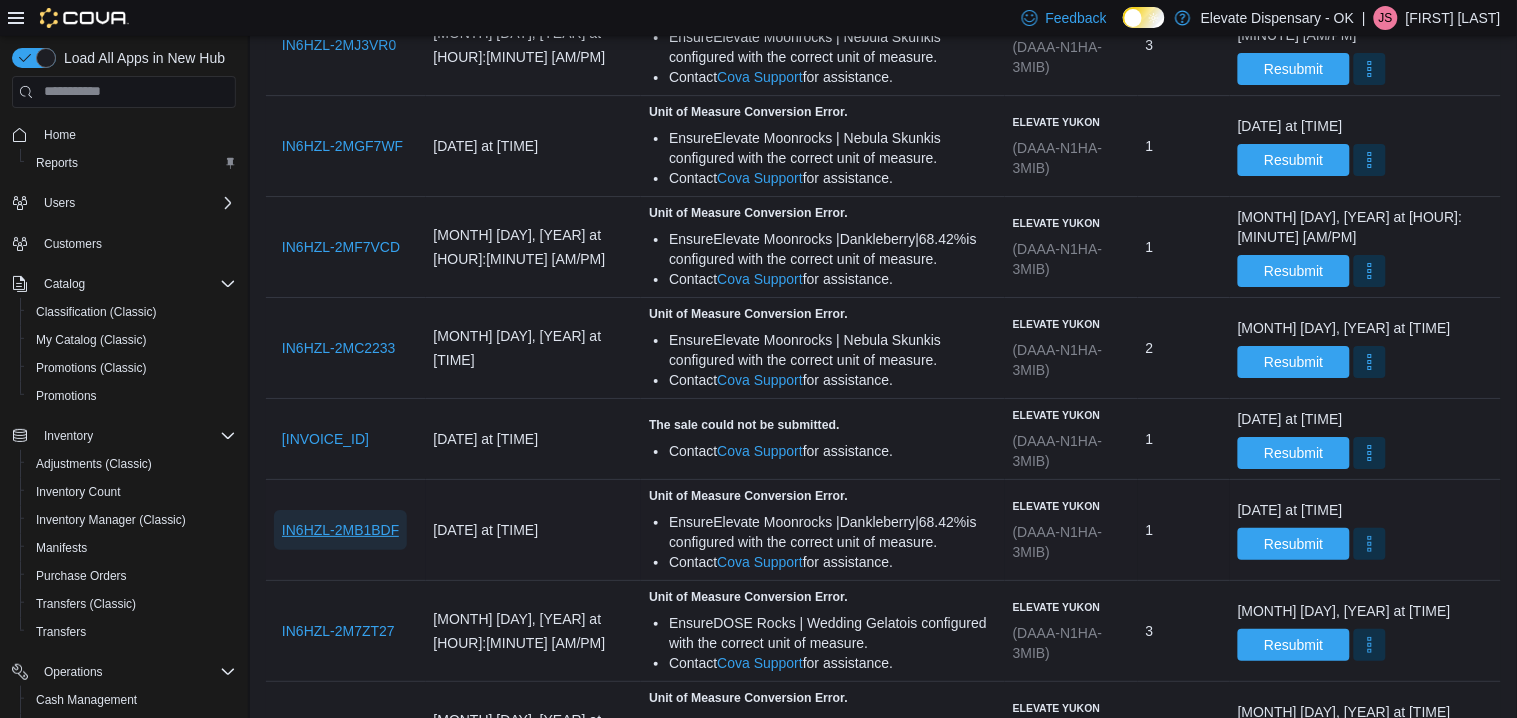 click on "IN6HZL-2MB1BDF" at bounding box center [340, 530] 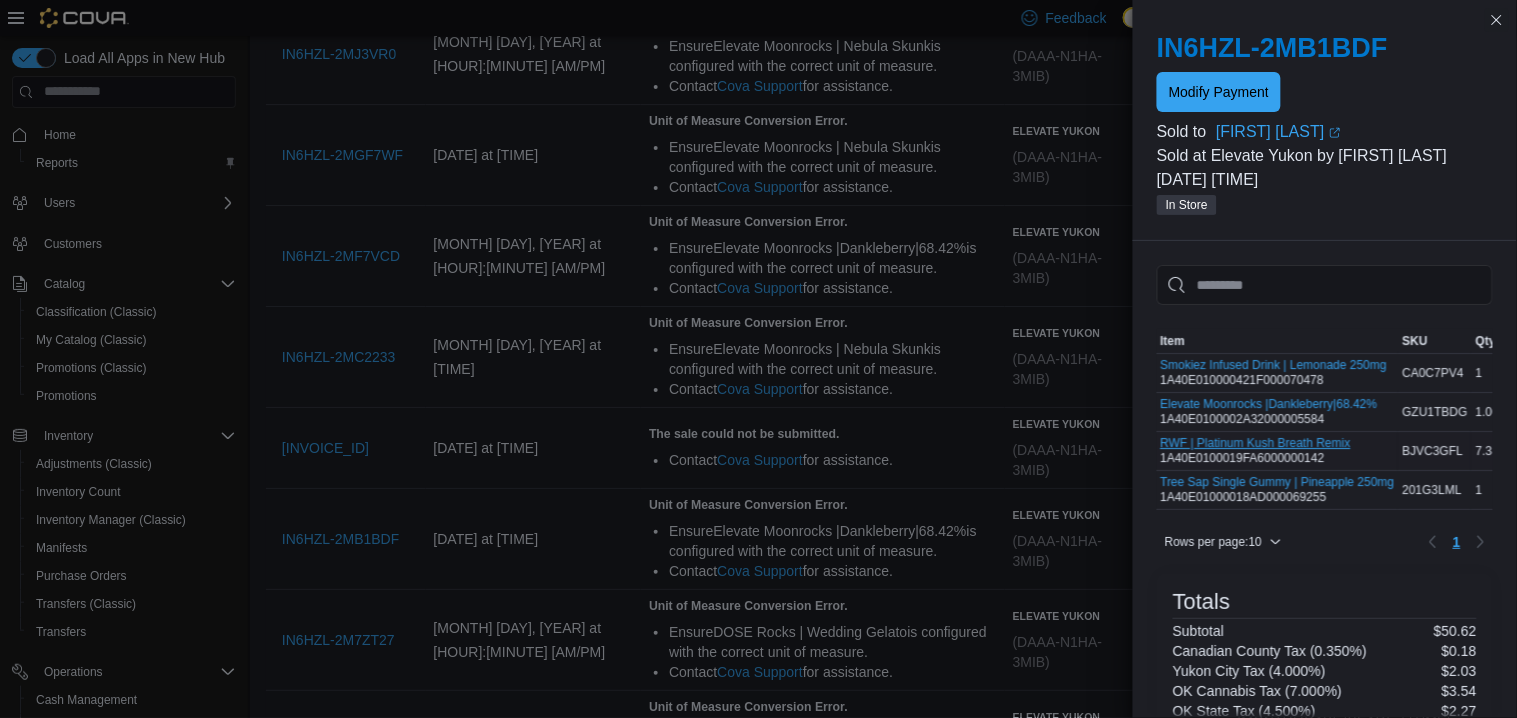 scroll, scrollTop: 3616, scrollLeft: 0, axis: vertical 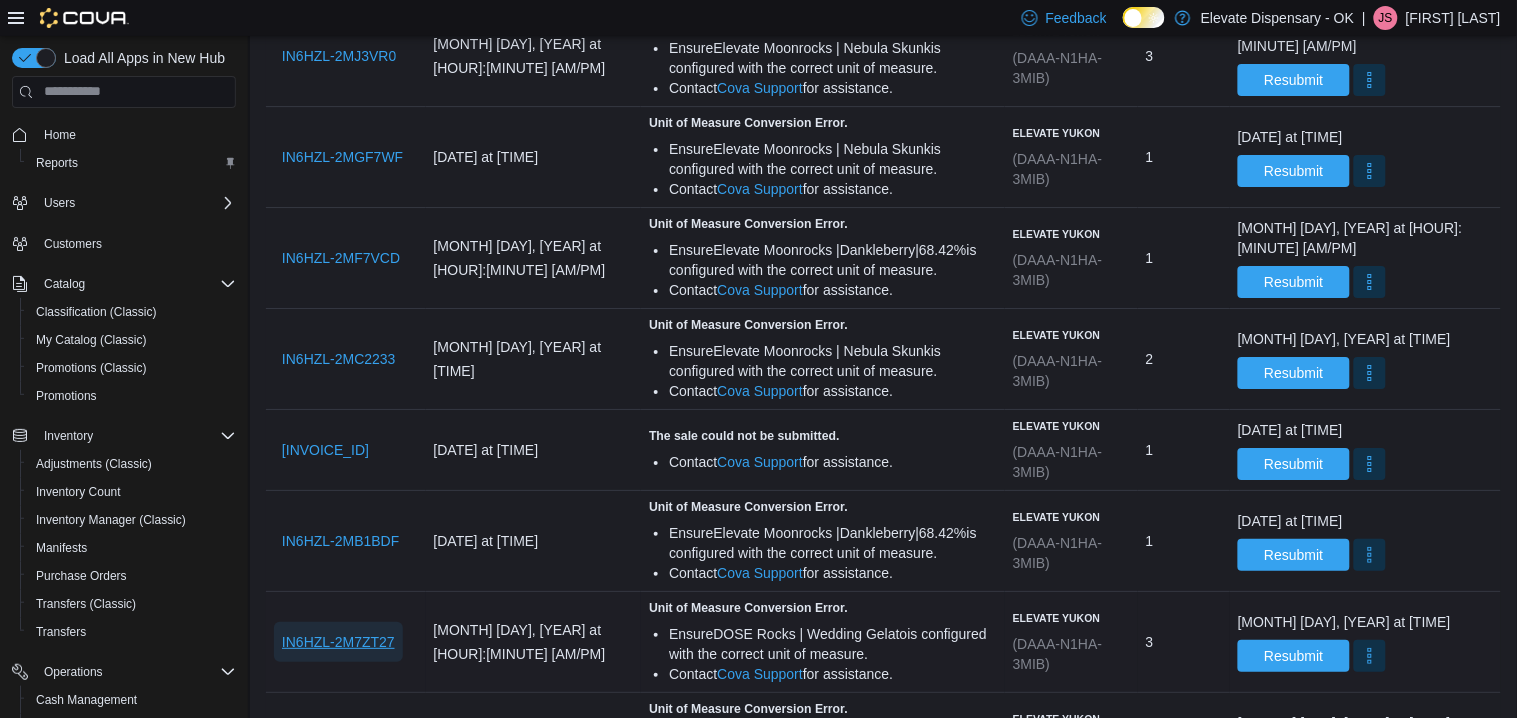 click on "IN6HZL-2M7ZT27" at bounding box center [338, 642] 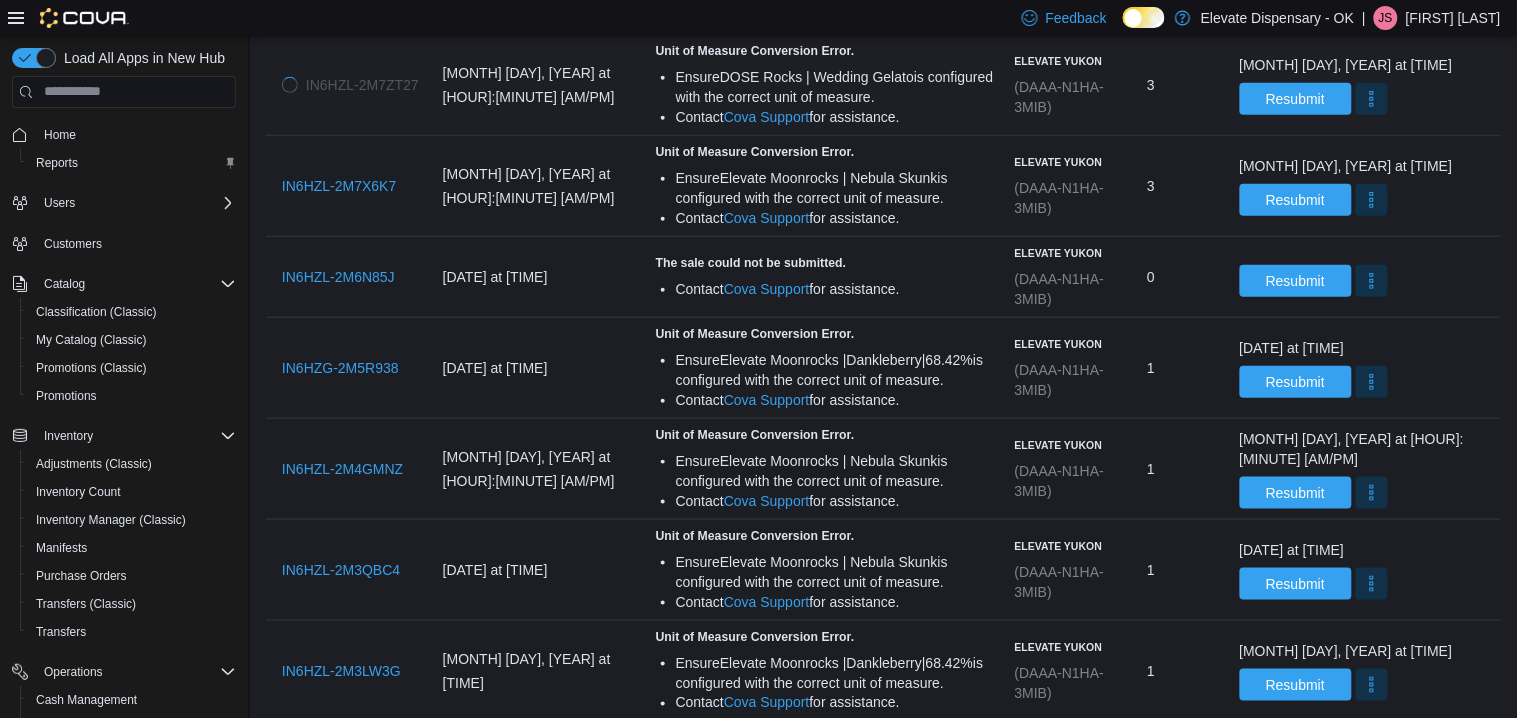 scroll, scrollTop: 4208, scrollLeft: 0, axis: vertical 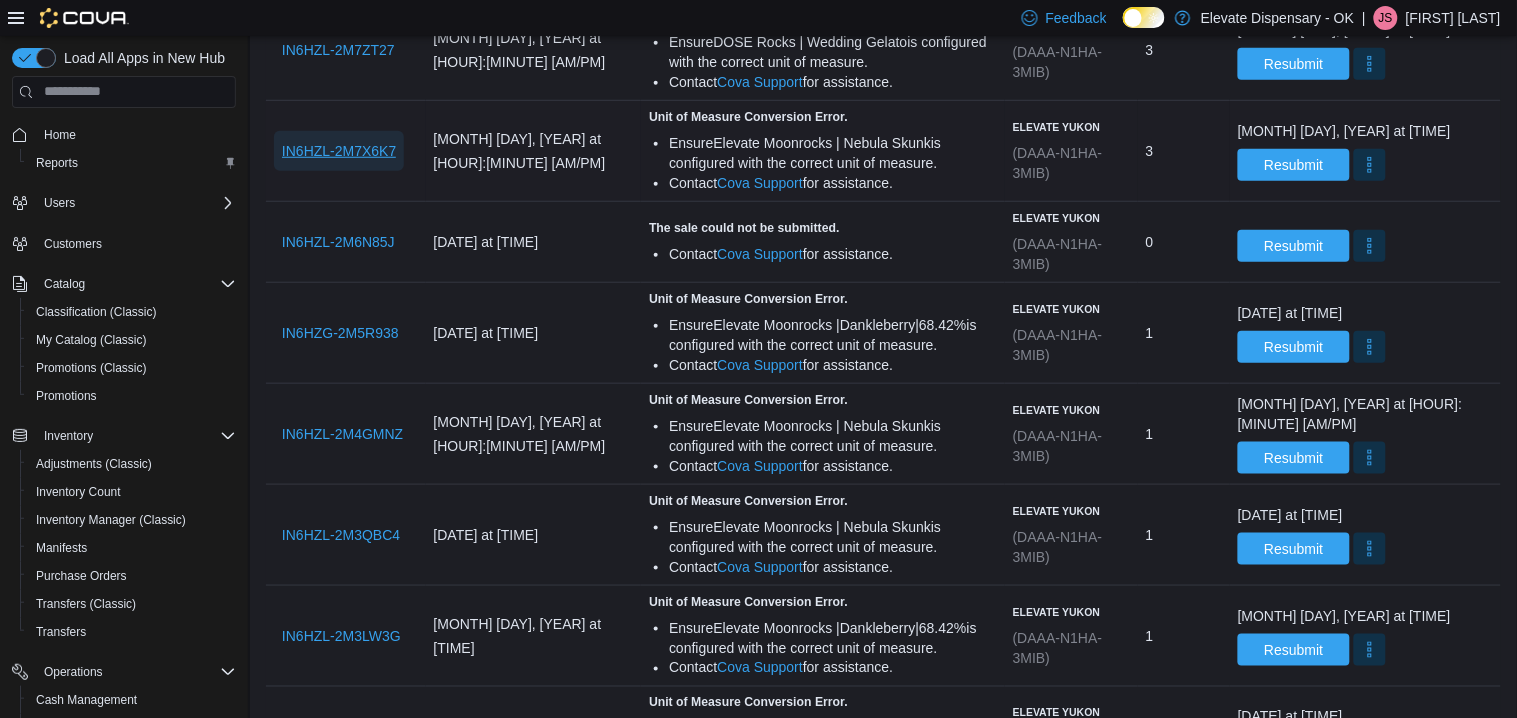 click on "IN6HZL-2M7X6K7" at bounding box center [339, 151] 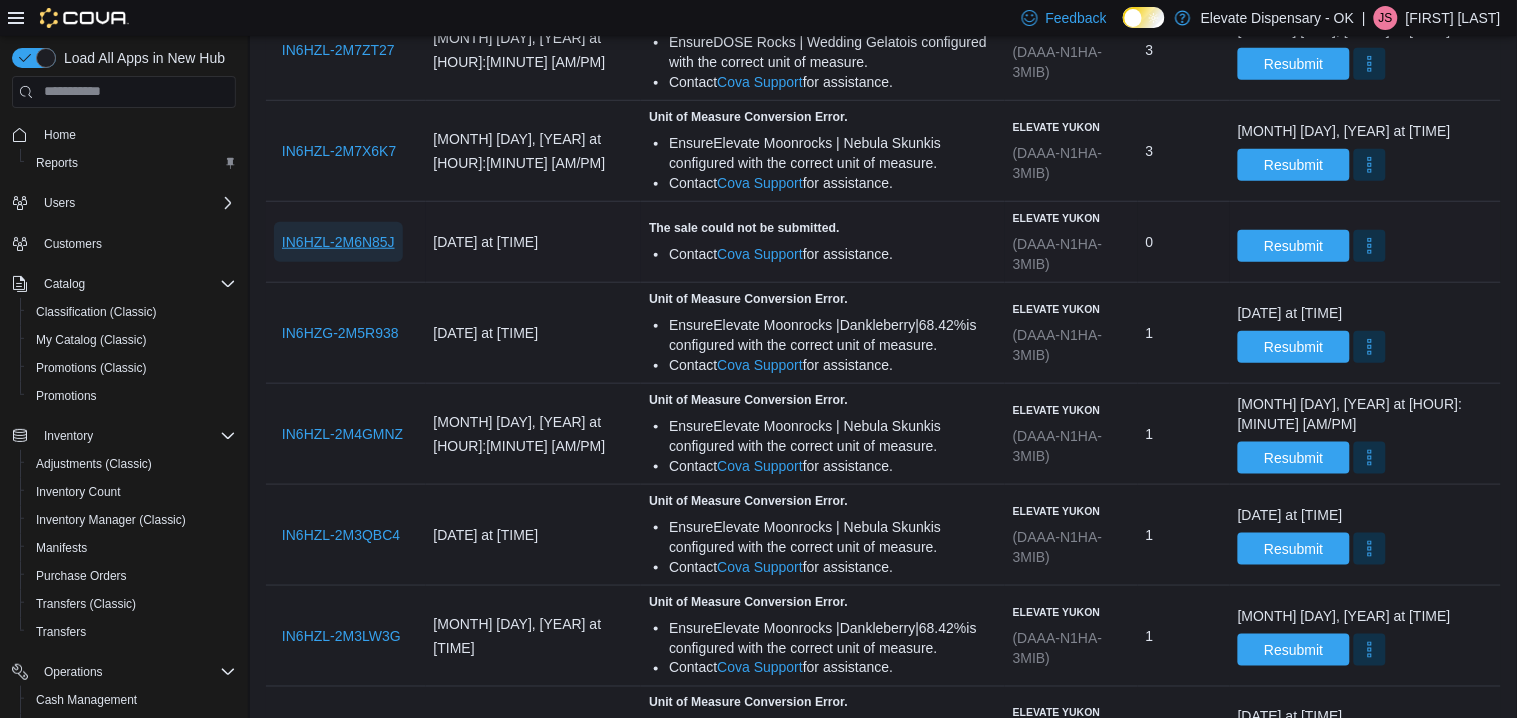 click on "IN6HZL-2M6N85J" at bounding box center (338, 242) 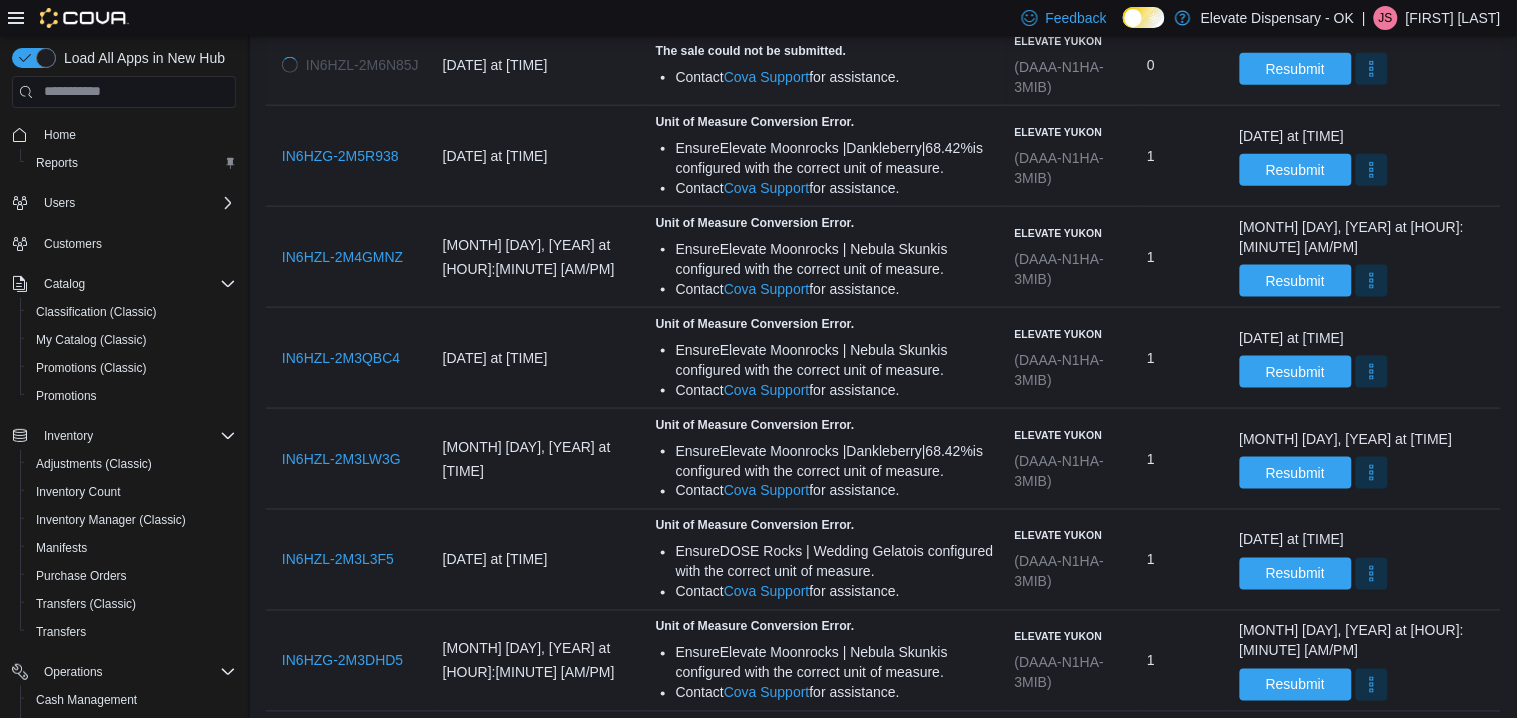 scroll, scrollTop: 4388, scrollLeft: 0, axis: vertical 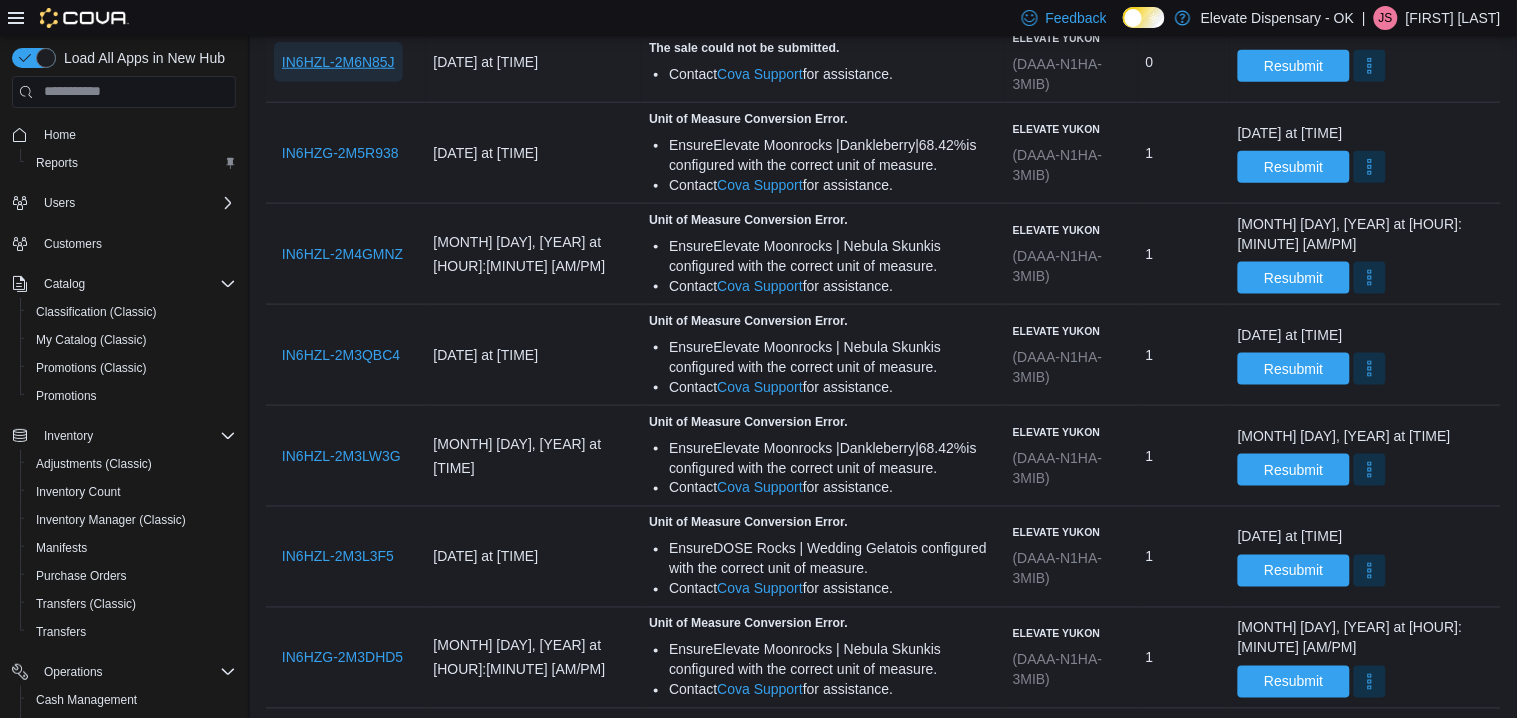 click on "IN6HZL-2M6N85J" at bounding box center [338, 62] 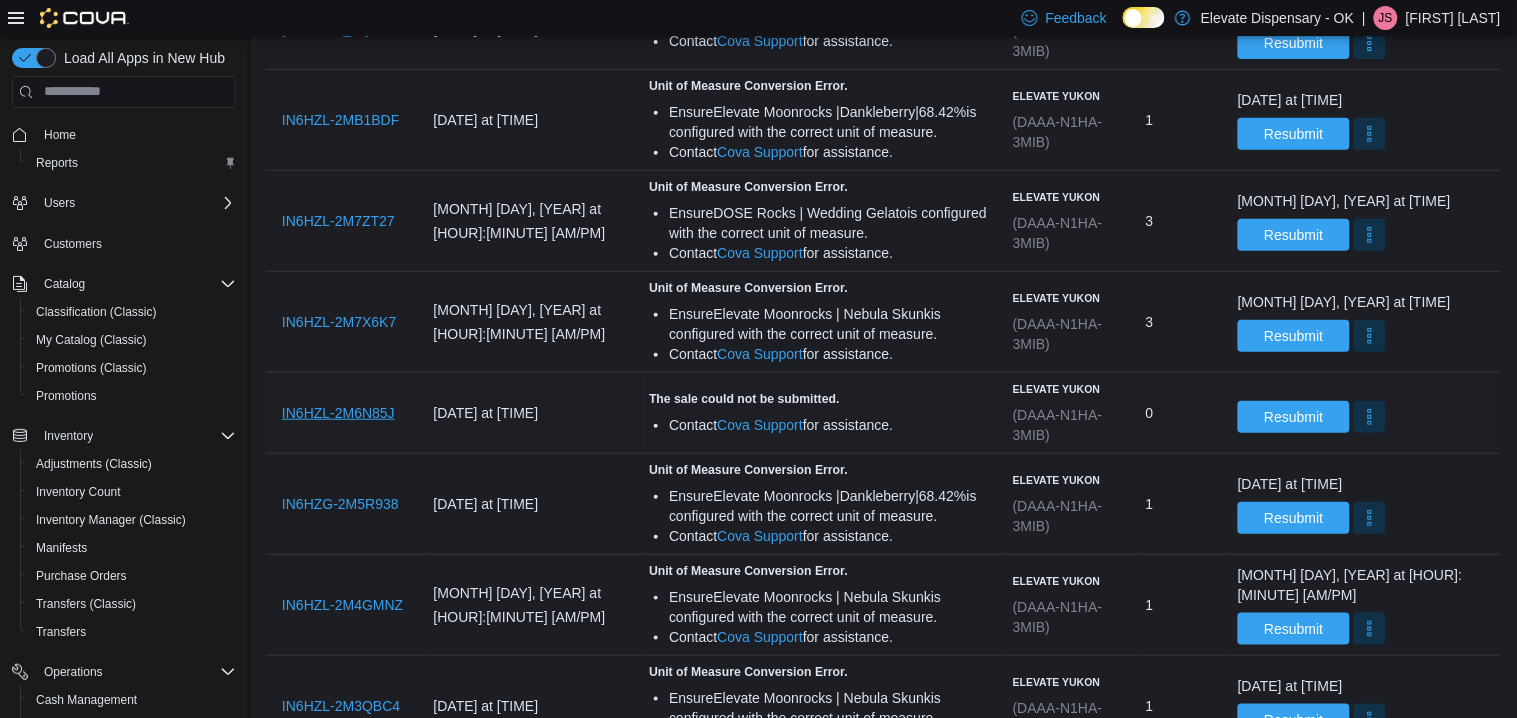 scroll, scrollTop: 4041, scrollLeft: 0, axis: vertical 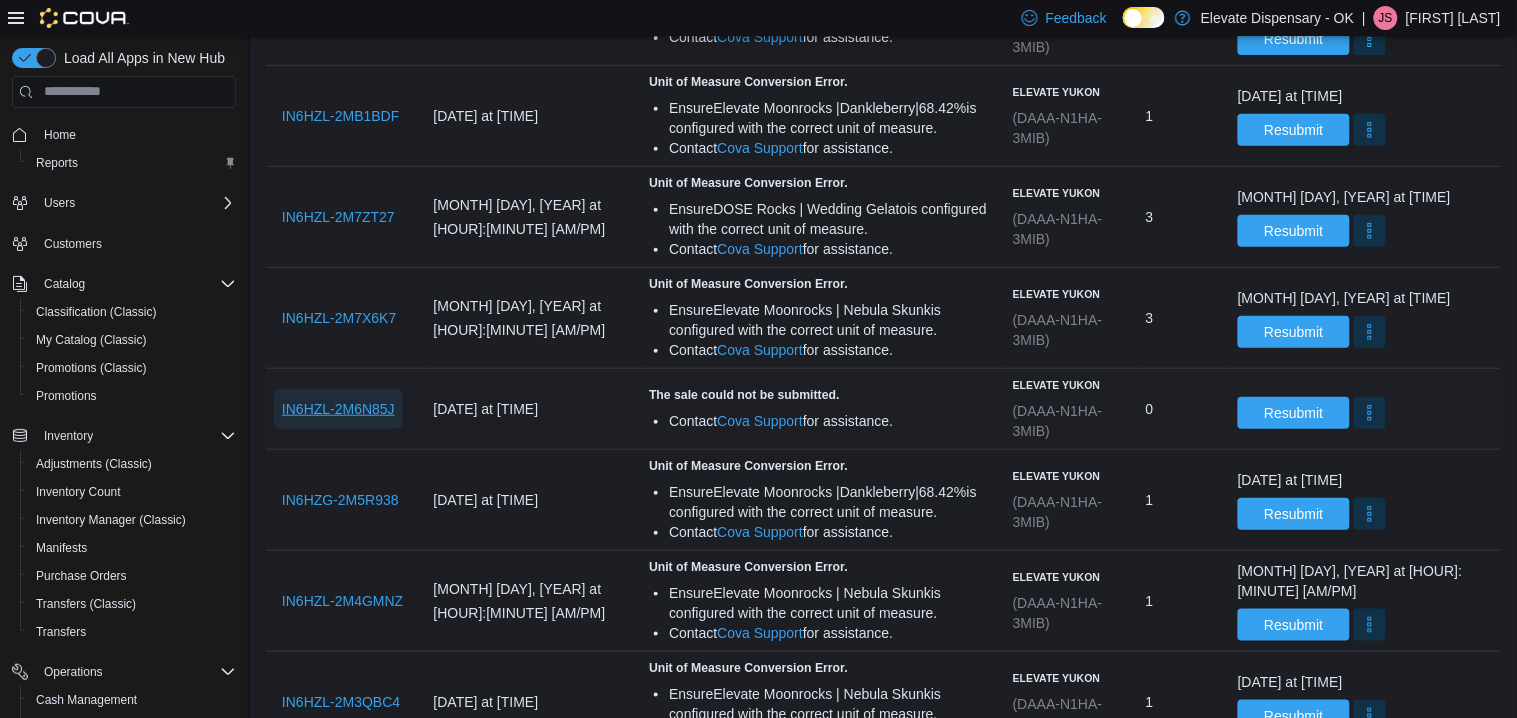 click on "IN6HZL-2M6N85J" at bounding box center [338, 409] 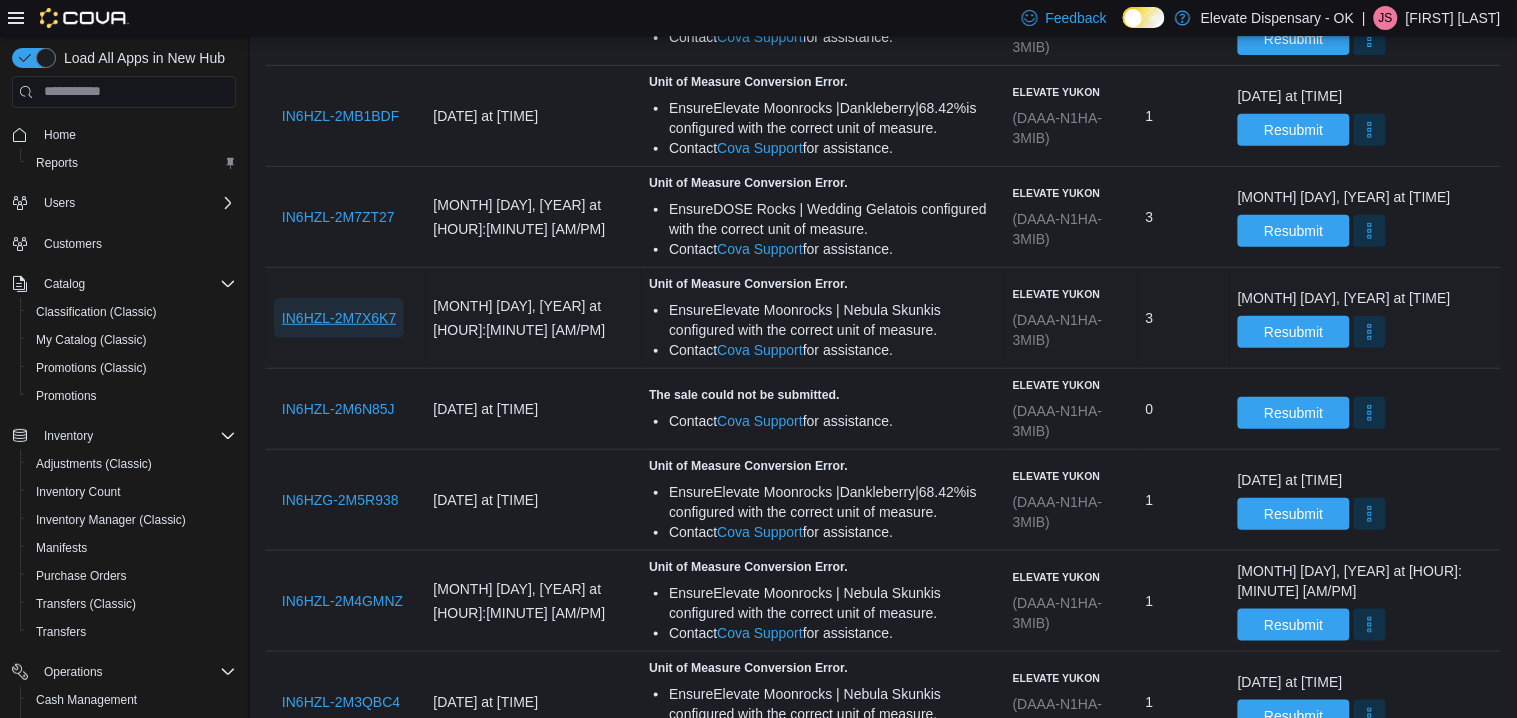 click on "IN6HZL-2M7X6K7" at bounding box center (339, 318) 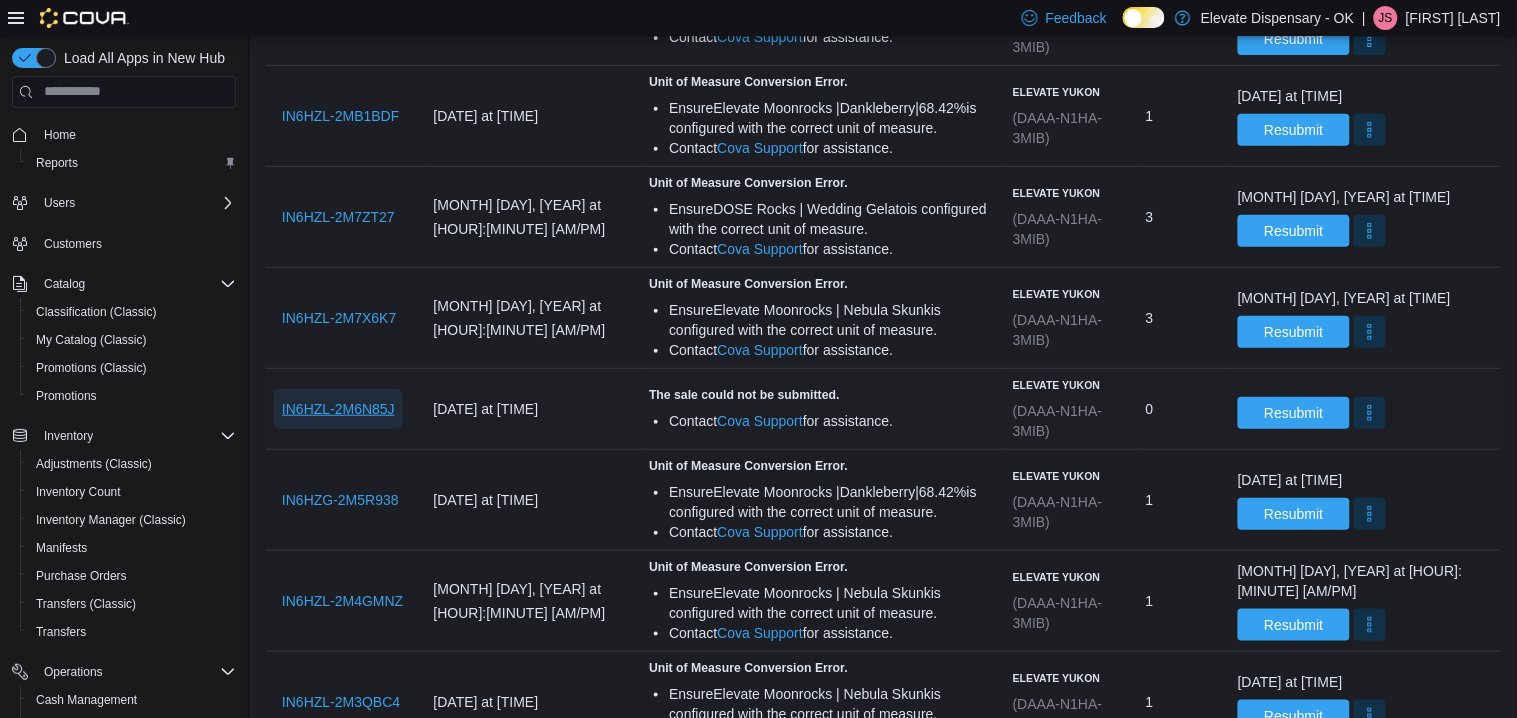 click on "IN6HZL-2M6N85J" at bounding box center [338, 409] 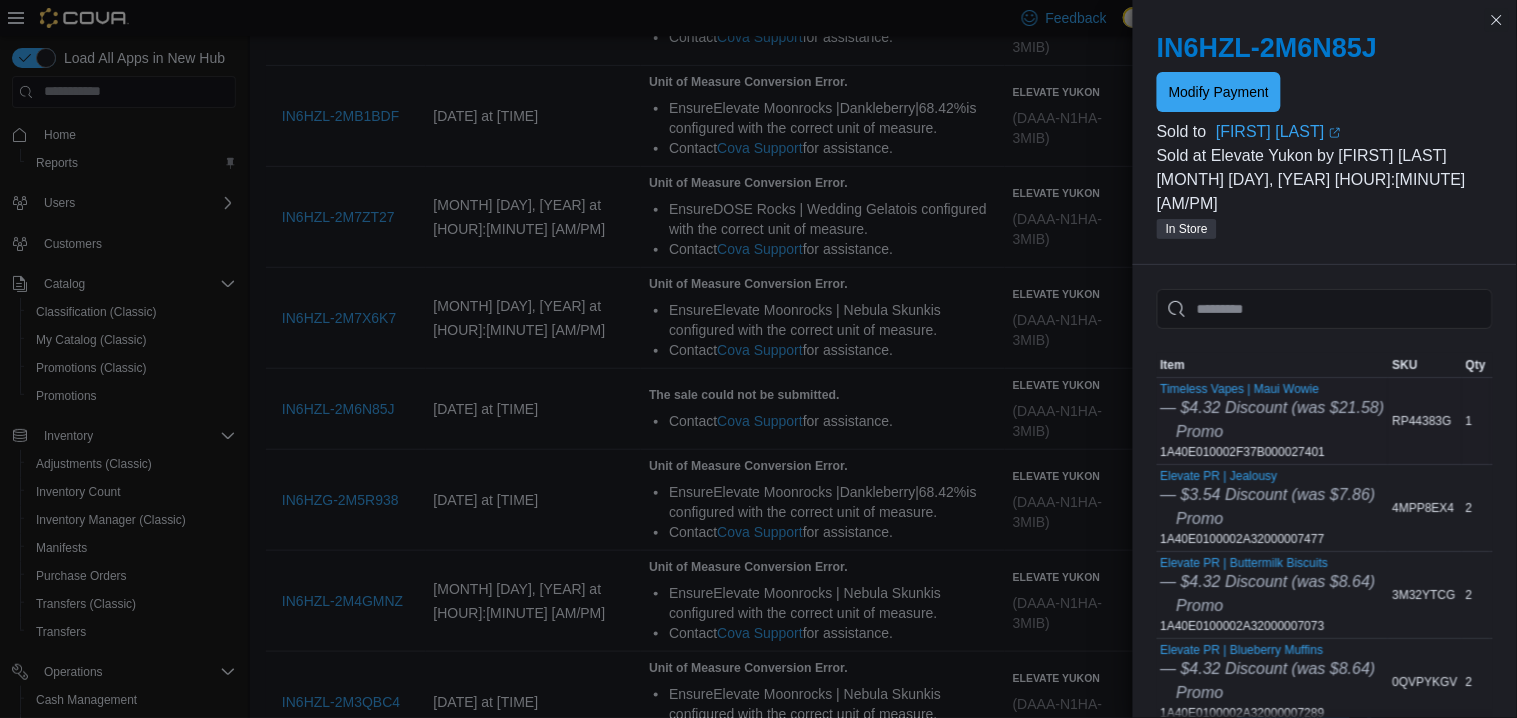 click on "Timeless Vapes | Maui Wowie — $4.32 Discount
(was $21.58) Promo 1A40E010002F37B000027401" at bounding box center (1273, 421) 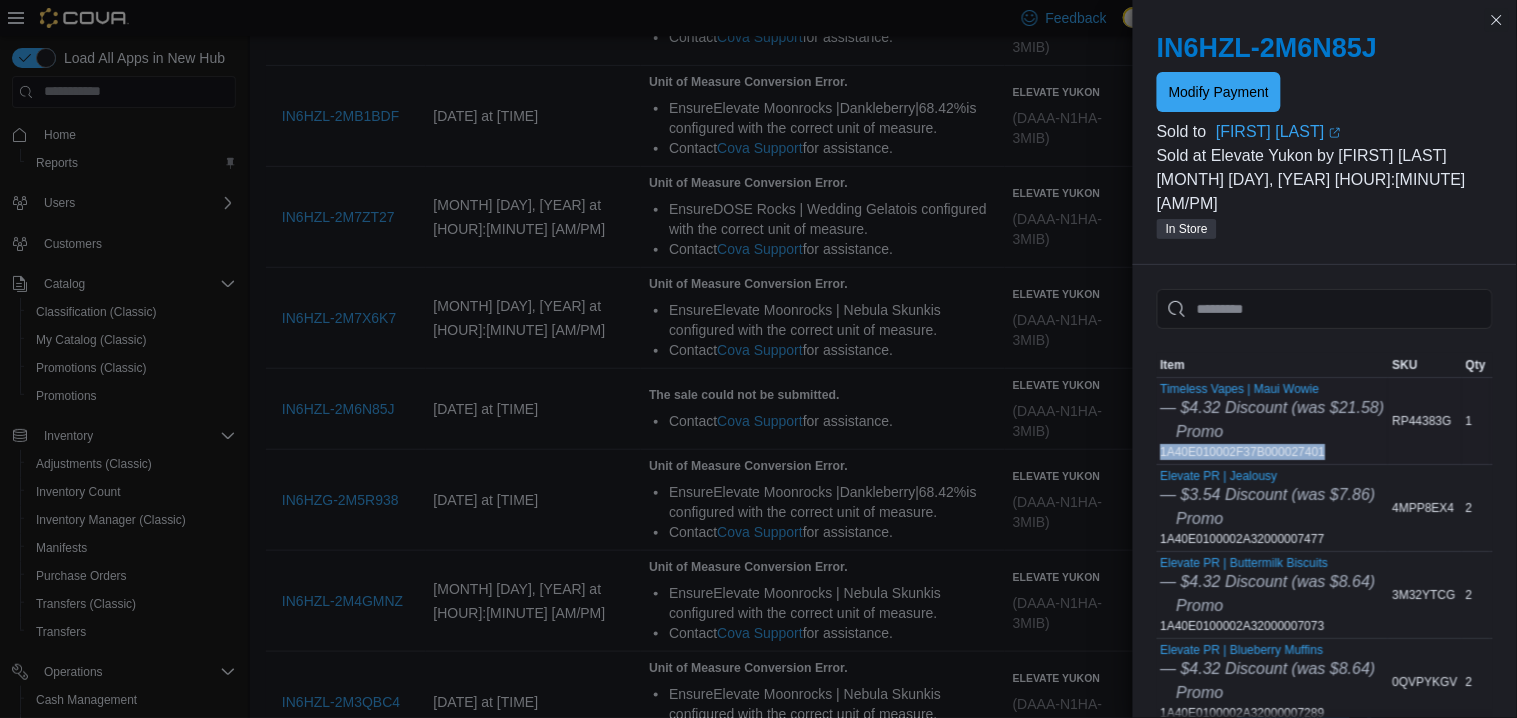click on "Timeless Vapes | Maui Wowie — $4.32 Discount
(was $21.58) Promo 1A40E010002F37B000027401" at bounding box center (1273, 421) 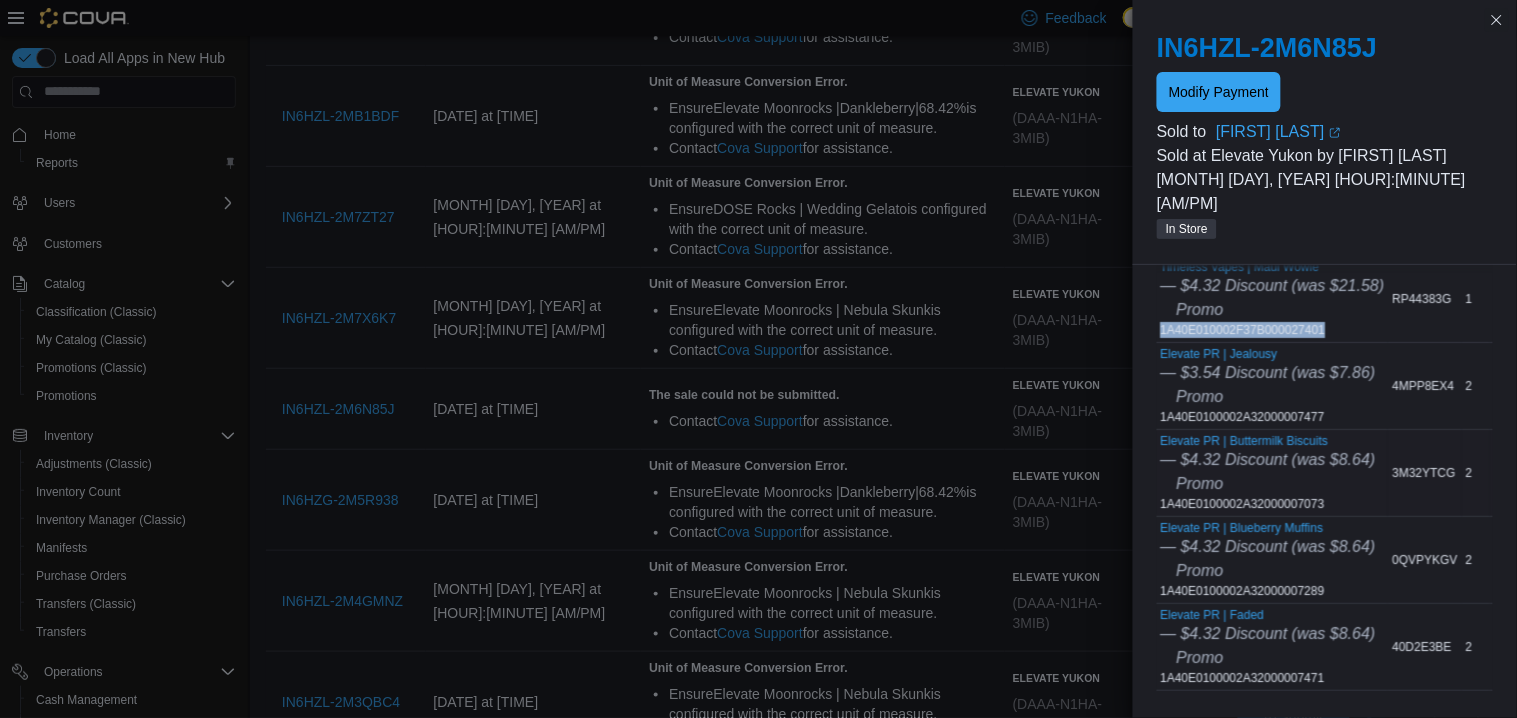 scroll, scrollTop: 118, scrollLeft: 0, axis: vertical 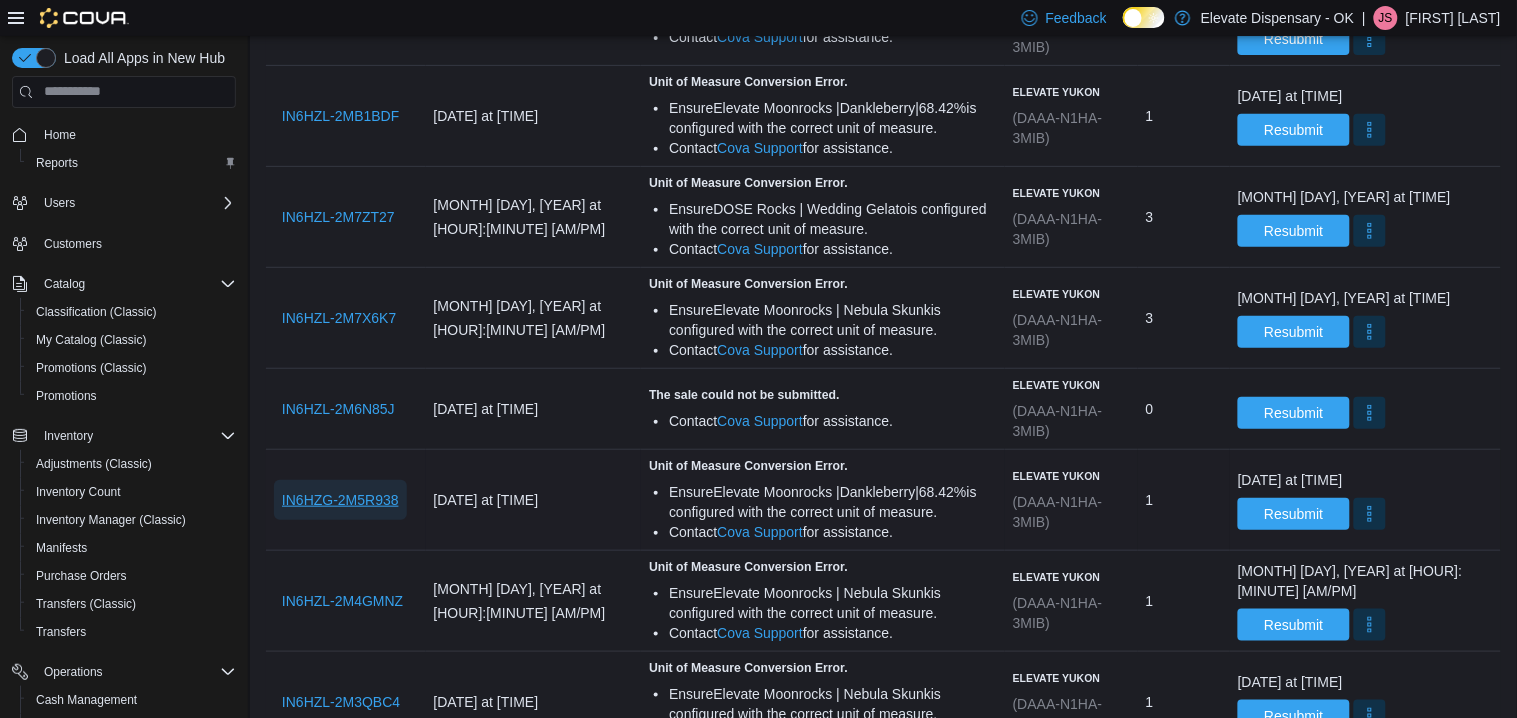 click on "IN6HZG-2M5R938" at bounding box center [340, 500] 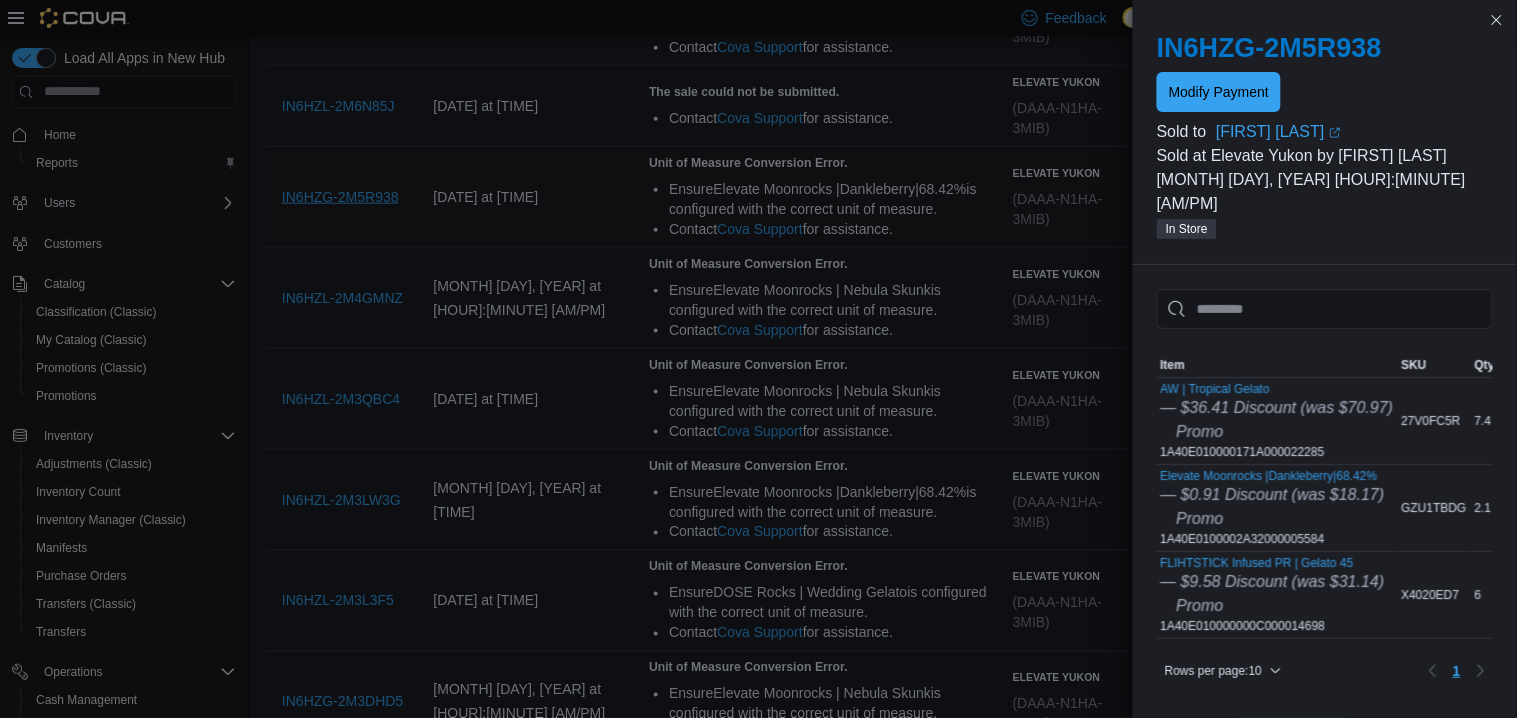 scroll, scrollTop: 4453, scrollLeft: 0, axis: vertical 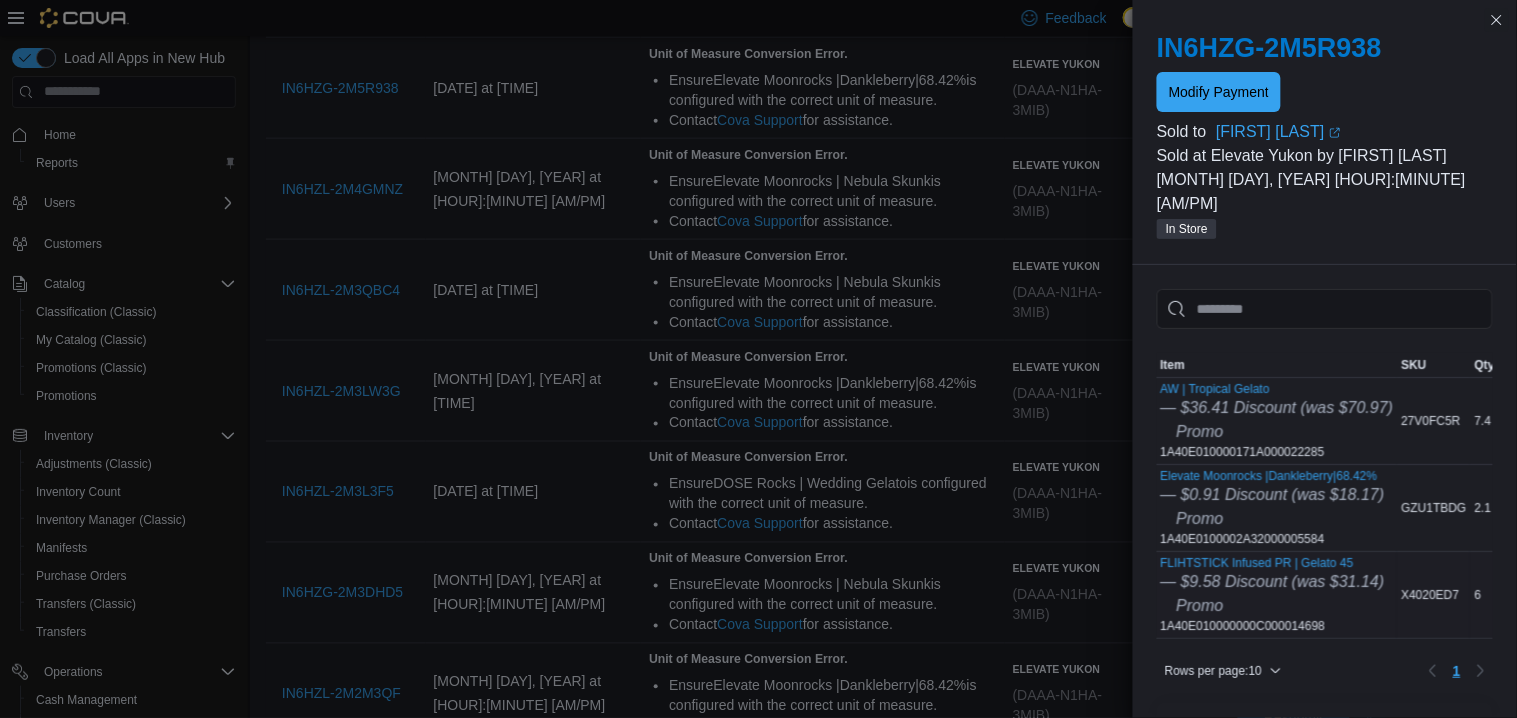 click on "FLIHTSTICK Infused PR | Gelato 45 — $9.58 Discount
(was $31.14) Promo 1A40E010000000C000014698" at bounding box center (1273, 595) 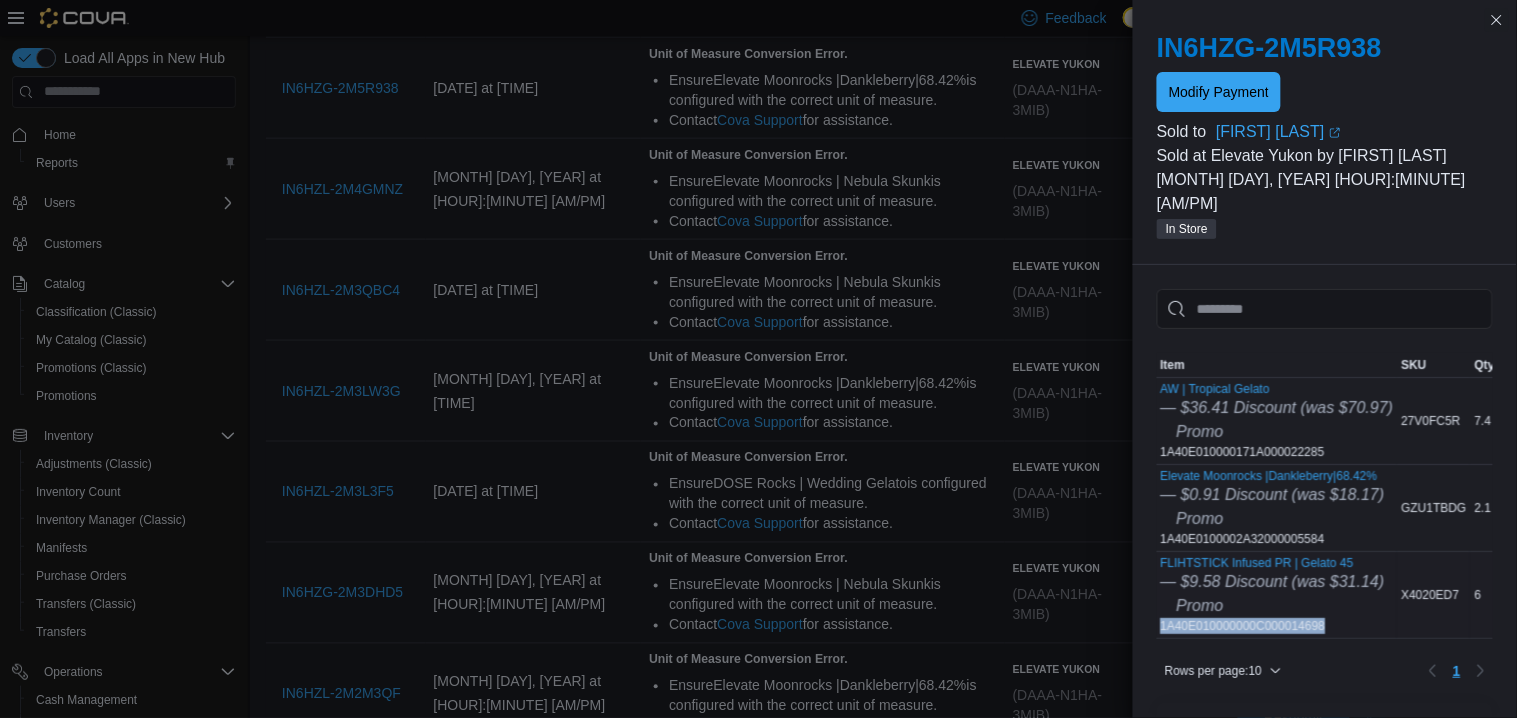 copy on "1A40E010000000C000014698" 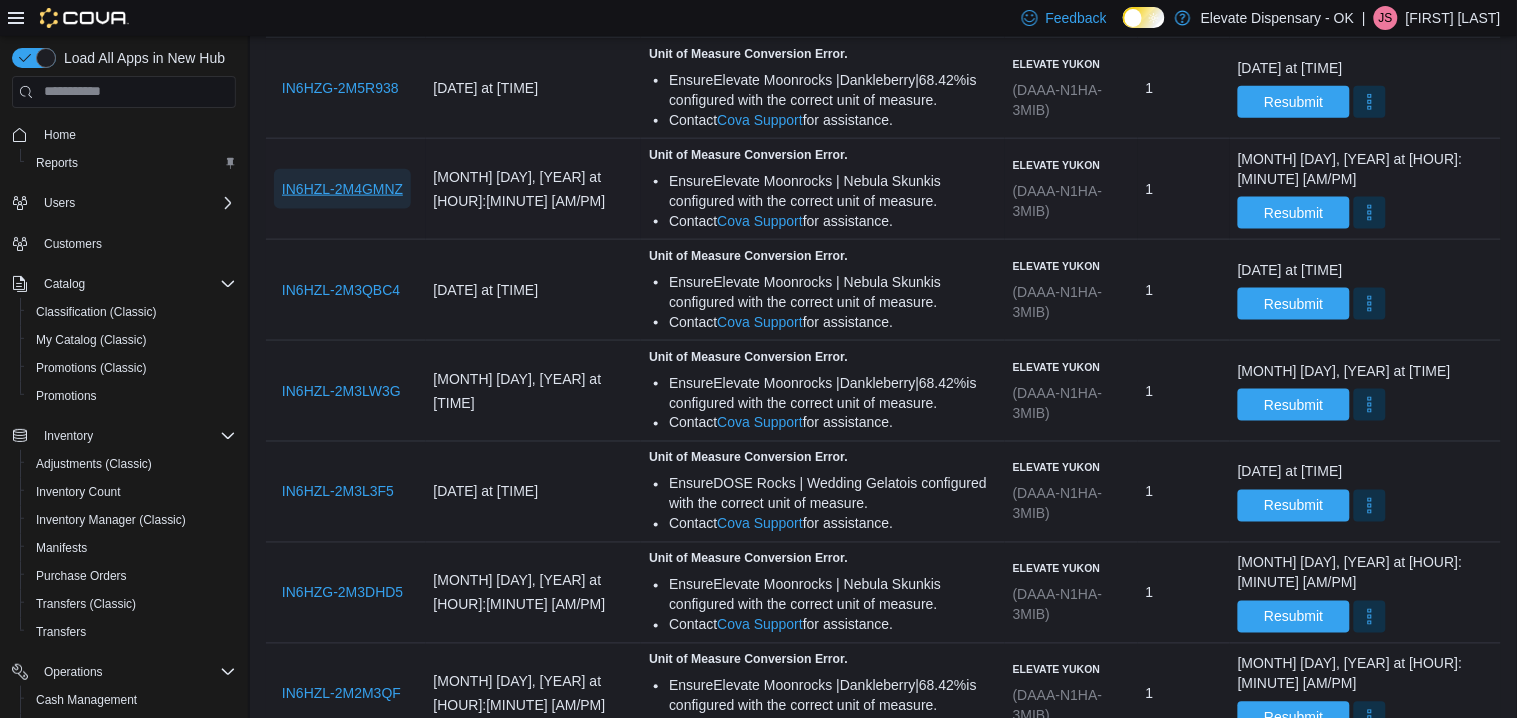 click on "IN6HZL-2M4GMNZ" at bounding box center (342, 189) 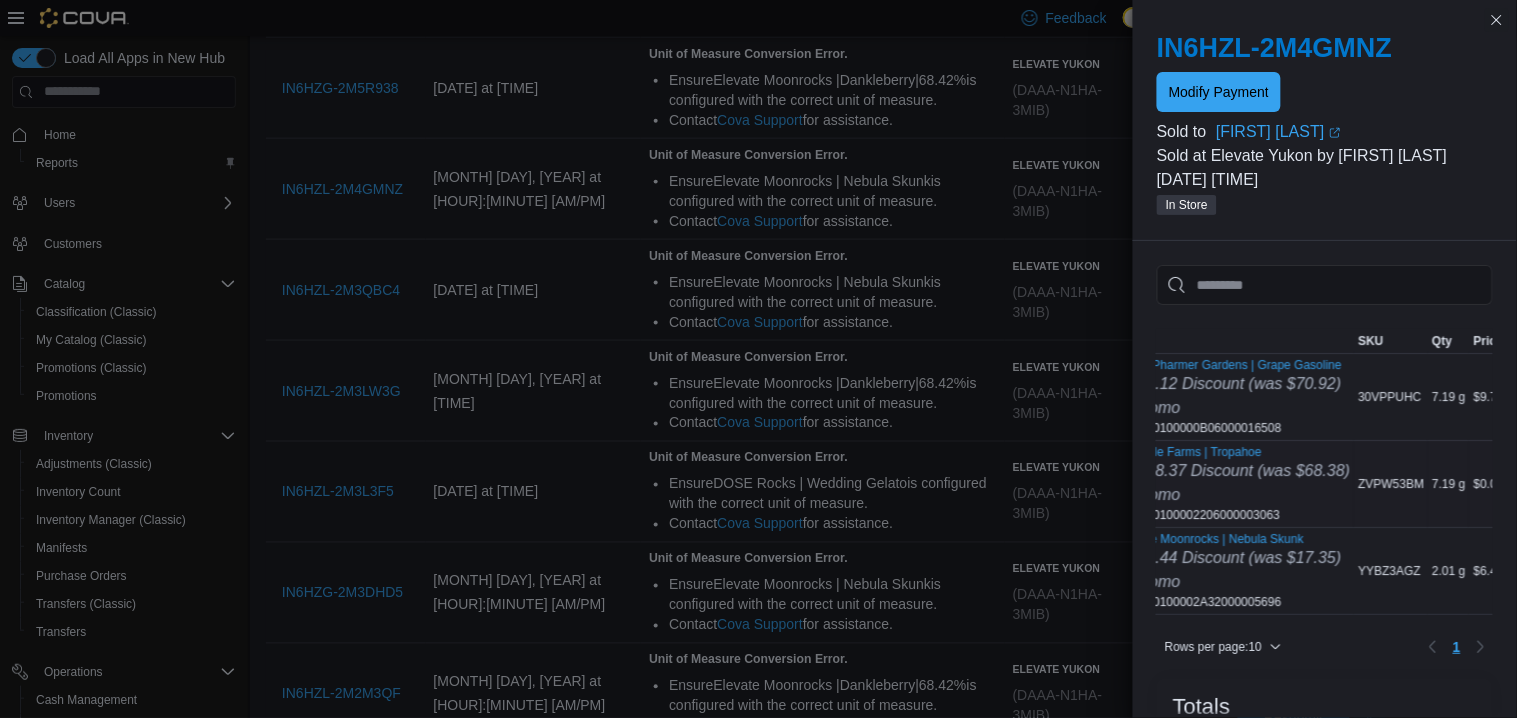 scroll, scrollTop: 0, scrollLeft: 0, axis: both 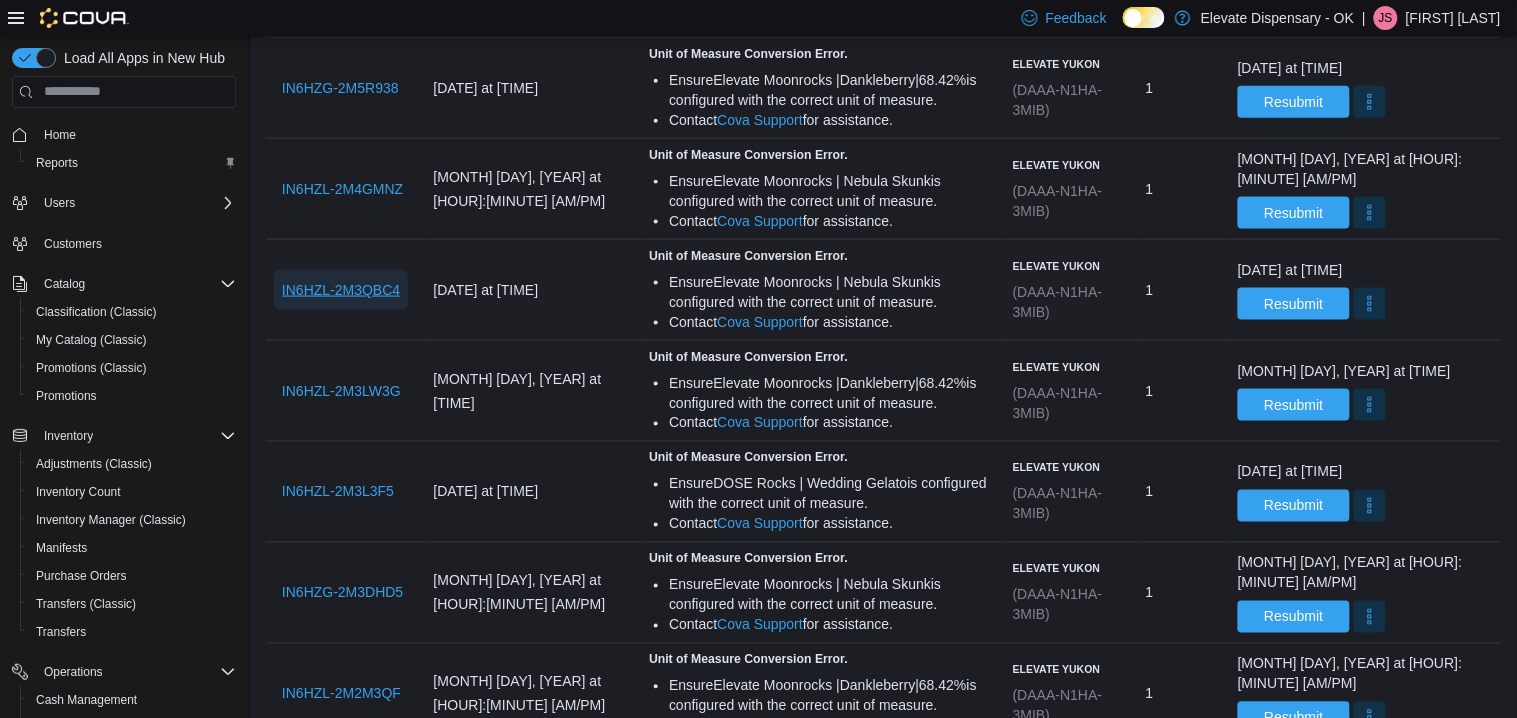 click on "IN6HZL-2M3QBC4" at bounding box center (341, 290) 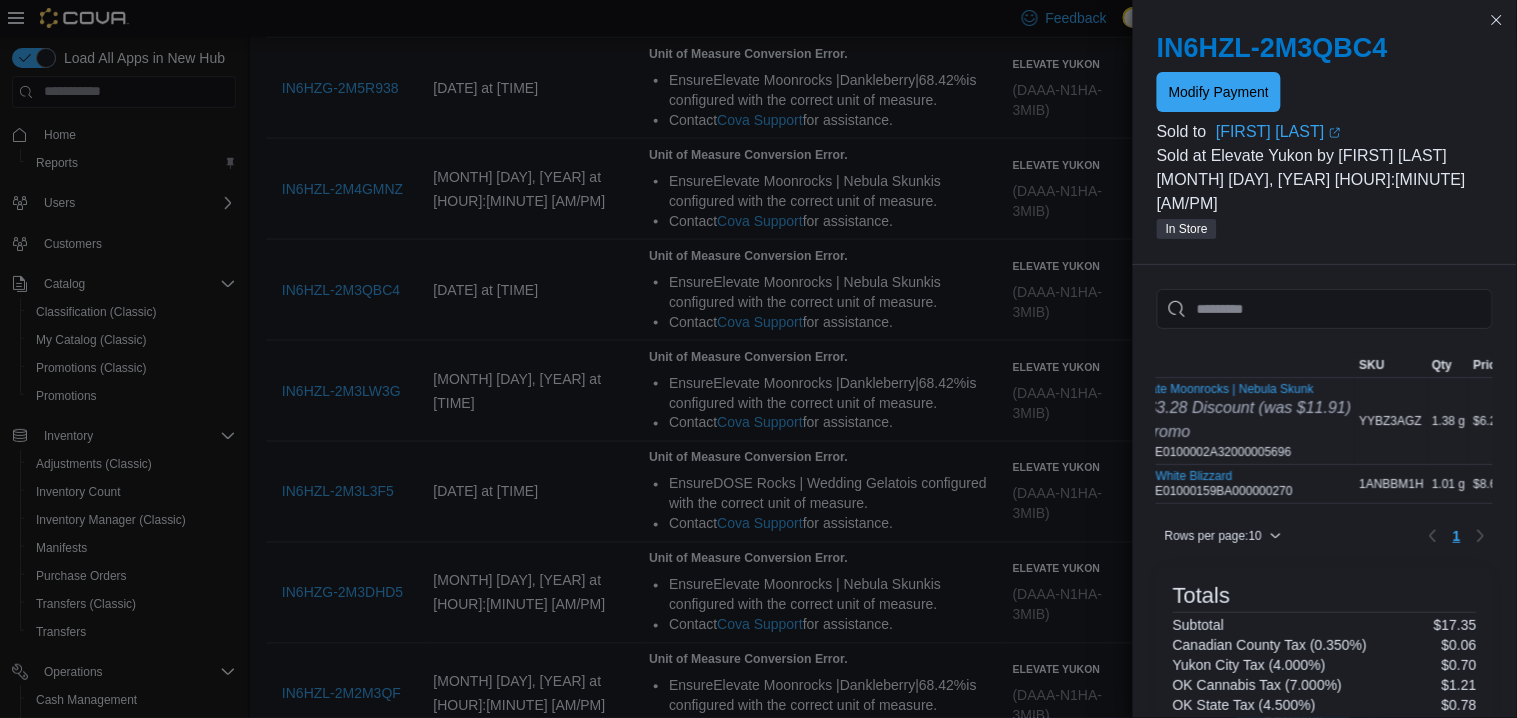 scroll, scrollTop: 0, scrollLeft: 45, axis: horizontal 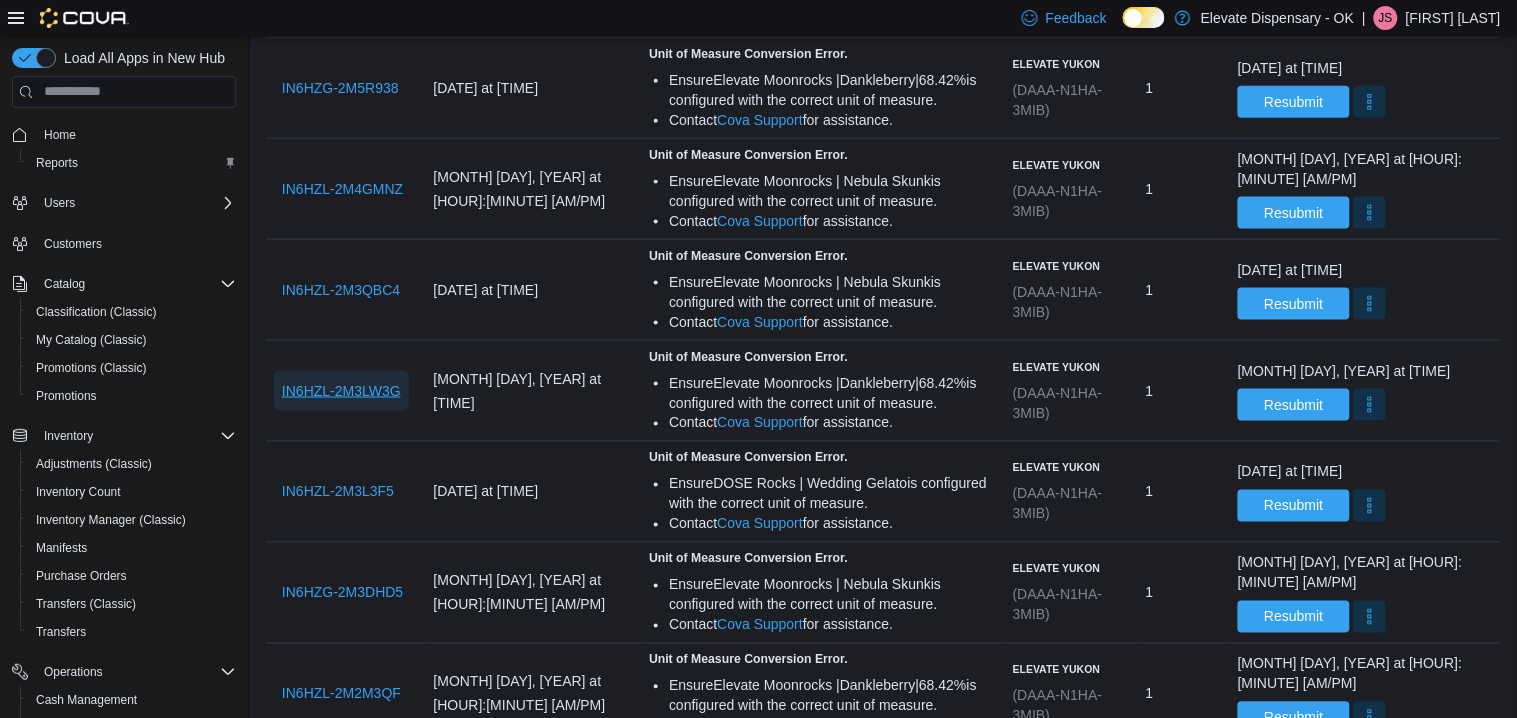 click on "IN6HZL-2M3LW3G" at bounding box center (341, 391) 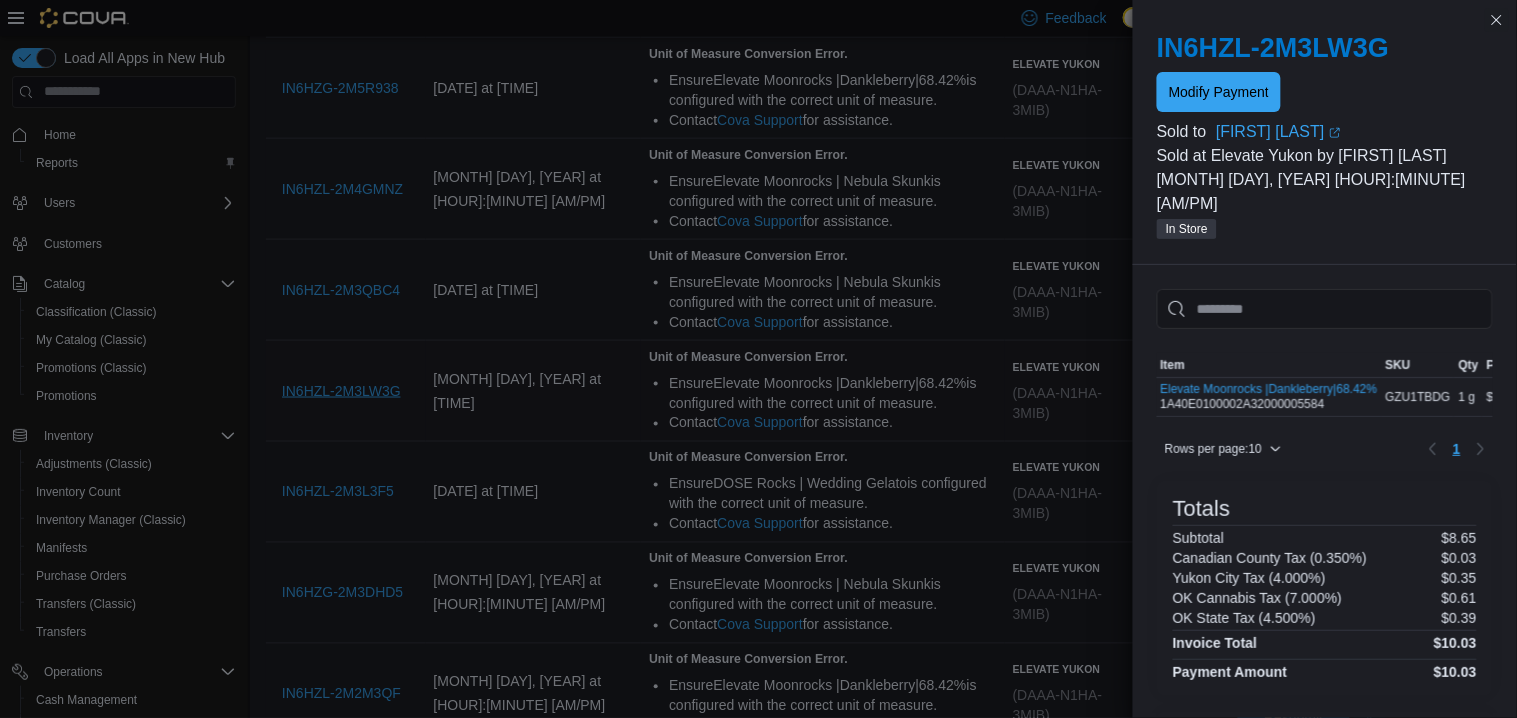 scroll, scrollTop: 4680, scrollLeft: 0, axis: vertical 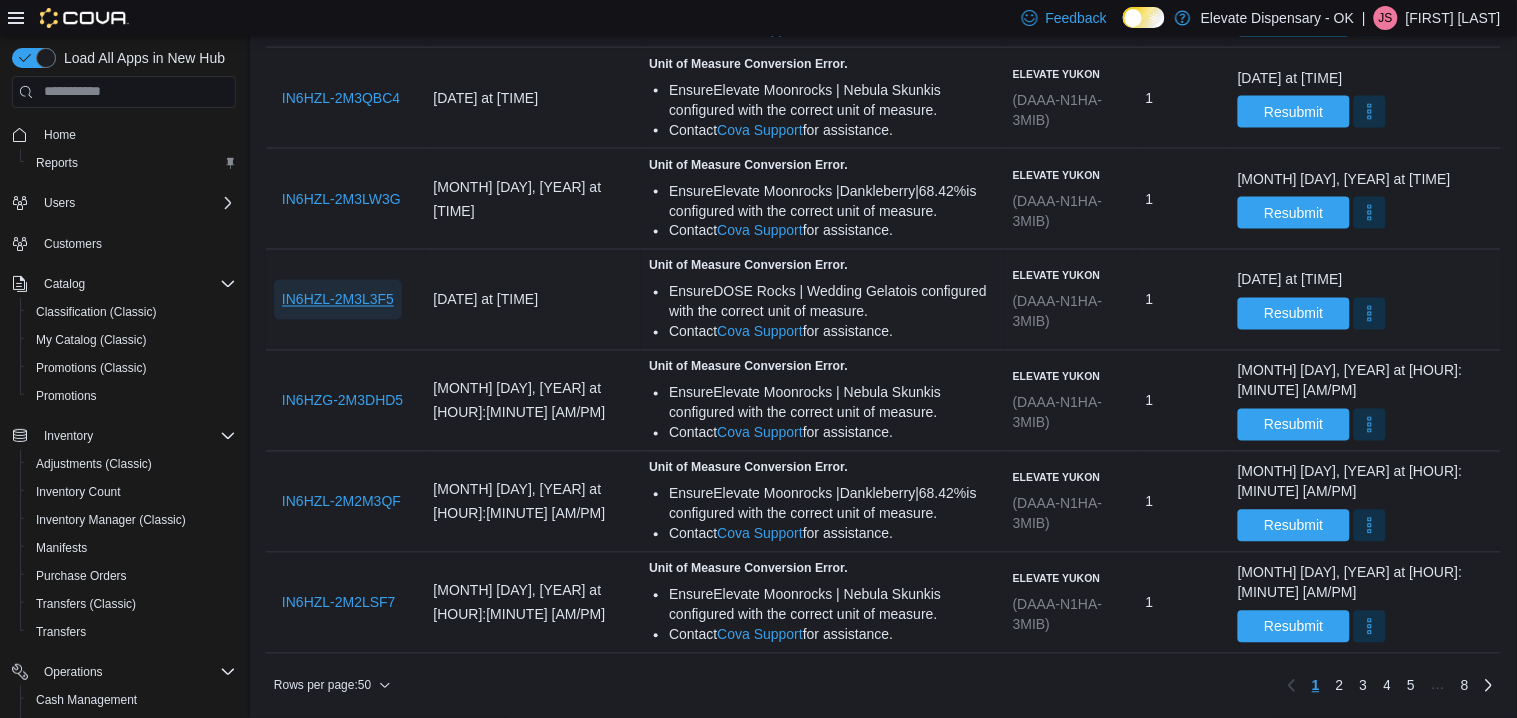 click on "IN6HZL-2M3L3F5" at bounding box center [338, 300] 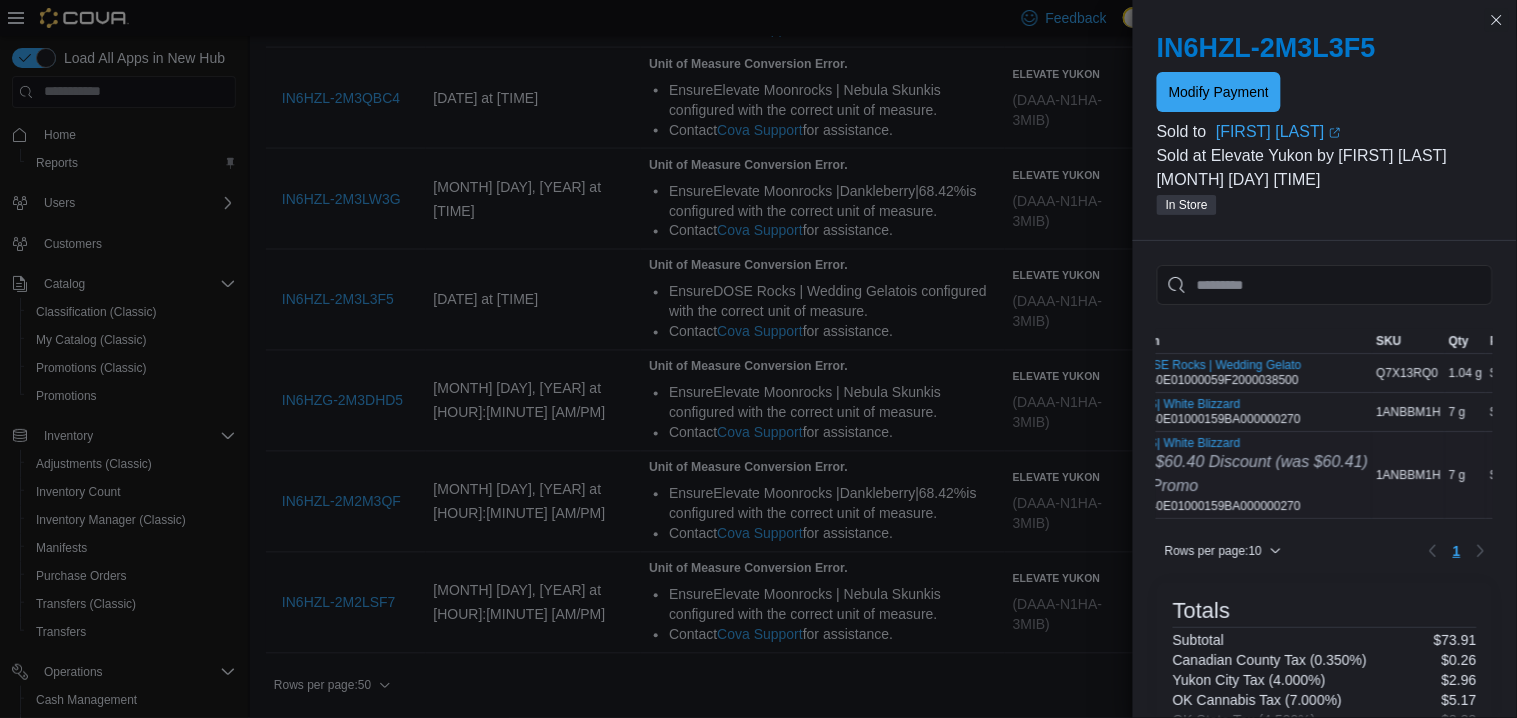 scroll, scrollTop: 0, scrollLeft: 0, axis: both 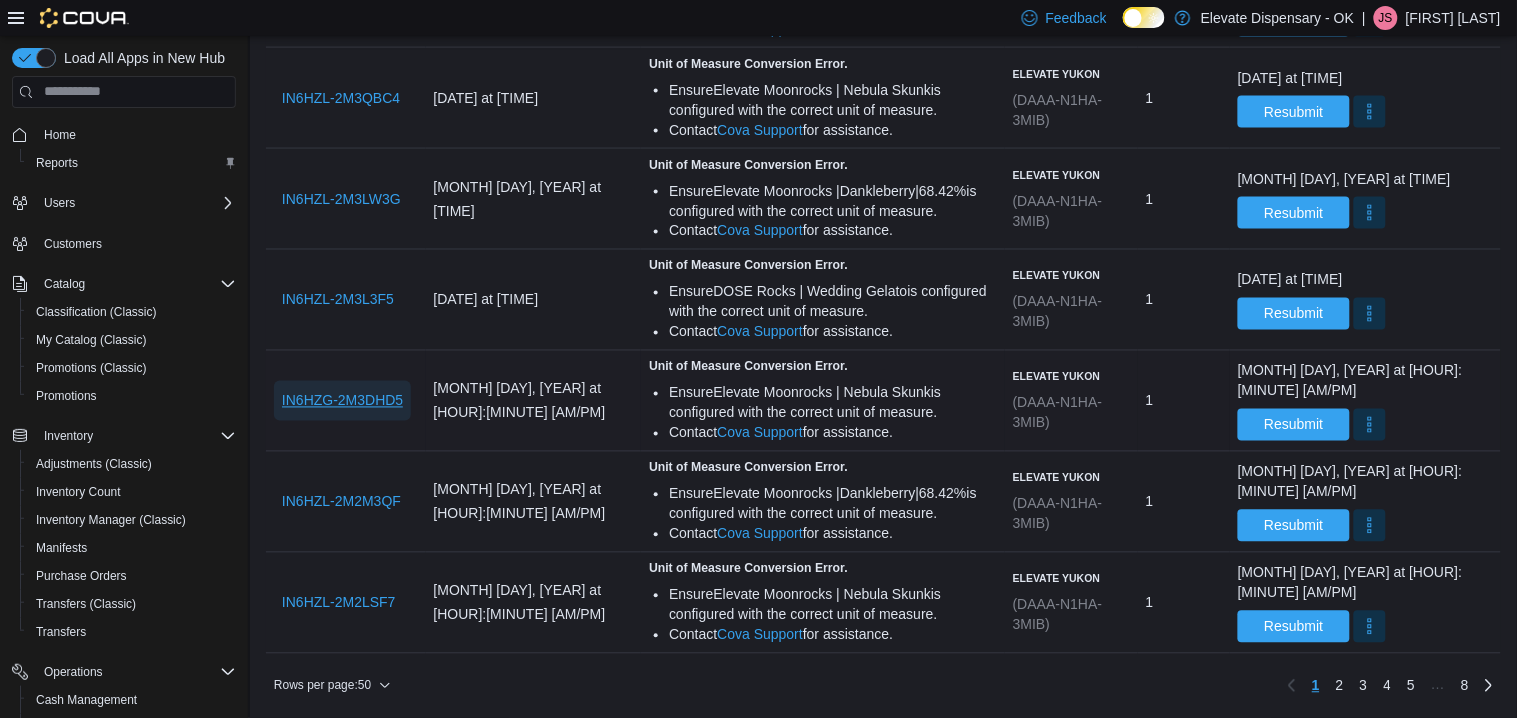 click on "IN6HZG-2M3DHD5" at bounding box center [342, 401] 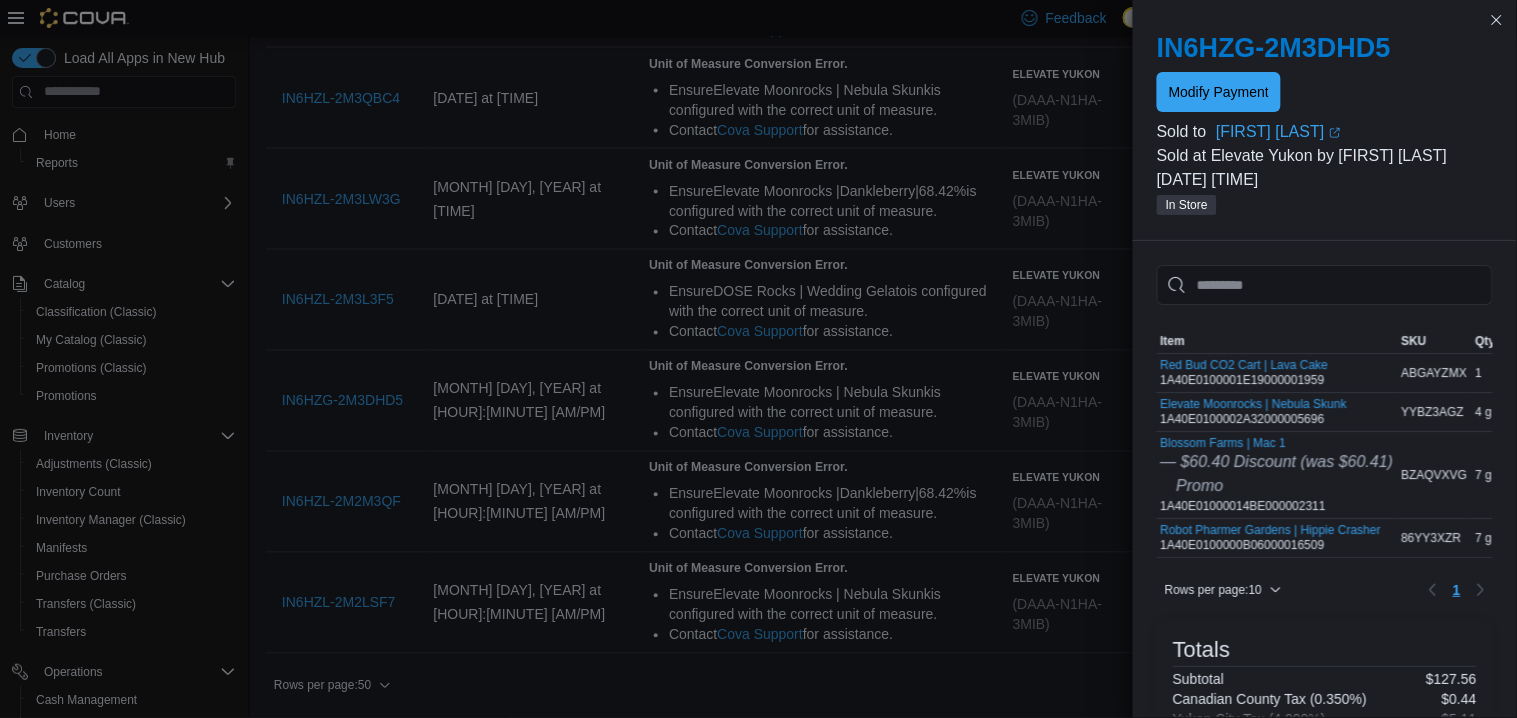 click on "Sorting MemoryTable from EuiInMemoryTable; Page 1 of 1. Item SKU Qty Price Total Item Red Bud CO2 Cart | Lava Cake 1A40E0100001E19000001959 SKU ABGAYZMX Qty 1 Price $25.90 Total $25.90 Item Elevate Moonrocks | Nebula Skunk 1A40E0100002A32000005696 SKU YYBZ3AGZ Qty 4 g Price $8.64/g Total $34.52 Item Blossom Farms | Mac 1 — $60.40 Discount
(was $60.41) Promo 1A40E01000014BE000002311 SKU BZAQVXVG Qty 7 g Price $0.01/g Total $0.01 Item Robot Pharmer Gardens | Hippie Crasher 1A40E0100000B06000016509 SKU 86YY3XZR Qty 7 g Price $9.59/g Total $67.13 Rows per page :  10 Page 1 of 1 1 Totals   Subtotal $127.56 Canadian County Tax (0.350%) $0.44 Yukon City Tax (4.000%) $5.11 OK Cannabis Tax (7.000%) $8.93 OK State Tax (4.500%) $5.74 Invoice Total $147.78 Payment Amount $147.78 Payments   Cash $147.78 Payment Amount $147.78 Change $0.00 Loyalty Summary   Points Earned 1,276" at bounding box center [1325, 692] 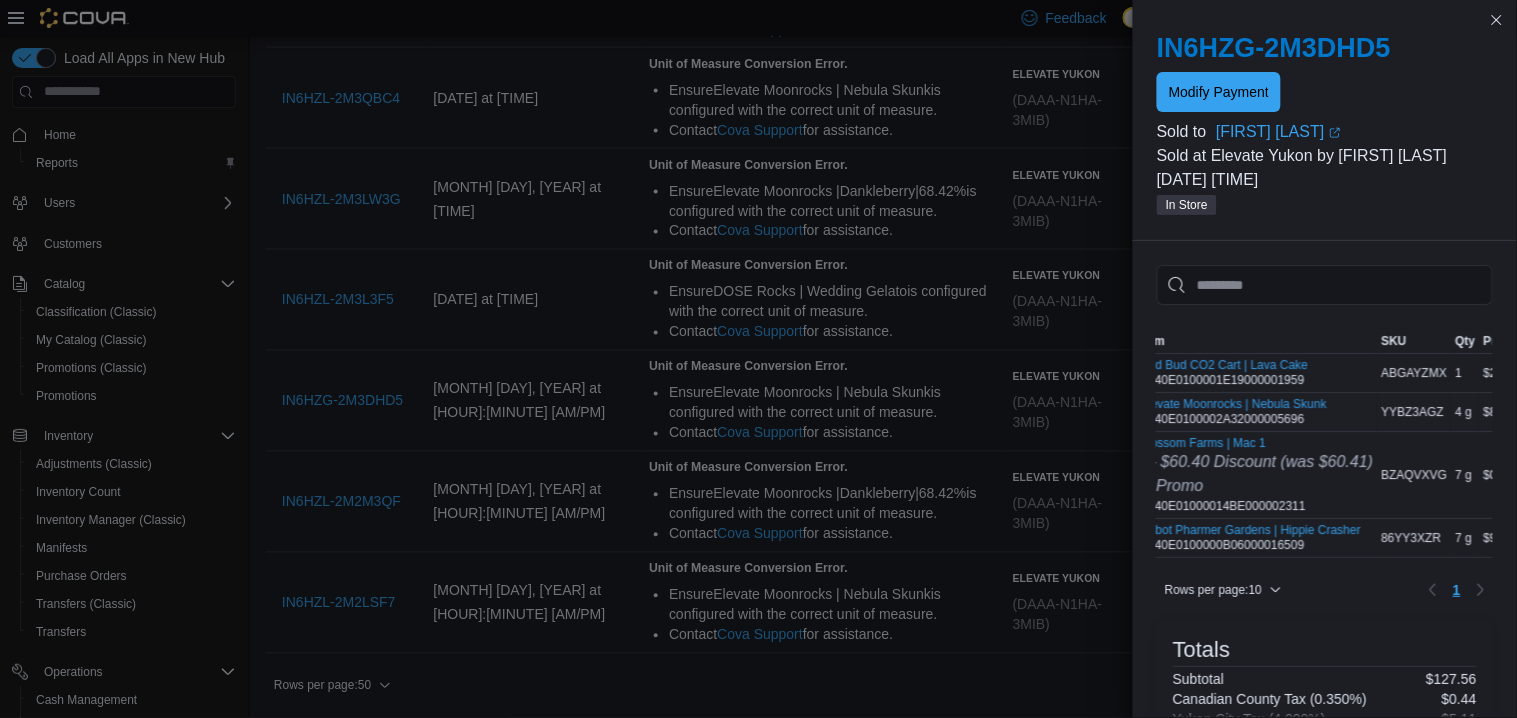 scroll, scrollTop: 0, scrollLeft: 18, axis: horizontal 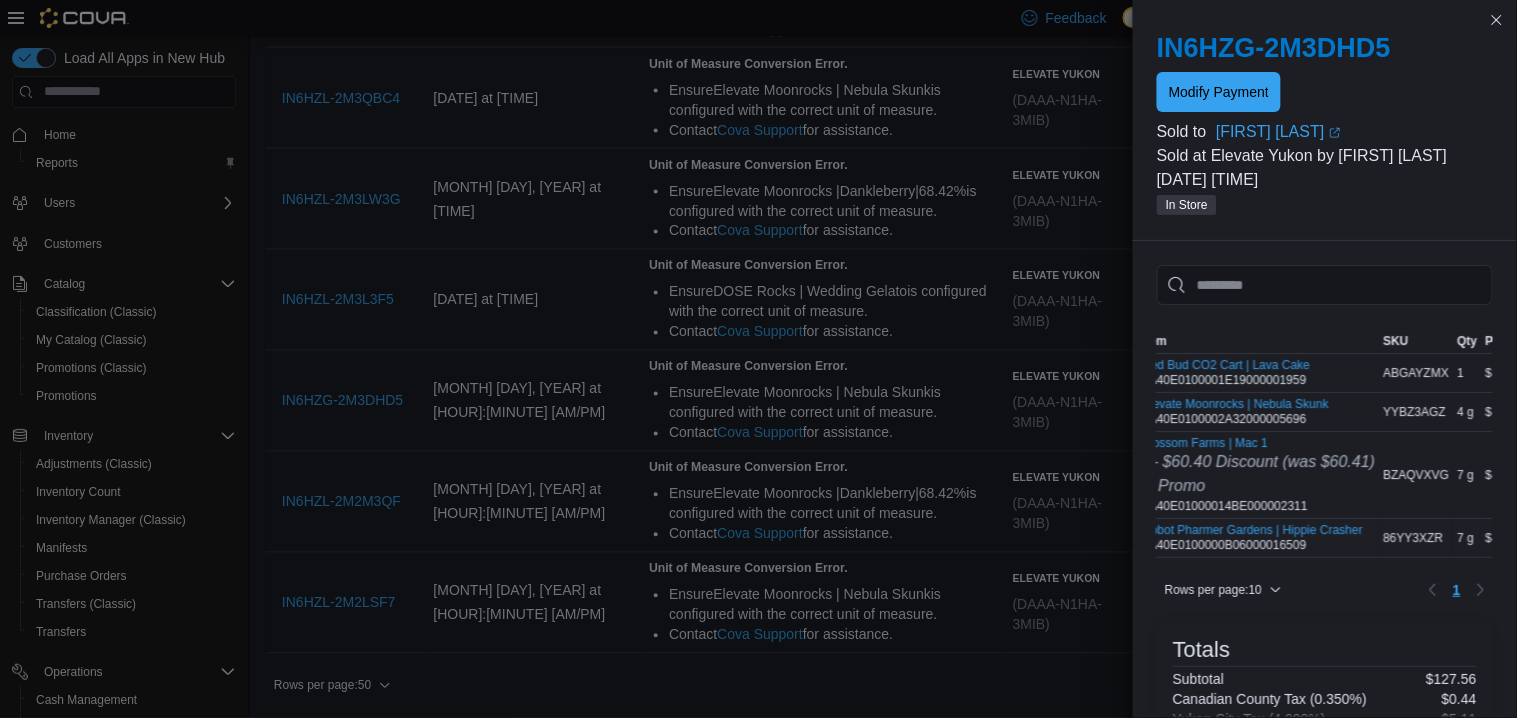 click on "Robot Pharmer Gardens | Hippie Crasher 1A40E0100000B06000016509" at bounding box center (1253, 538) 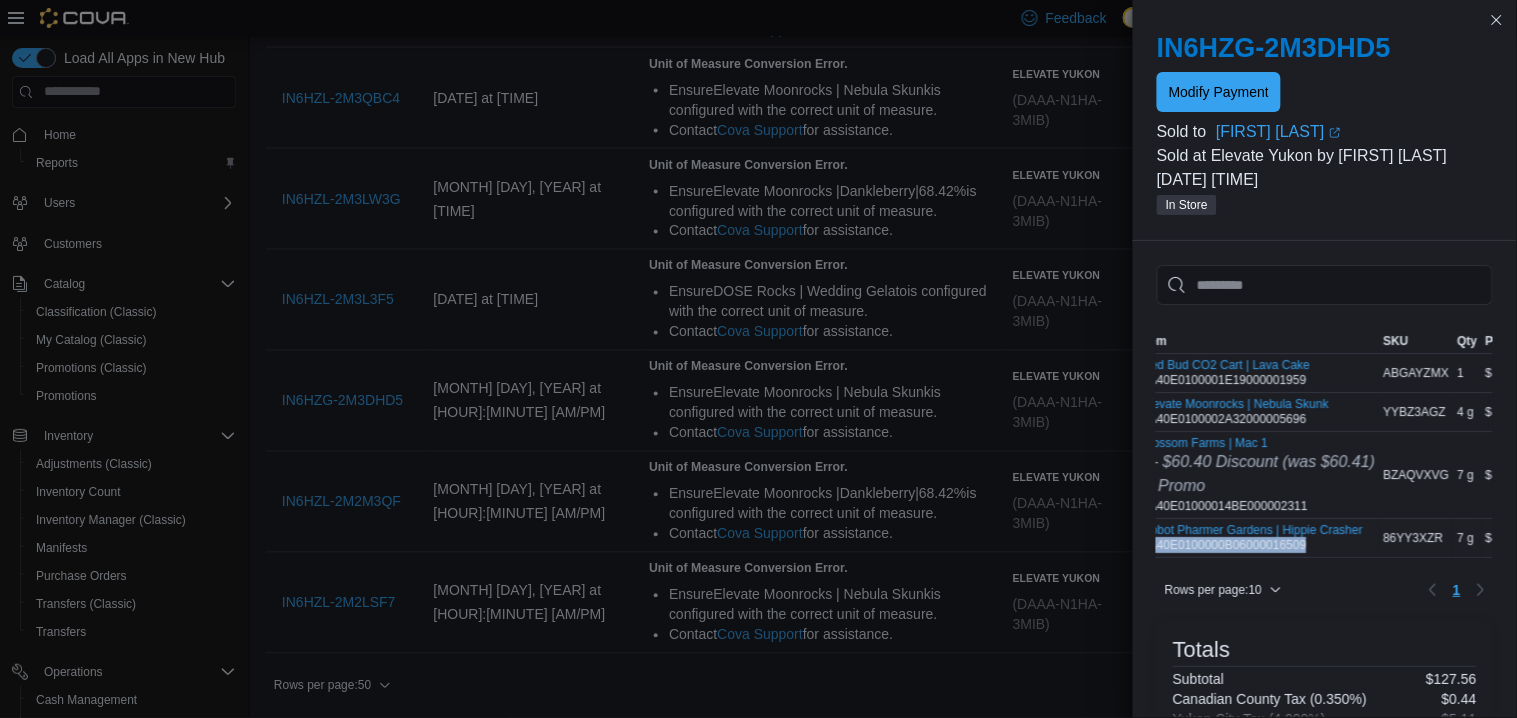 copy on "1A40E0100000B06000016509" 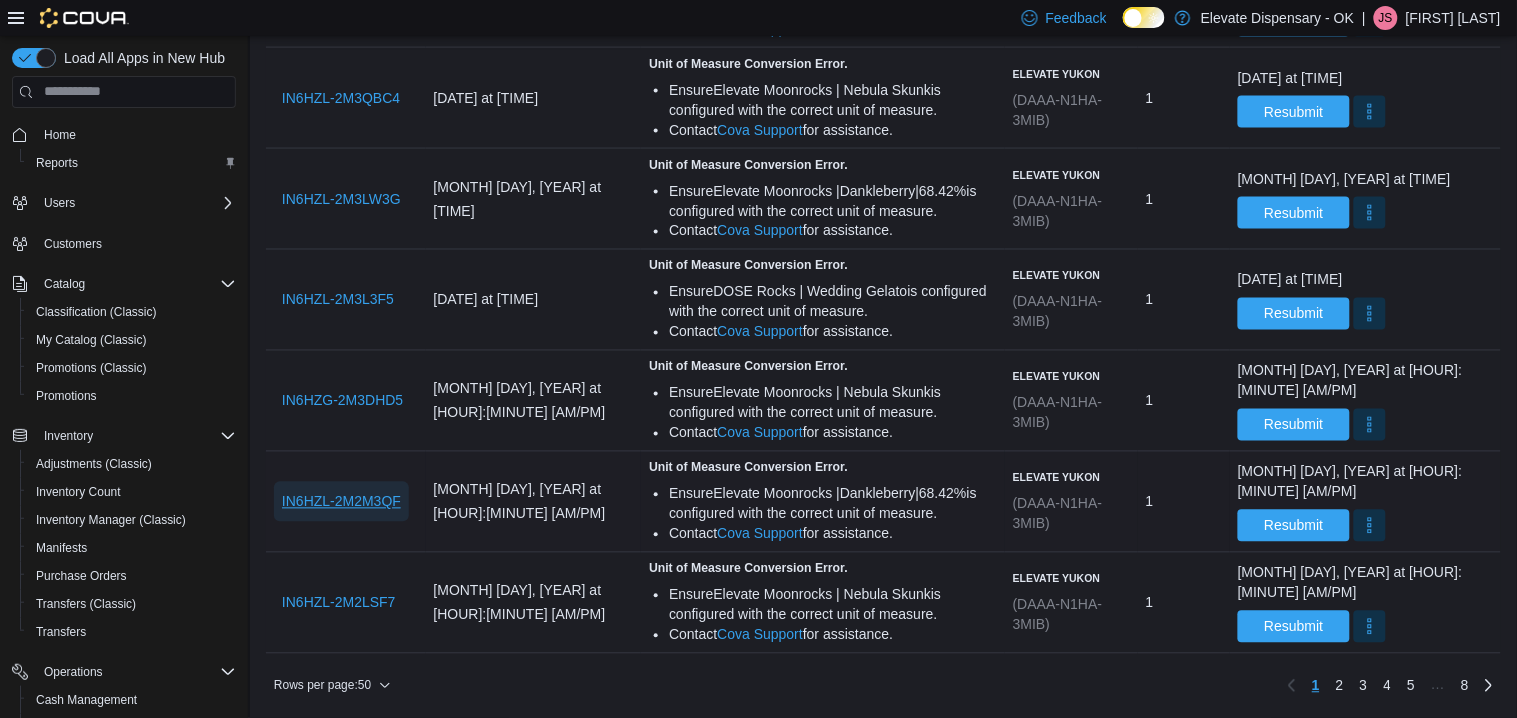 click on "IN6HZL-2M2M3QF" at bounding box center [341, 502] 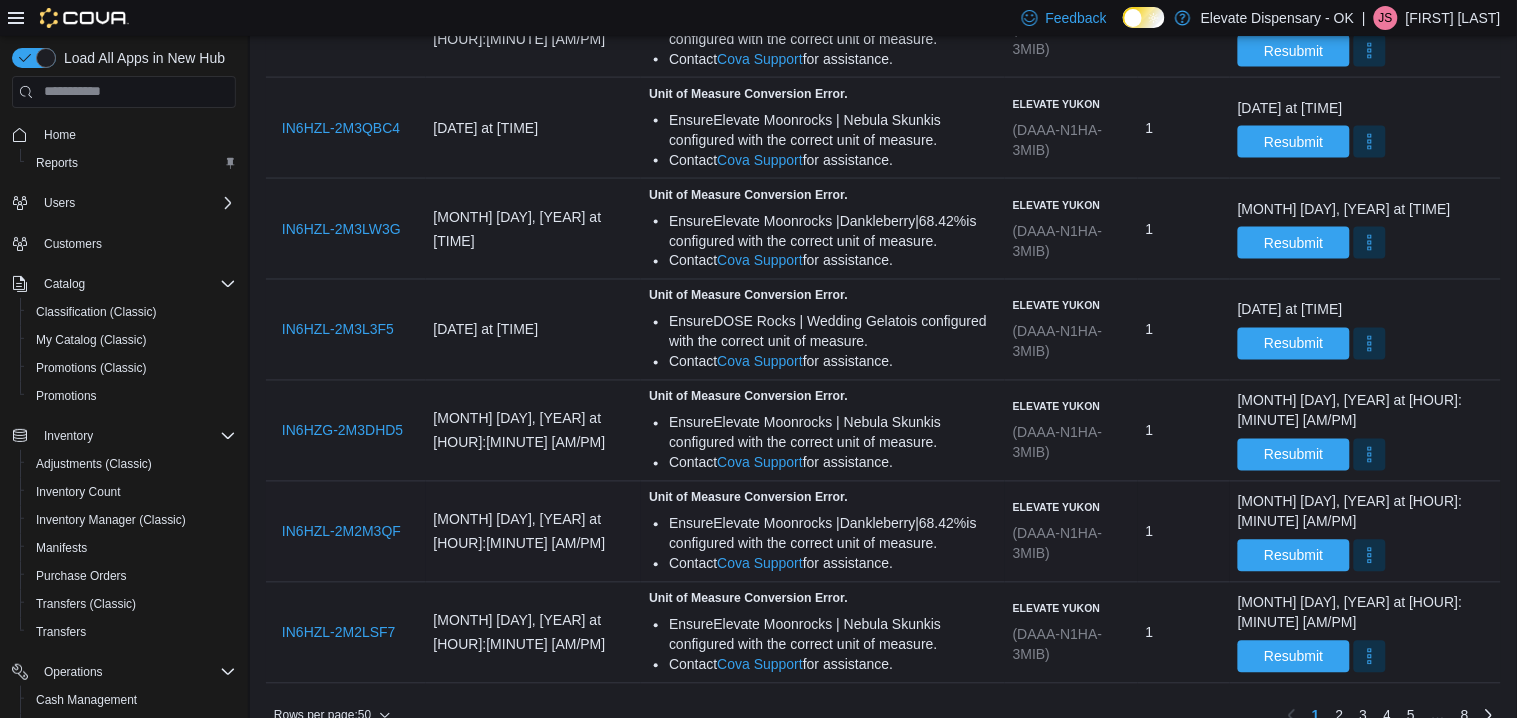 scroll, scrollTop: 4680, scrollLeft: 0, axis: vertical 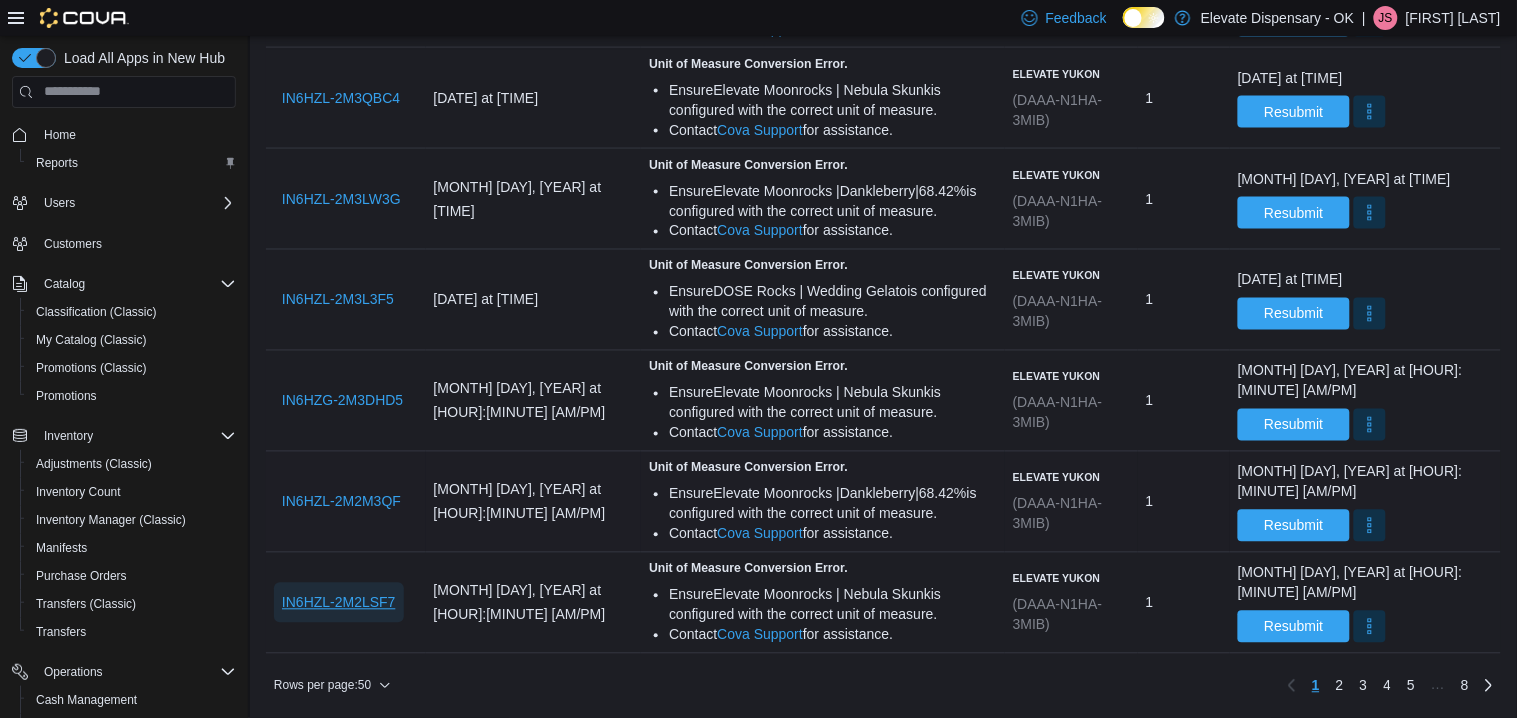 click on "IN6HZL-2M2LSF7" at bounding box center [339, 603] 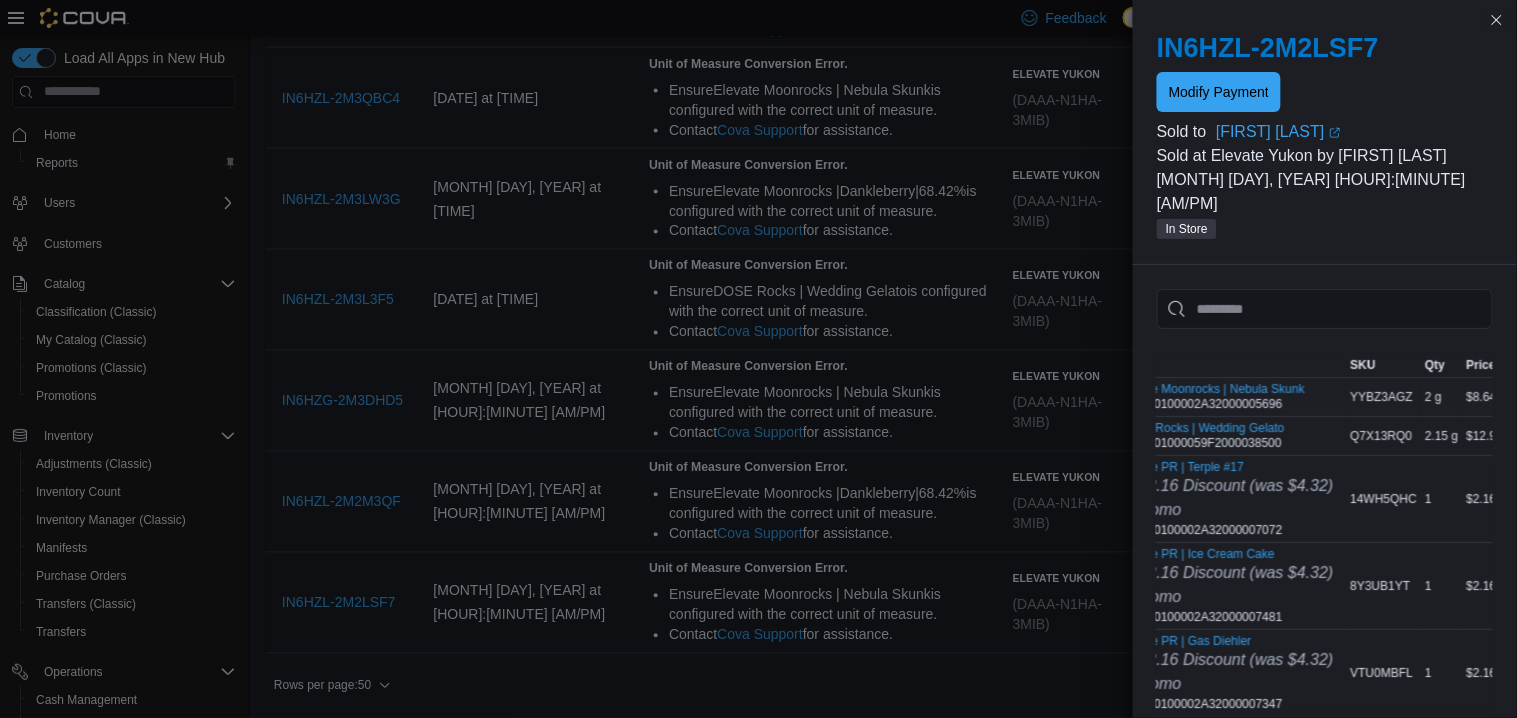 scroll, scrollTop: 0, scrollLeft: 45, axis: horizontal 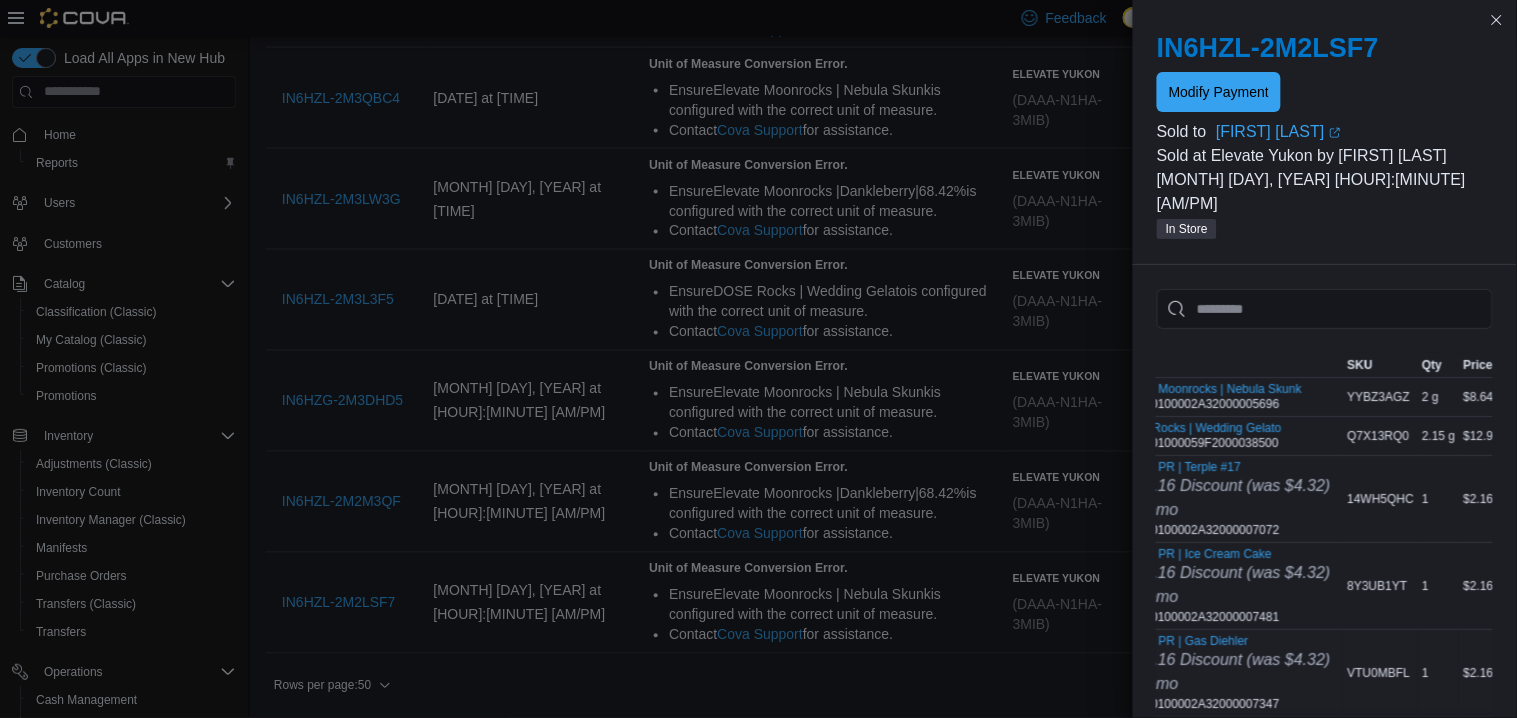 click on "Elevate PR | Gas Diehler — $2.16 Discount
(was $4.32) Promo 1A40E0100002A32000007347" at bounding box center (1223, 673) 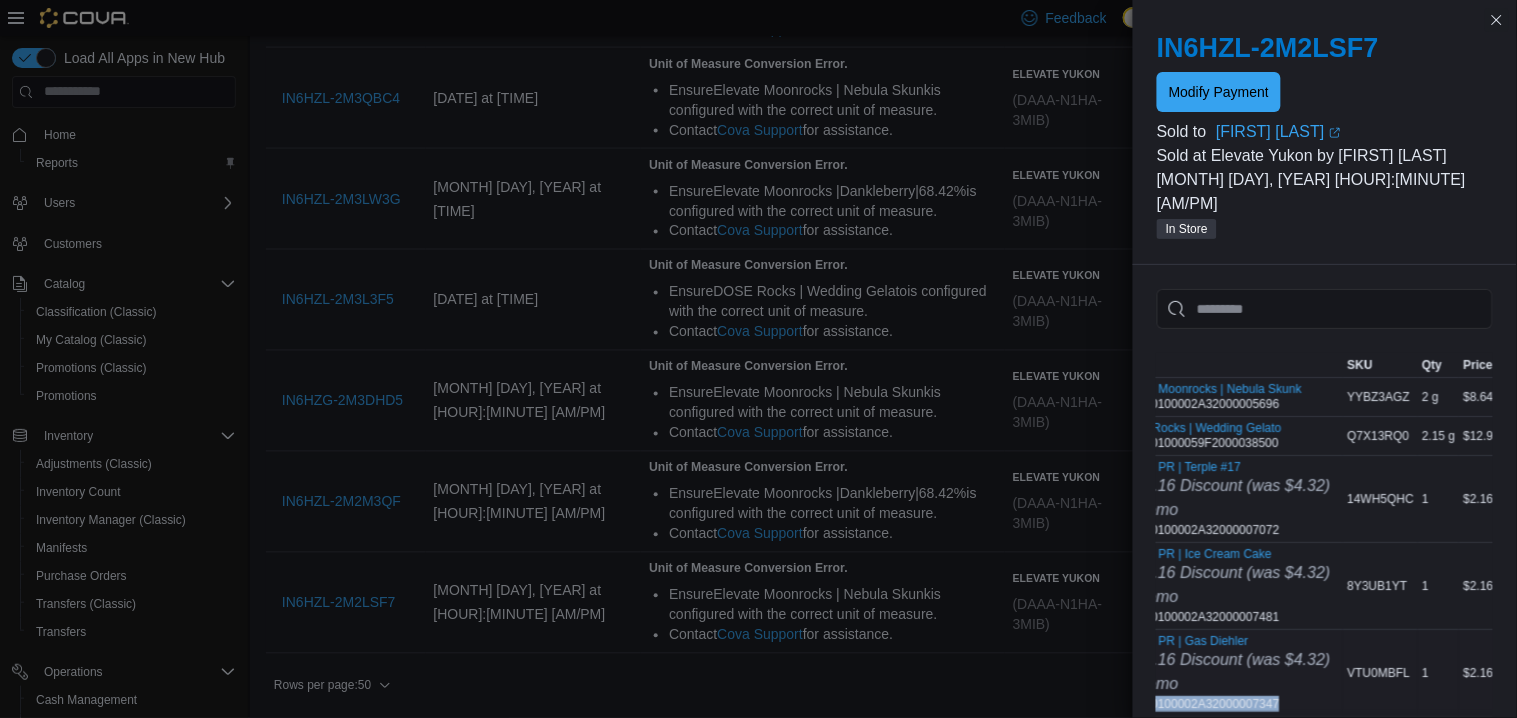 copy on "1A40E0100002A32000007347" 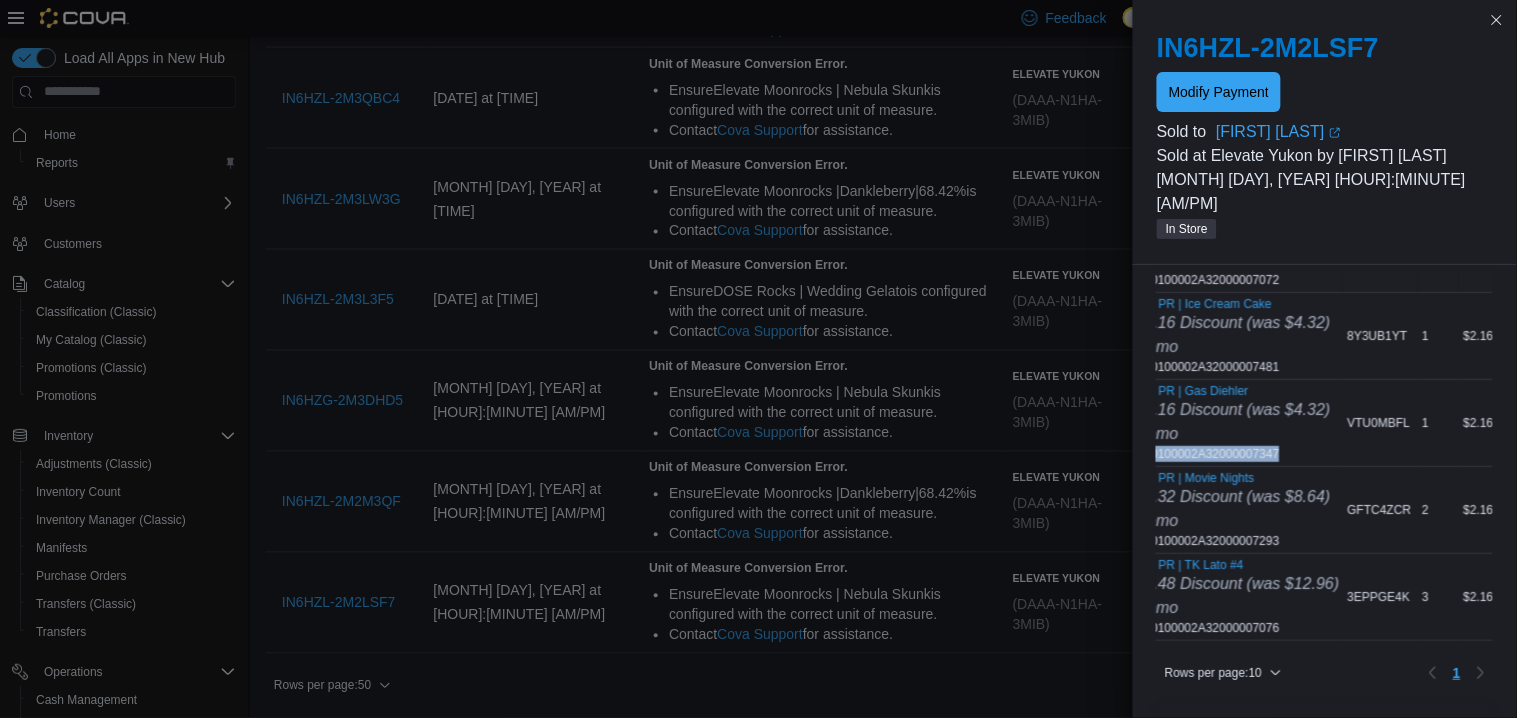 scroll, scrollTop: 252, scrollLeft: 0, axis: vertical 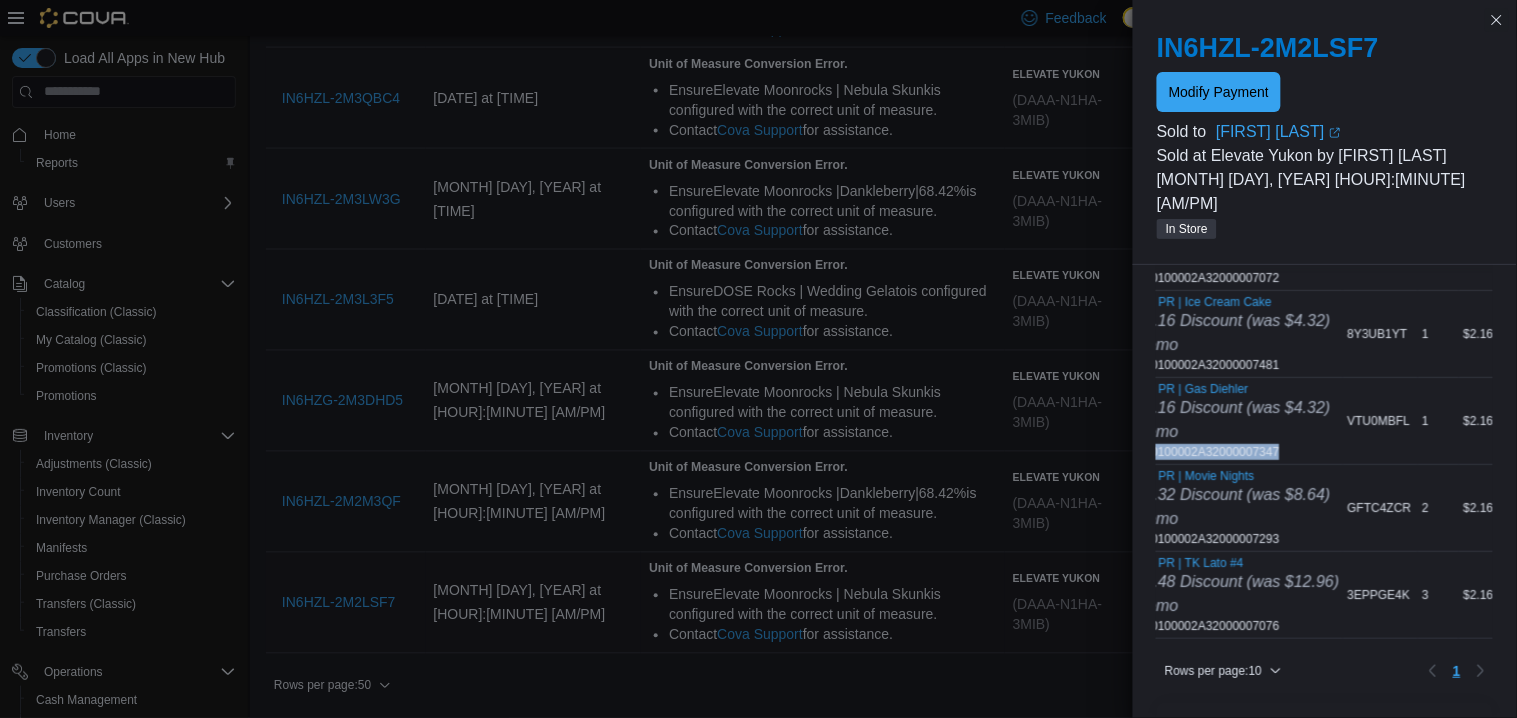 click on "Unit of Measure Conversion Error. Ensure  Elevate Moonrocks | Nebula Skunk  is configured with the correct unit of measure. Contact  Cova Support  for assistance." at bounding box center (823, 603) 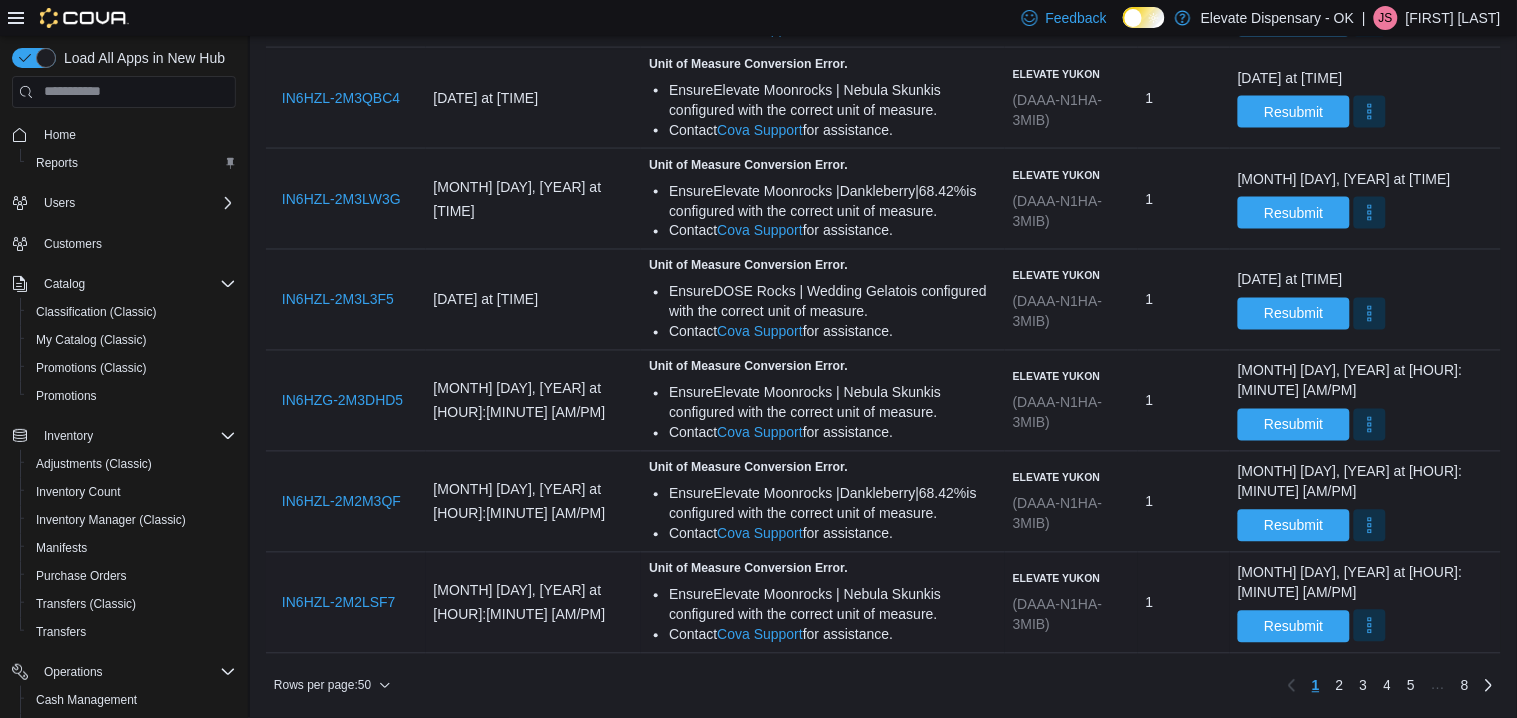 click at bounding box center (1370, 626) 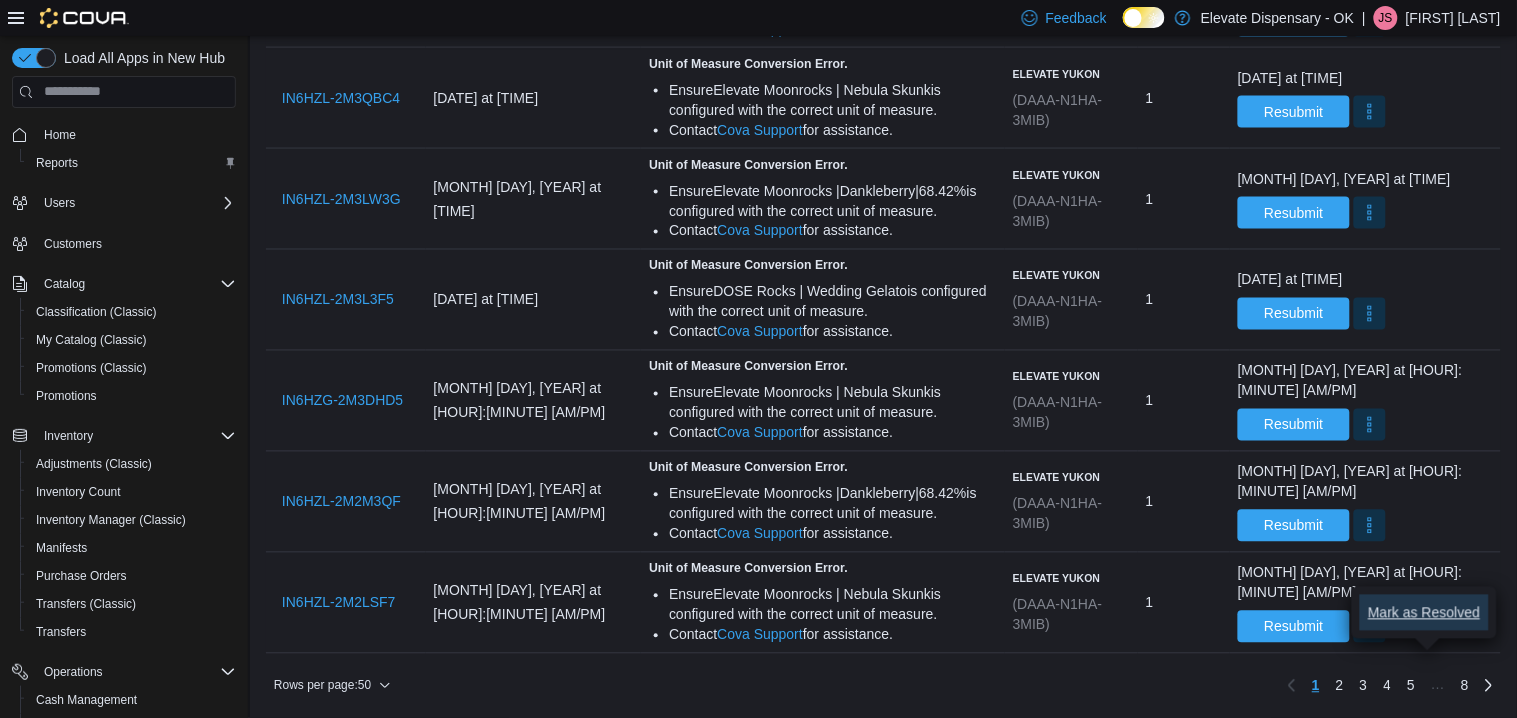 click on "Mark as Resolved" at bounding box center [1424, 613] 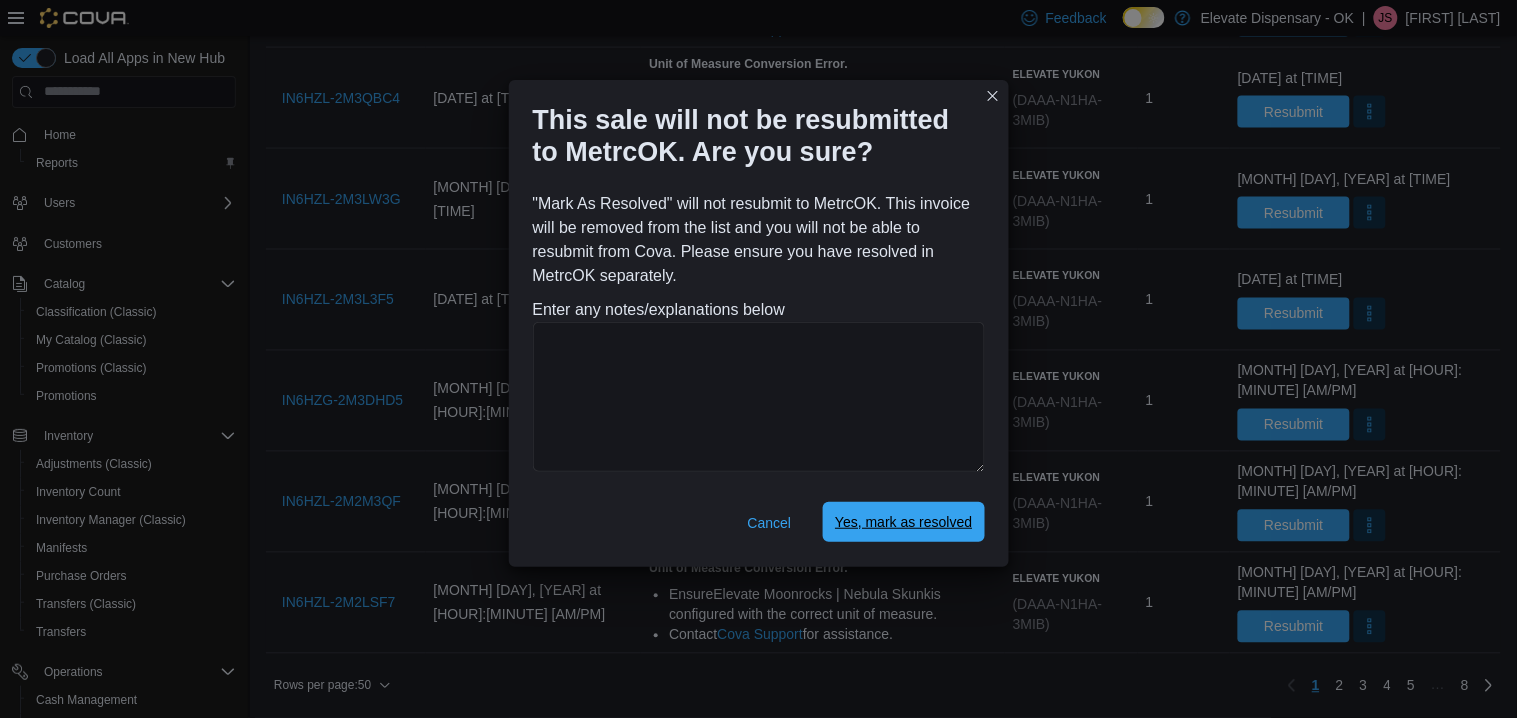 click on "Yes, mark as resolved" at bounding box center (903, 522) 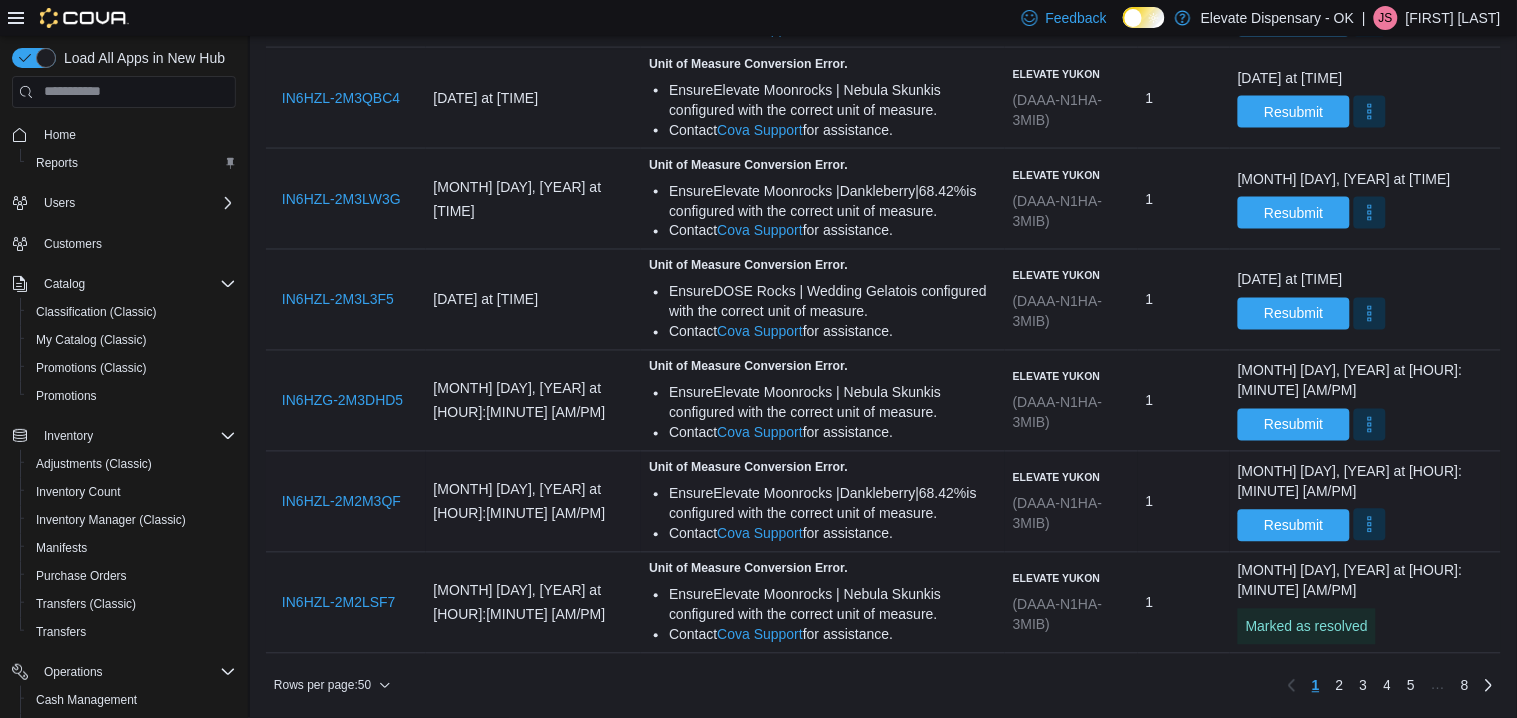 click at bounding box center (1370, 525) 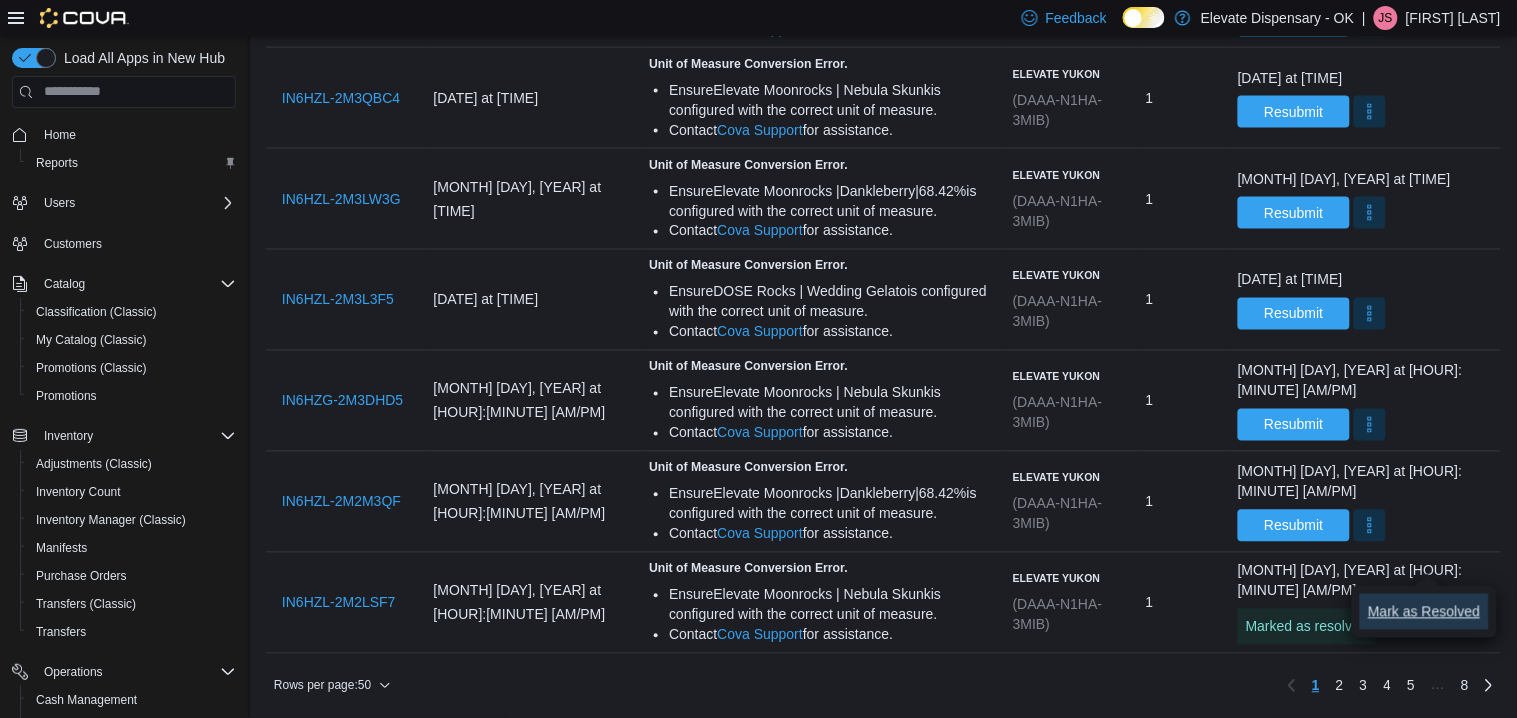 click on "Mark as Resolved" at bounding box center [1424, 612] 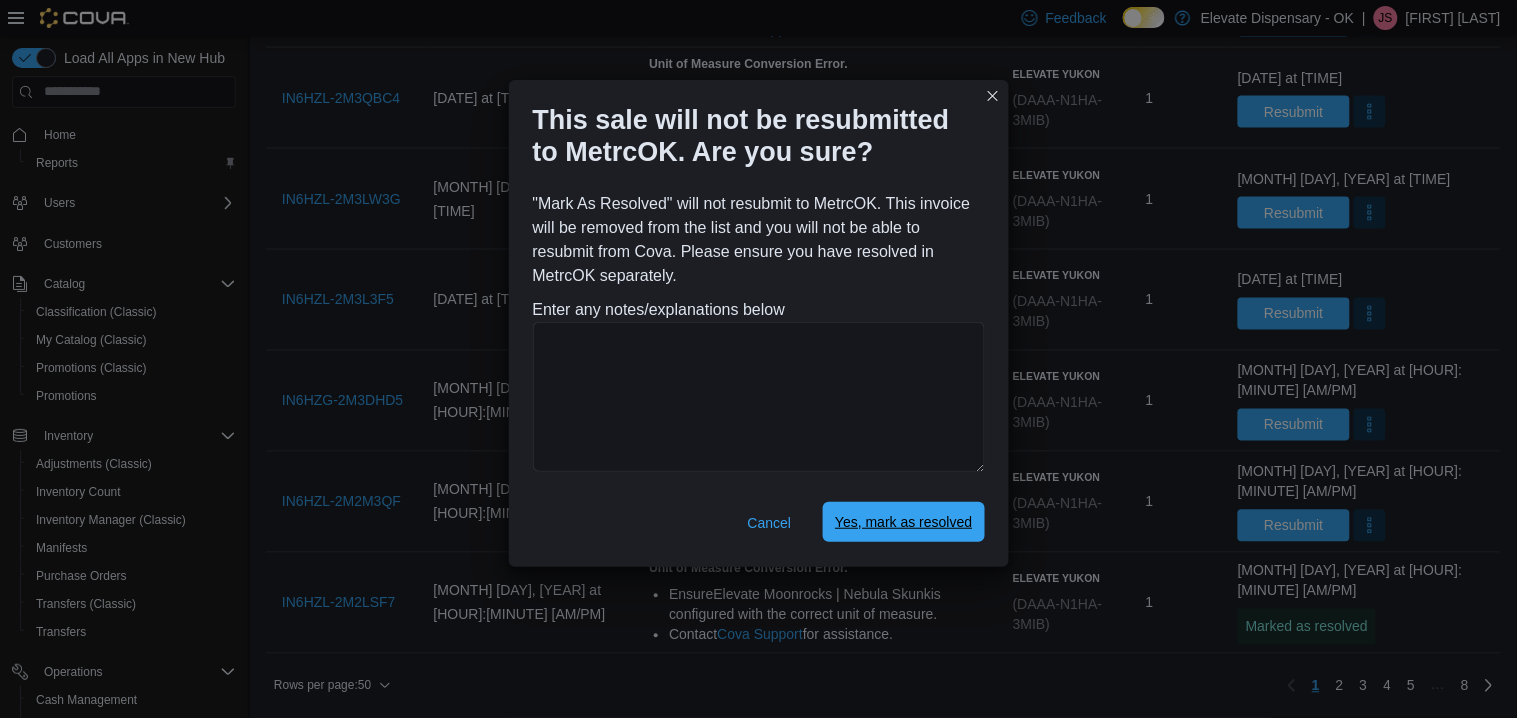 click on "Yes, mark as resolved" at bounding box center [903, 522] 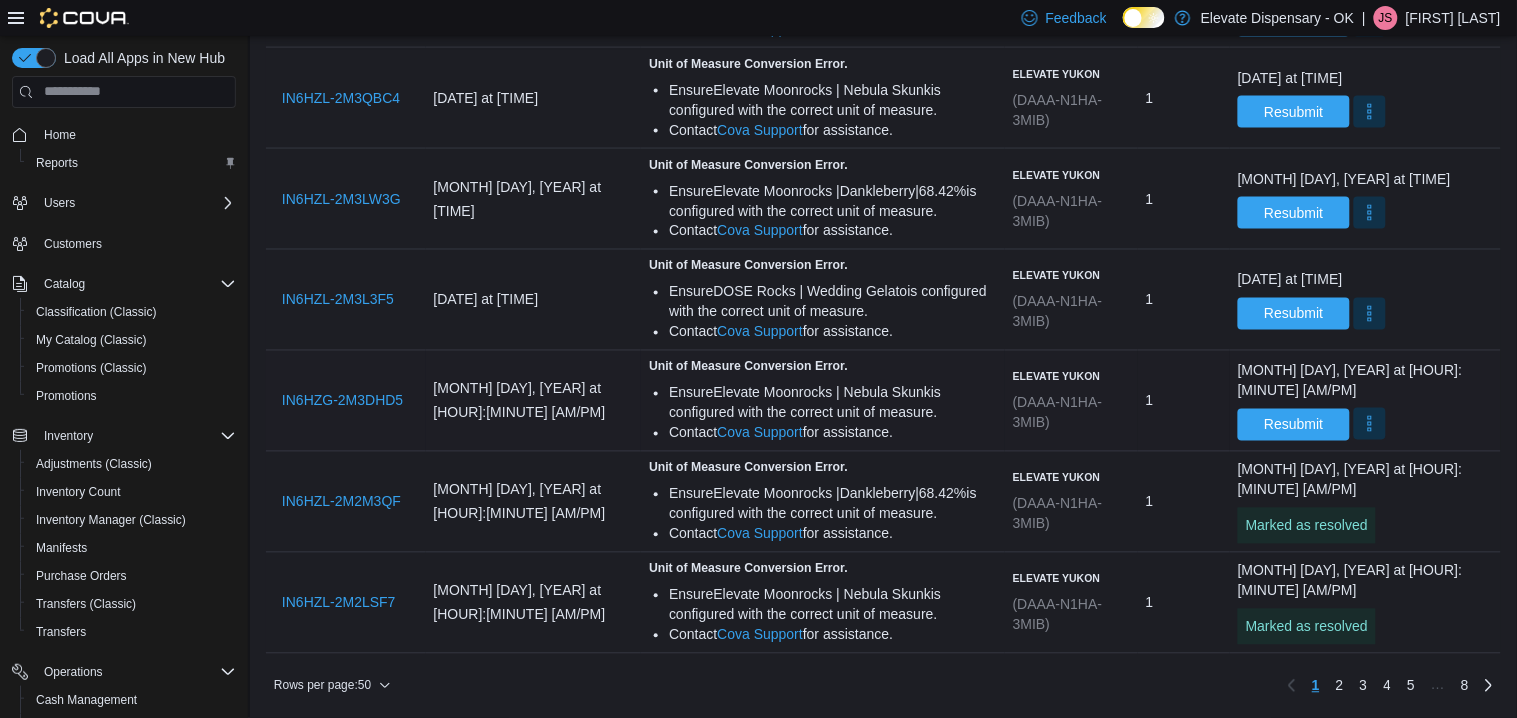 click at bounding box center [1370, 424] 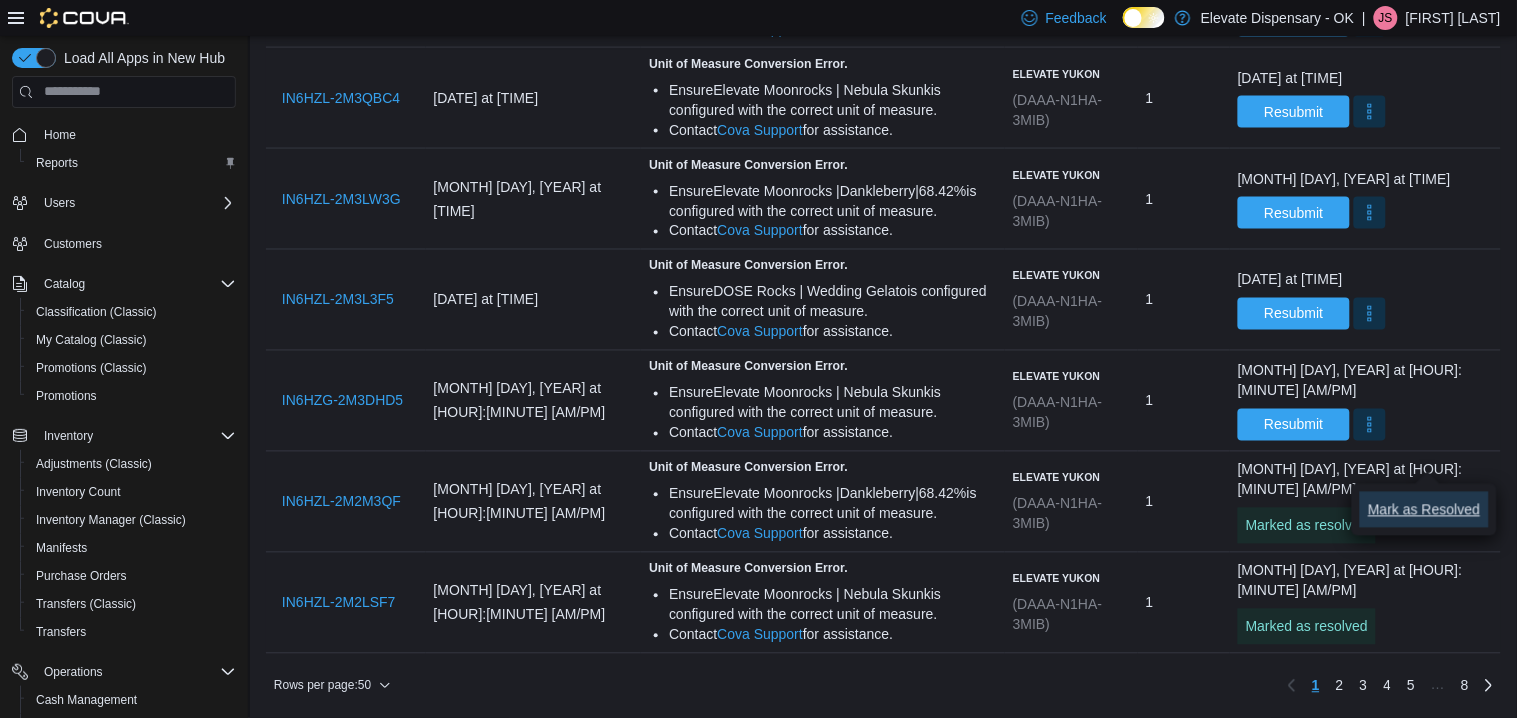 click on "Mark as Resolved" at bounding box center (1424, 510) 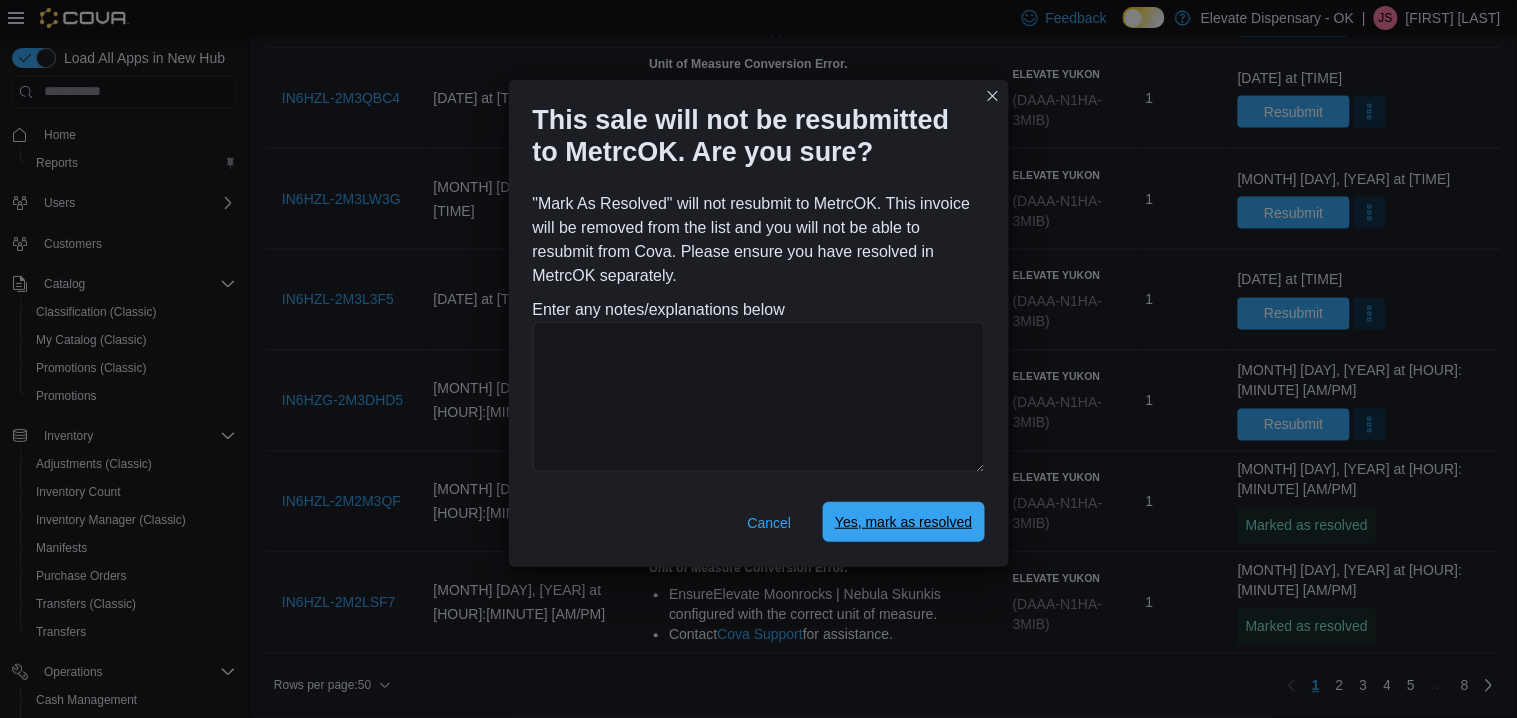 click on "Yes, mark as resolved" at bounding box center [903, 522] 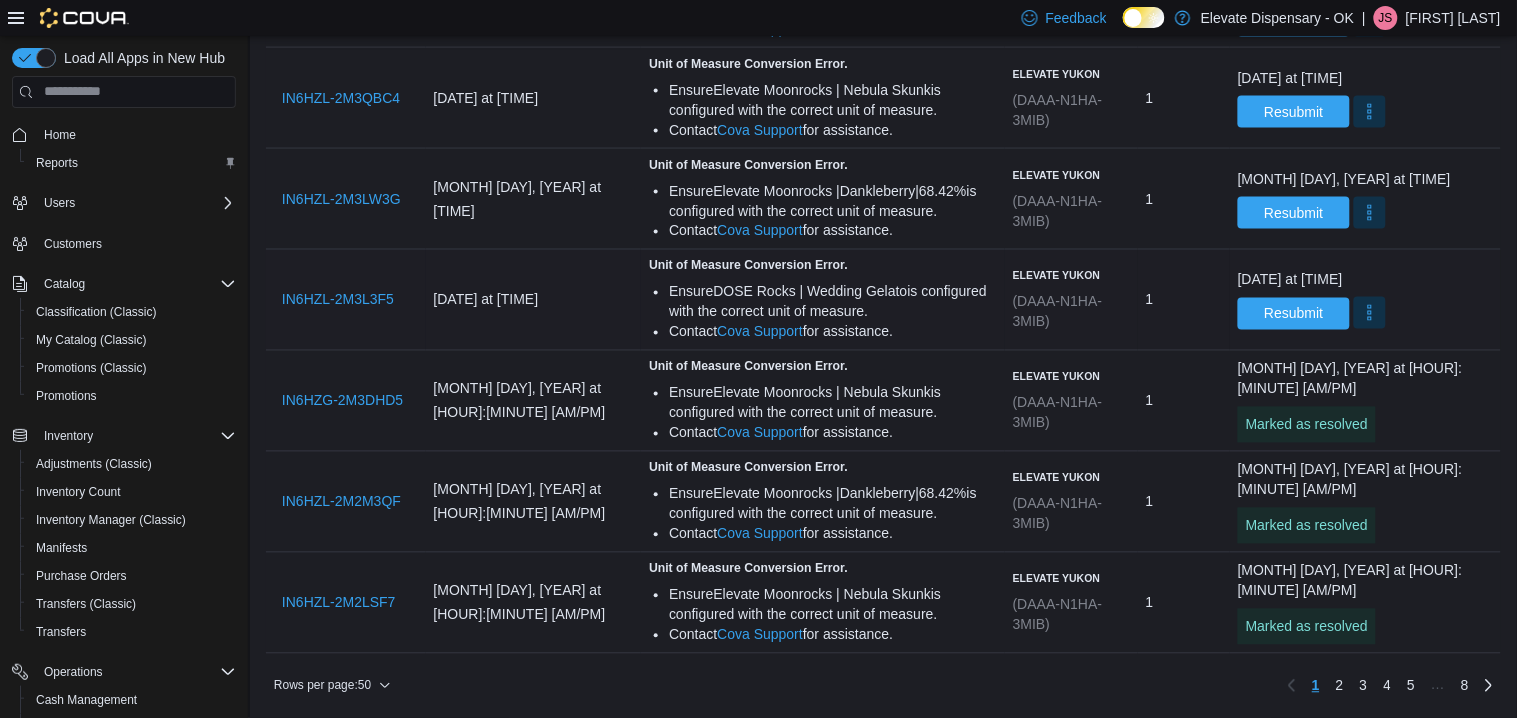click at bounding box center [1370, 313] 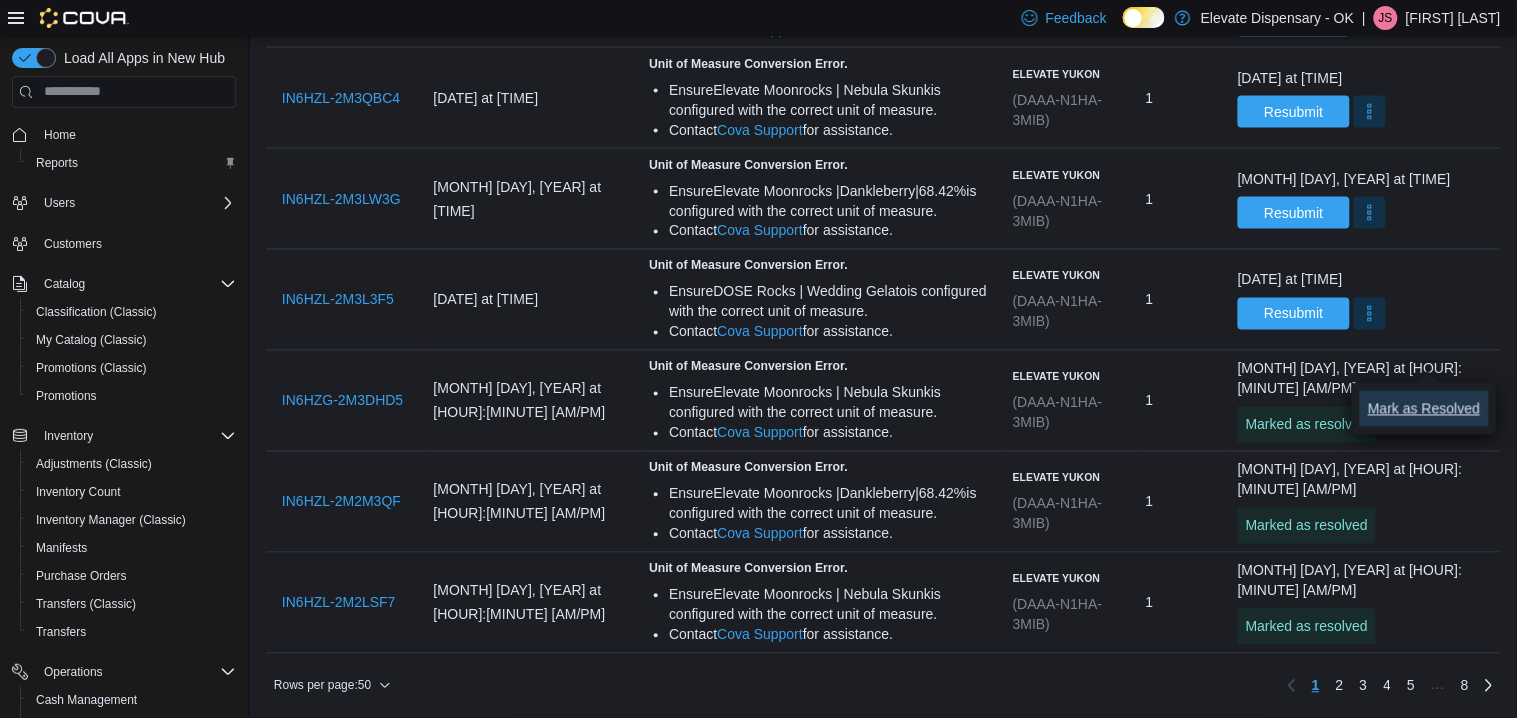 click on "Mark as Resolved" at bounding box center (1424, 409) 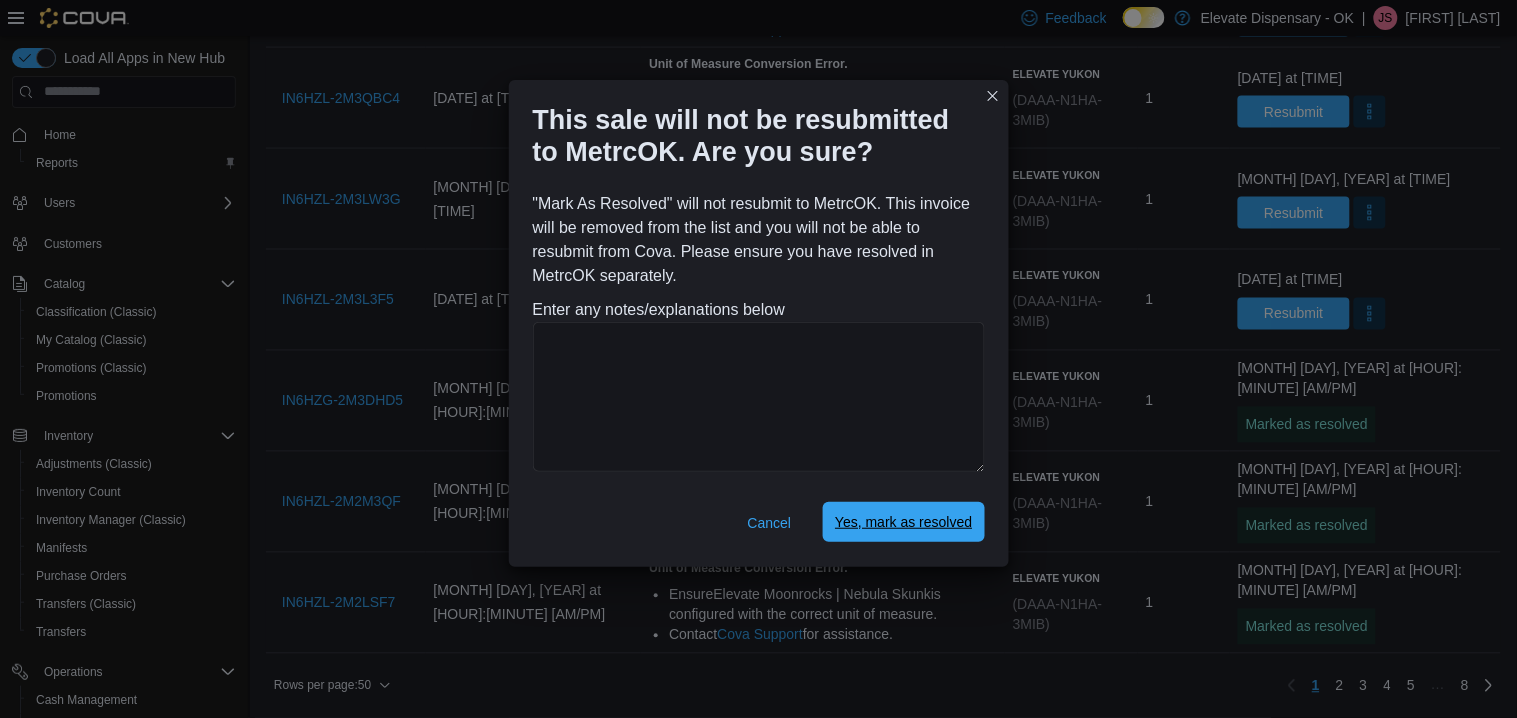 click on "Yes, mark as resolved" at bounding box center [903, 522] 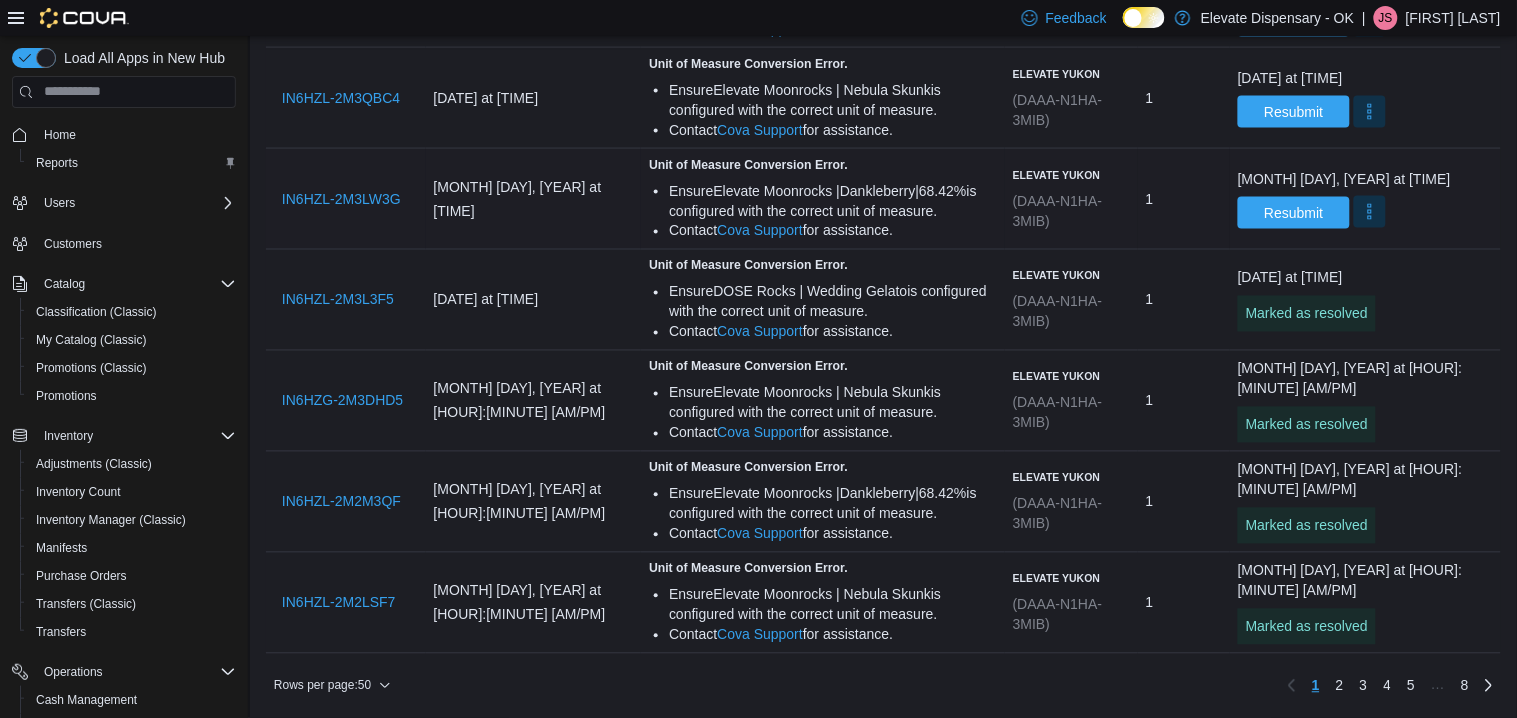 click at bounding box center (1370, 212) 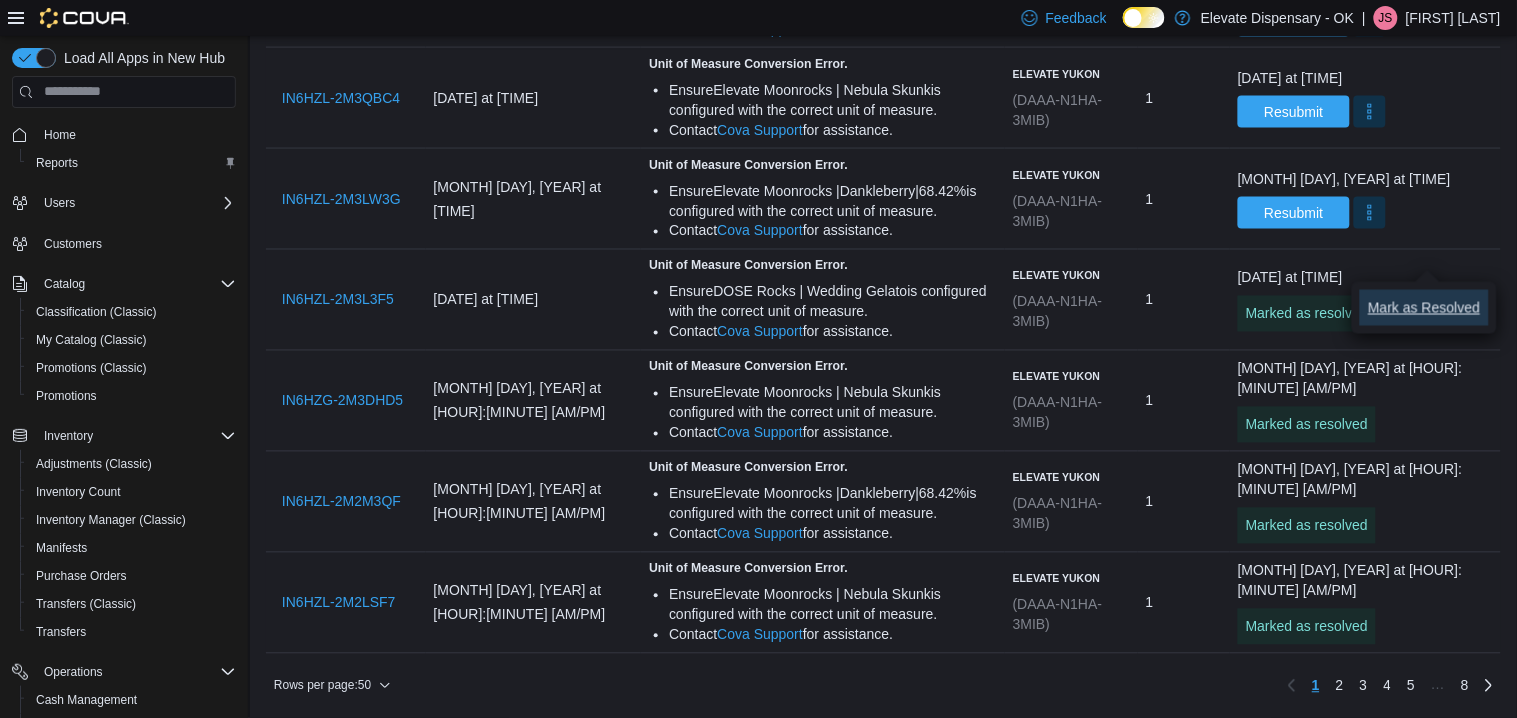click on "Mark as Resolved" at bounding box center (1424, 308) 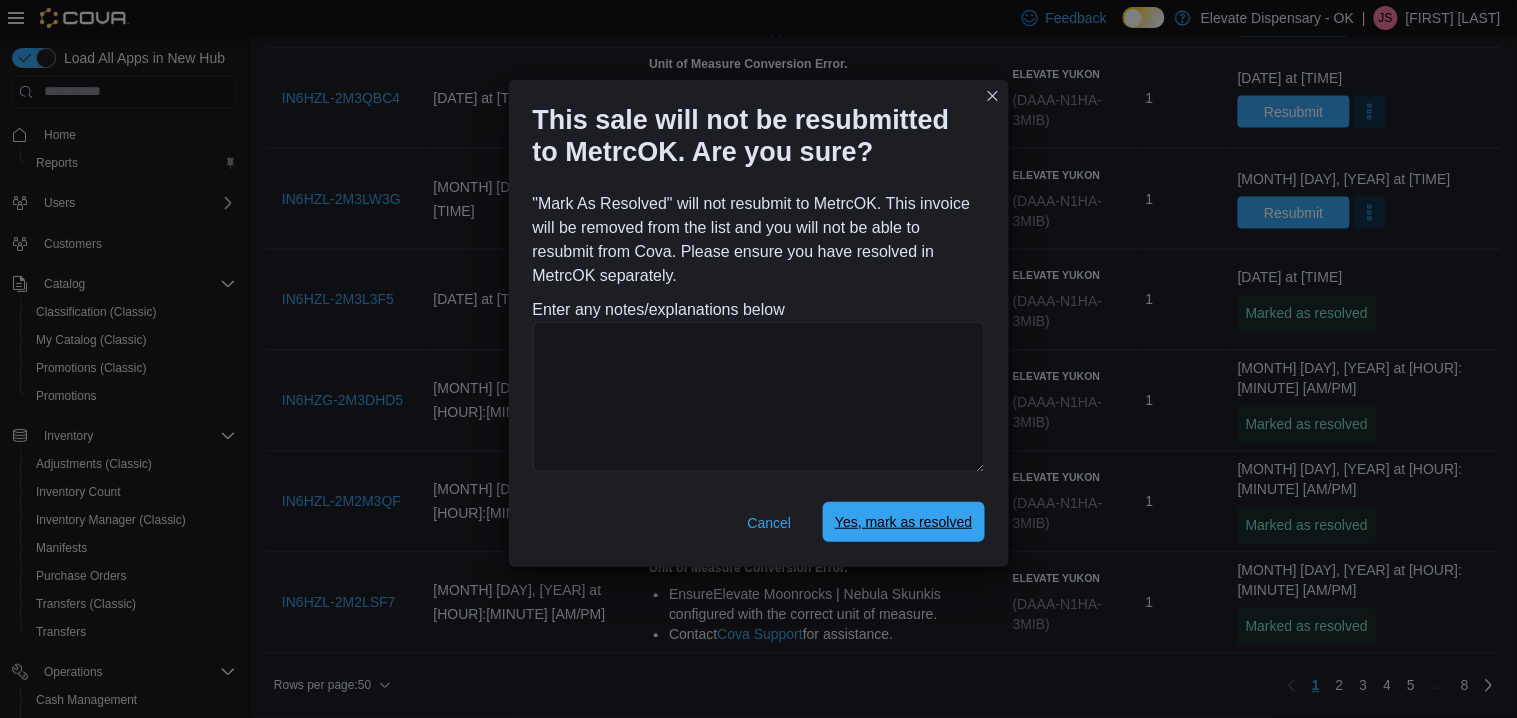 click on "Yes, mark as resolved" at bounding box center [903, 522] 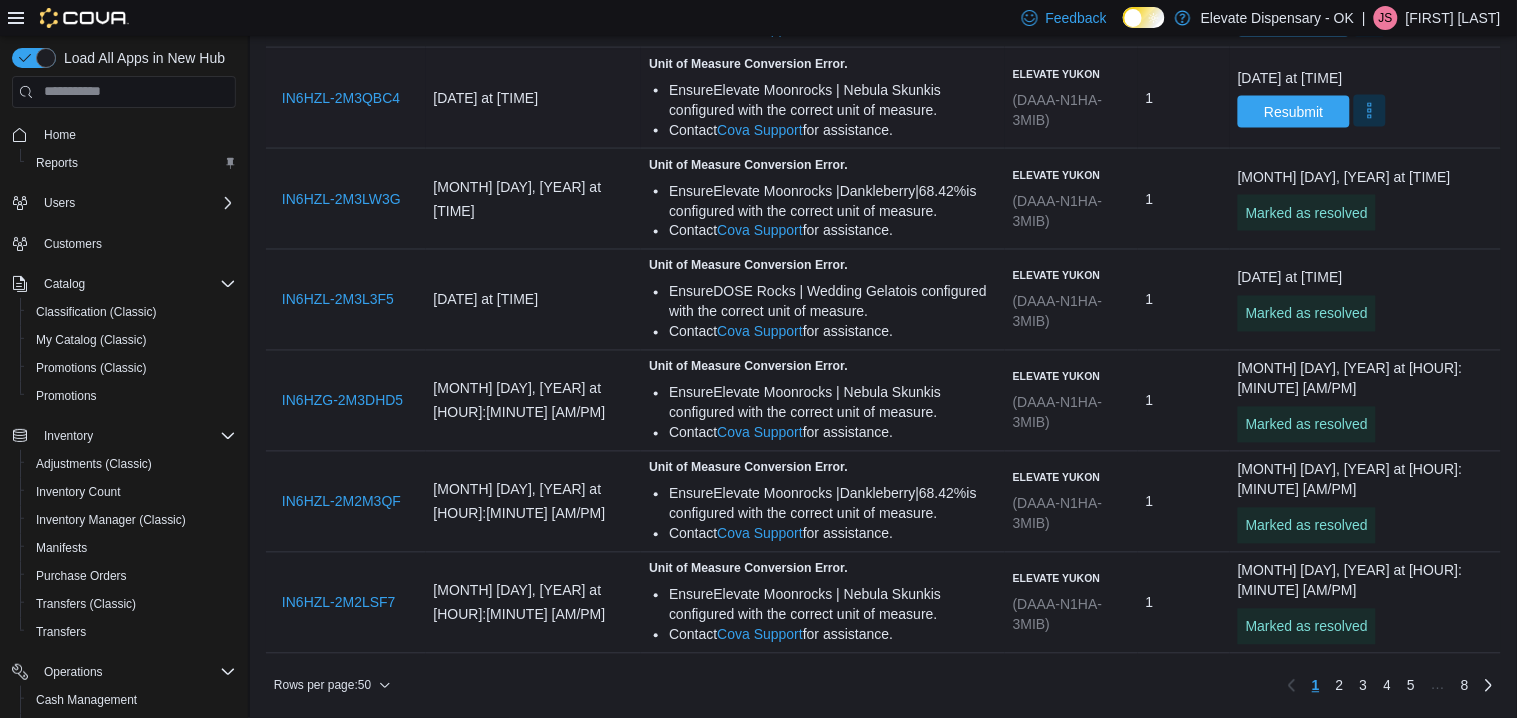 click at bounding box center [1370, 111] 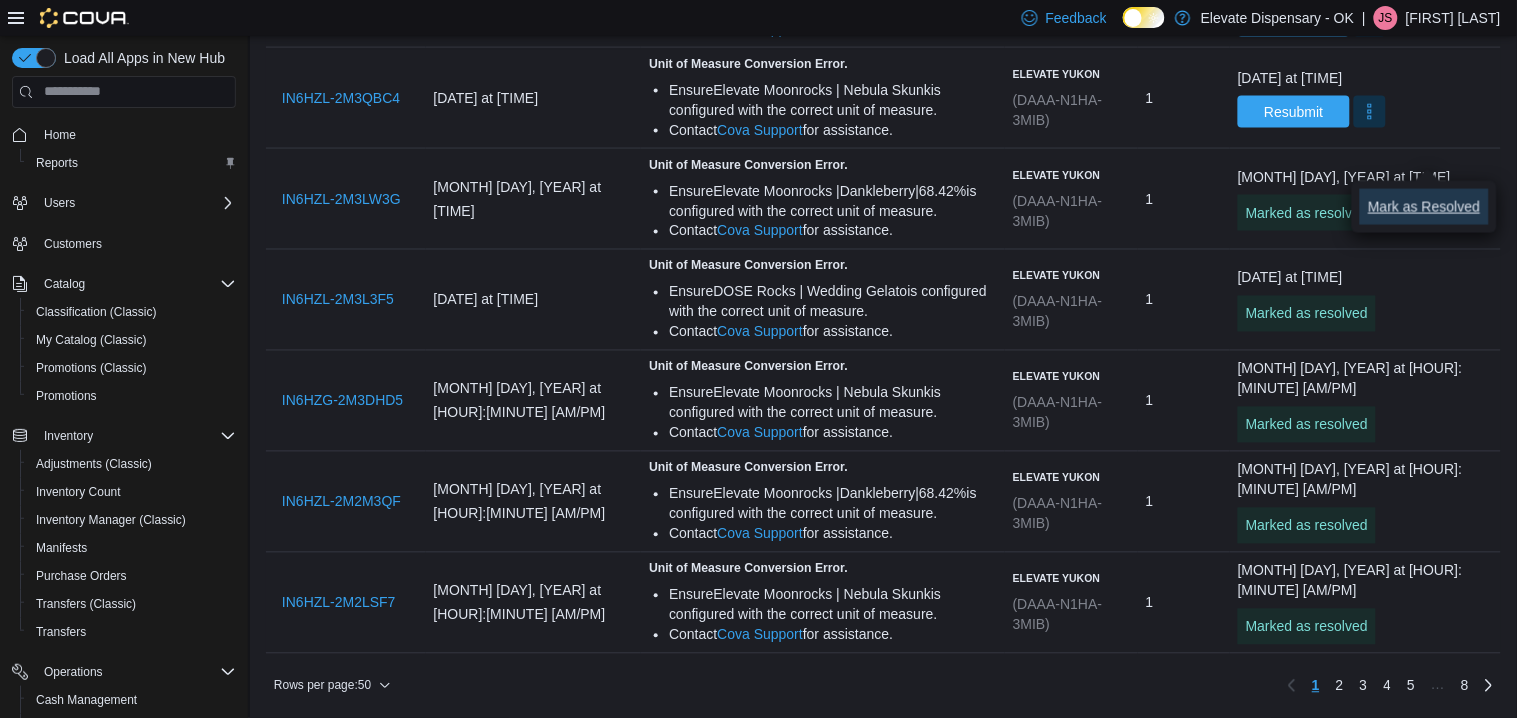 click on "Mark as Resolved" at bounding box center [1424, 207] 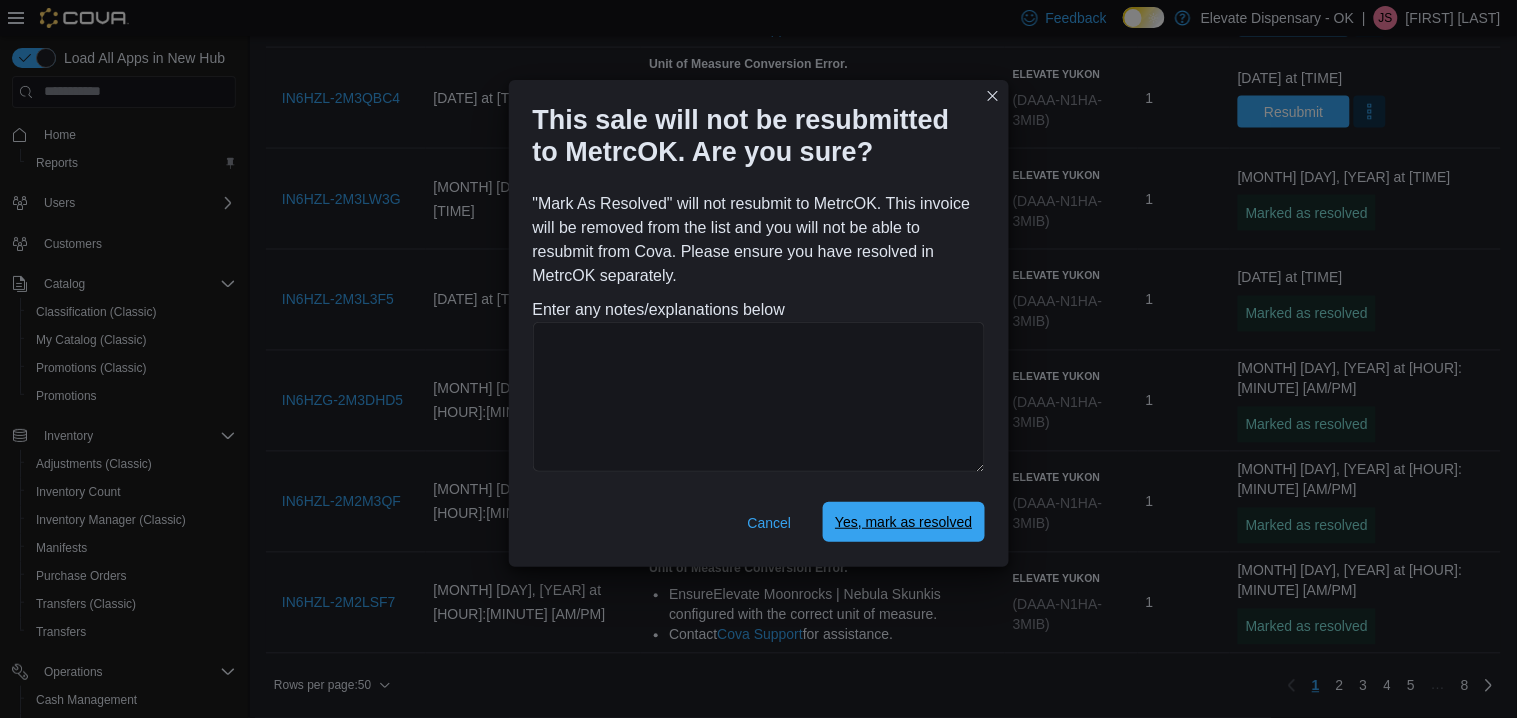 click on "Yes, mark as resolved" at bounding box center [903, 522] 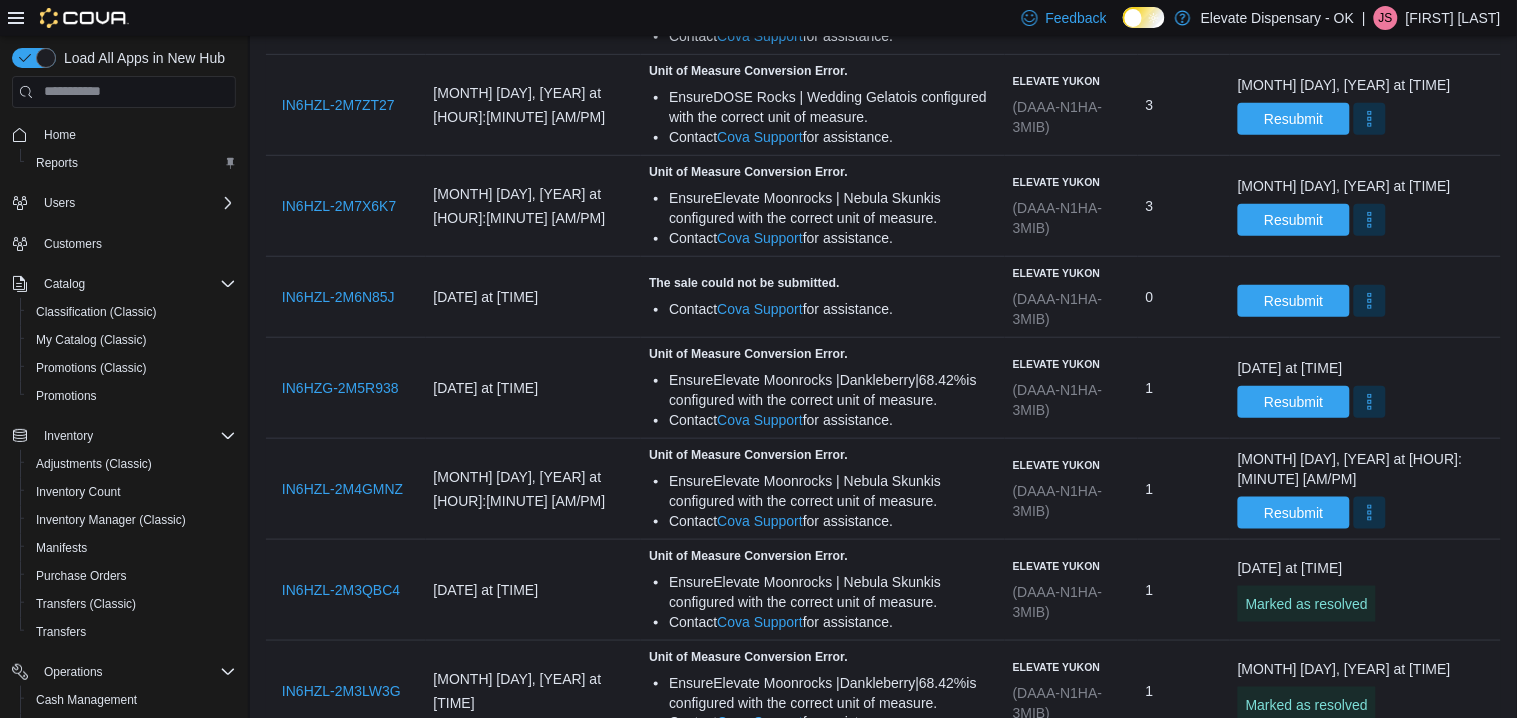 scroll, scrollTop: 4152, scrollLeft: 0, axis: vertical 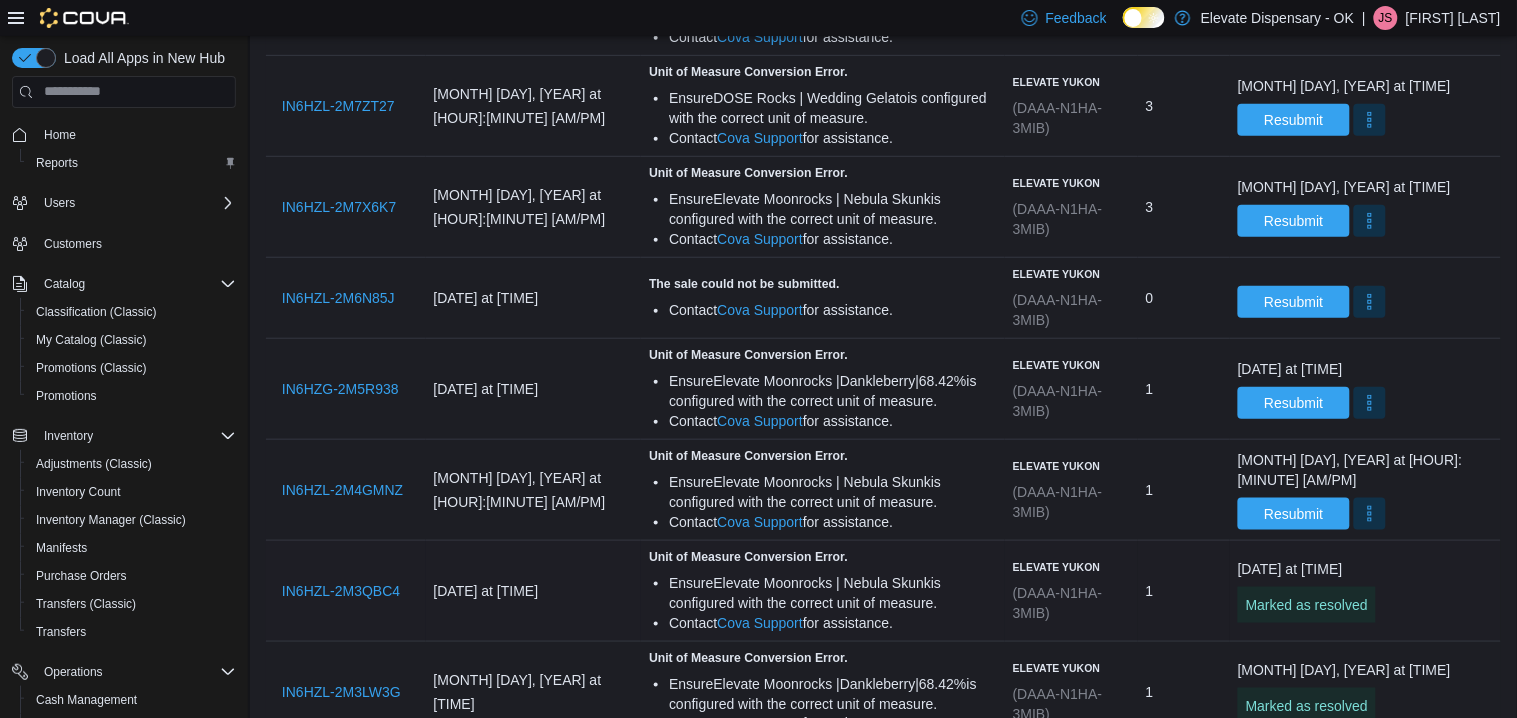 click on "[DATE] at [TIME]" at bounding box center (1290, 569) 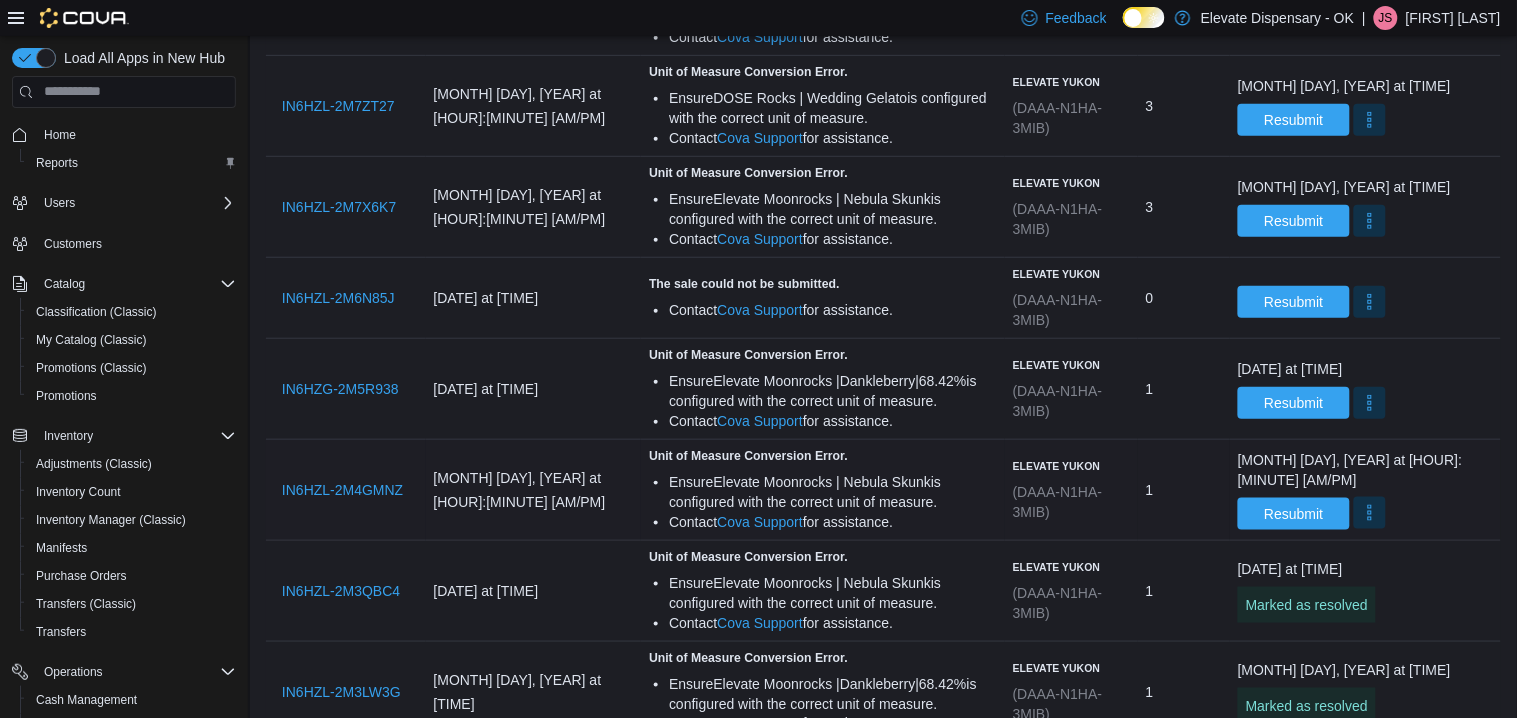 click at bounding box center (1370, 513) 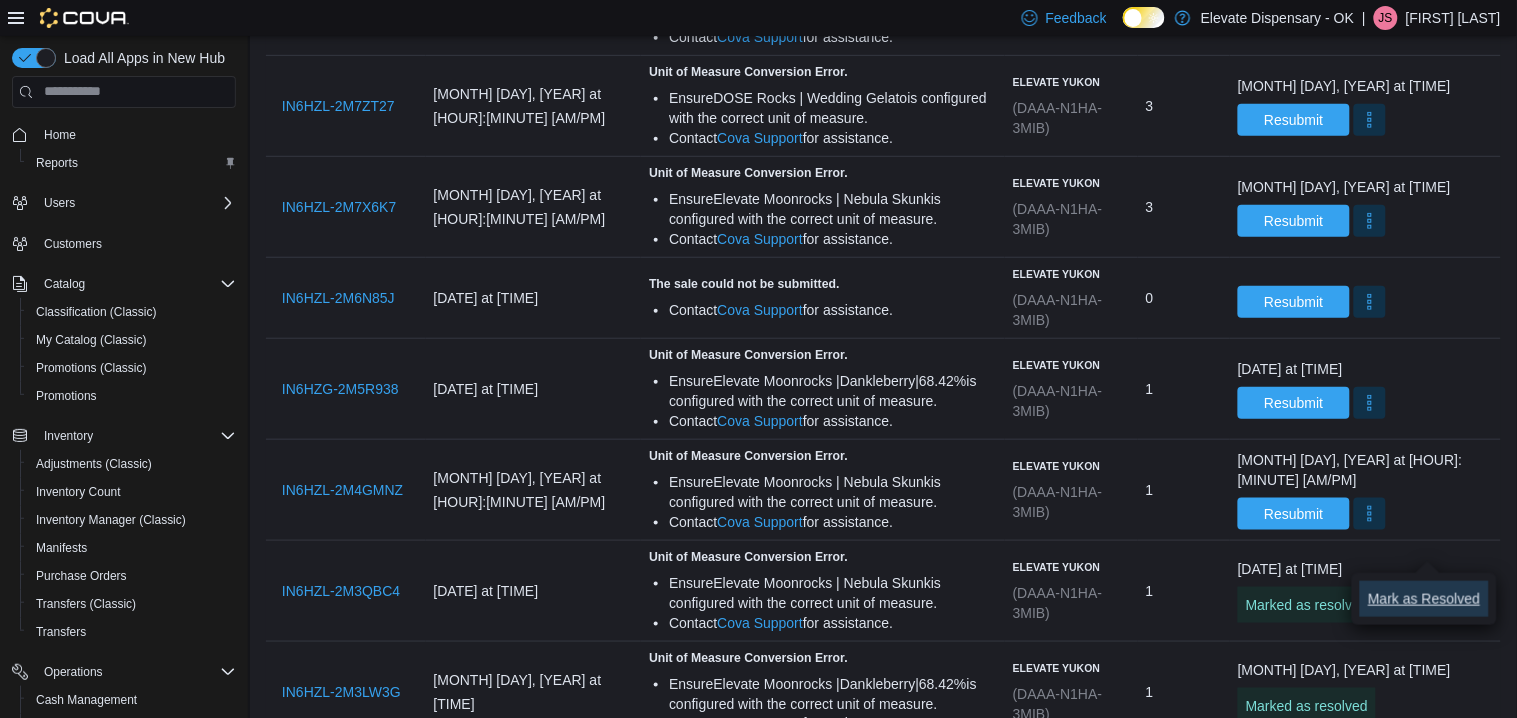 click on "Mark as Resolved" at bounding box center (1424, 599) 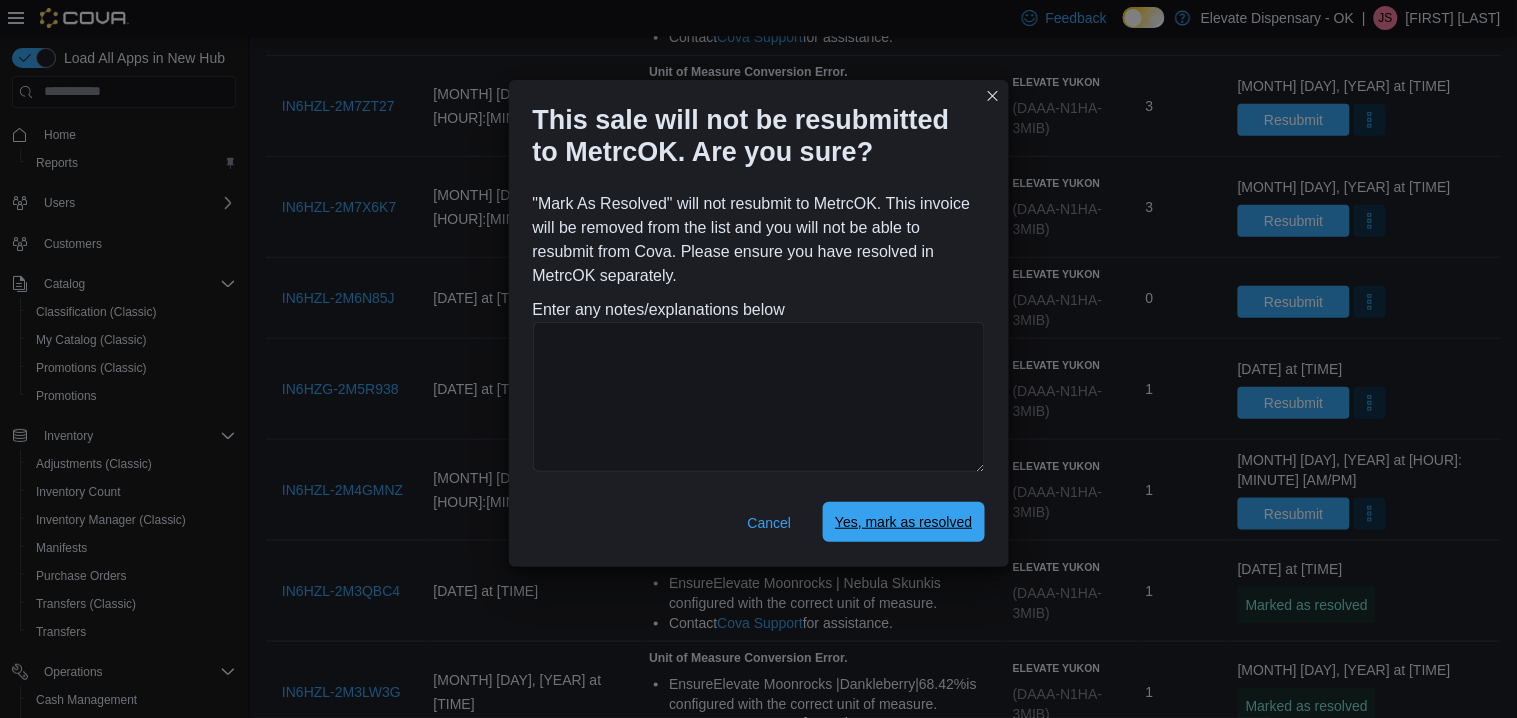 click on "Yes, mark as resolved" at bounding box center [903, 522] 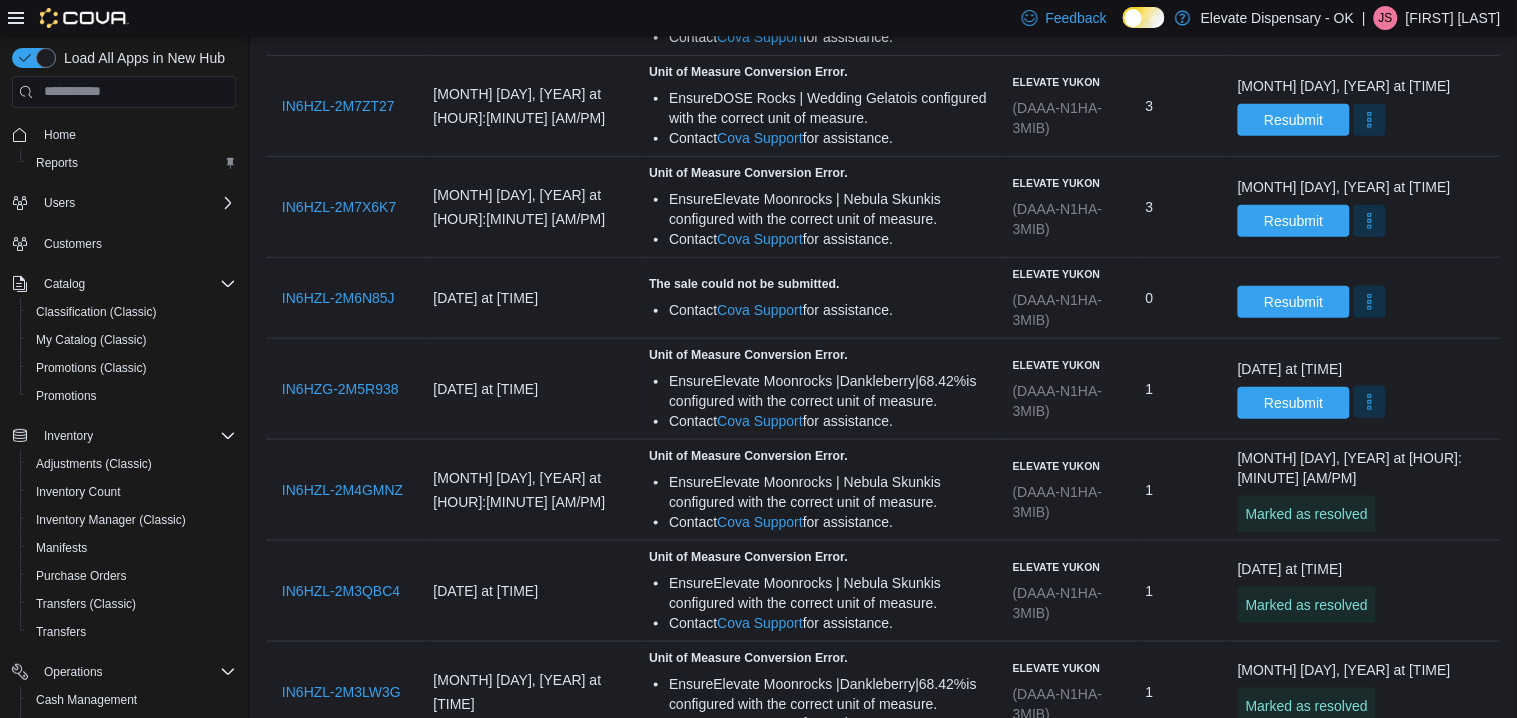 click at bounding box center (1370, 402) 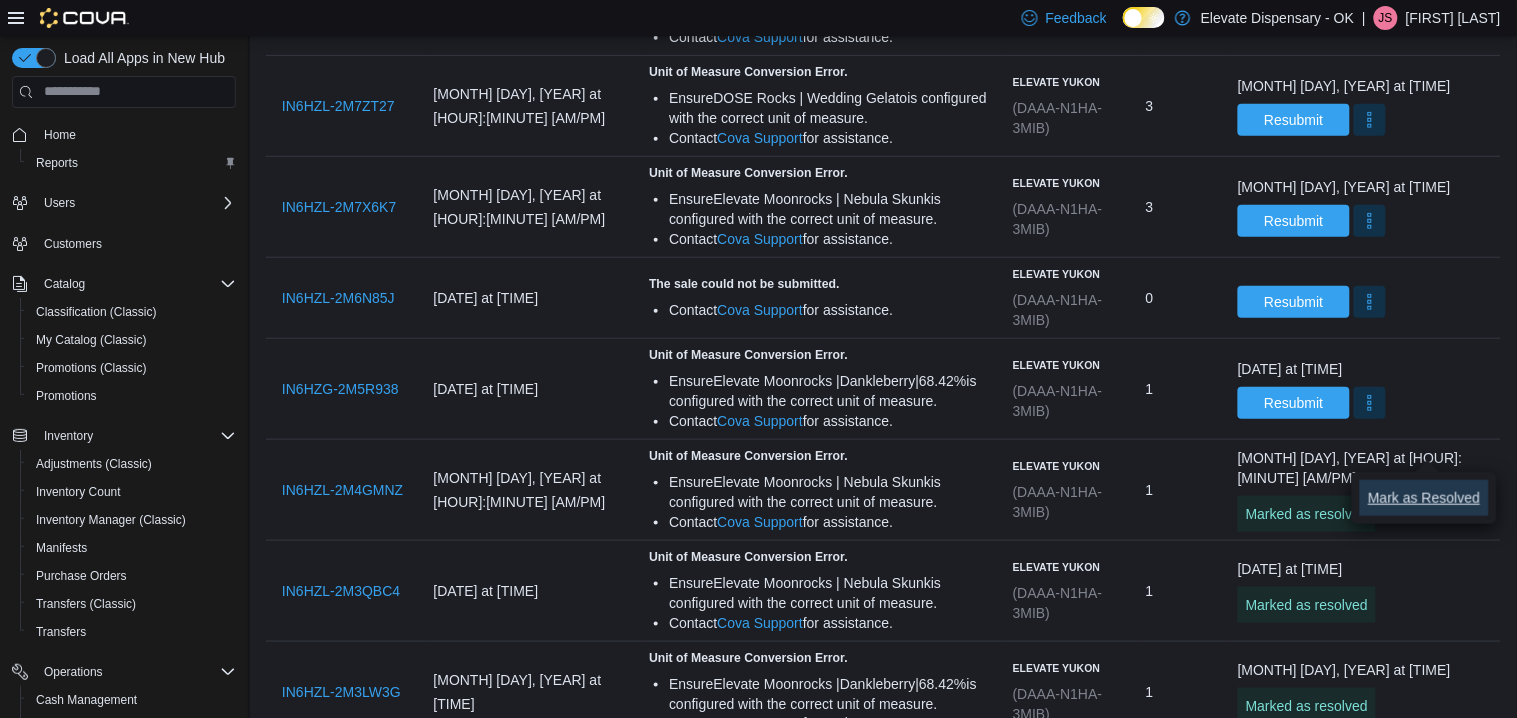 click on "Mark as Resolved" at bounding box center (1424, 498) 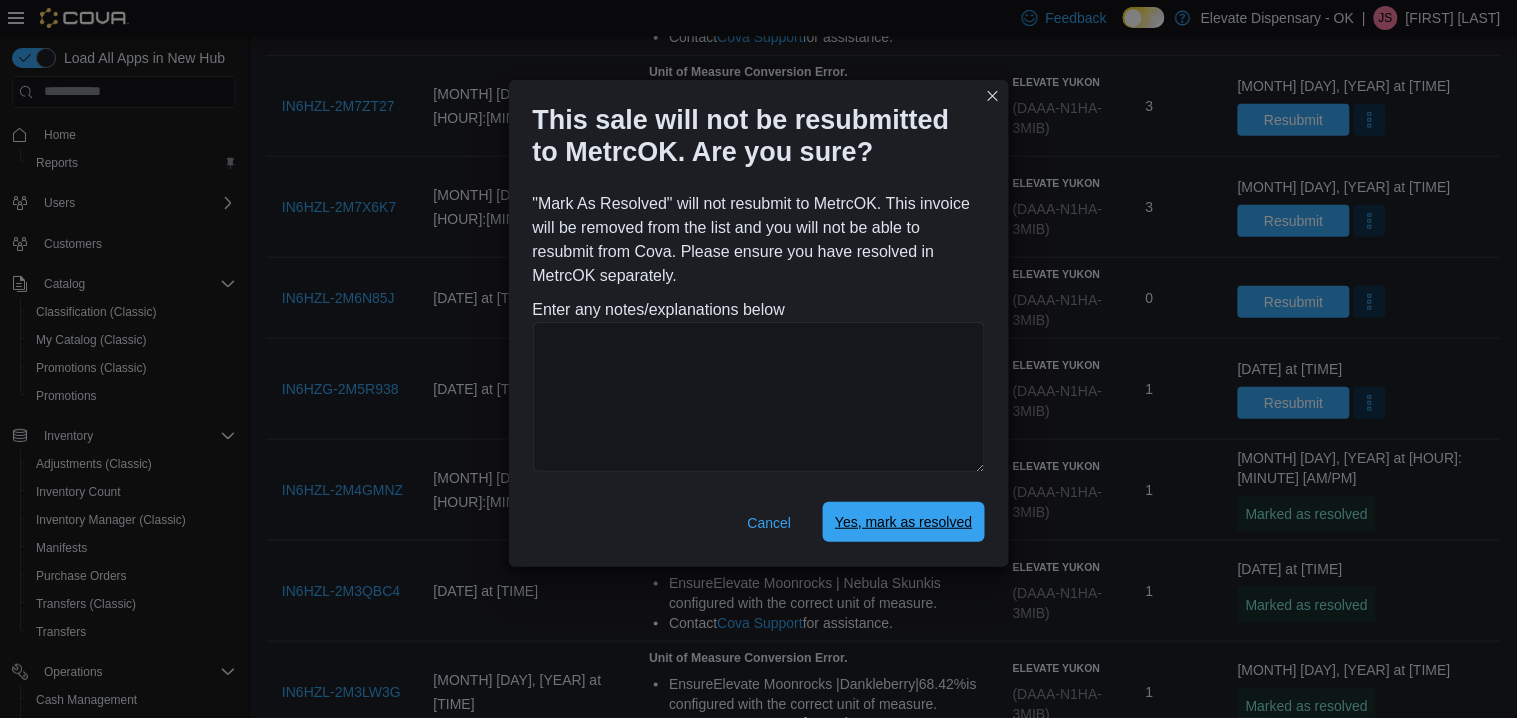 click on "Yes, mark as resolved" at bounding box center [903, 522] 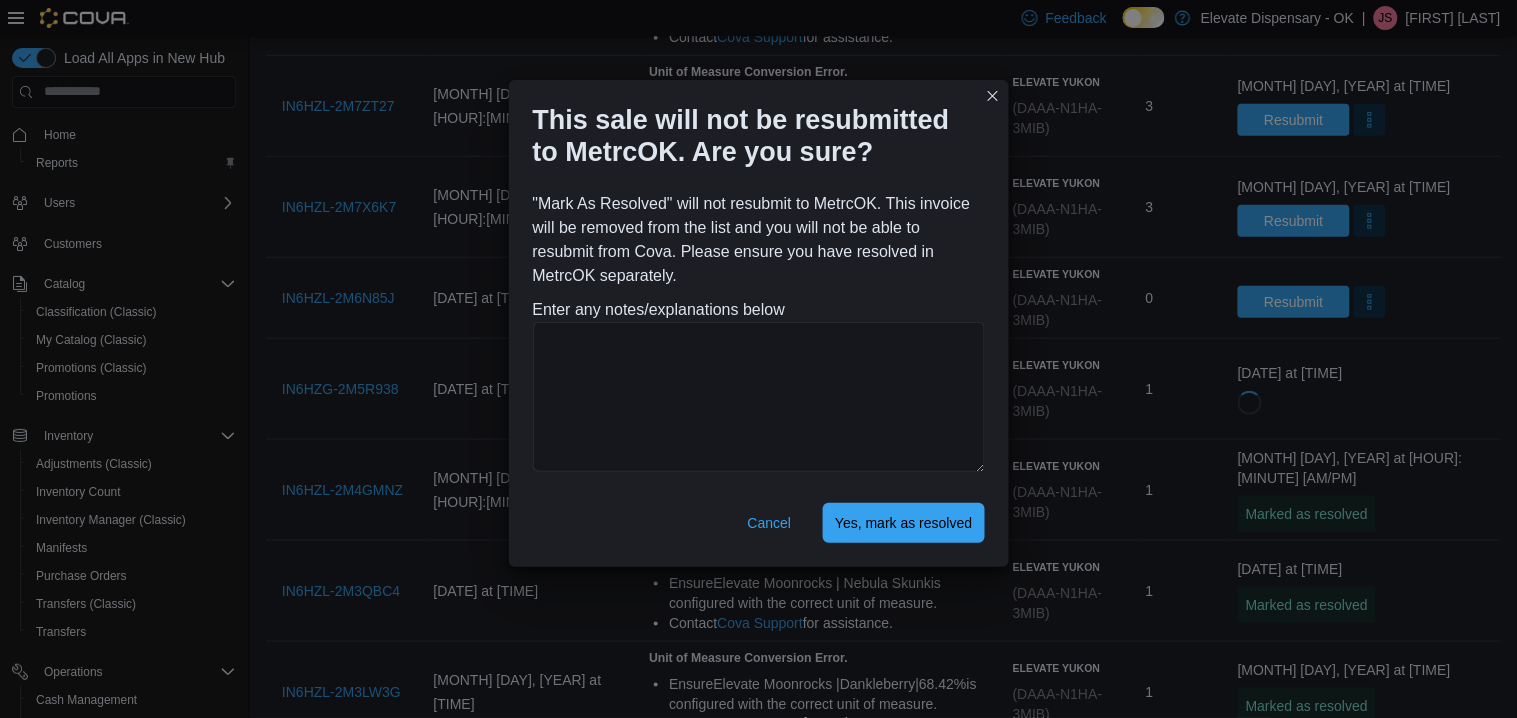 click on "This sale will not be resubmitted to MetrcOK. Are you sure? "Mark As Resolved" will not resubmit to MetrcOK. This invoice will be removed from the list and you
will not be able to resubmit from Cova. Please ensure you have resolved in MetrcOK separately. Enter any notes/explanations below Cancel Yes, mark as resolved" at bounding box center [758, 359] 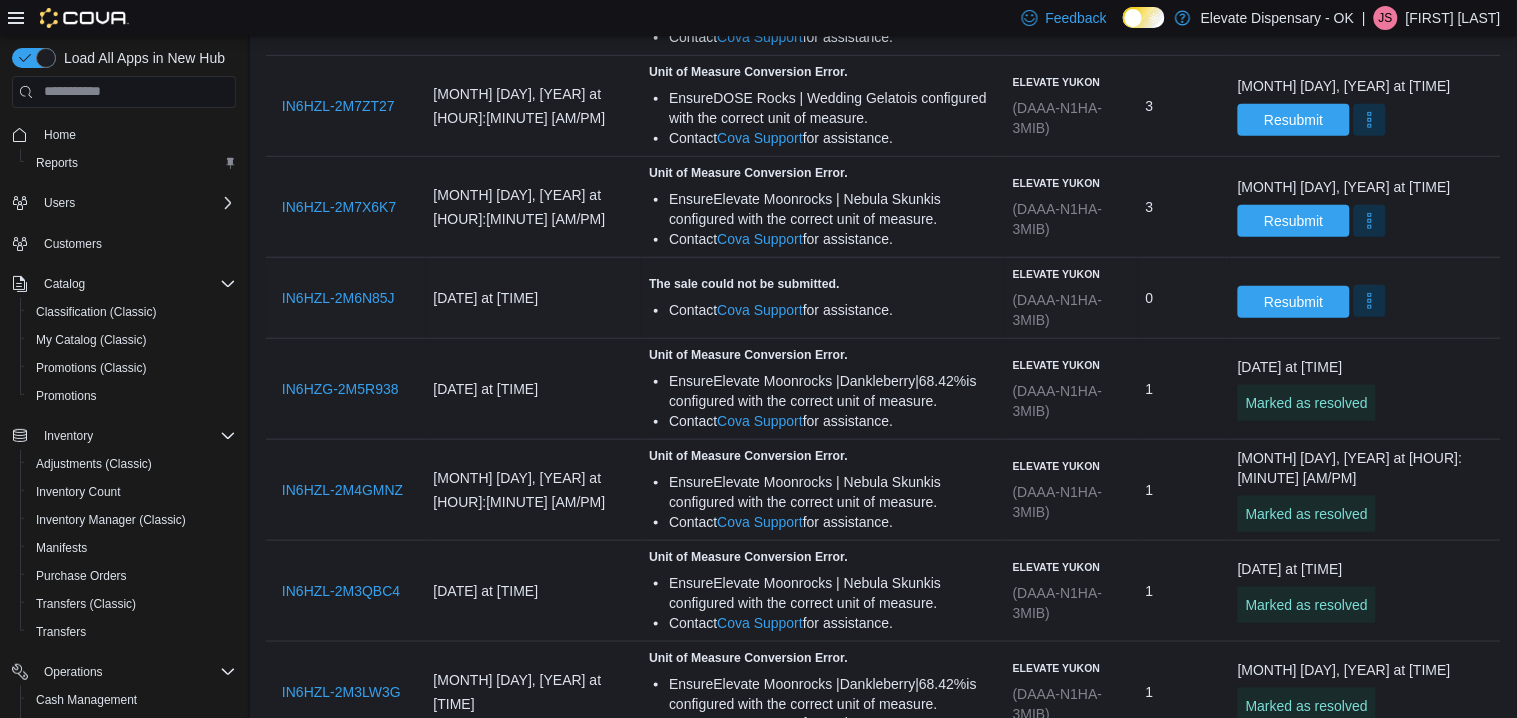 click at bounding box center [1370, 301] 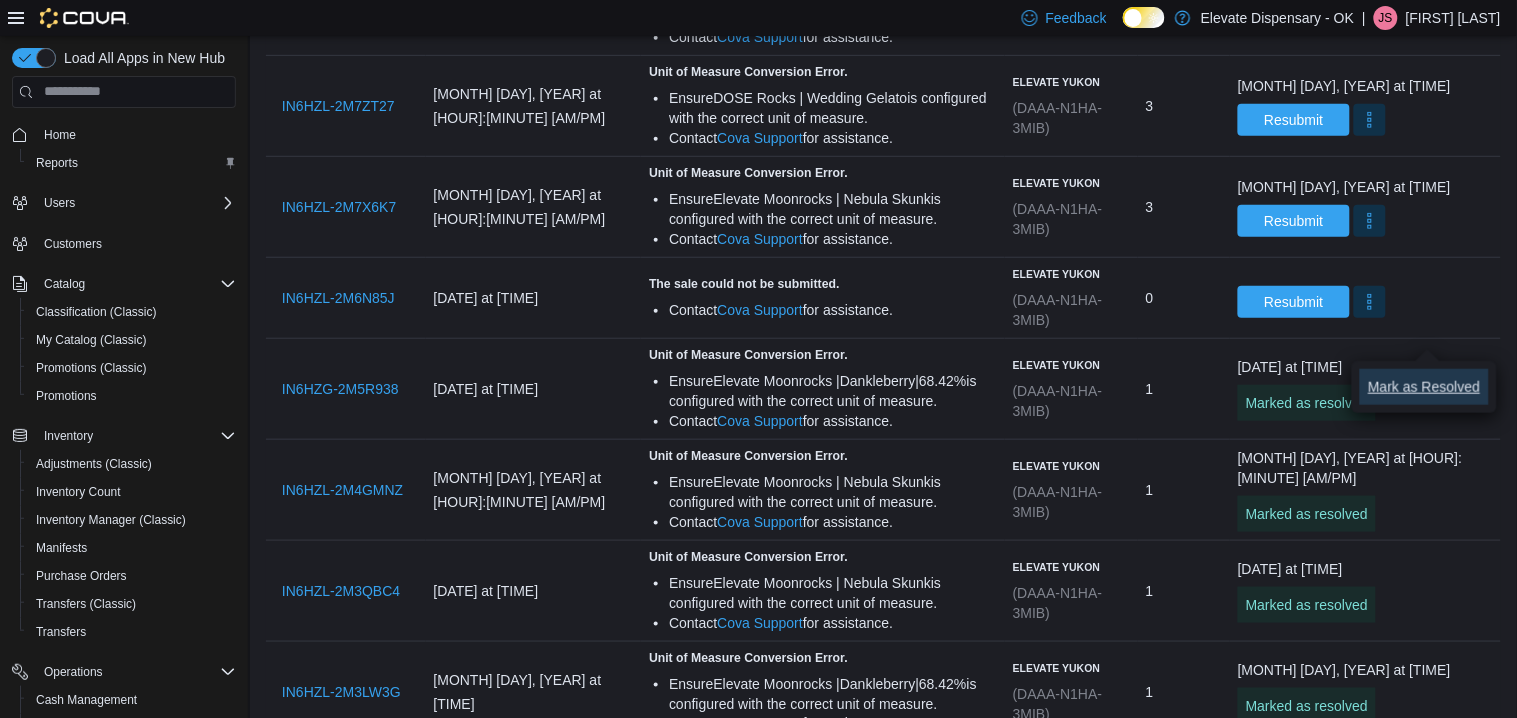 click on "Mark as Resolved" at bounding box center (1424, 387) 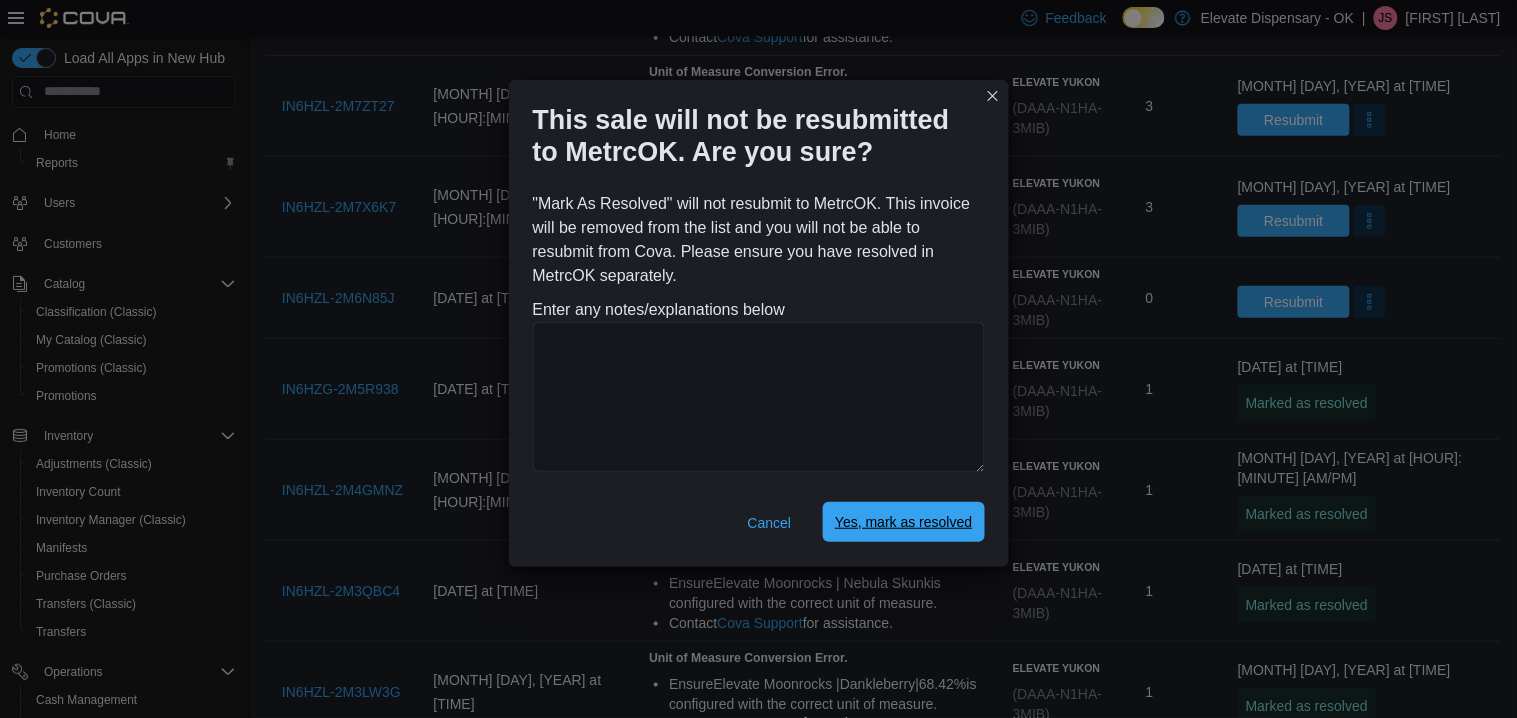 click on "Yes, mark as resolved" at bounding box center [903, 522] 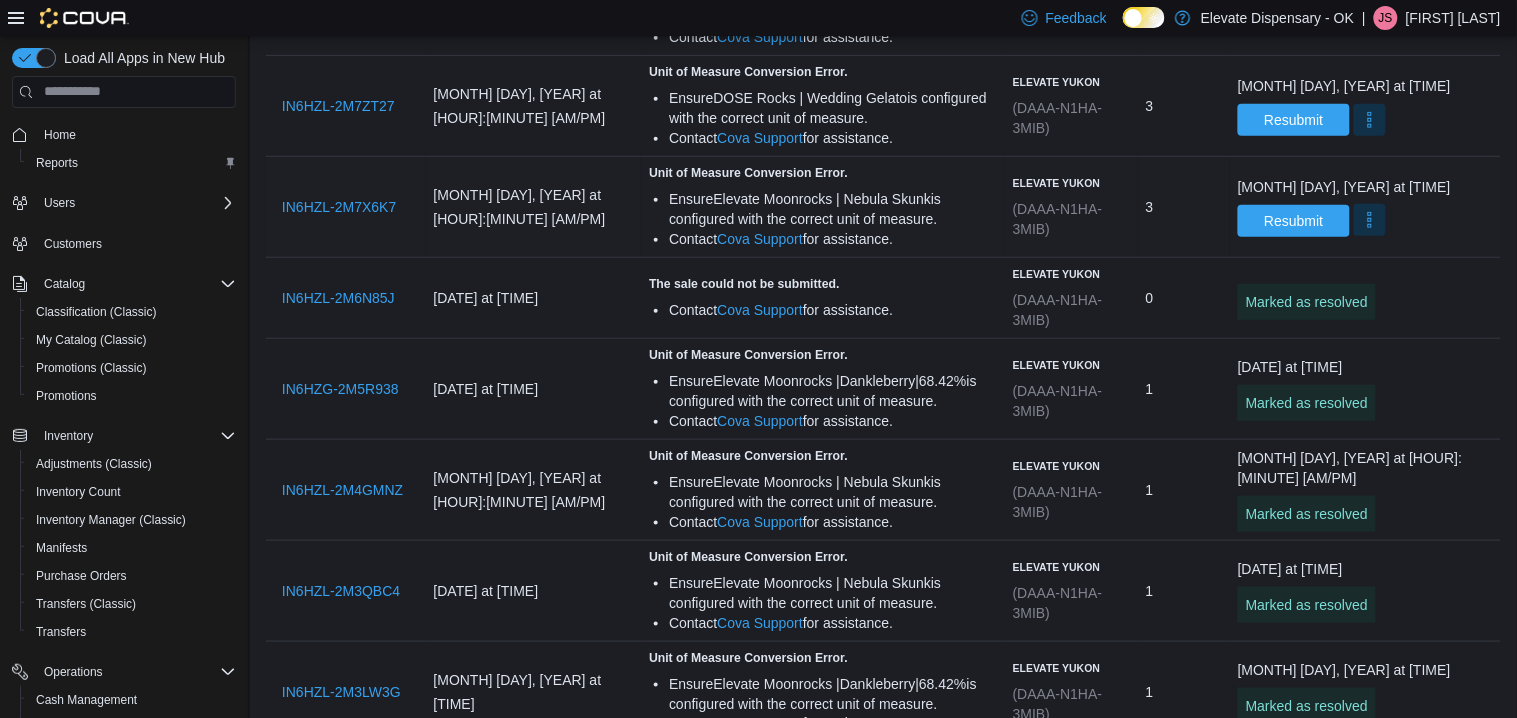click at bounding box center (1370, 220) 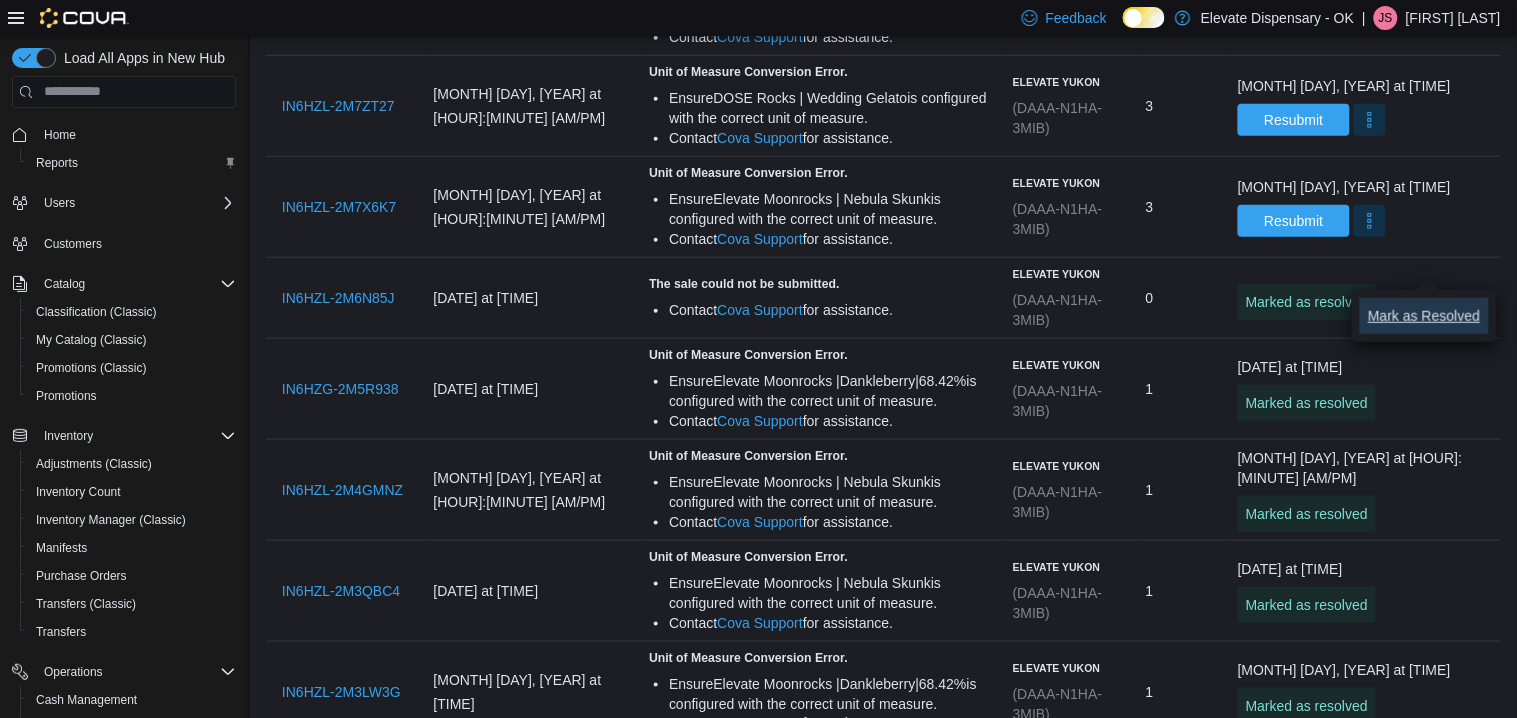 click on "Mark as Resolved" at bounding box center [1424, 316] 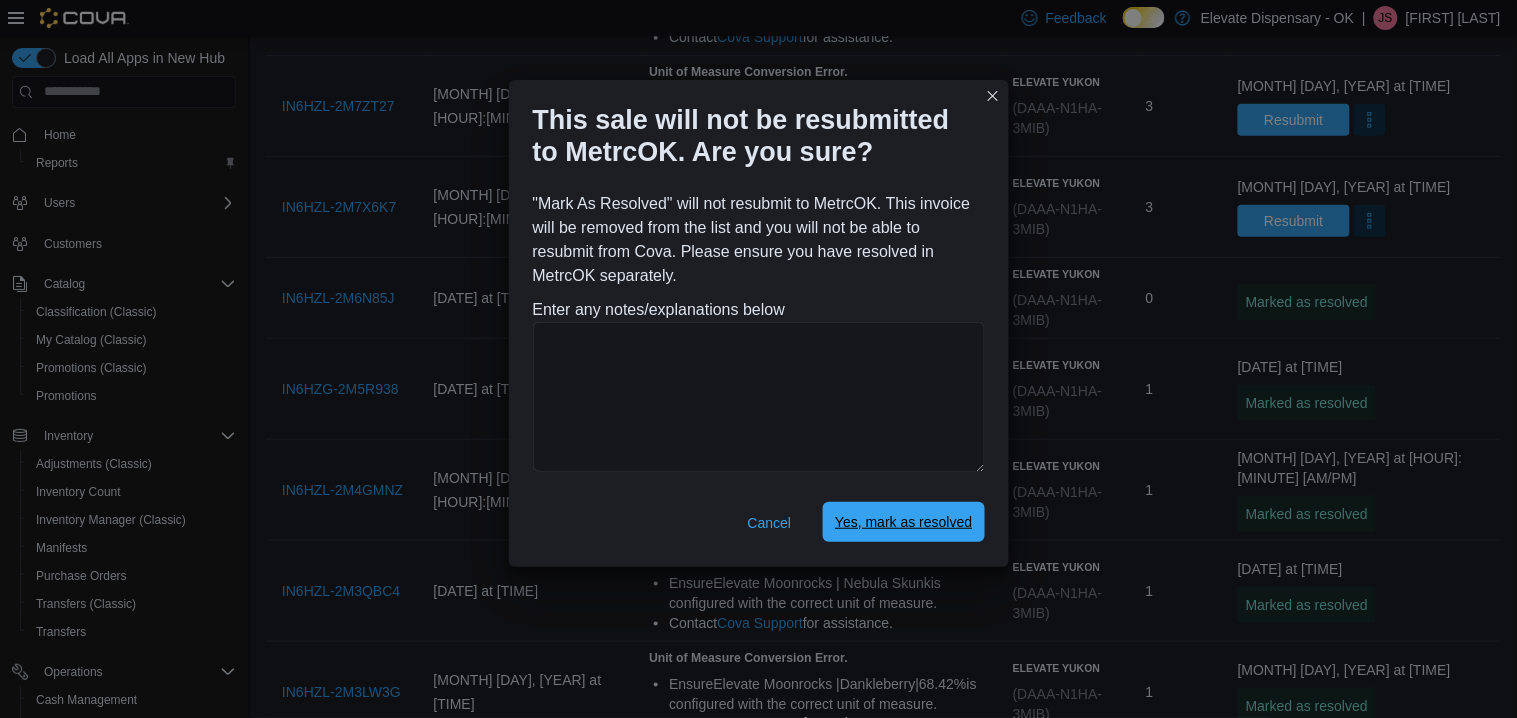 click on "Yes, mark as resolved" at bounding box center (903, 522) 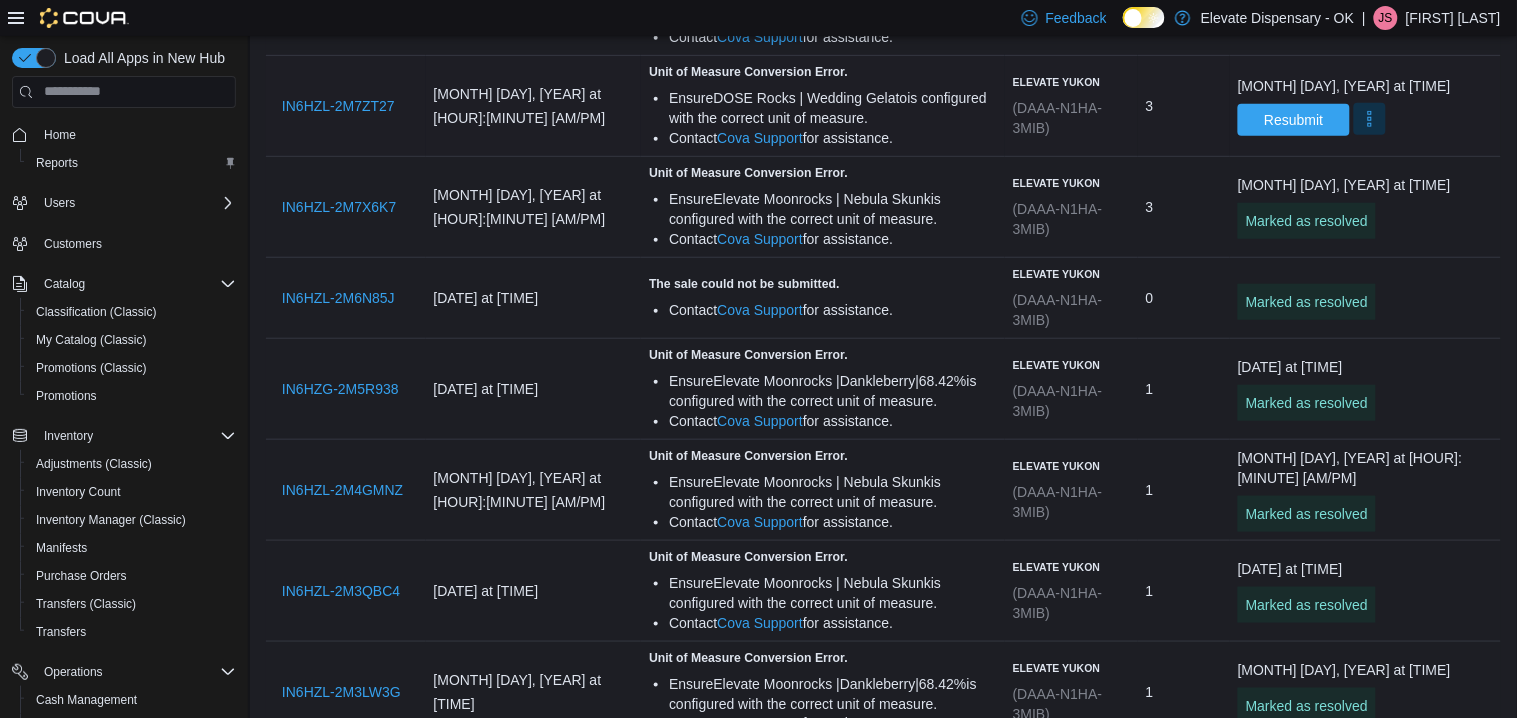 click at bounding box center (1370, 119) 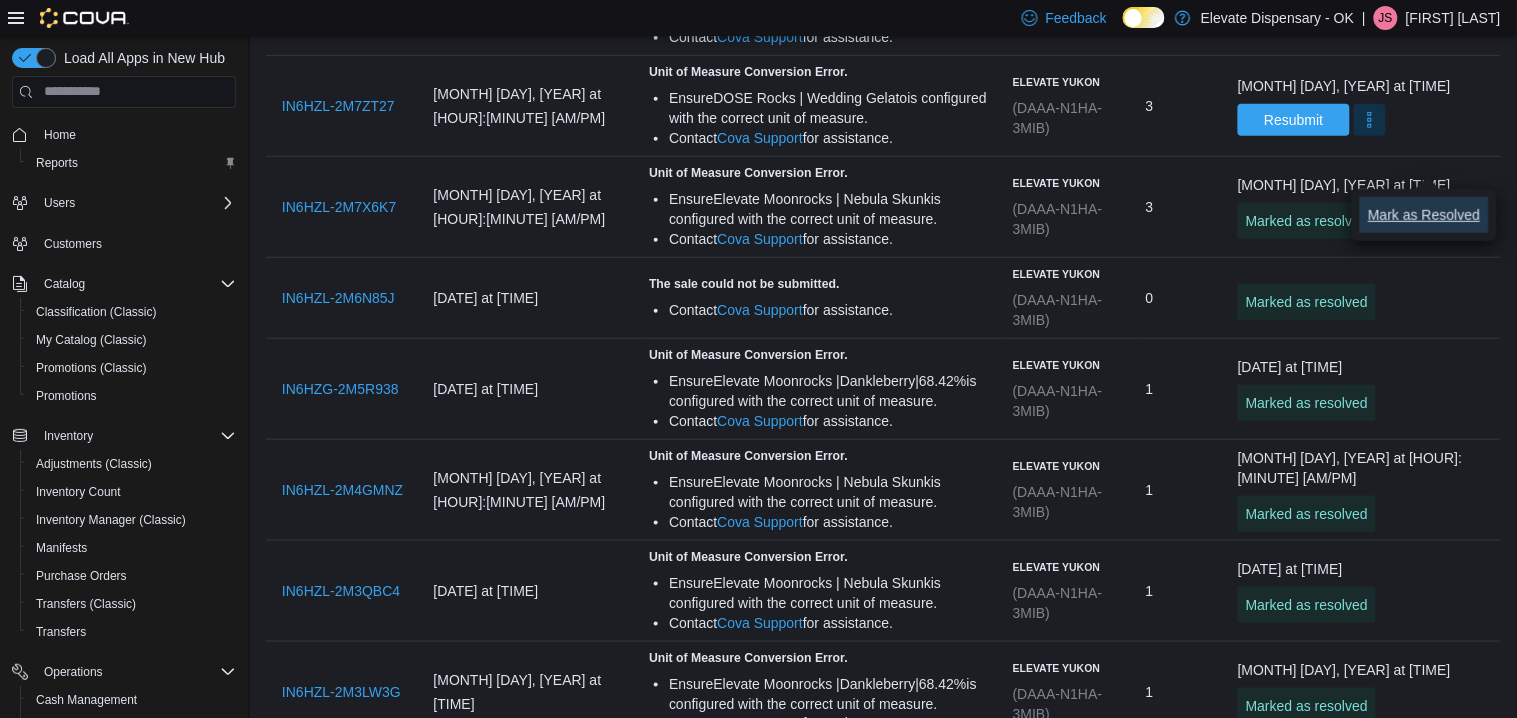 click on "Mark as Resolved" at bounding box center [1424, 215] 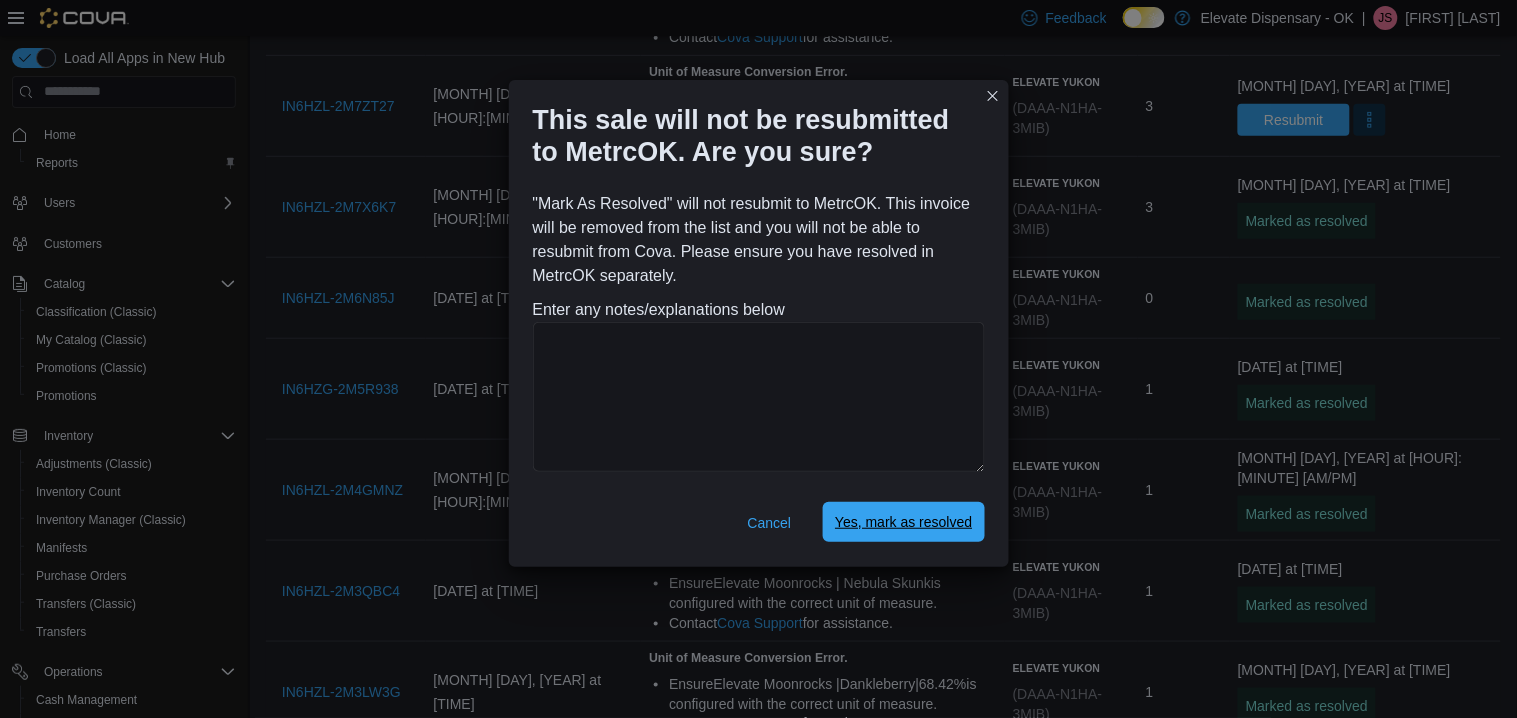 click on "Yes, mark as resolved" at bounding box center [903, 522] 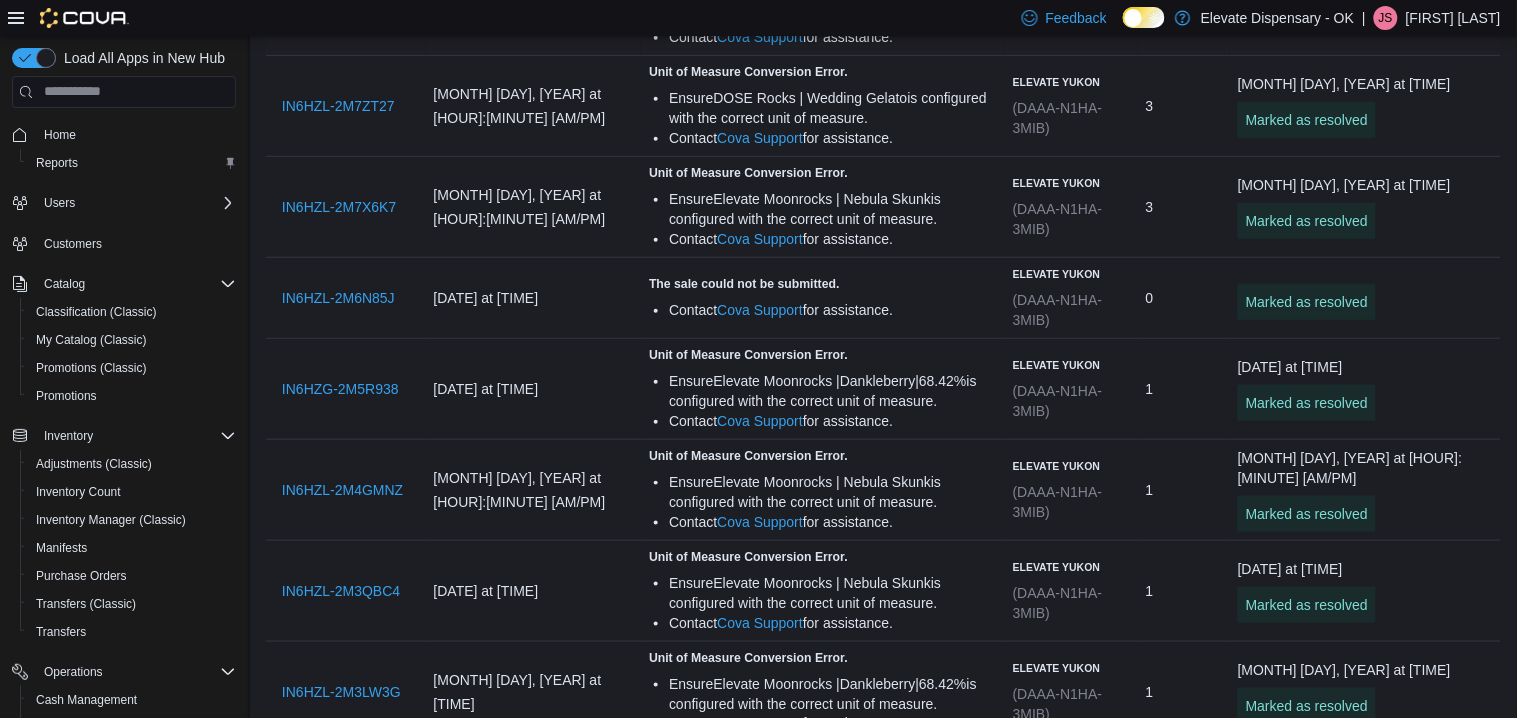 click at bounding box center [1370, 18] 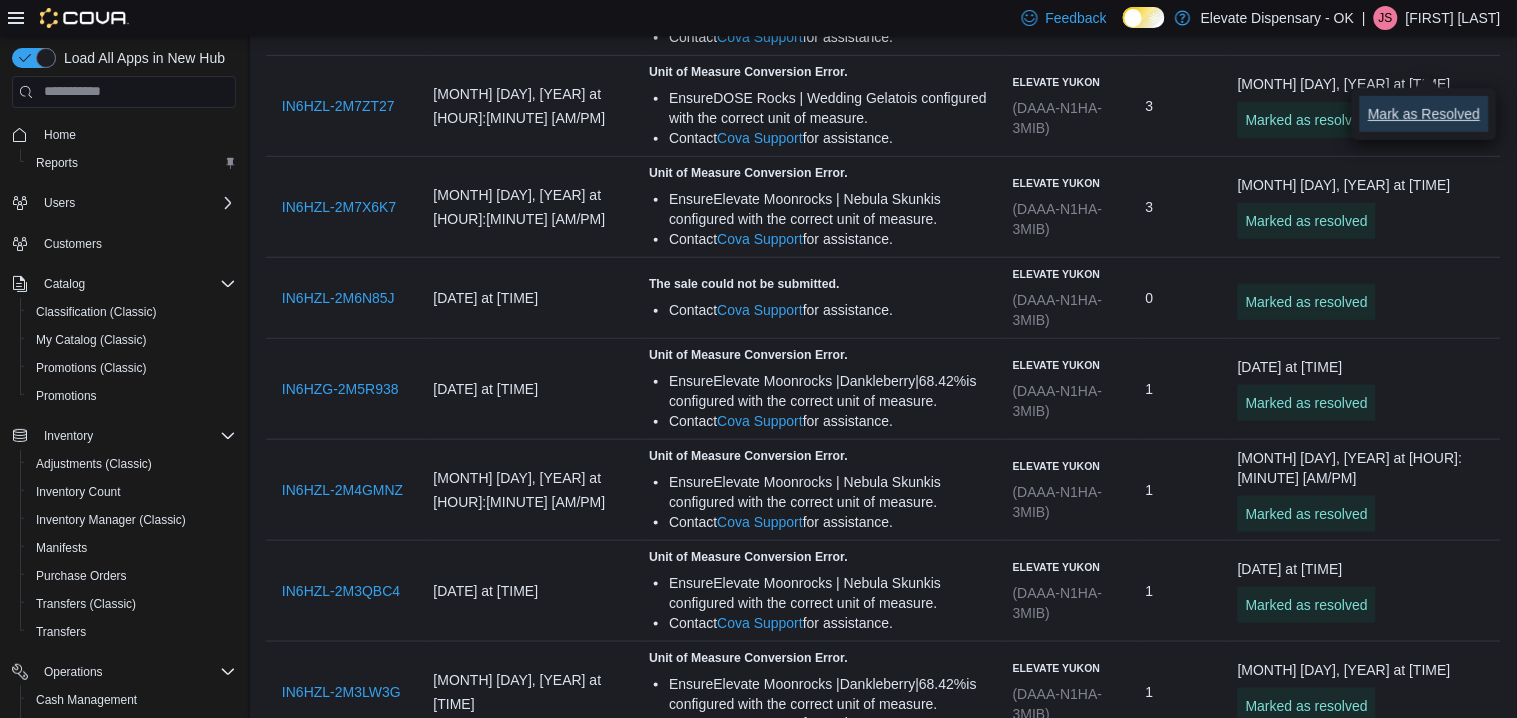 click on "Mark as Resolved" at bounding box center (1424, 114) 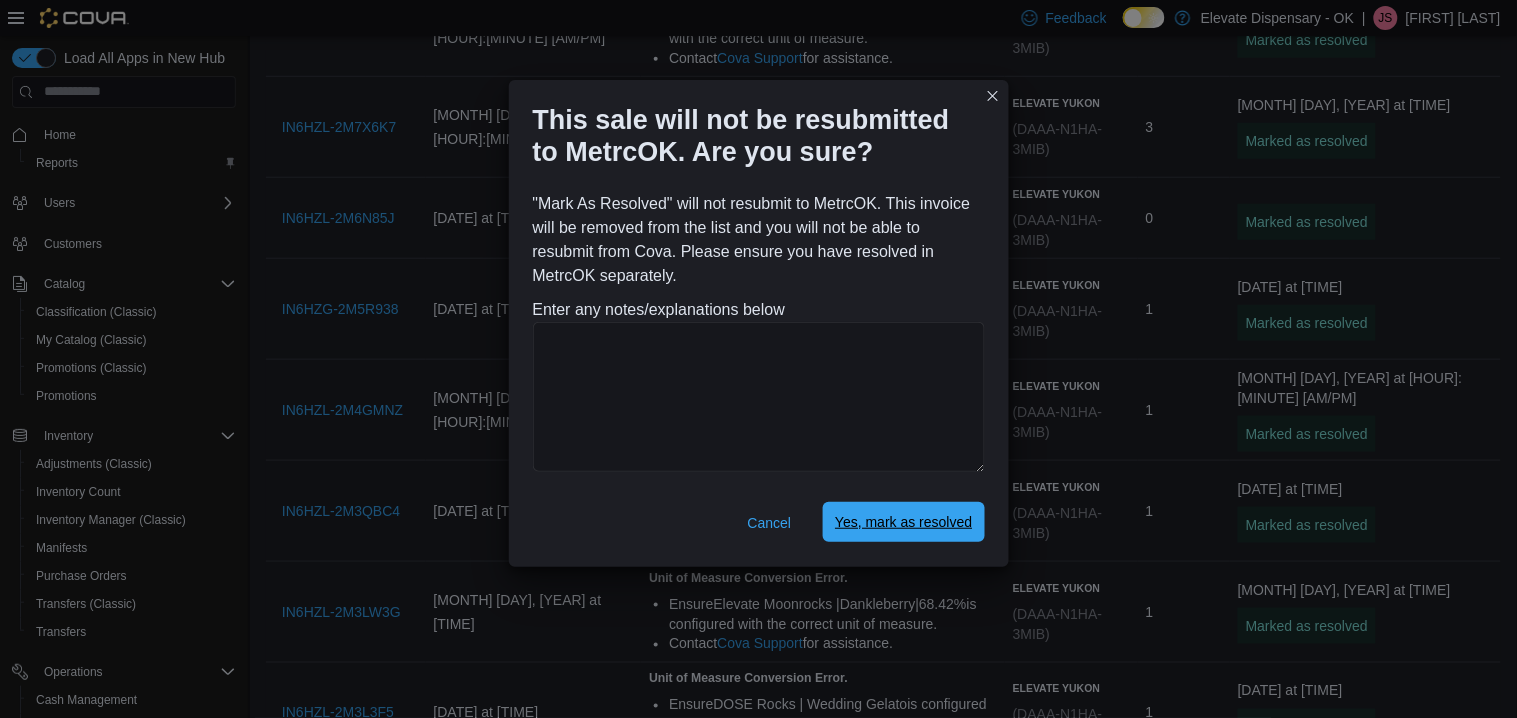 click on "Yes, mark as resolved" at bounding box center (903, 522) 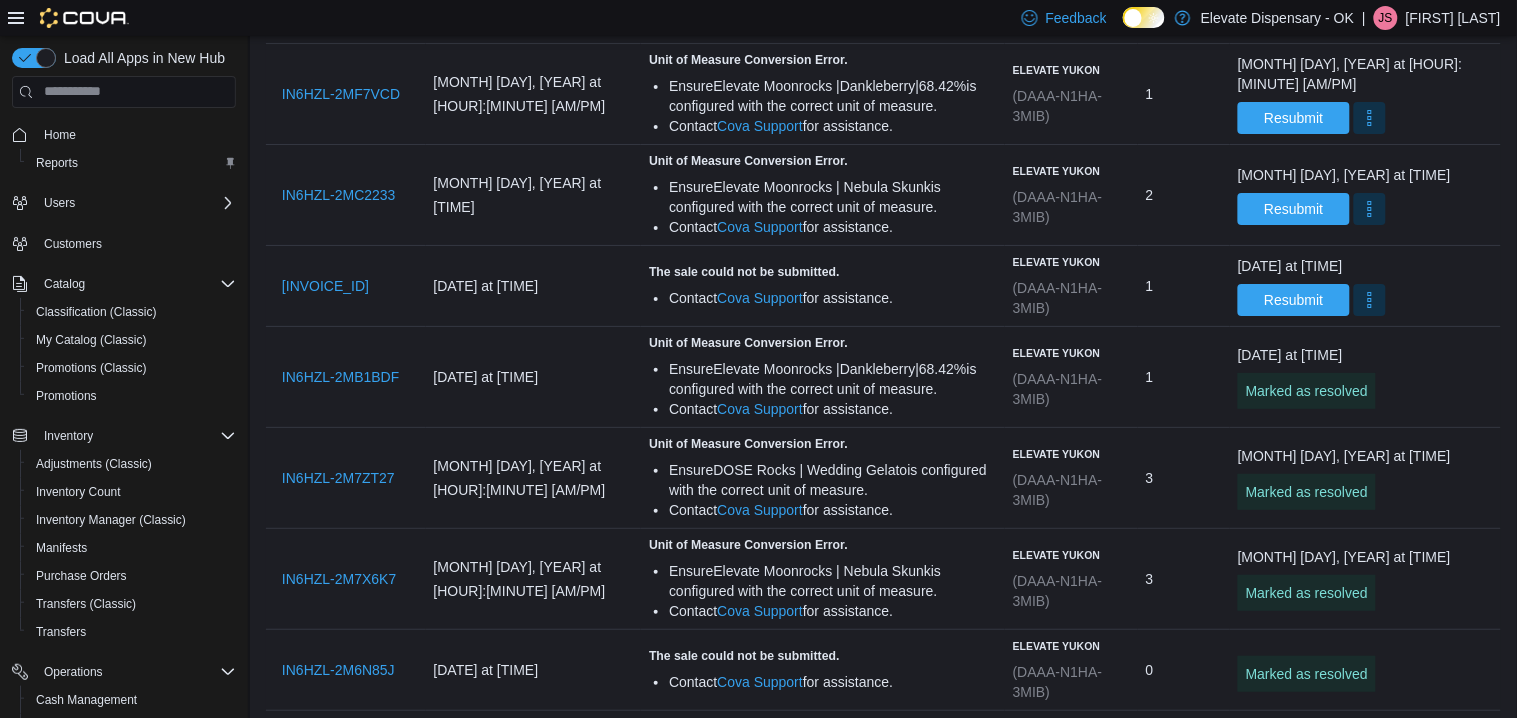 scroll, scrollTop: 3778, scrollLeft: 0, axis: vertical 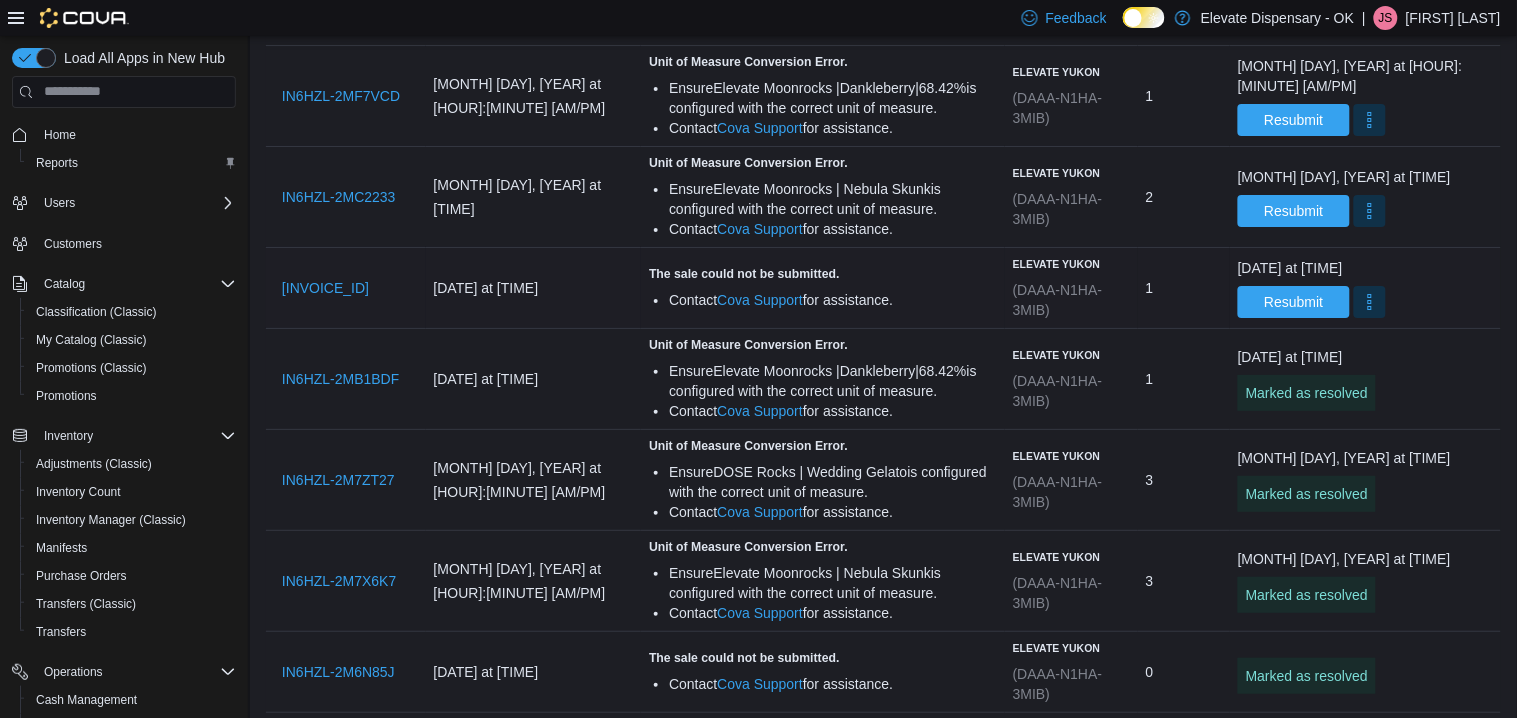 click on "[MONTH] [DAY], [YEAR] at [HOUR]:[MINUTE] [AM/PM] Resubmit" at bounding box center [1365, 288] 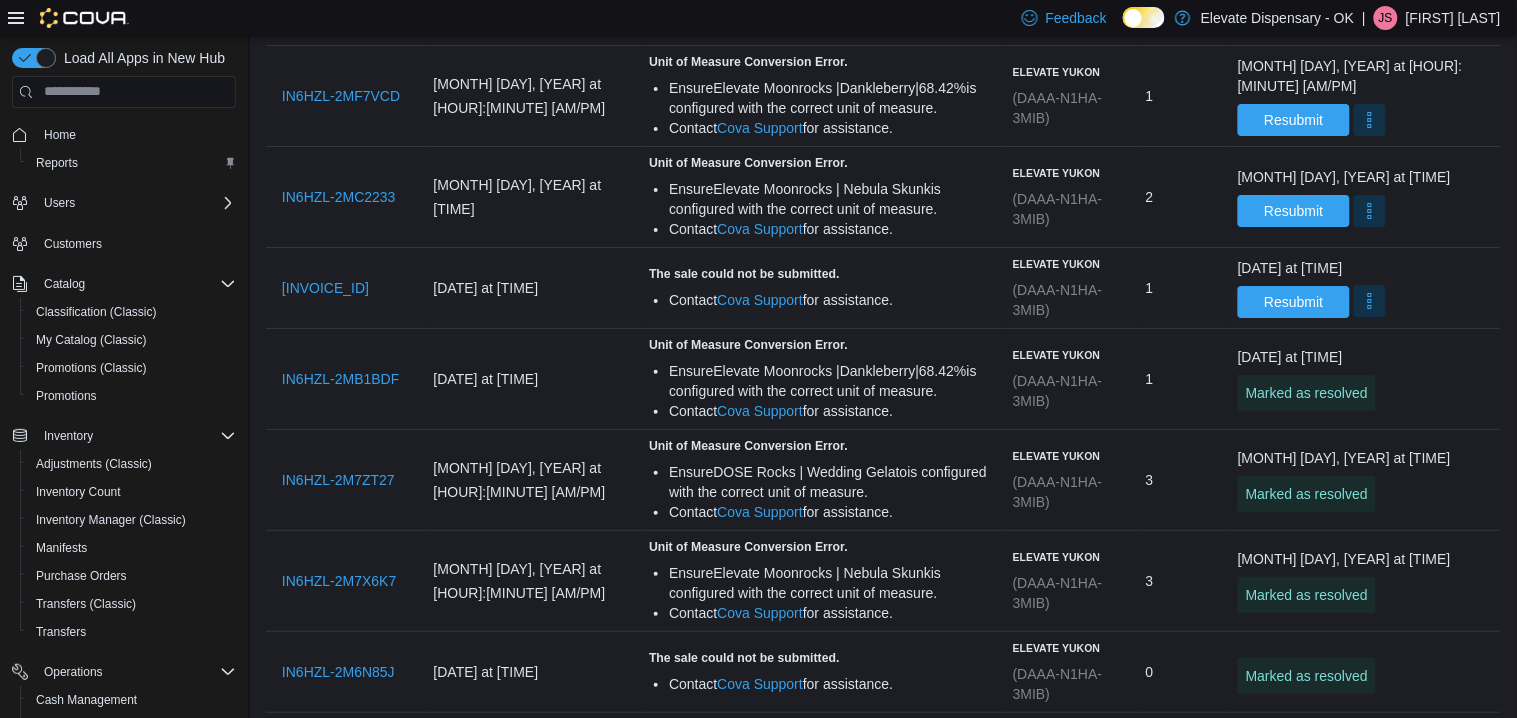 click at bounding box center (1370, 301) 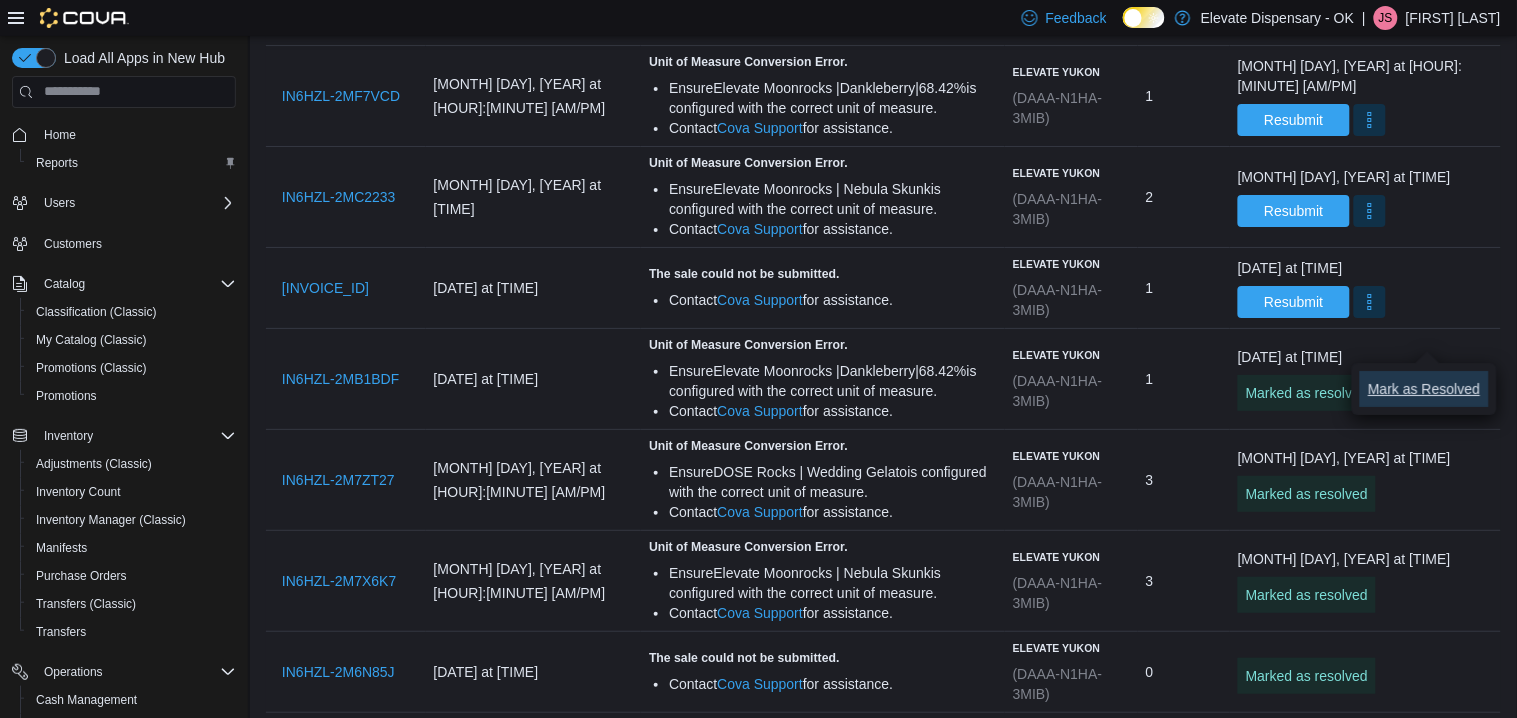 click on "Mark as Resolved" at bounding box center (1424, 389) 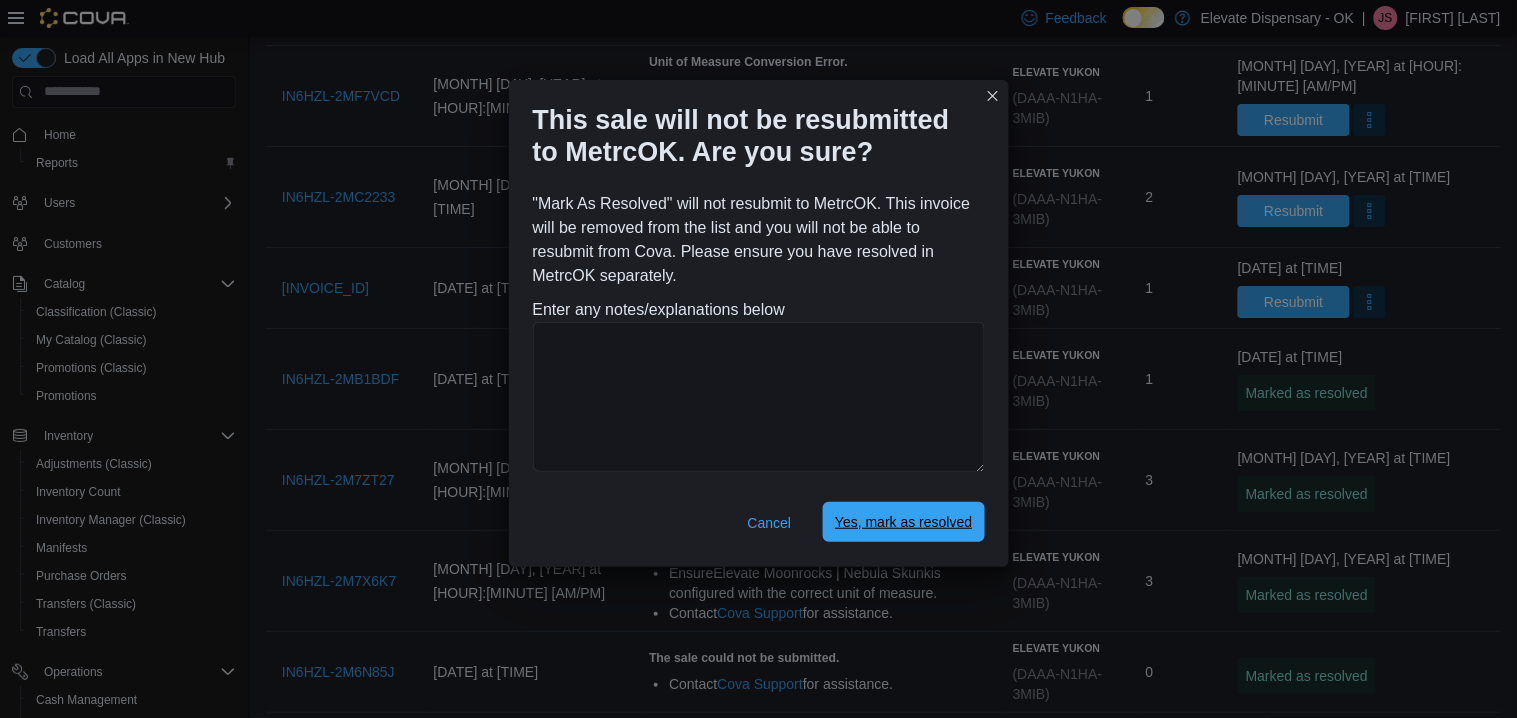 click on "Yes, mark as resolved" at bounding box center (903, 522) 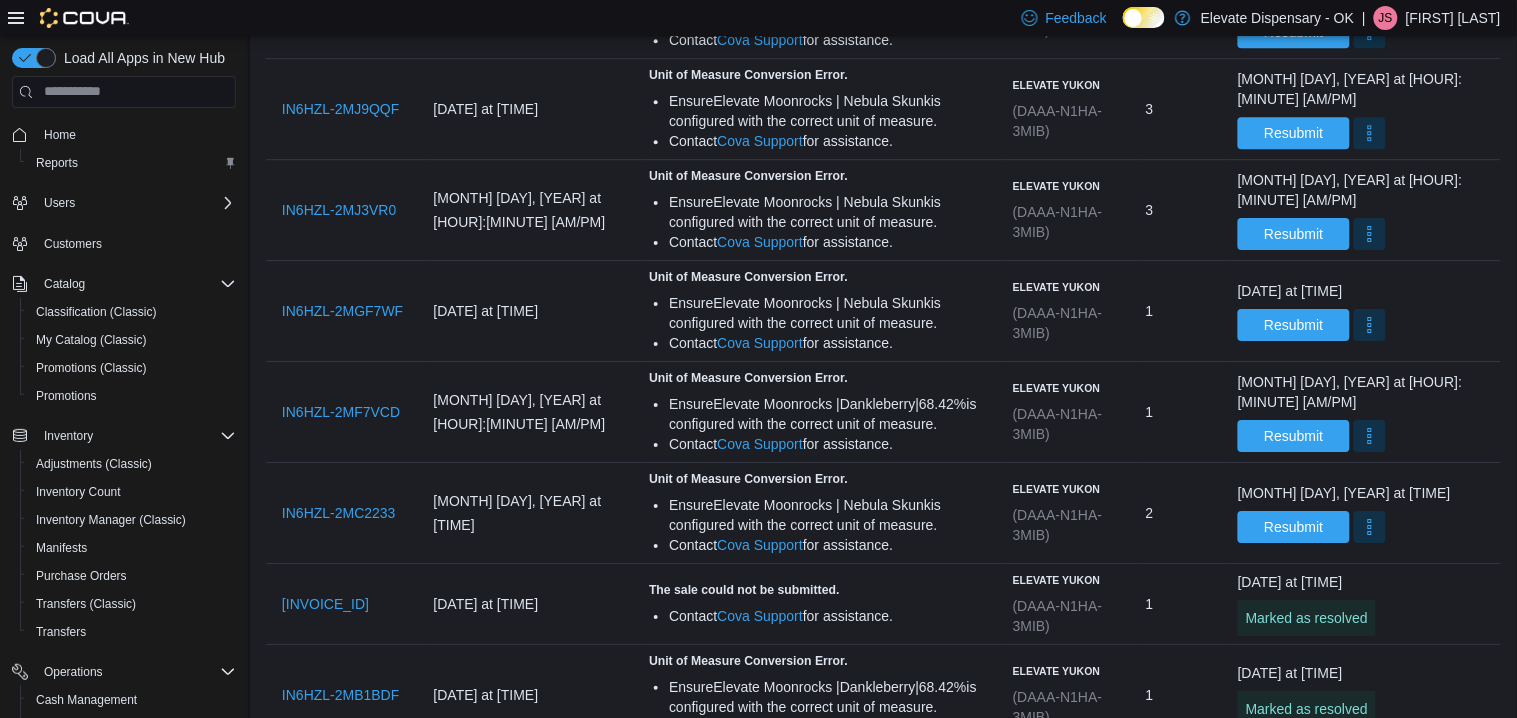 scroll, scrollTop: 3451, scrollLeft: 0, axis: vertical 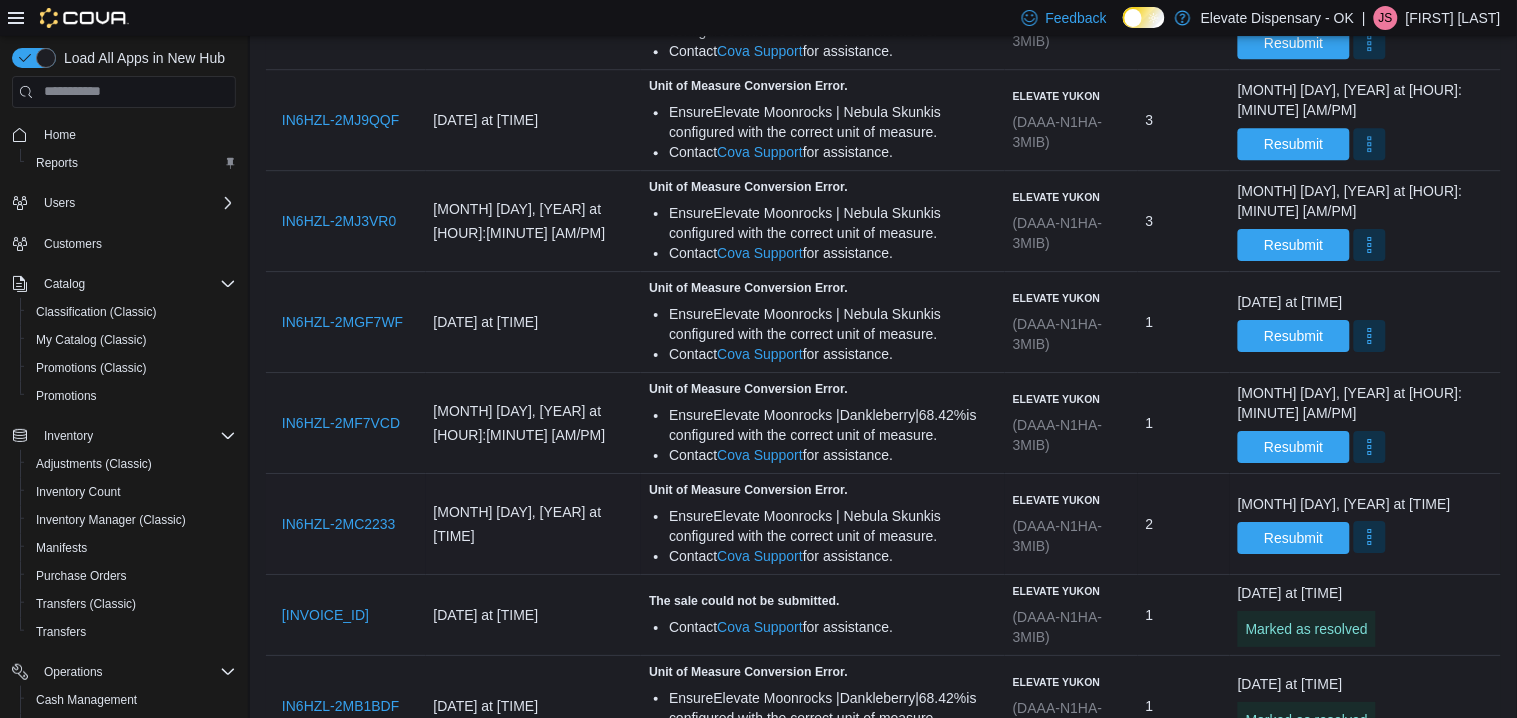 click at bounding box center (1370, 537) 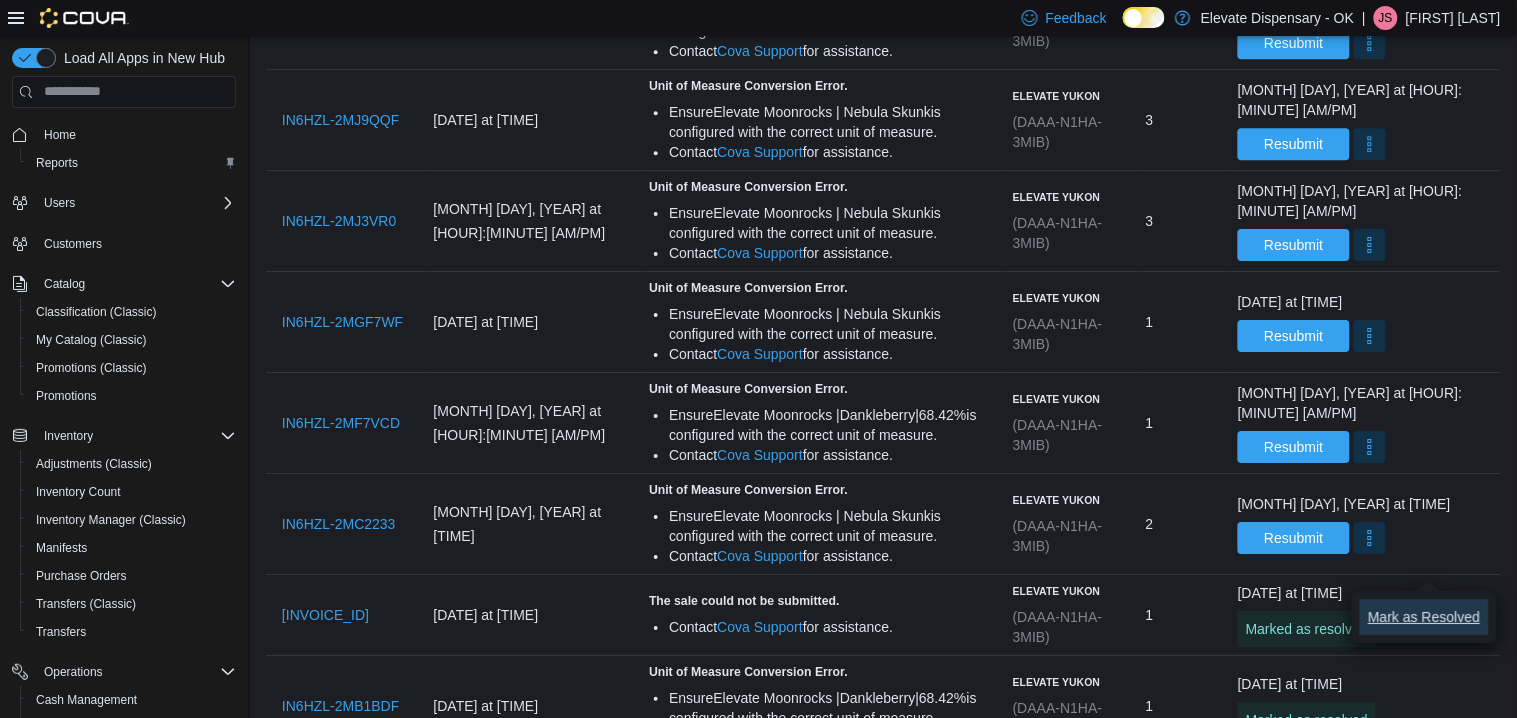 click on "Mark as Resolved" at bounding box center (1424, 617) 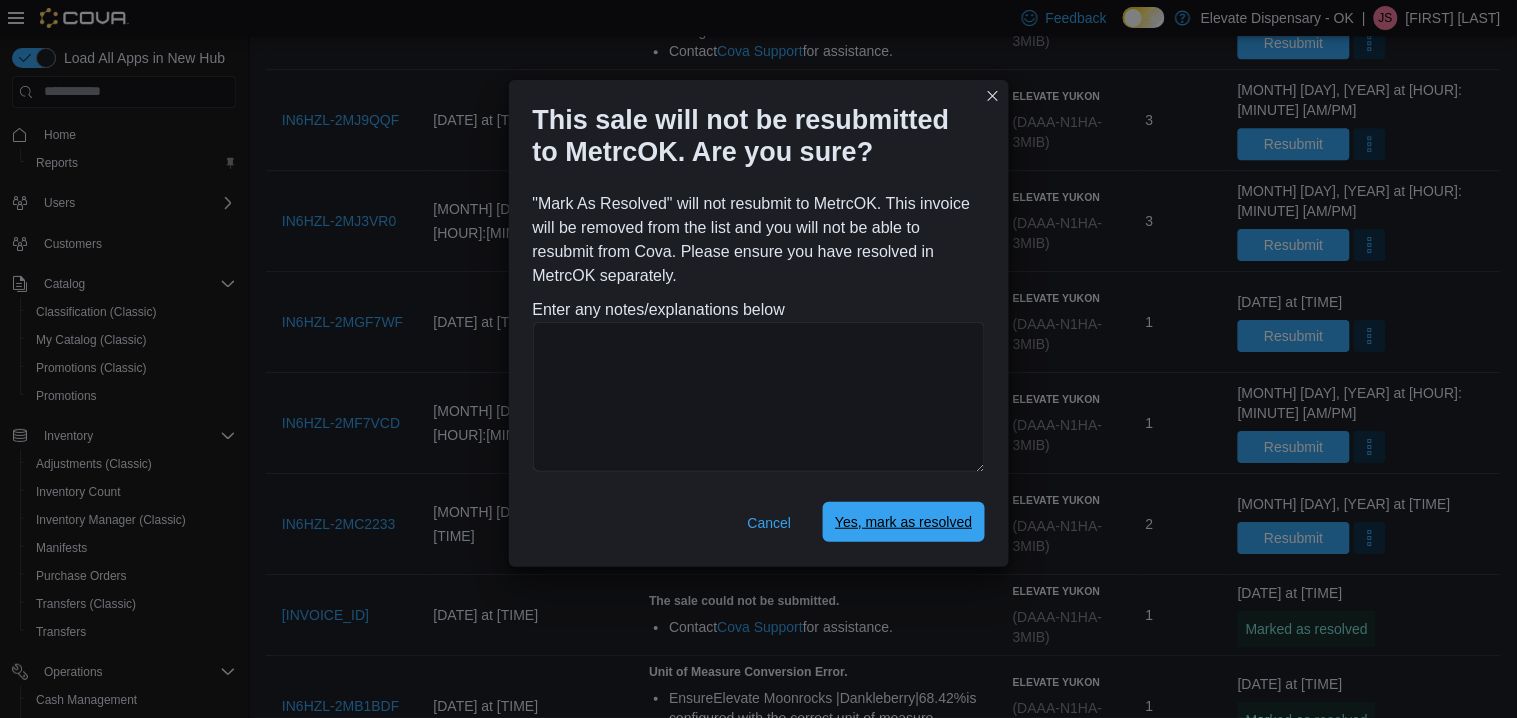 click on "Yes, mark as resolved" at bounding box center (903, 522) 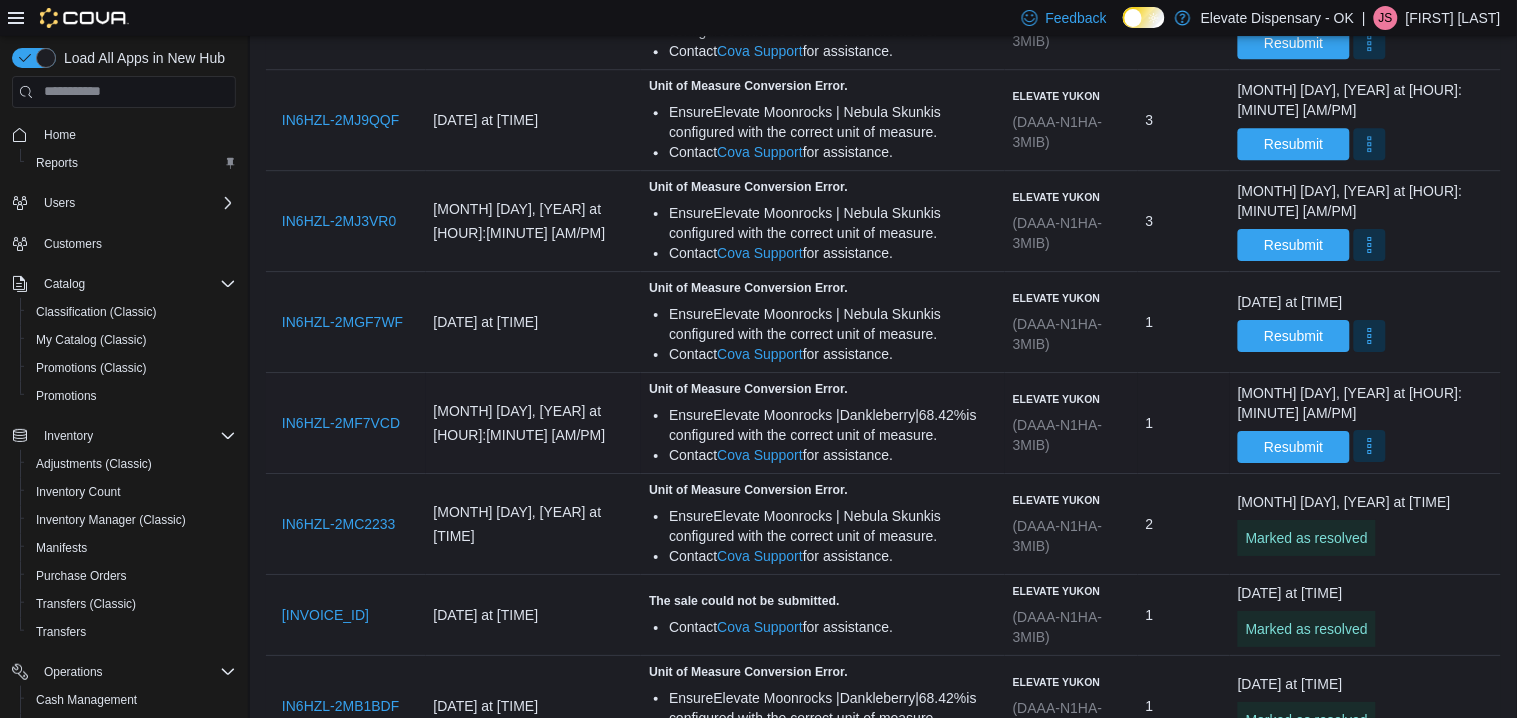 click at bounding box center [1370, 446] 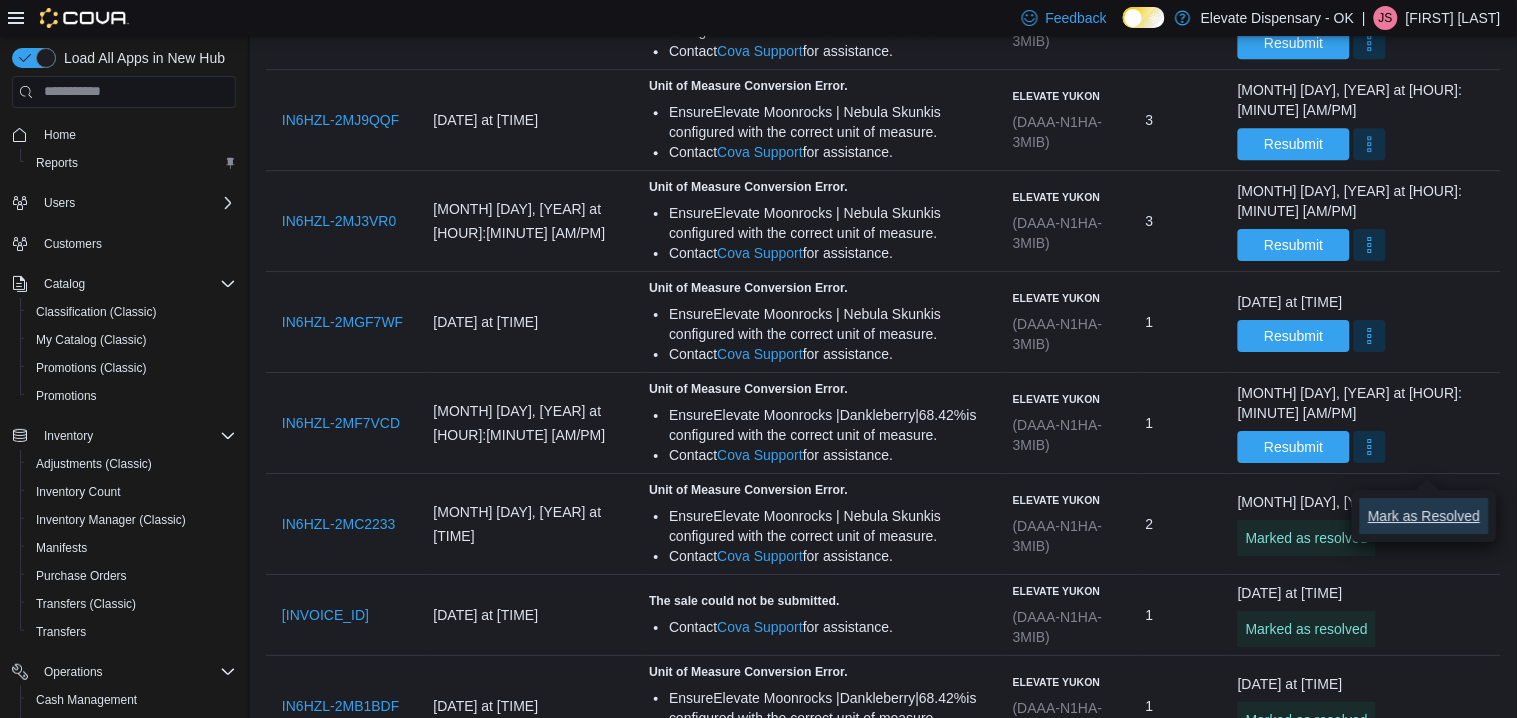 click on "Mark as Resolved" at bounding box center (1424, 516) 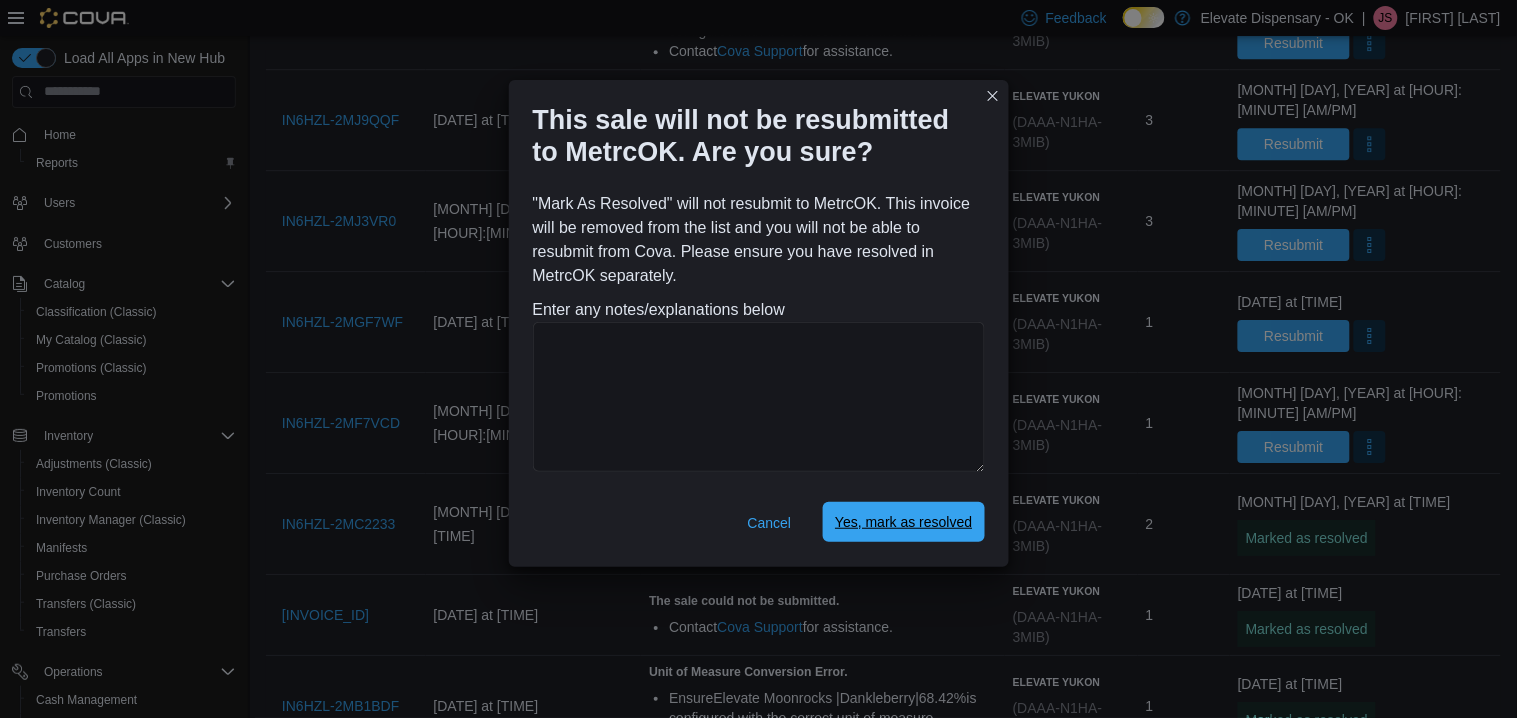 click on "Yes, mark as resolved" at bounding box center [903, 522] 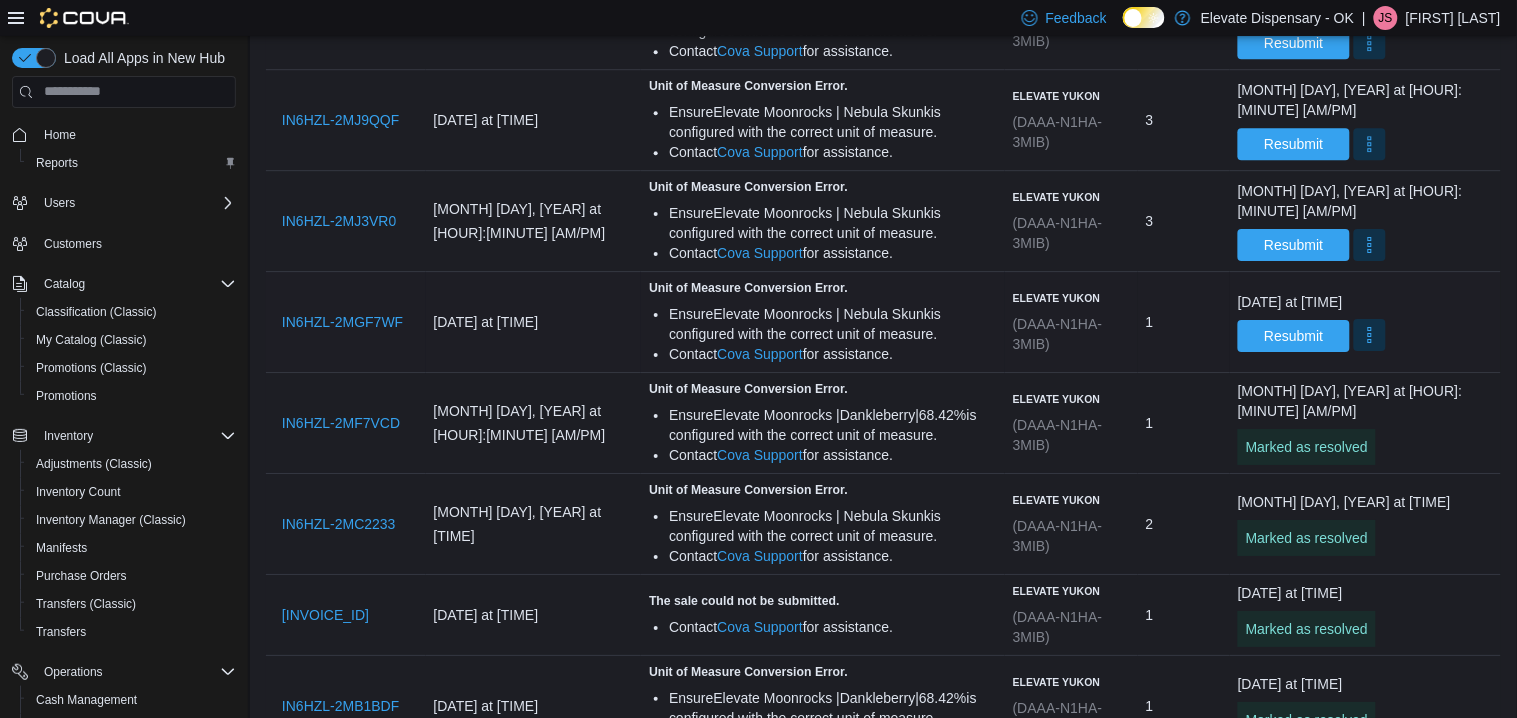 click at bounding box center (1370, 335) 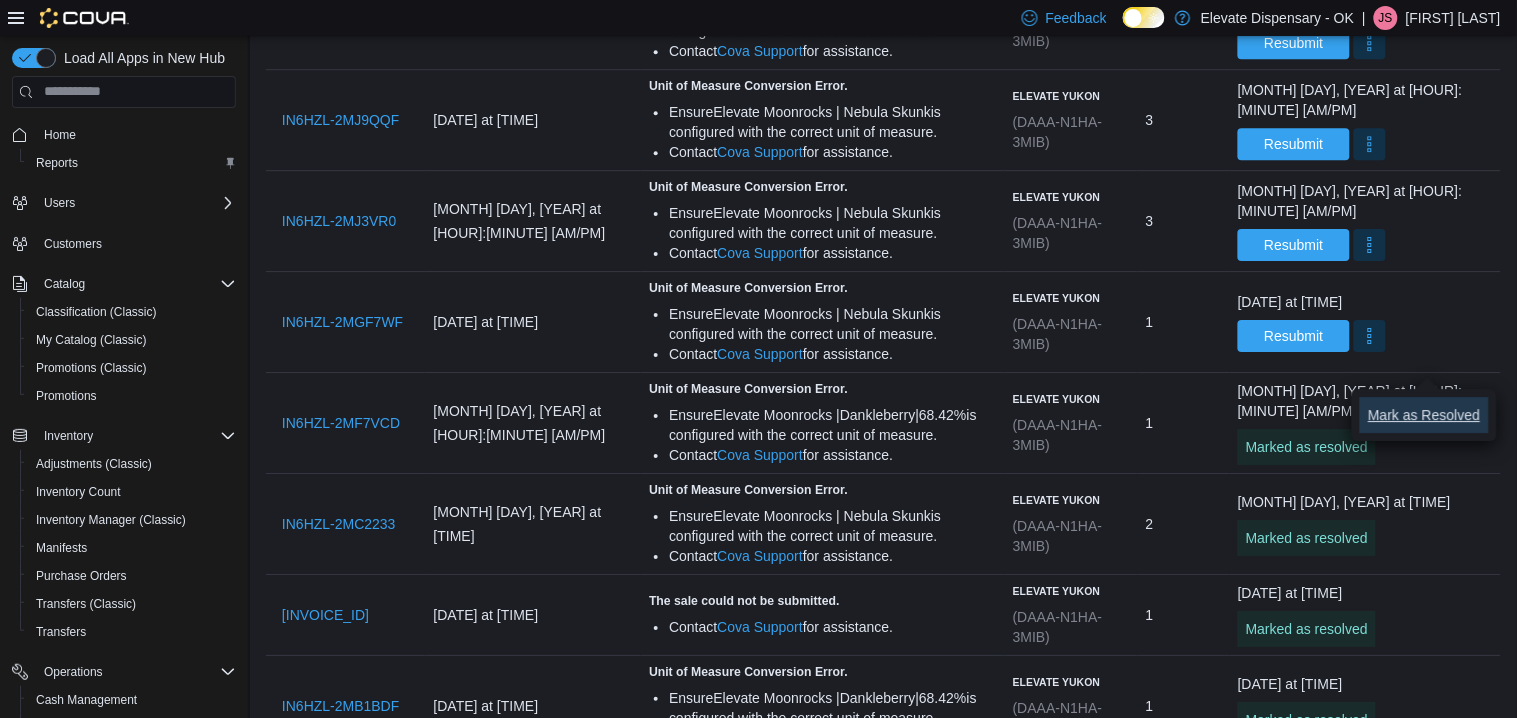 click on "Mark as Resolved" at bounding box center (1424, 415) 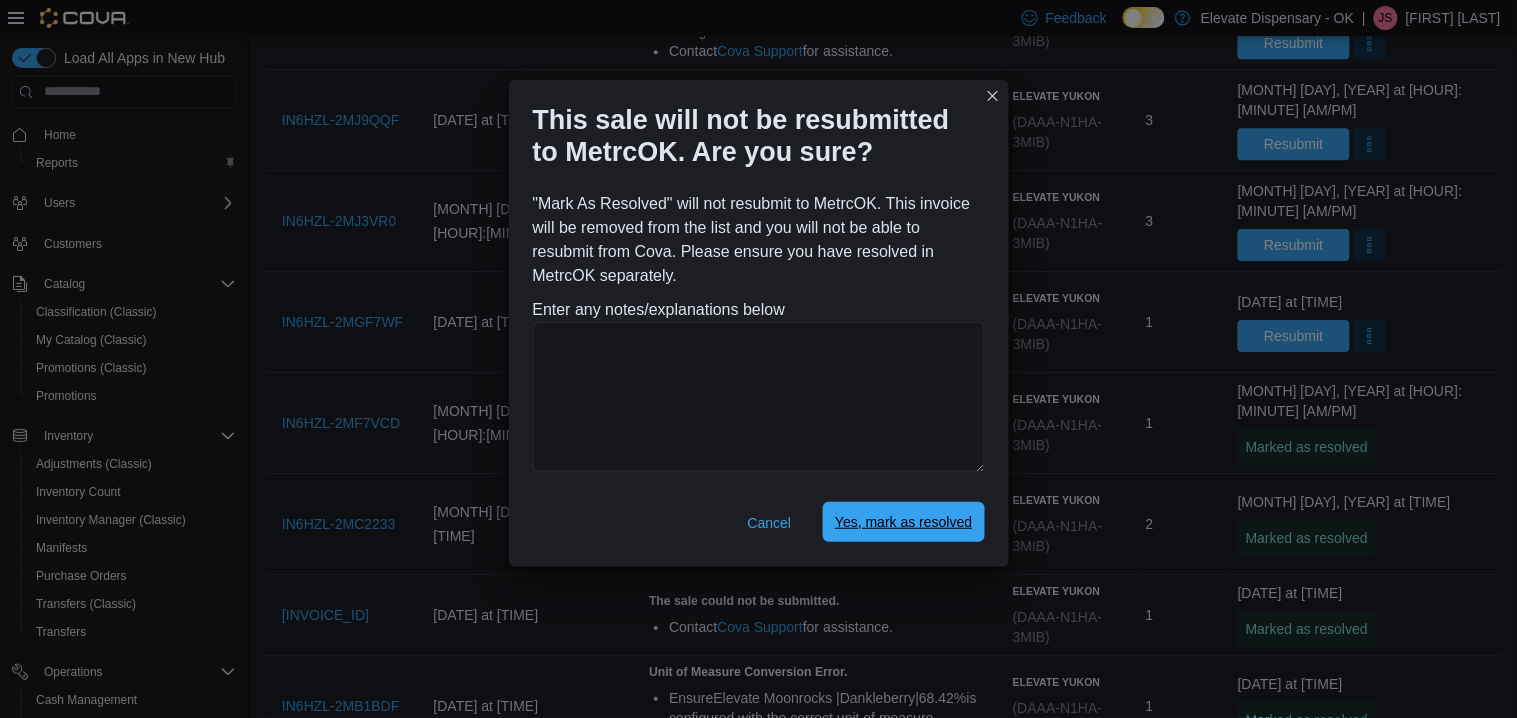 click on "Yes, mark as resolved" at bounding box center [903, 522] 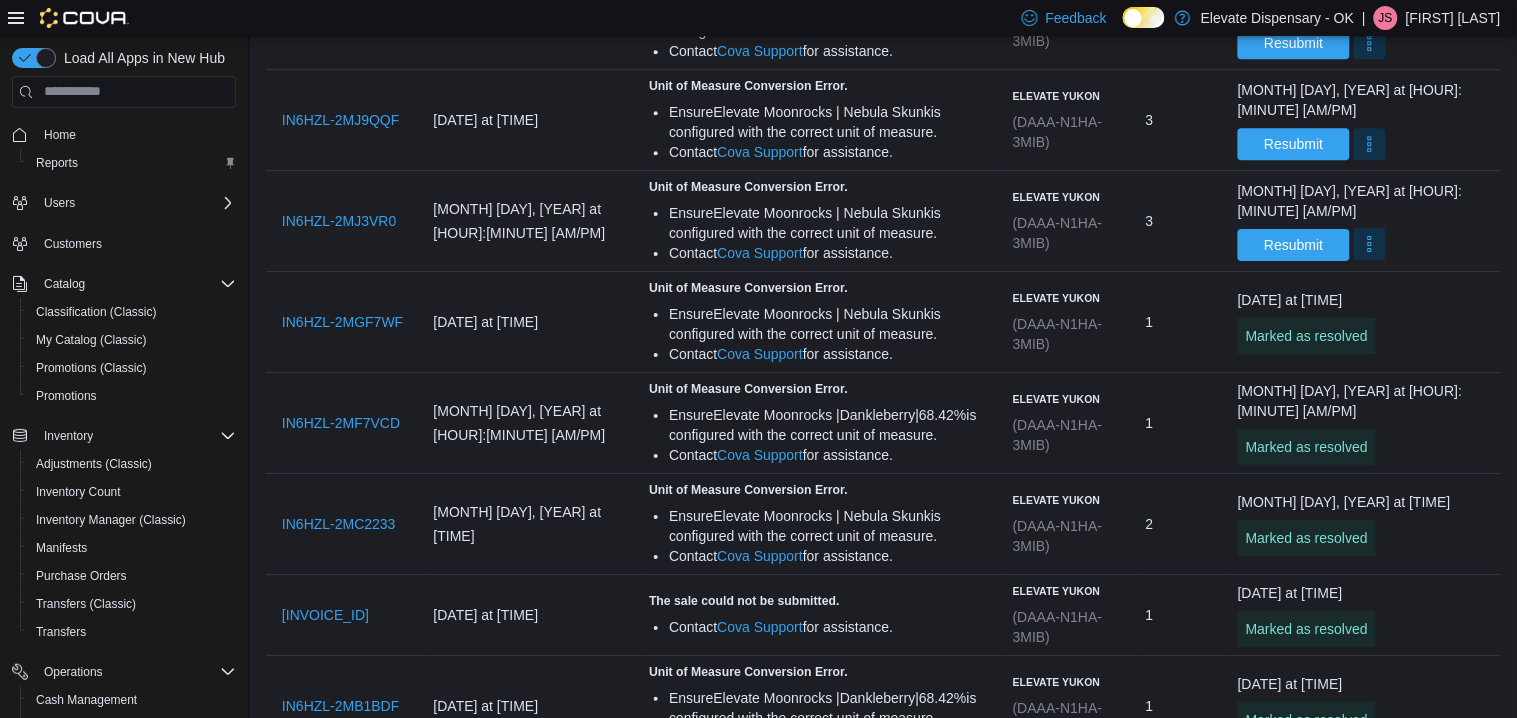 click at bounding box center [1370, 244] 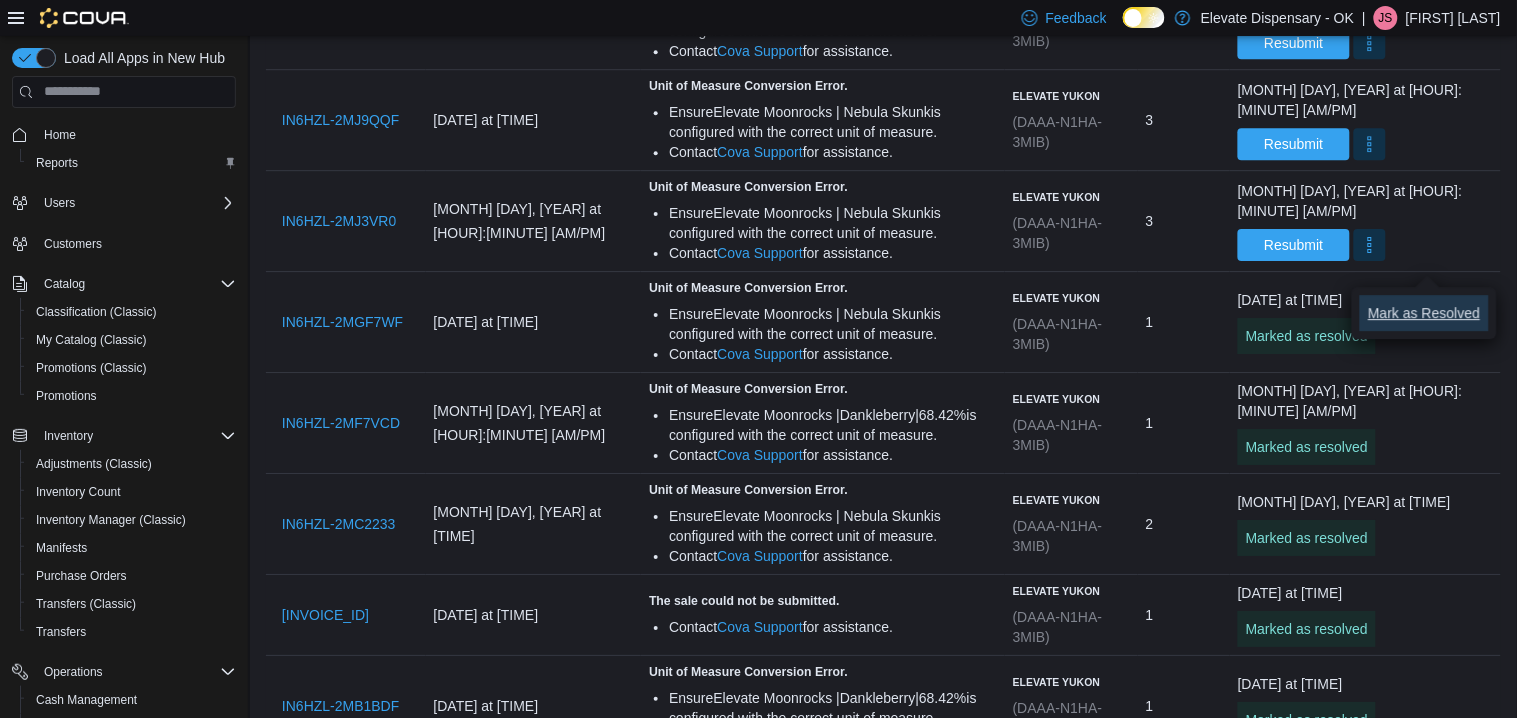 click on "Mark as Resolved" at bounding box center (1424, 313) 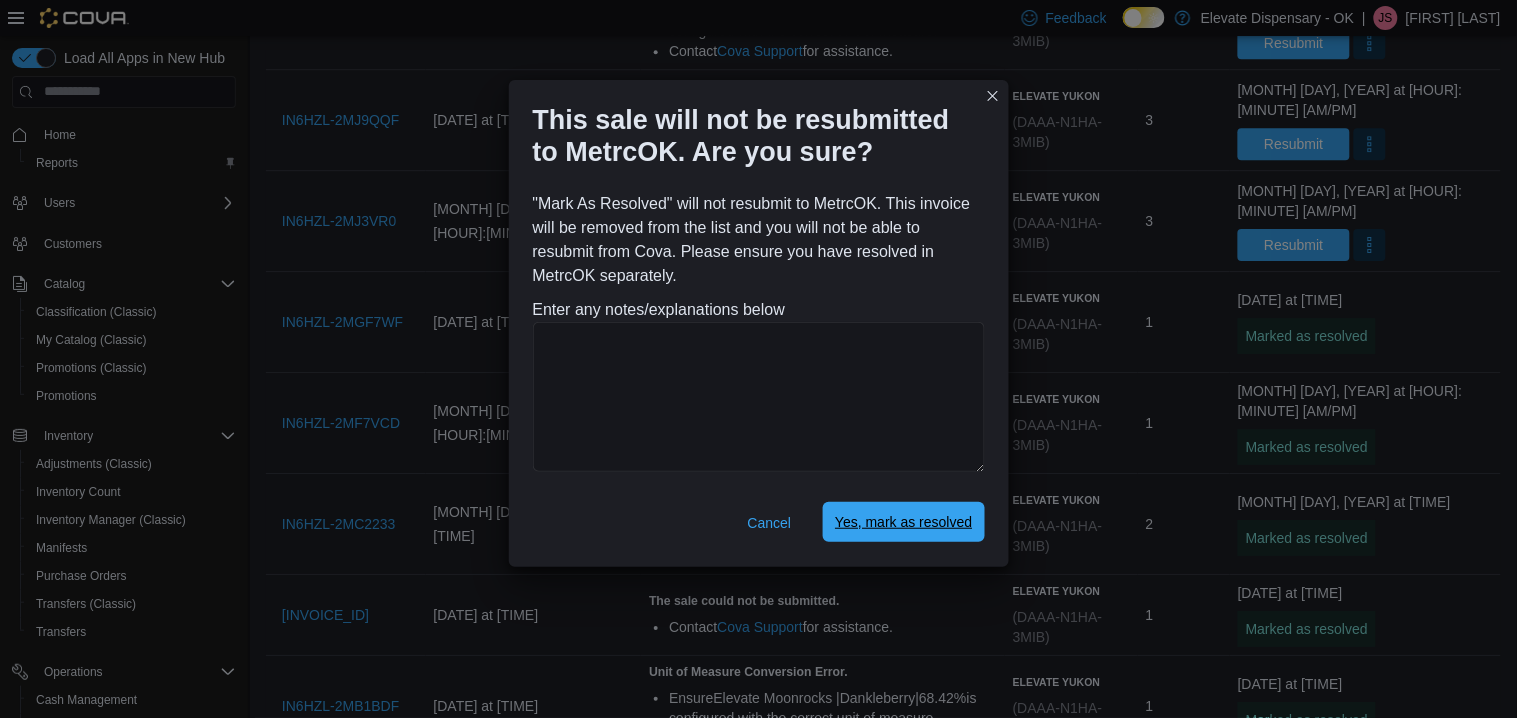 click on "Yes, mark as resolved" at bounding box center (903, 522) 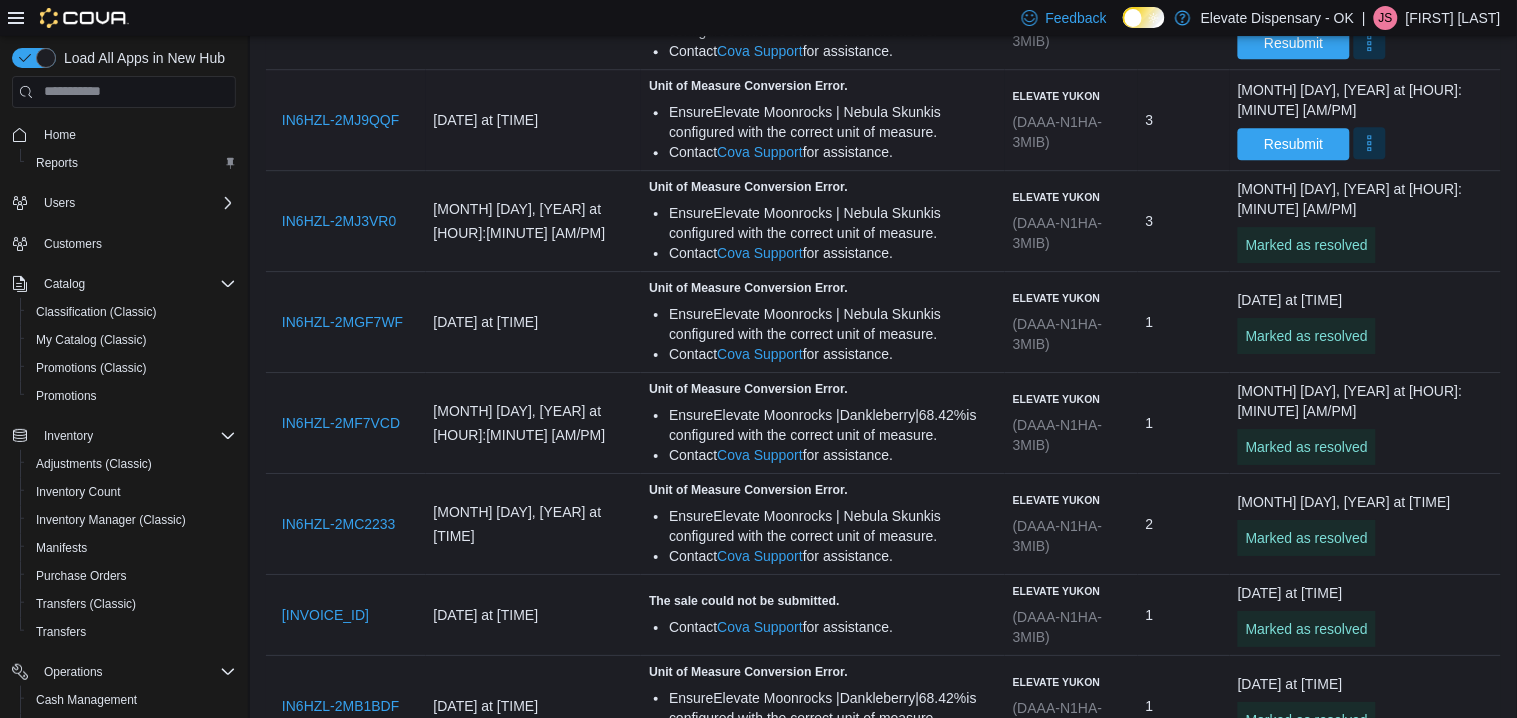 click at bounding box center [1370, 143] 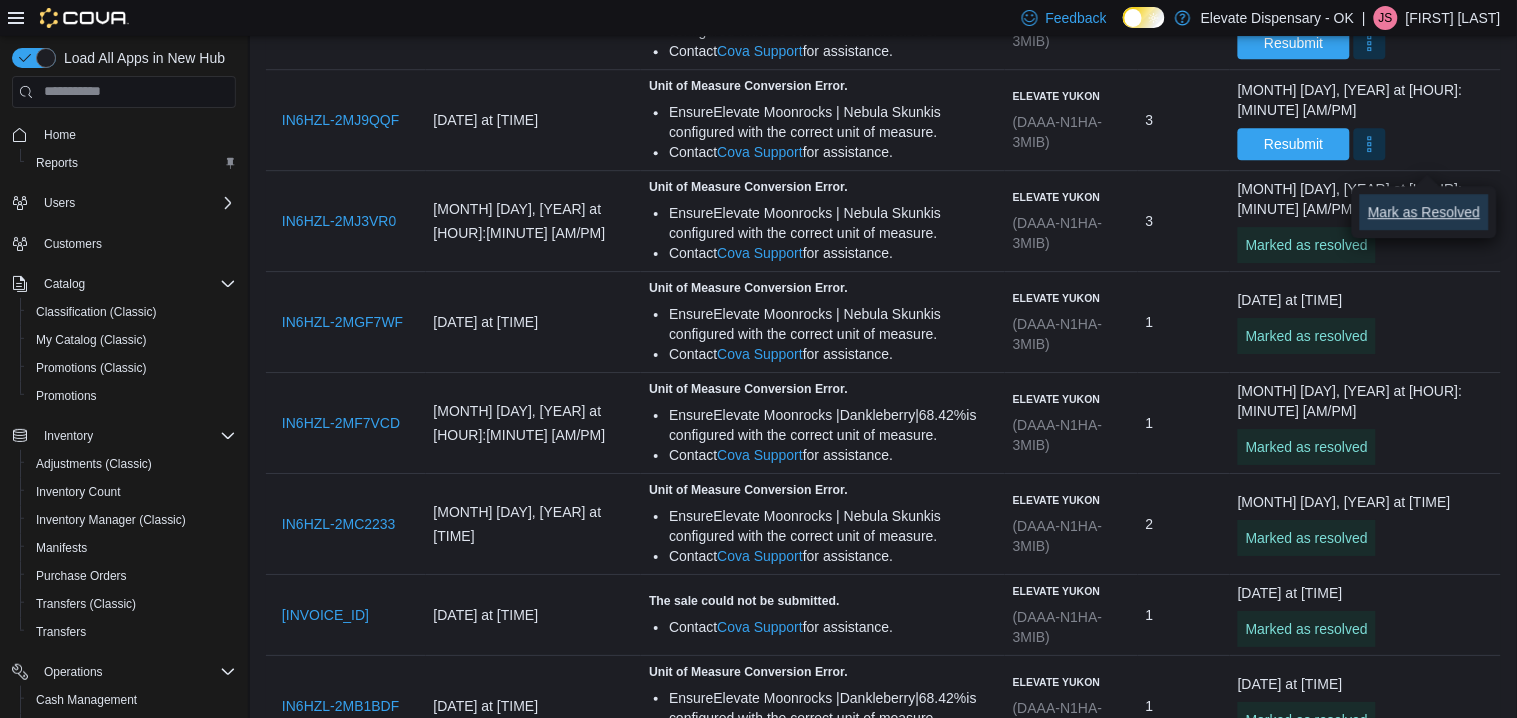click on "Mark as Resolved" at bounding box center [1424, 212] 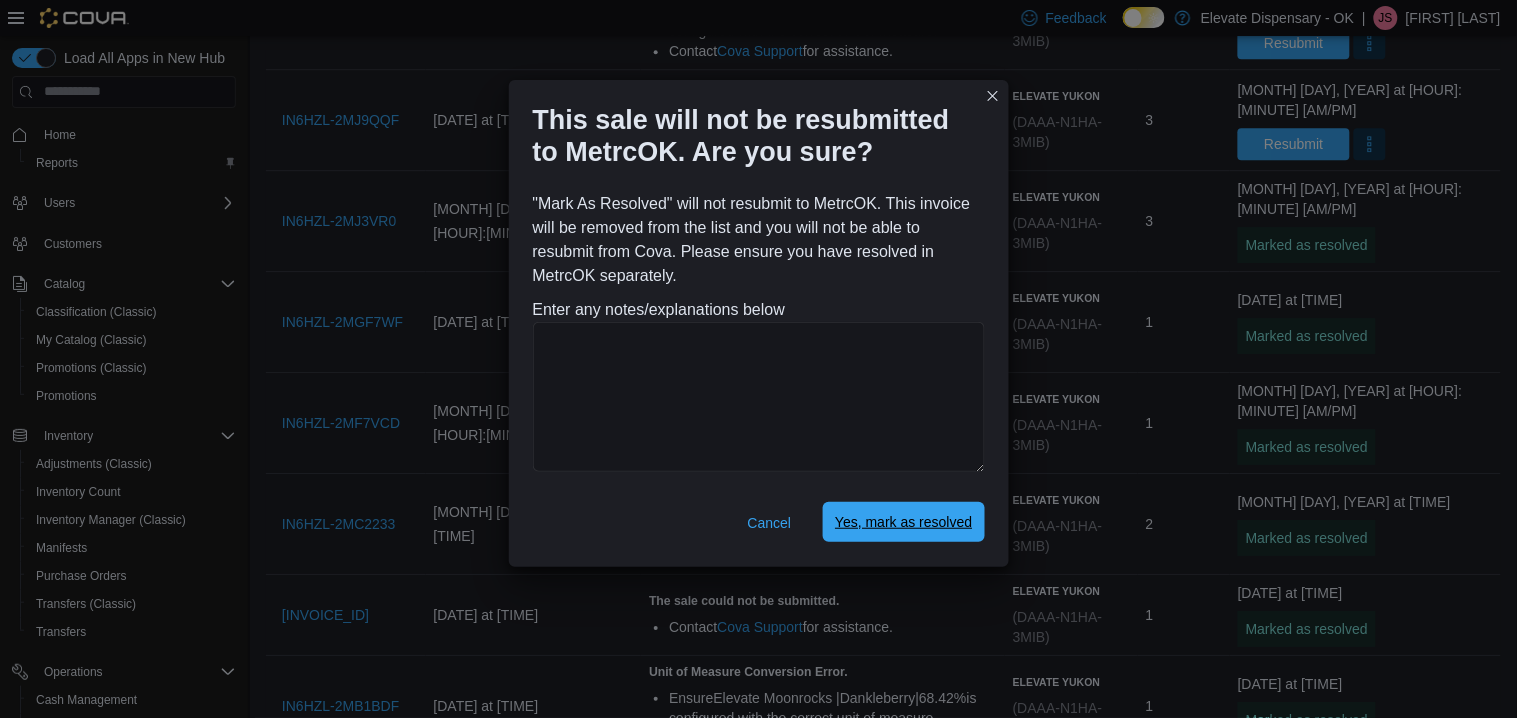 click on "Yes, mark as resolved" at bounding box center [903, 522] 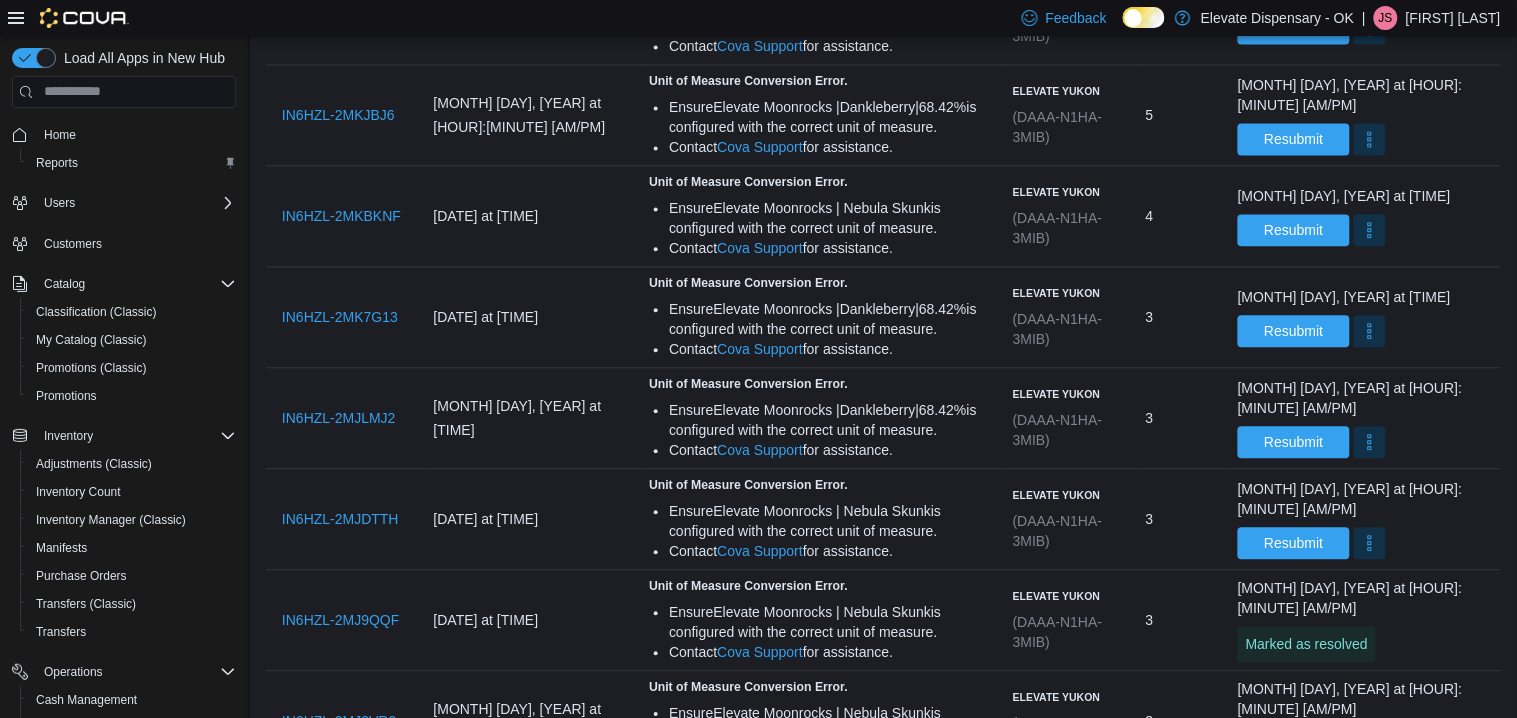 scroll, scrollTop: 2944, scrollLeft: 0, axis: vertical 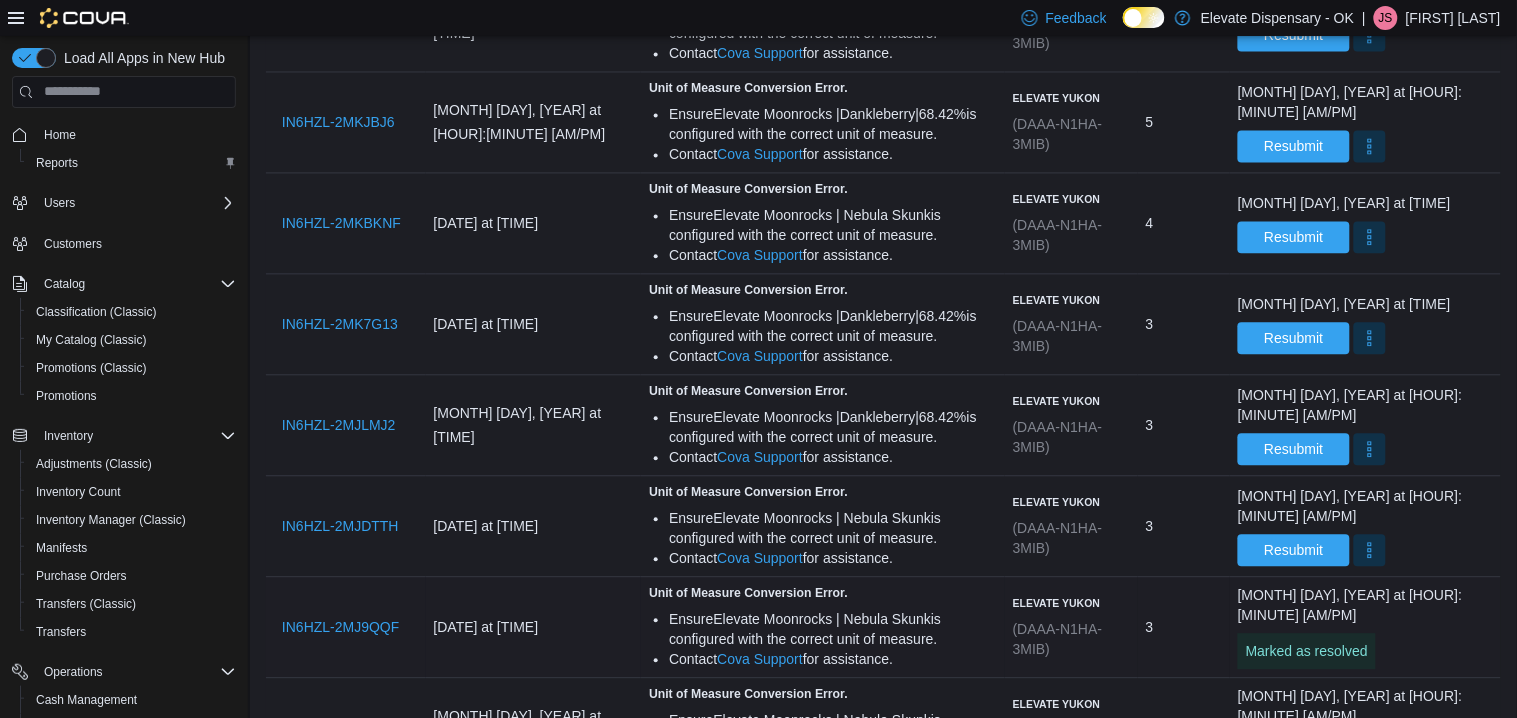 click on "Last Submitted [MONTH] [DAY], [YEAR] at [TIME] Marked as resolved" at bounding box center [1365, 626] 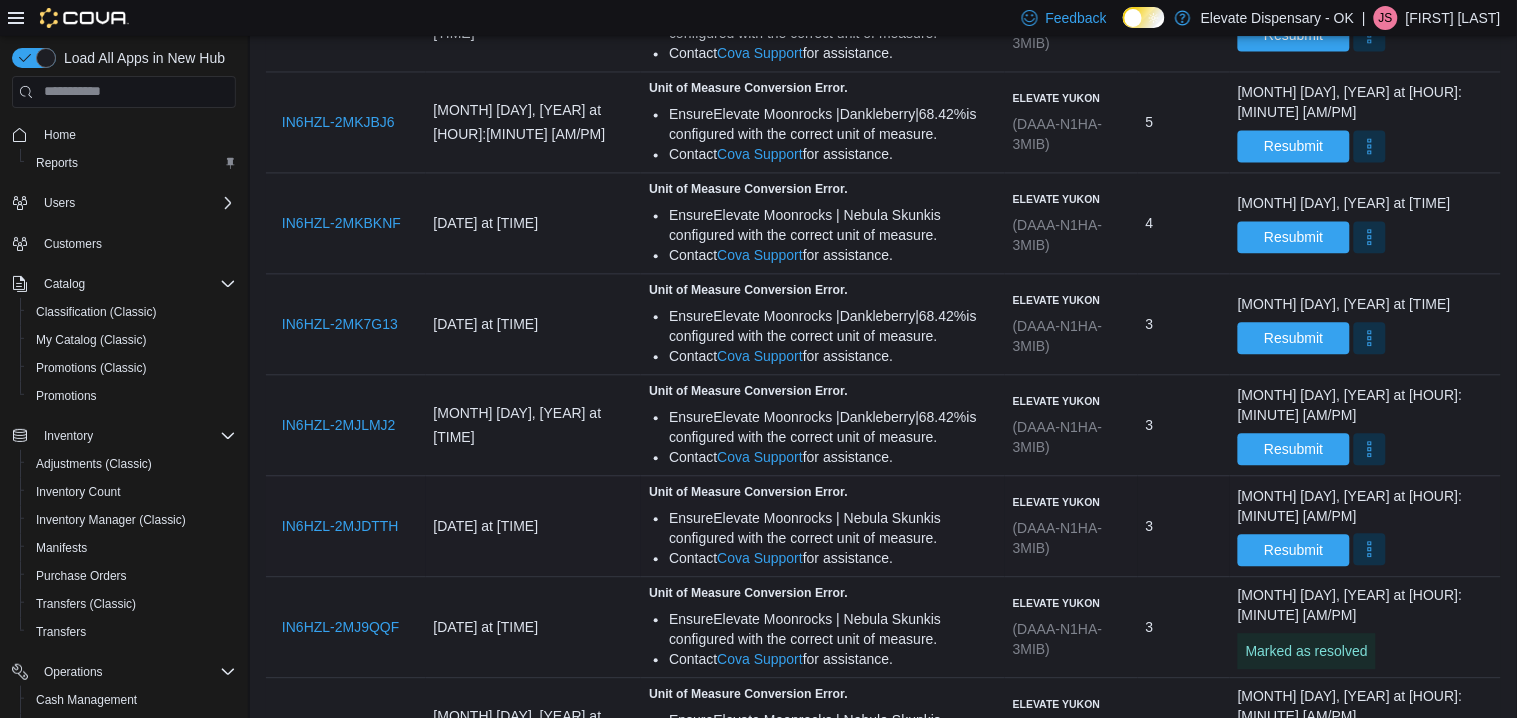 click at bounding box center (1370, 549) 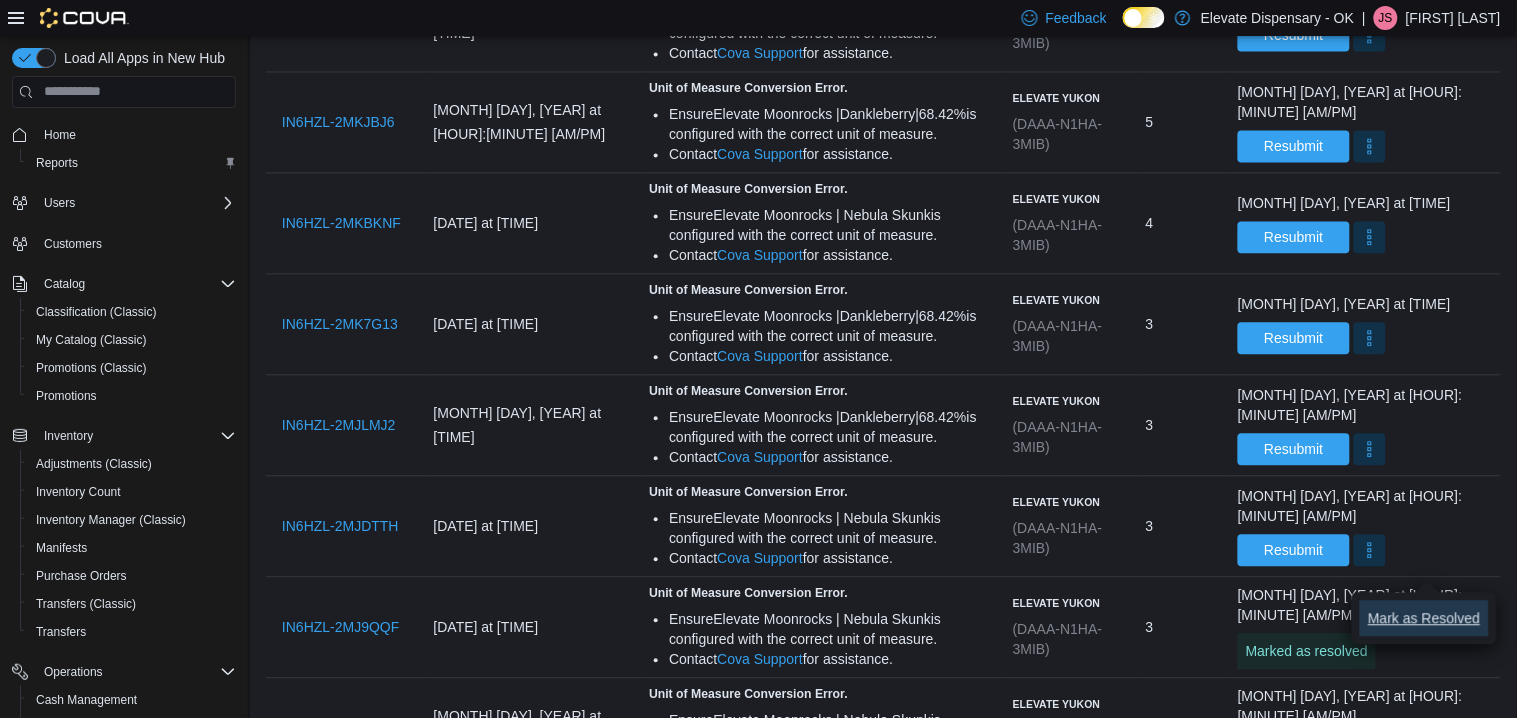 click on "Mark as Resolved" at bounding box center (1424, 618) 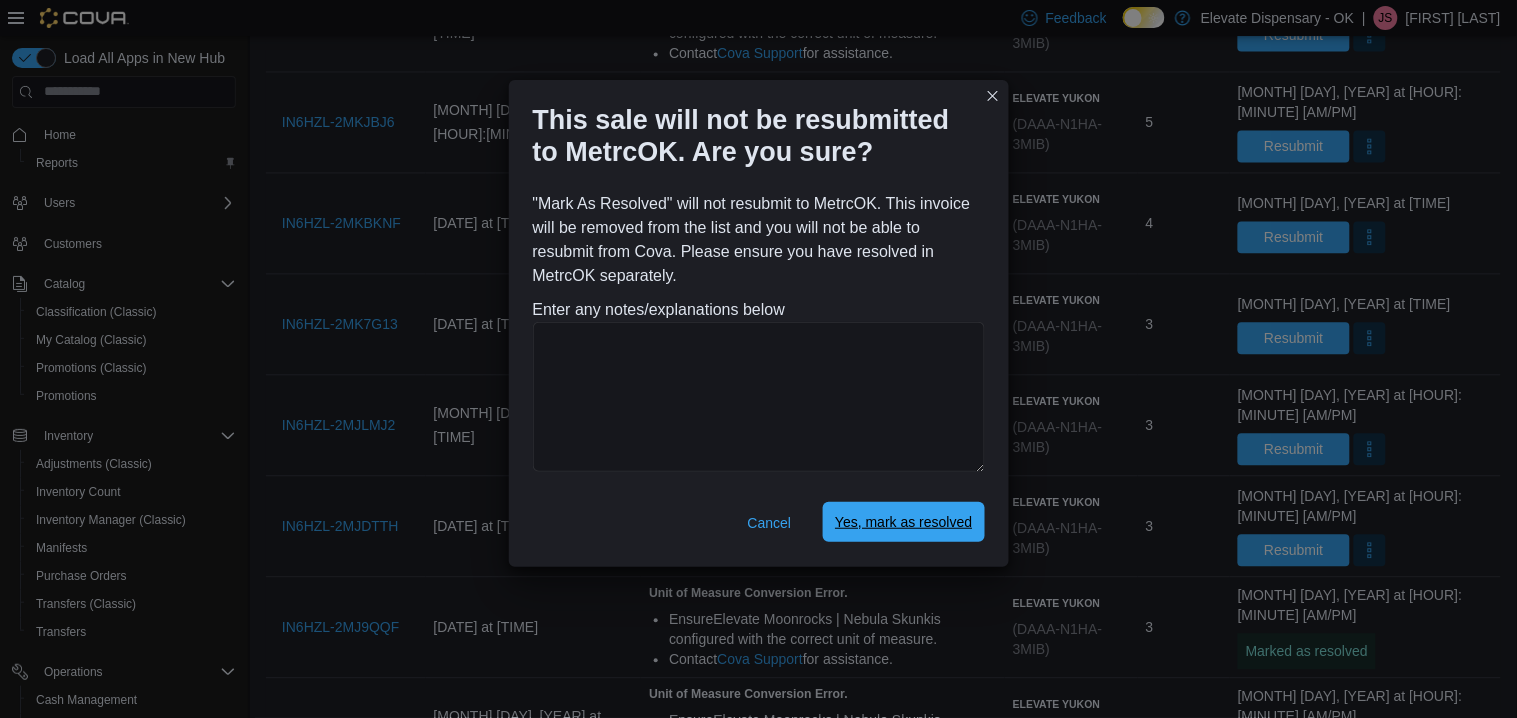 click on "Yes, mark as resolved" at bounding box center [903, 522] 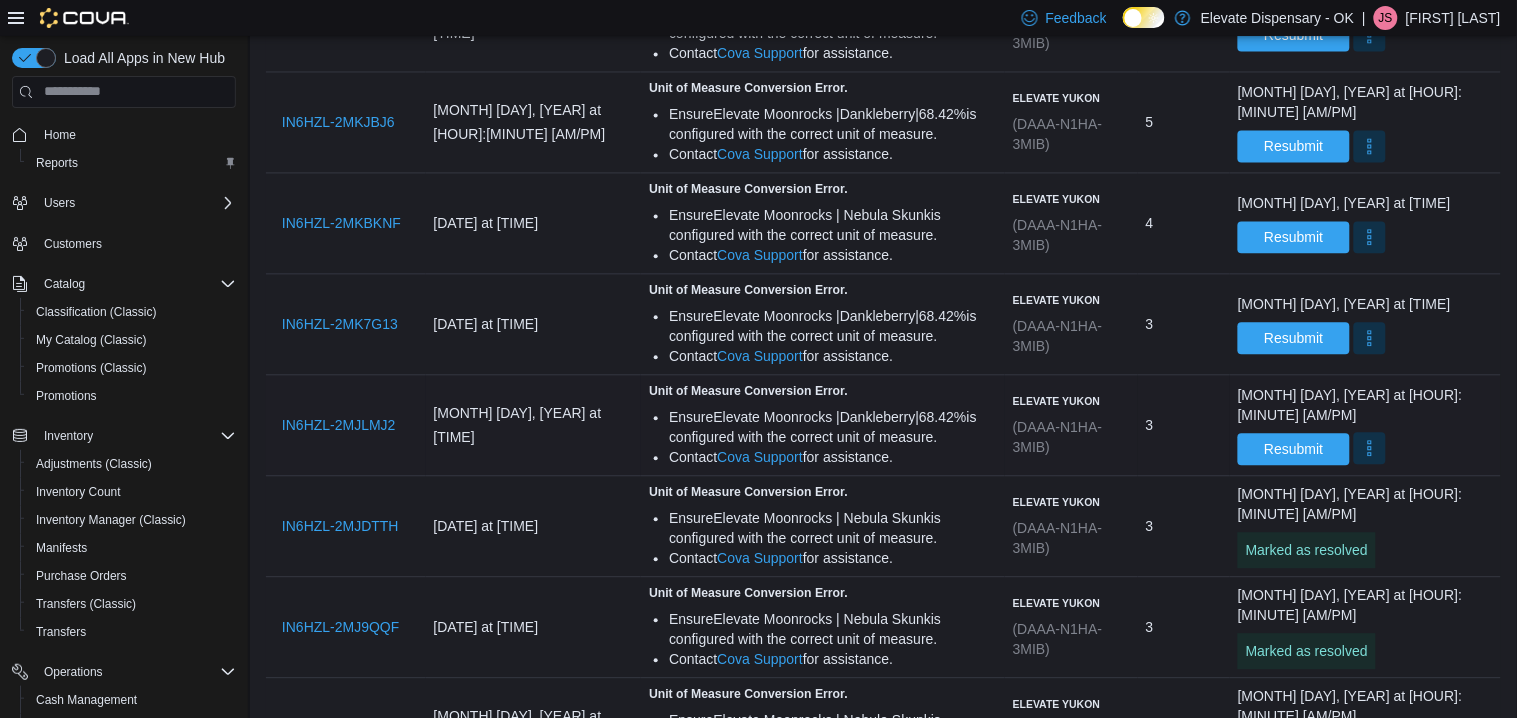 click at bounding box center [1370, 448] 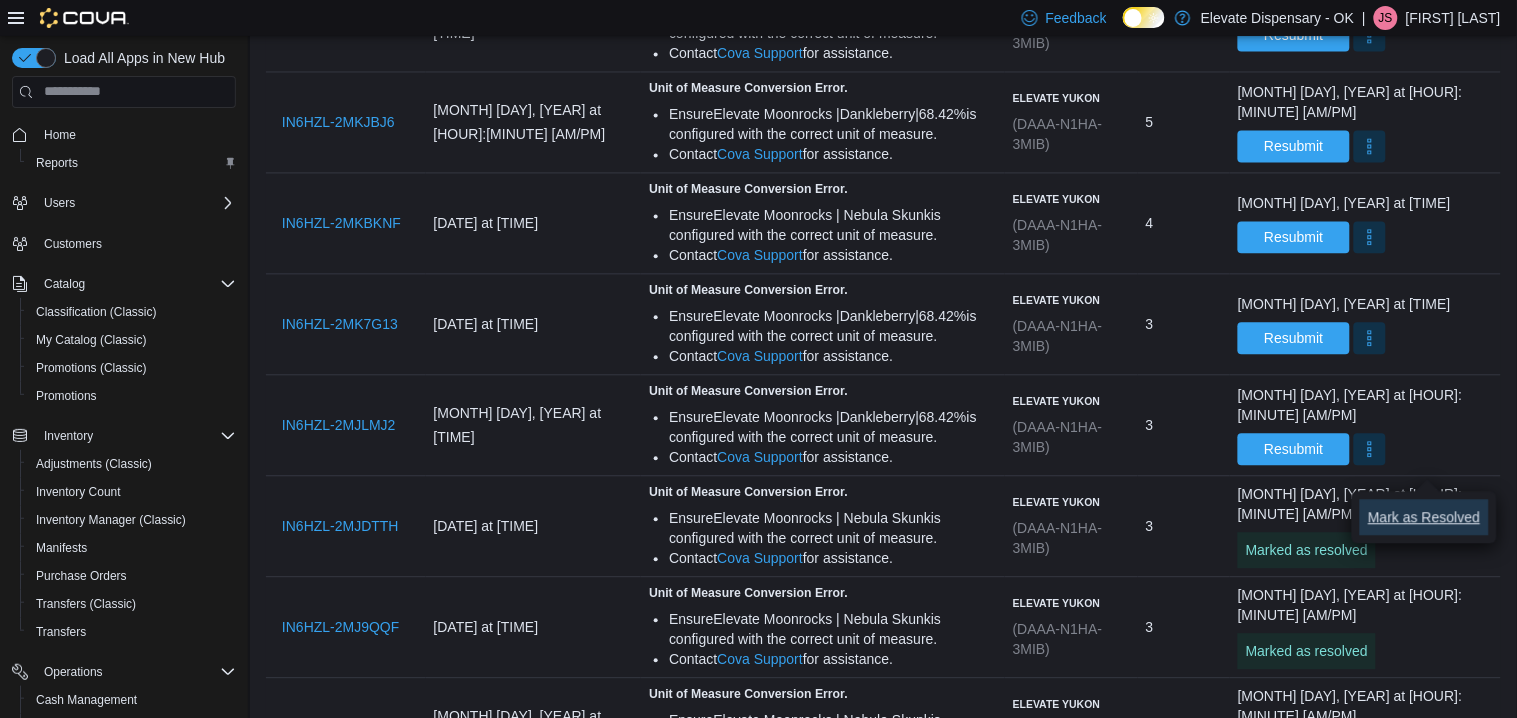 click on "Mark as Resolved" at bounding box center [1424, 517] 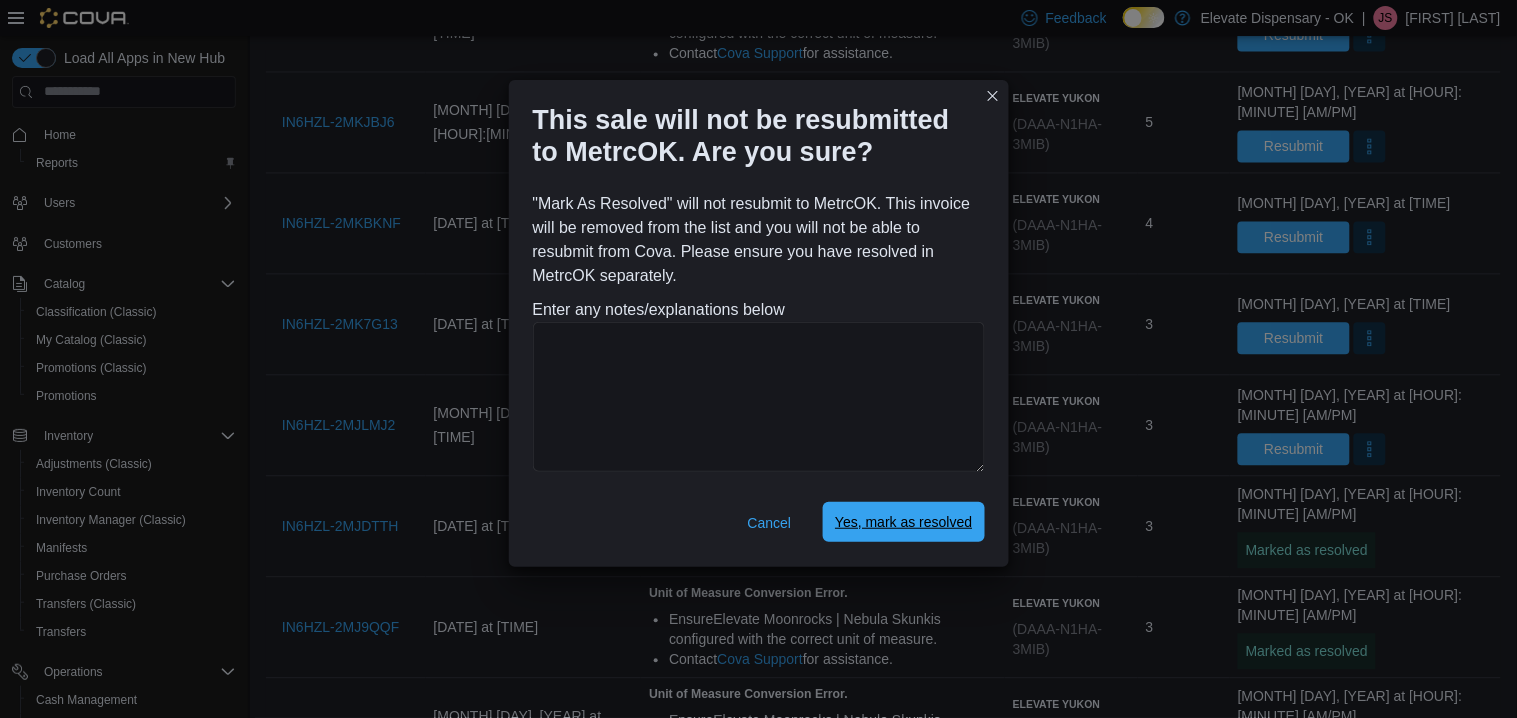 click on "Yes, mark as resolved" at bounding box center [903, 522] 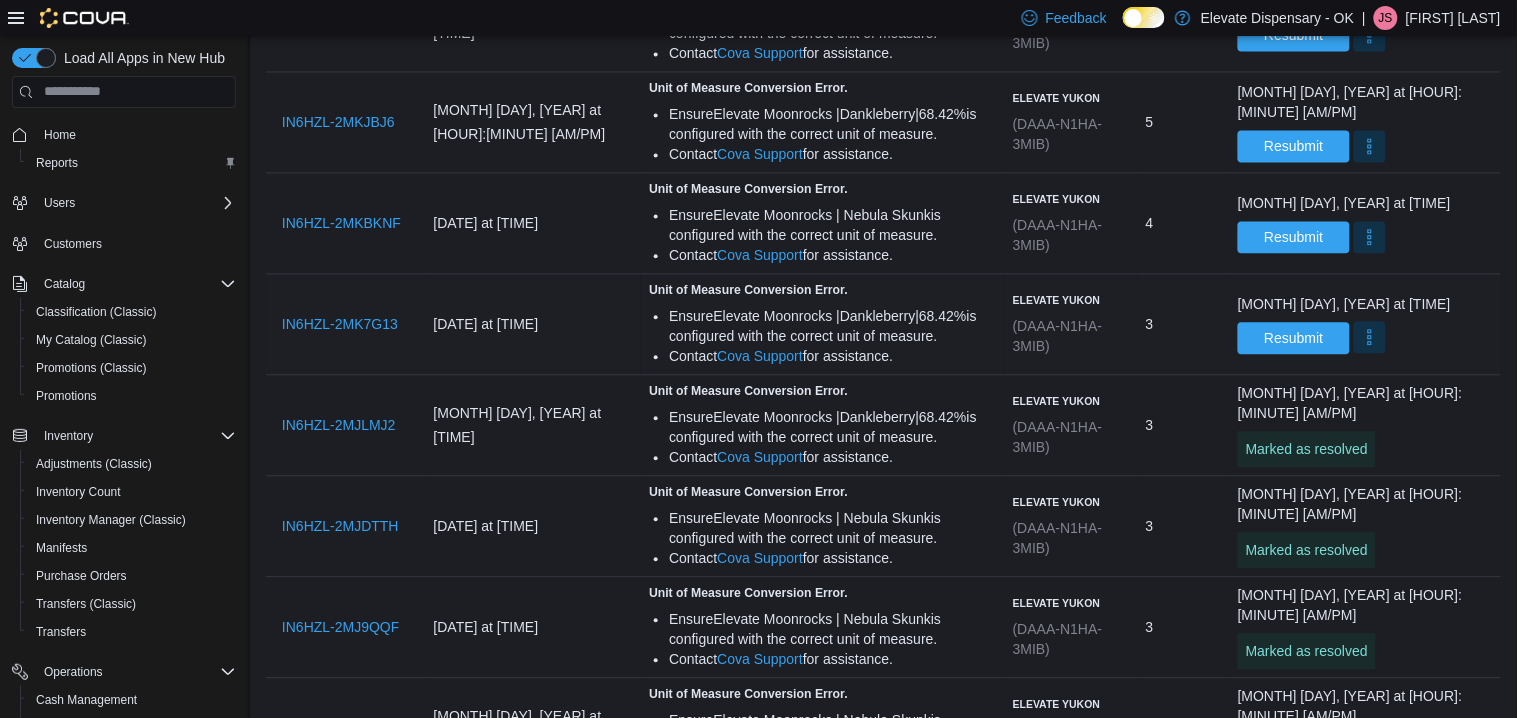 click at bounding box center (1370, 337) 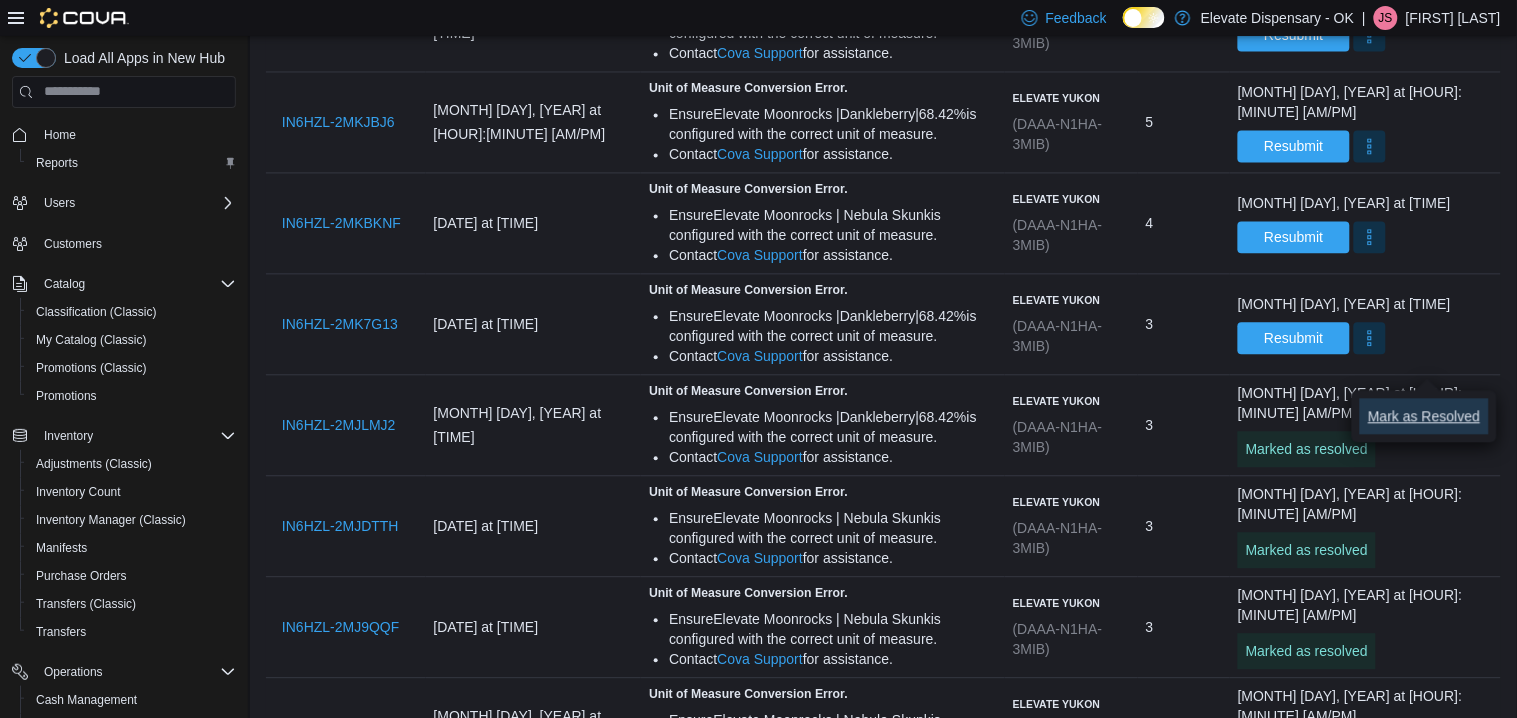 click on "Mark as Resolved" at bounding box center (1424, 416) 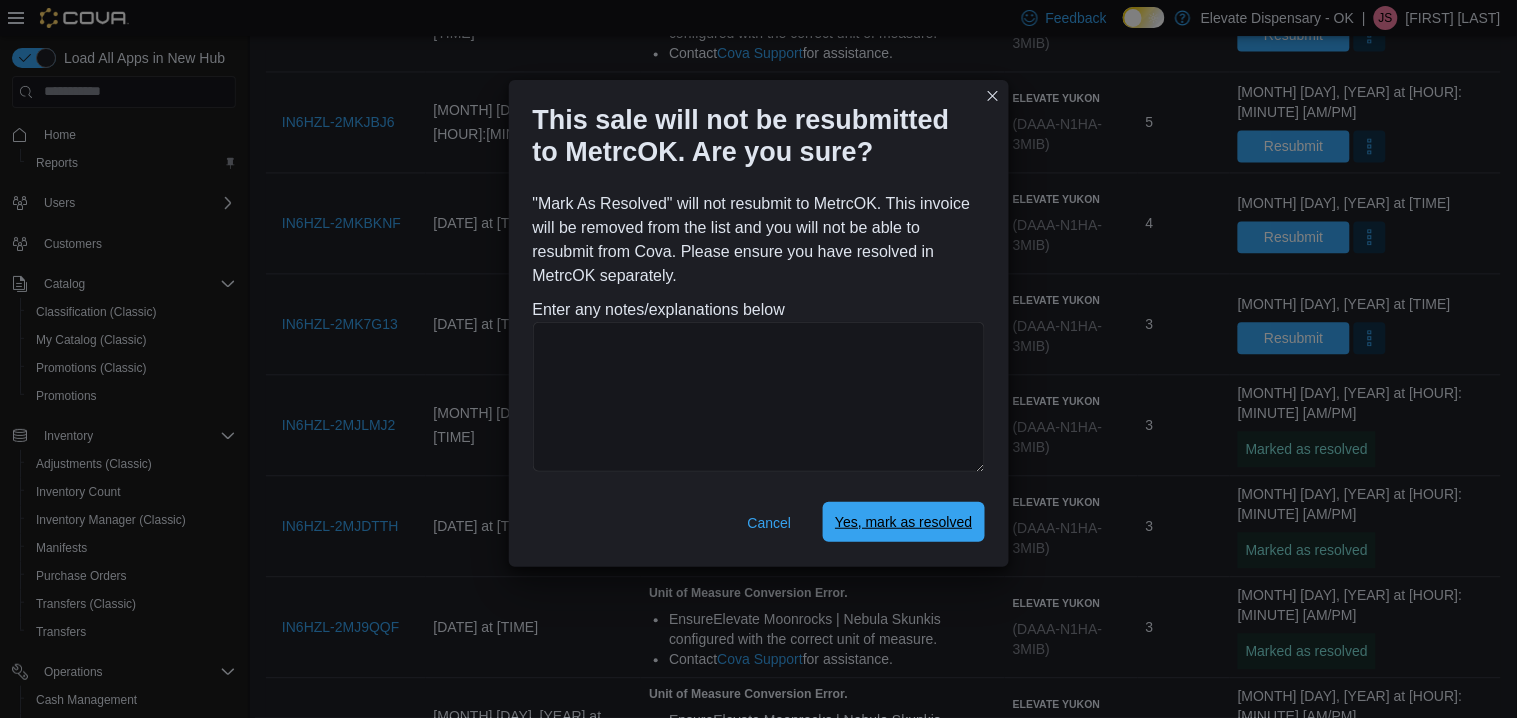 click on "Yes, mark as resolved" at bounding box center (903, 522) 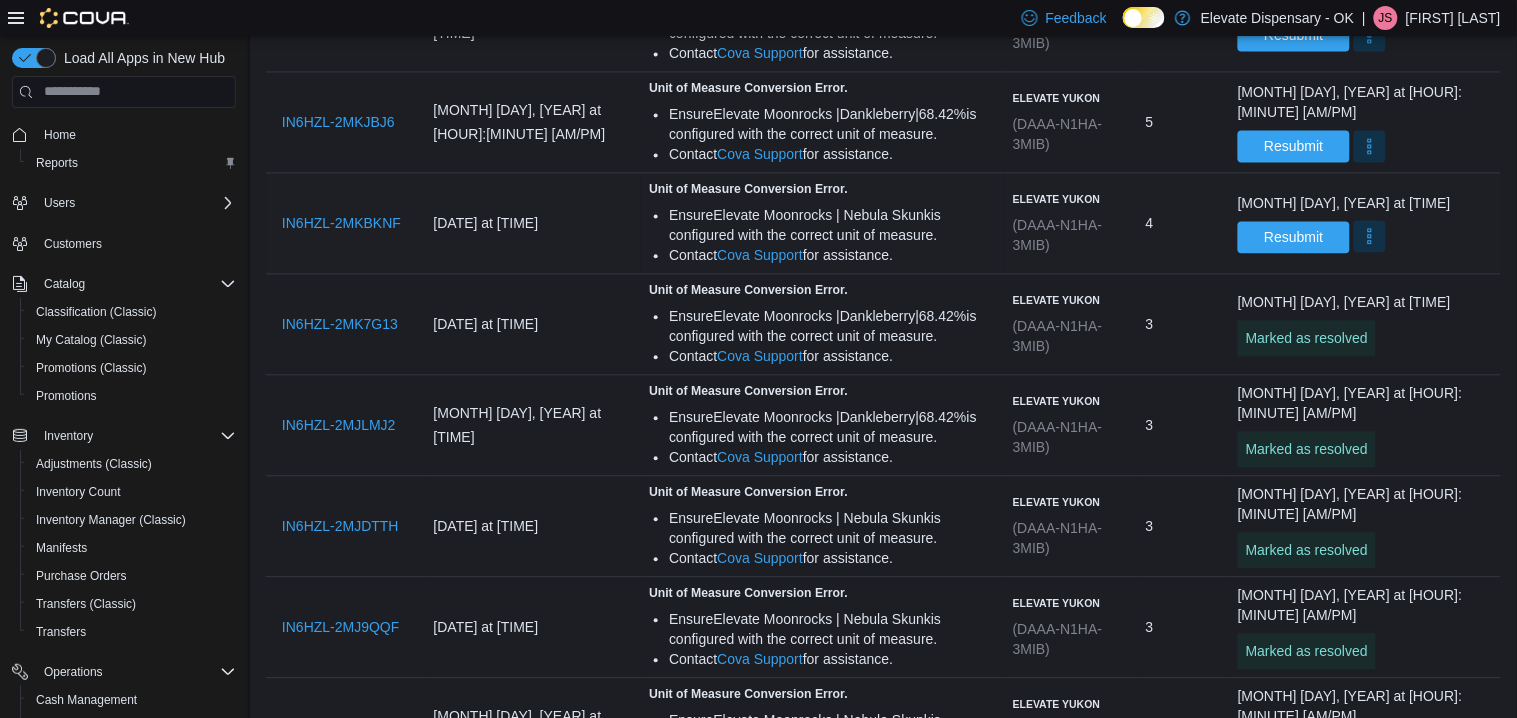 click at bounding box center (1370, 236) 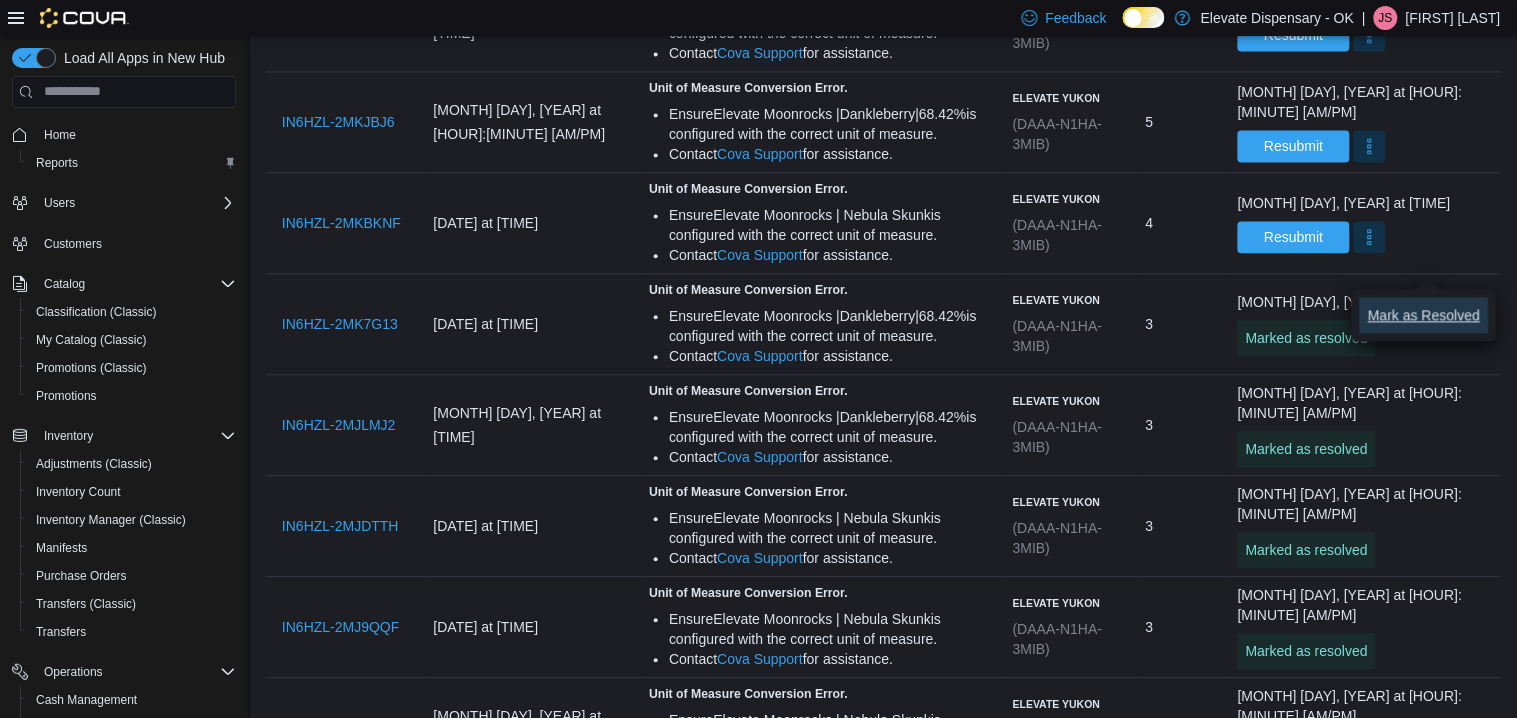 click on "Mark as Resolved" at bounding box center (1424, 315) 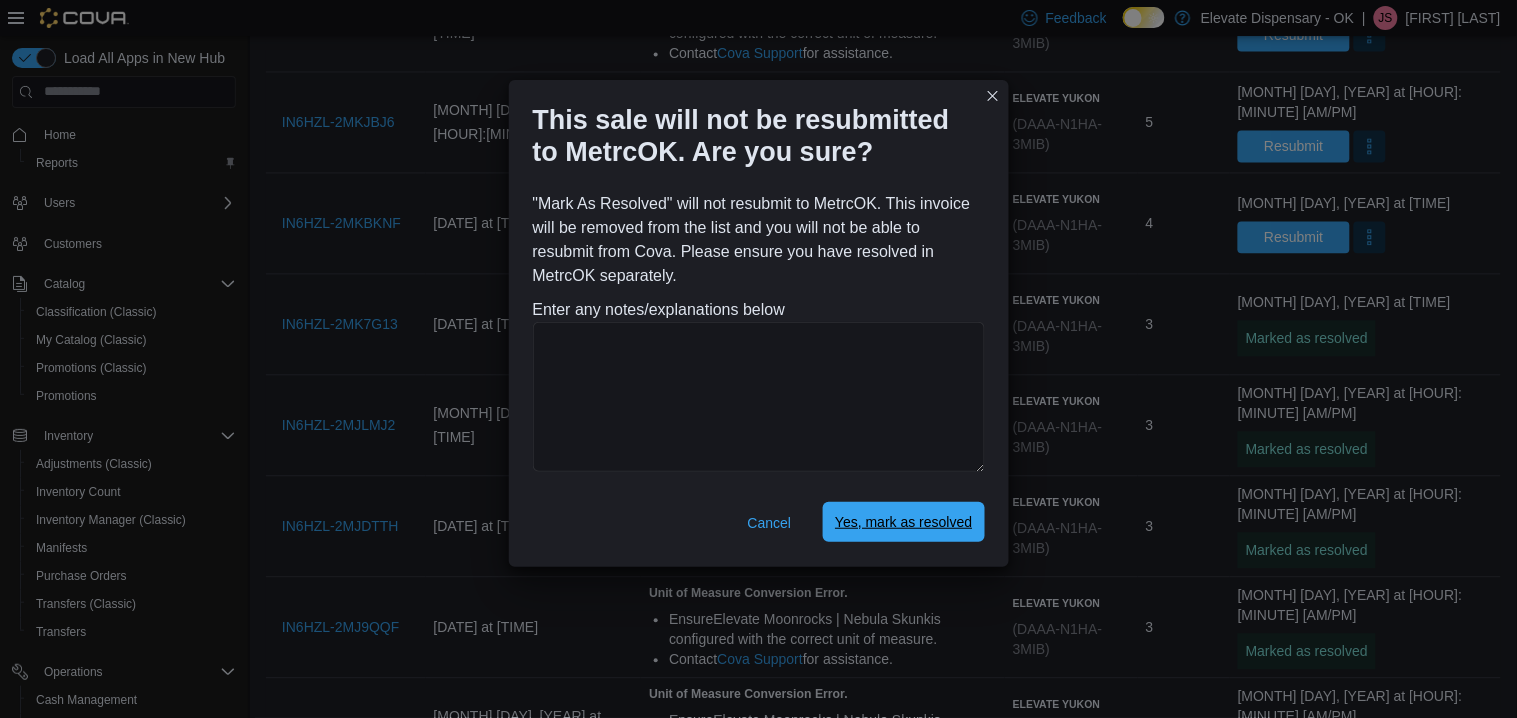 click on "Yes, mark as resolved" at bounding box center (903, 522) 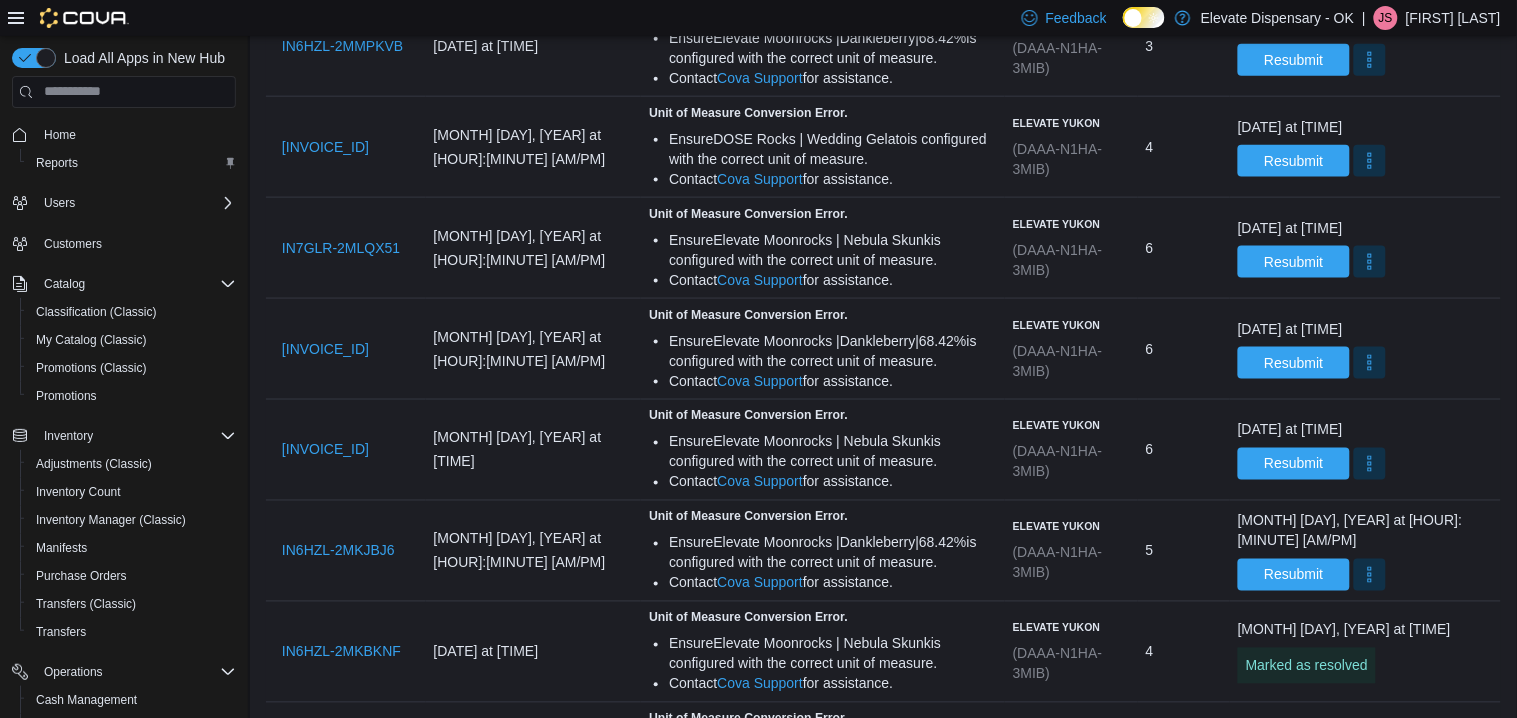 scroll, scrollTop: 2504, scrollLeft: 0, axis: vertical 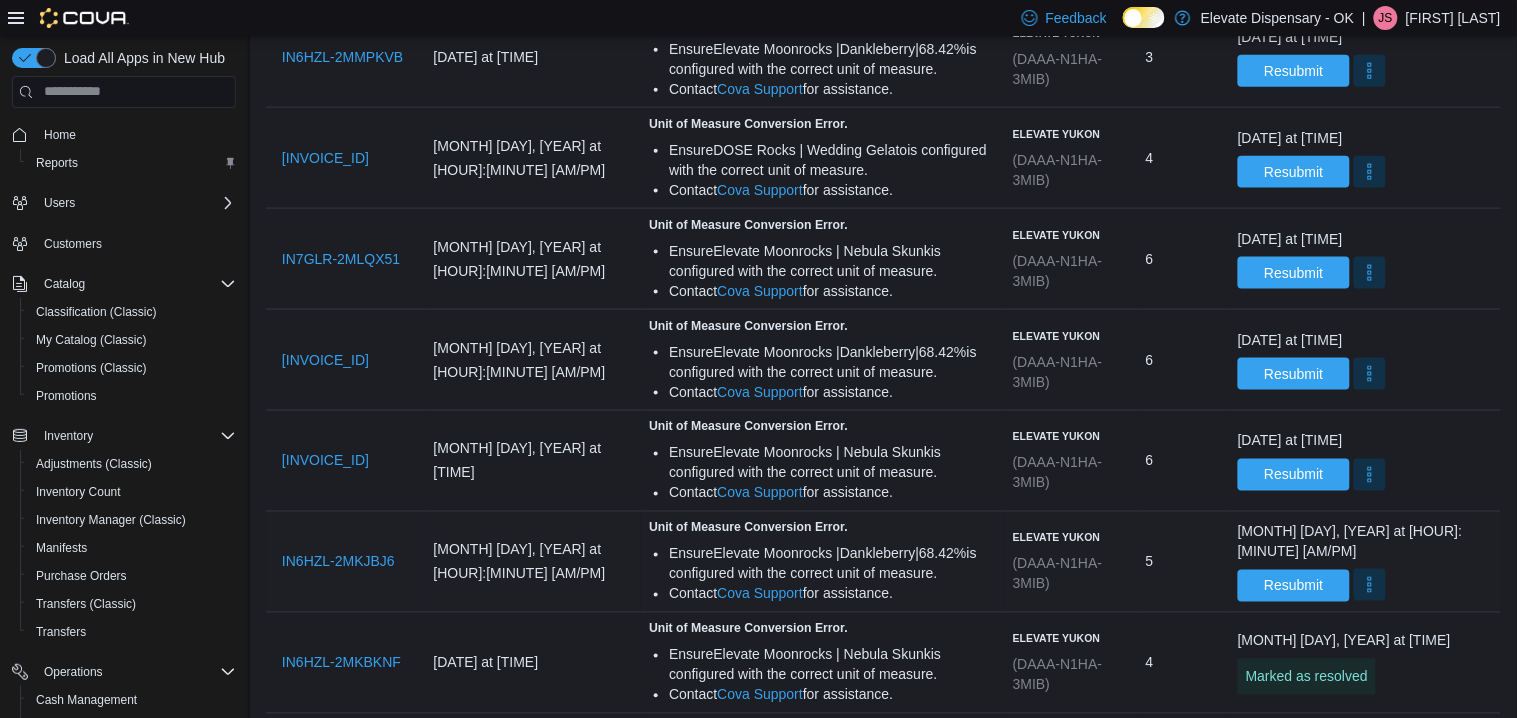 click at bounding box center (1370, 585) 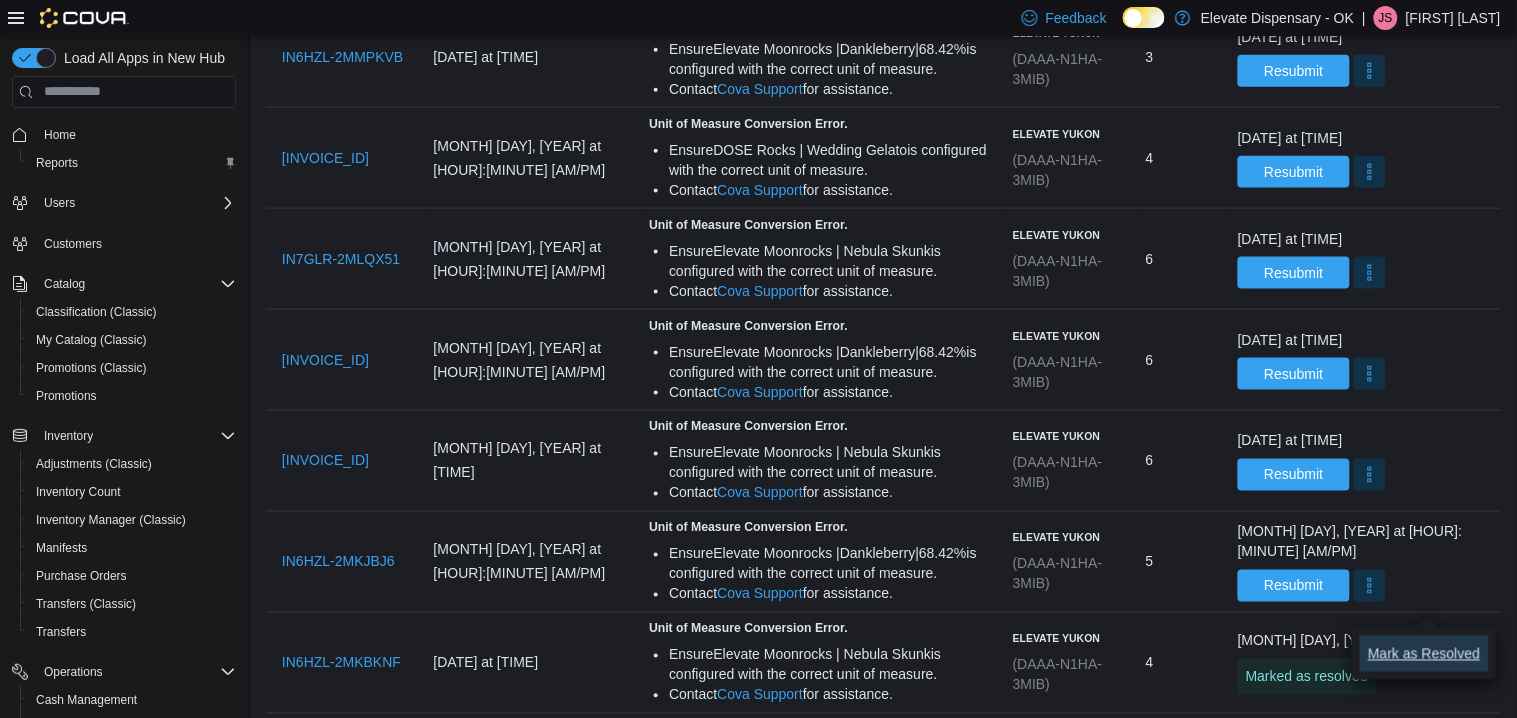 click on "Mark as Resolved" at bounding box center [1424, 654] 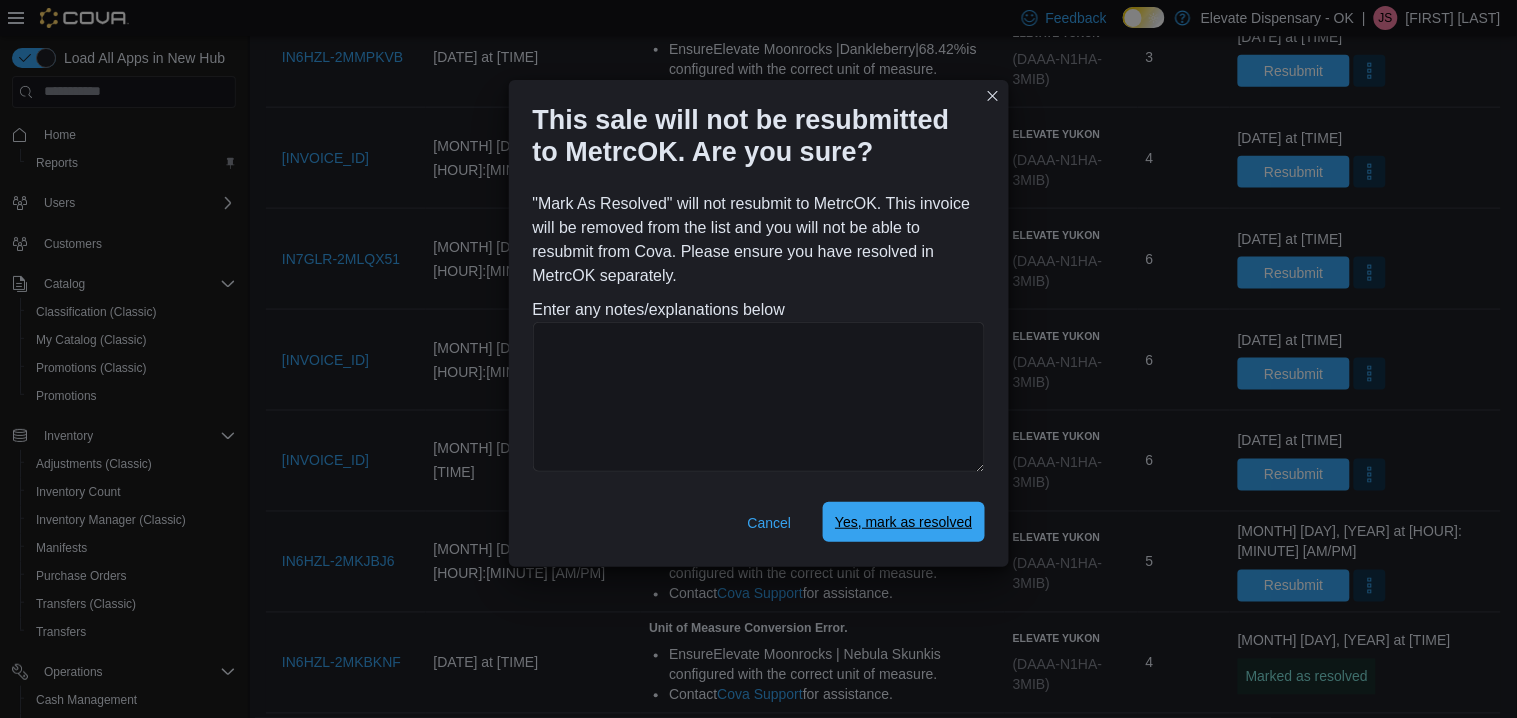 click on "Yes, mark as resolved" at bounding box center [903, 522] 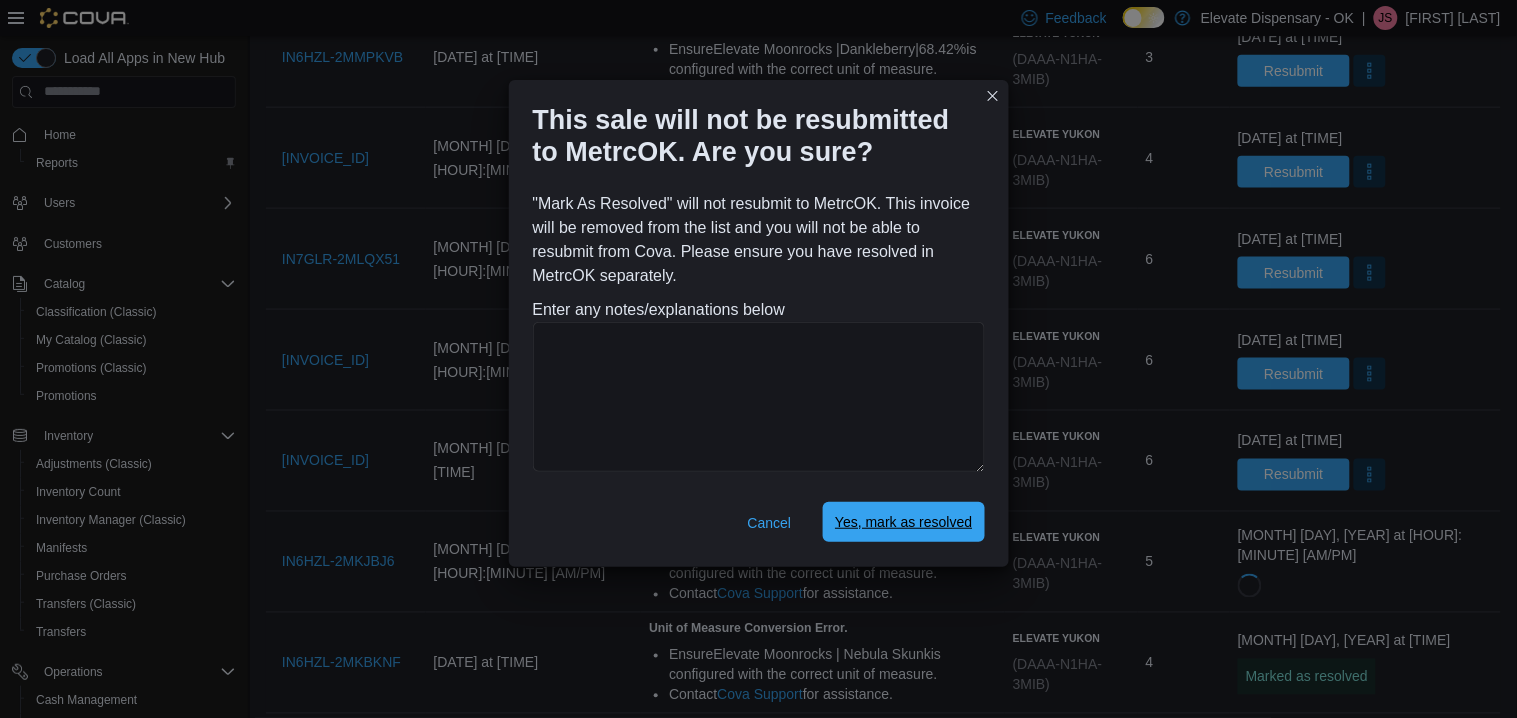 click on "Yes, mark as resolved" at bounding box center [903, 522] 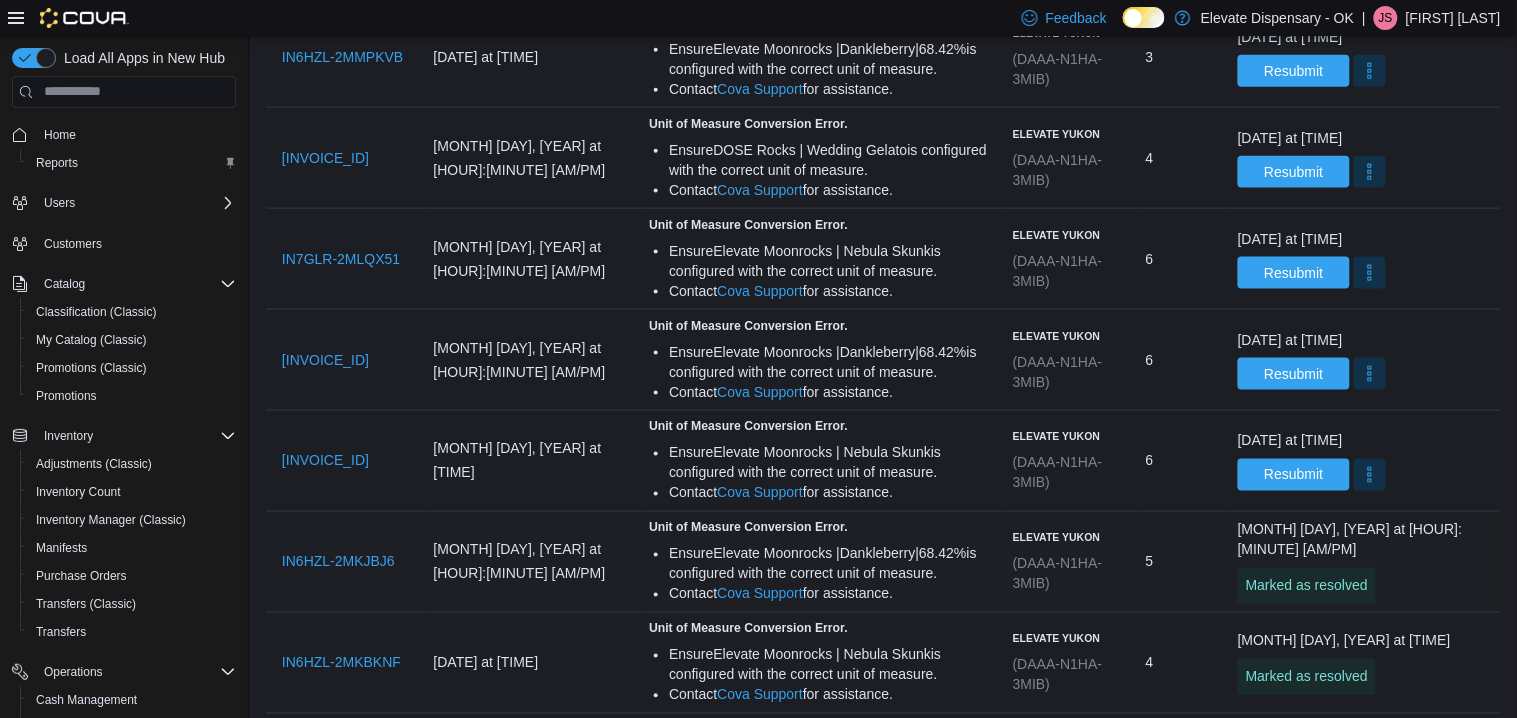 click on "[MONTH] [DAY], [YEAR] at [TIME] Marked as resolved" at bounding box center (1365, 562) 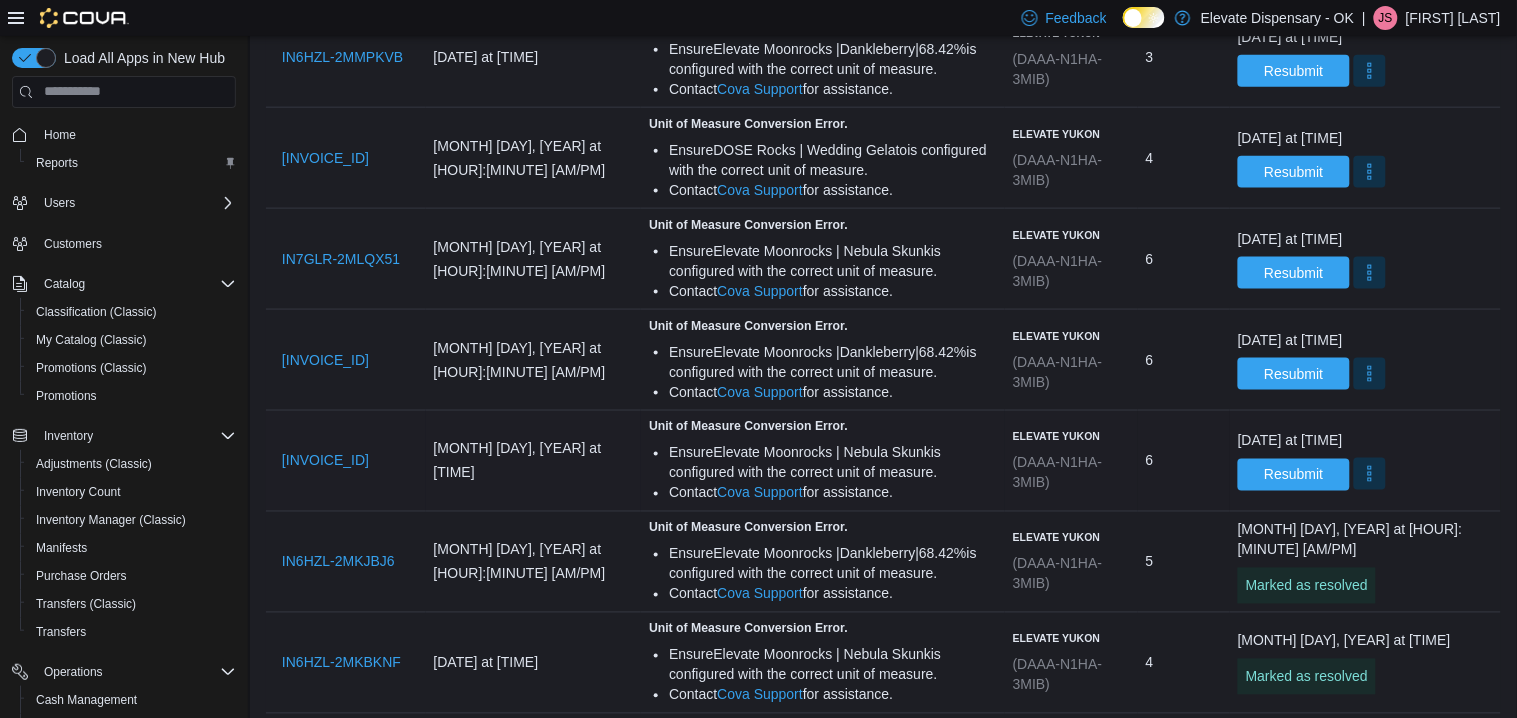 click at bounding box center [1370, 474] 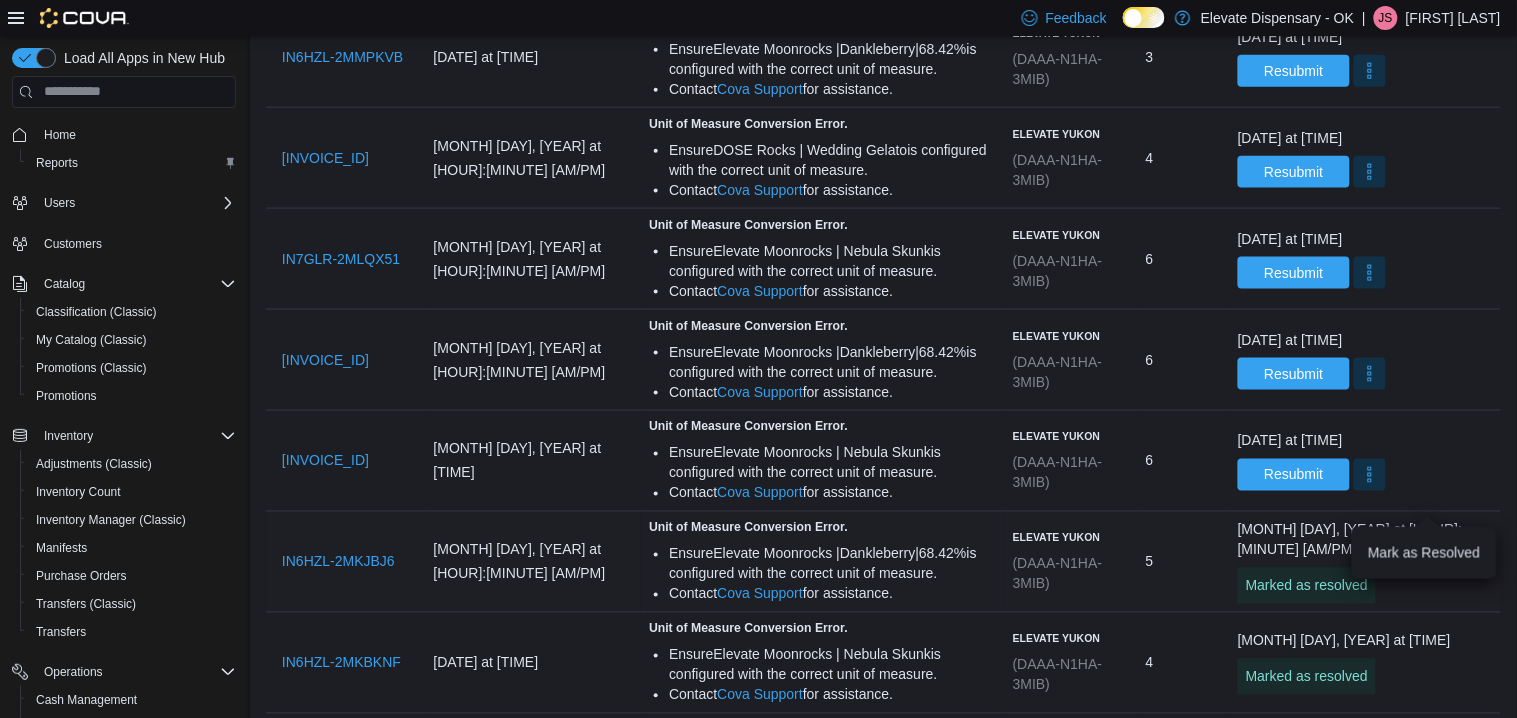 click on "Marked as resolved" at bounding box center (1307, 586) 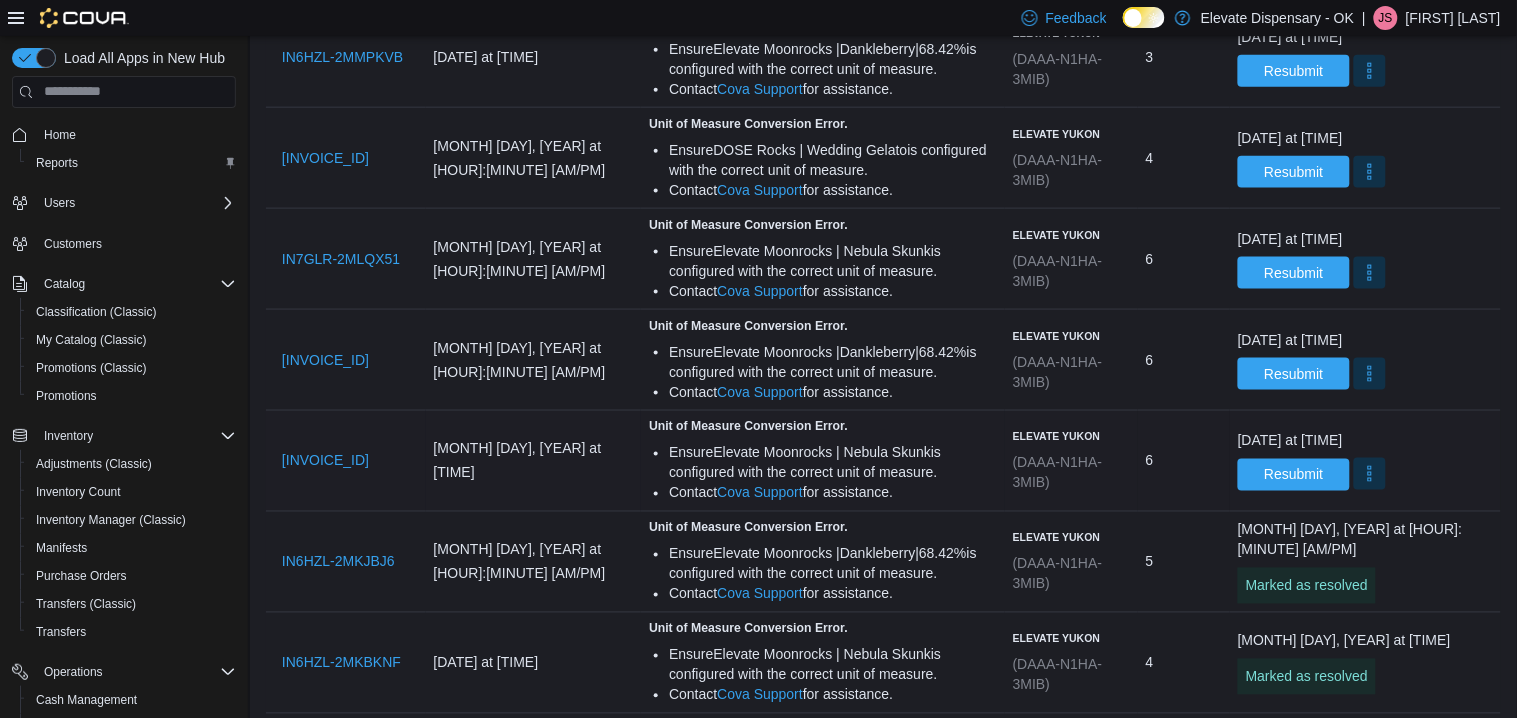 click at bounding box center [1370, 474] 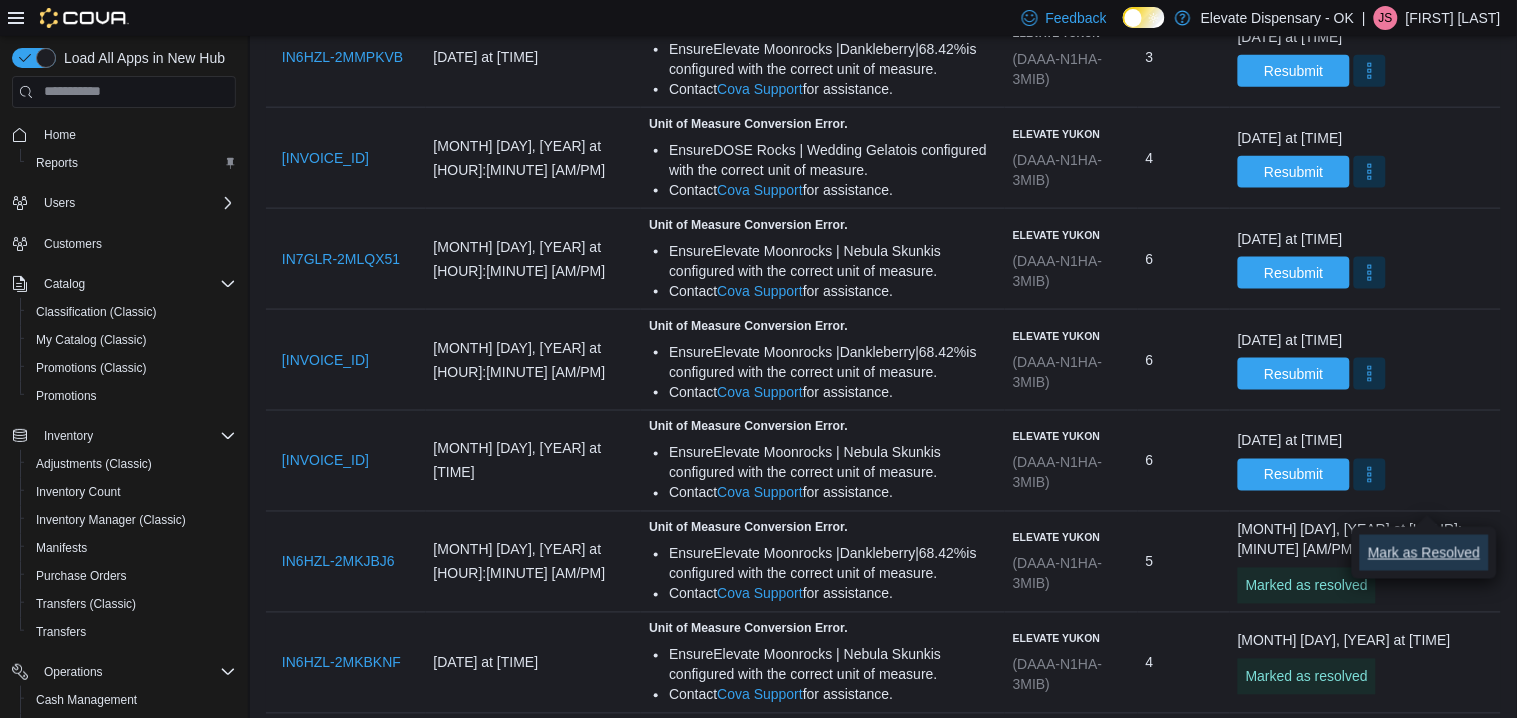click on "Mark as Resolved" at bounding box center (1424, 553) 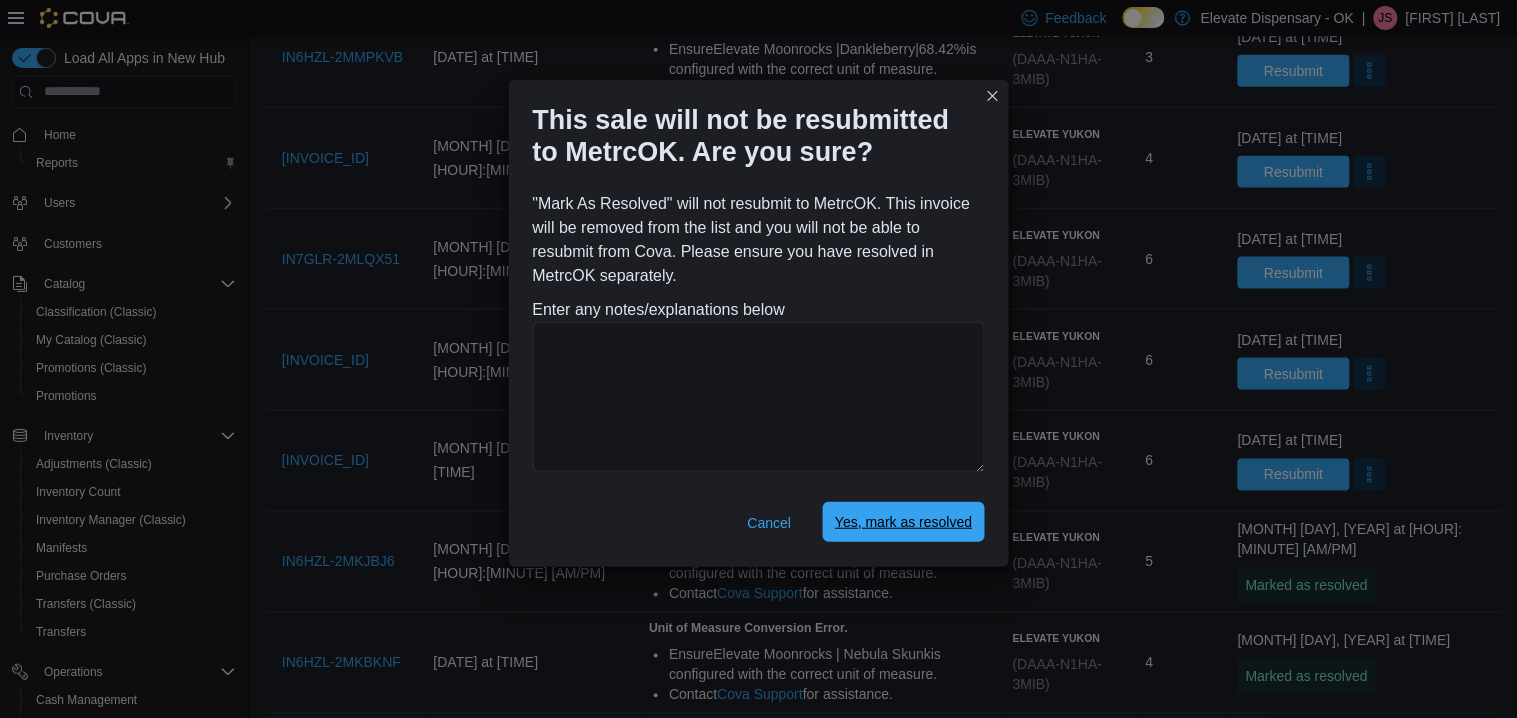 click on "Yes, mark as resolved" at bounding box center [903, 522] 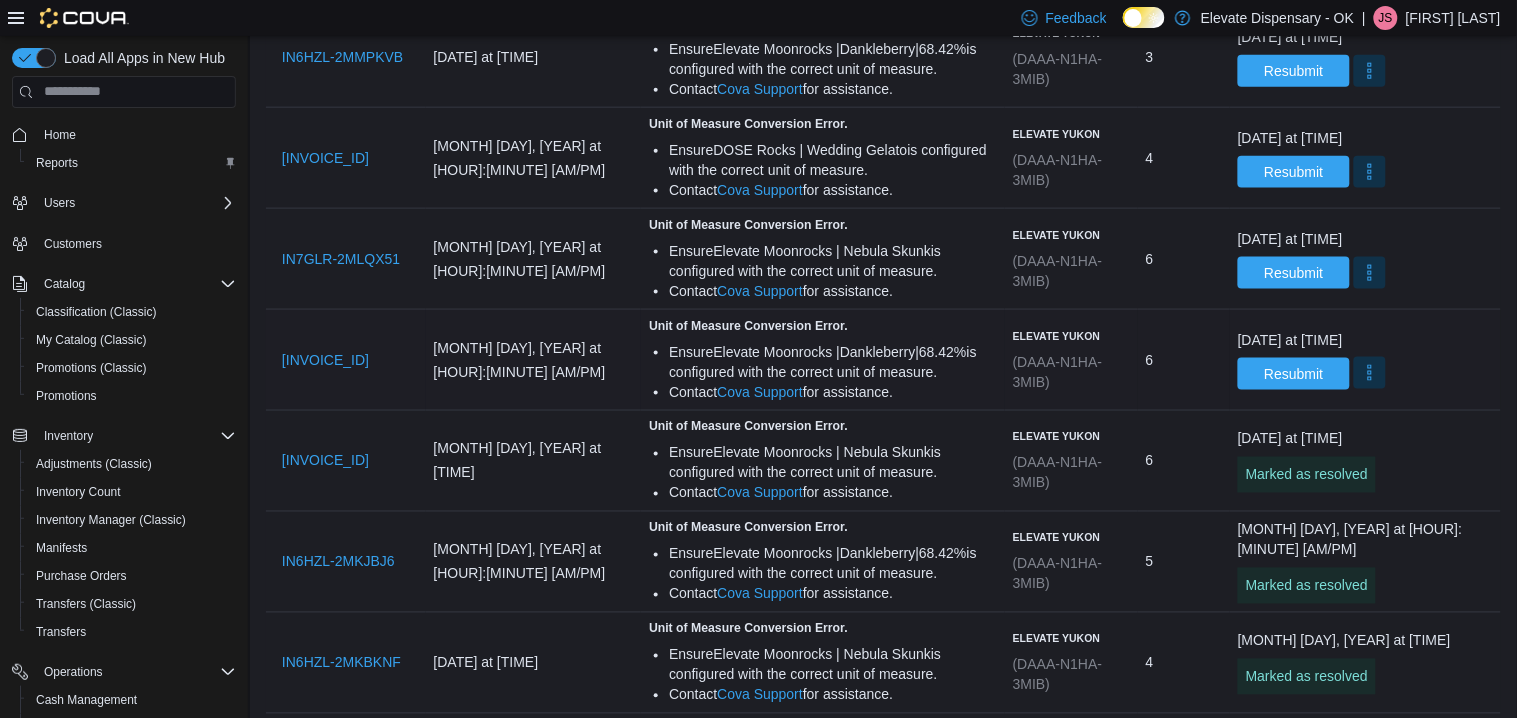 click at bounding box center [1370, 373] 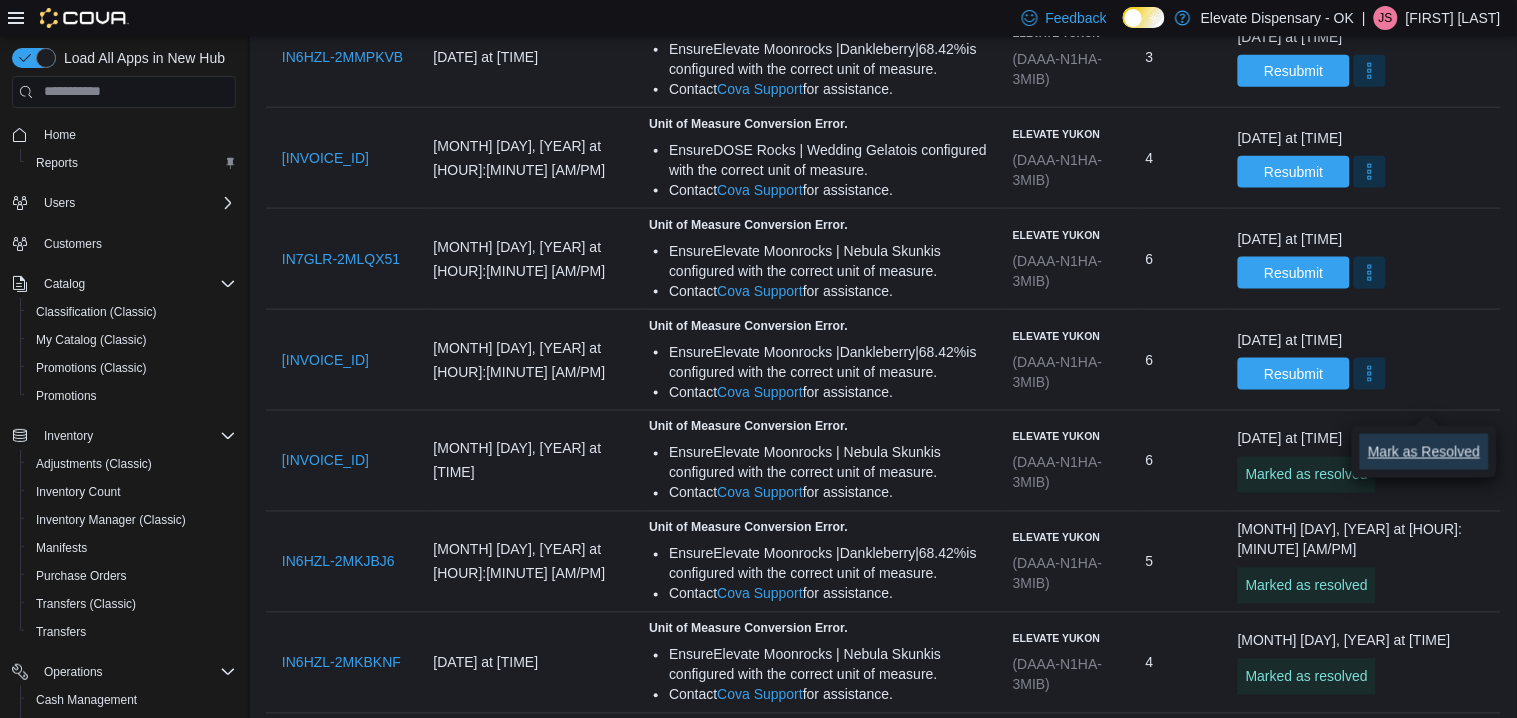 click on "Mark as Resolved" at bounding box center [1424, 452] 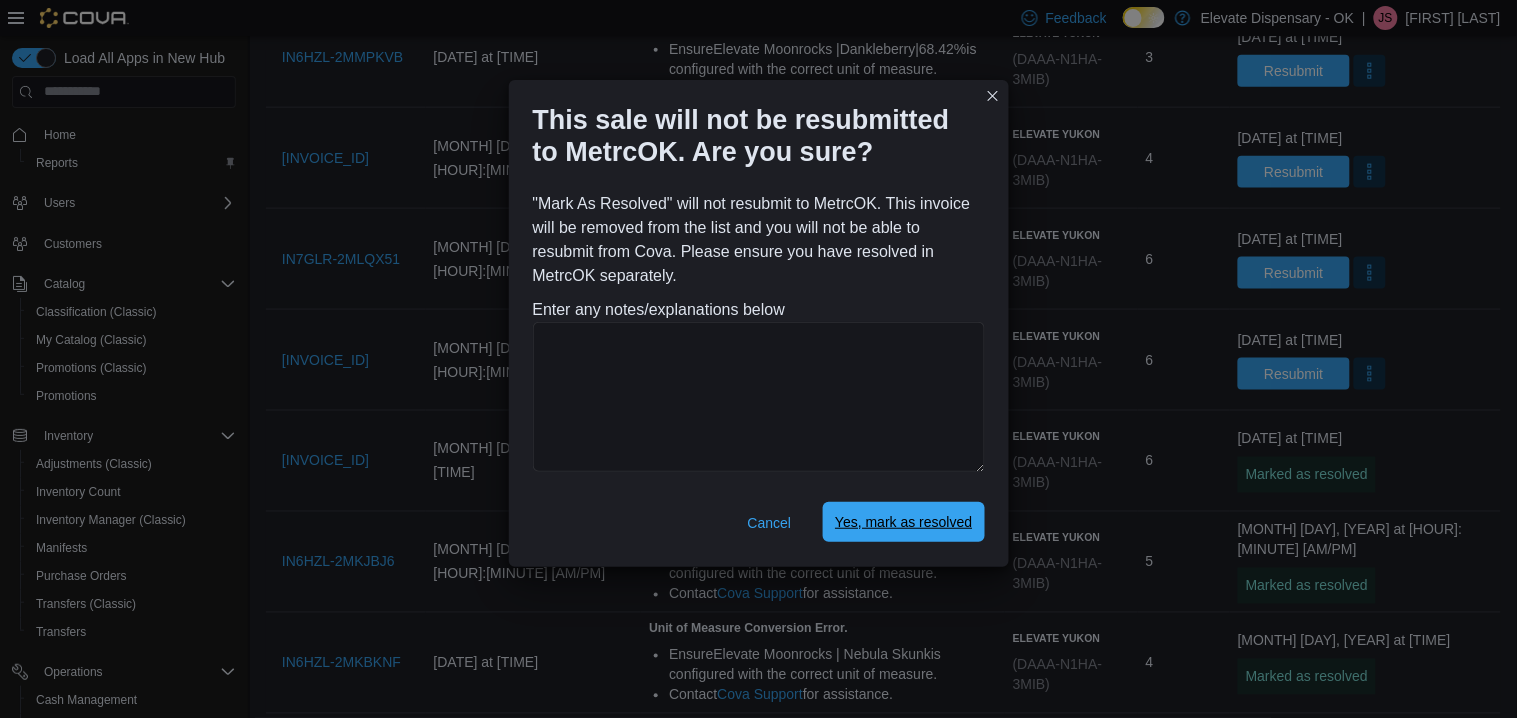 click on "Yes, mark as resolved" at bounding box center (903, 522) 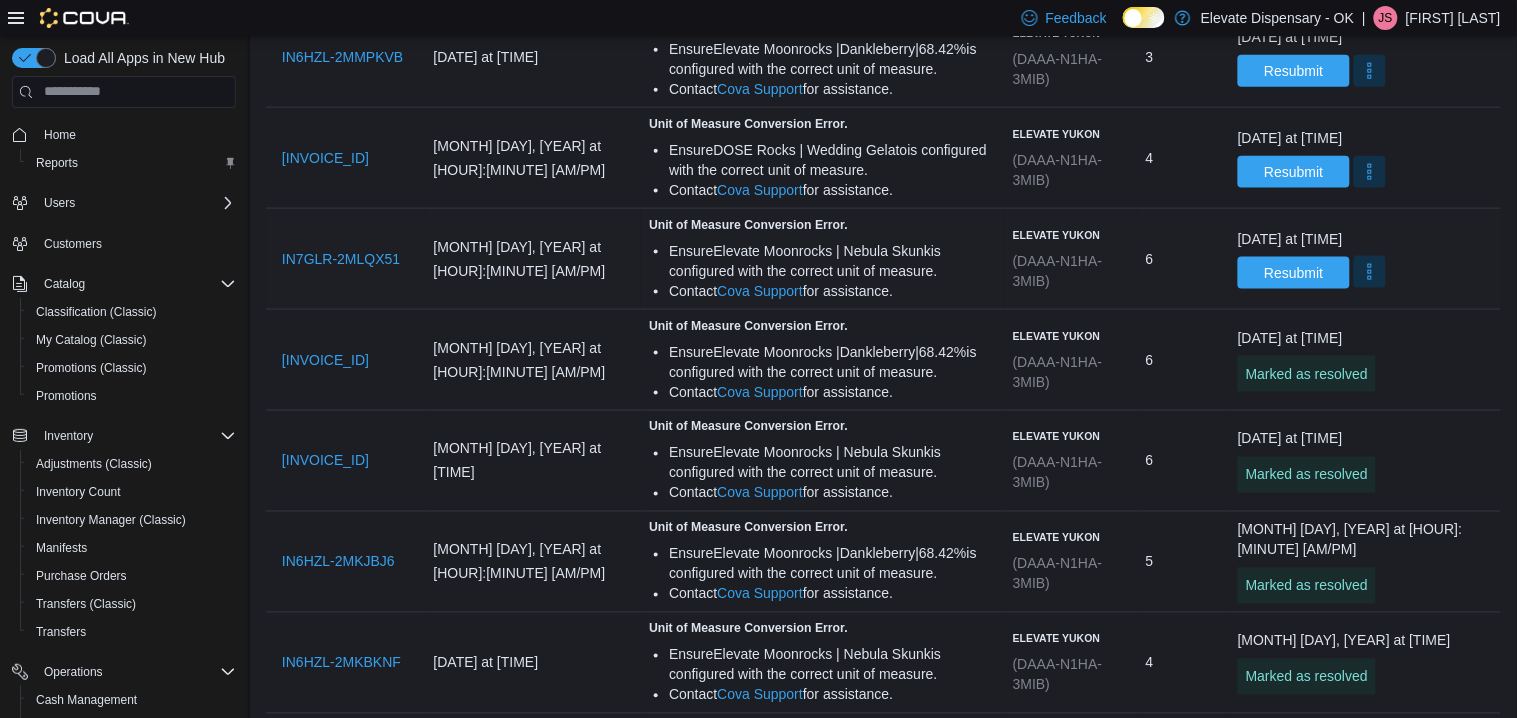 click at bounding box center (1370, 272) 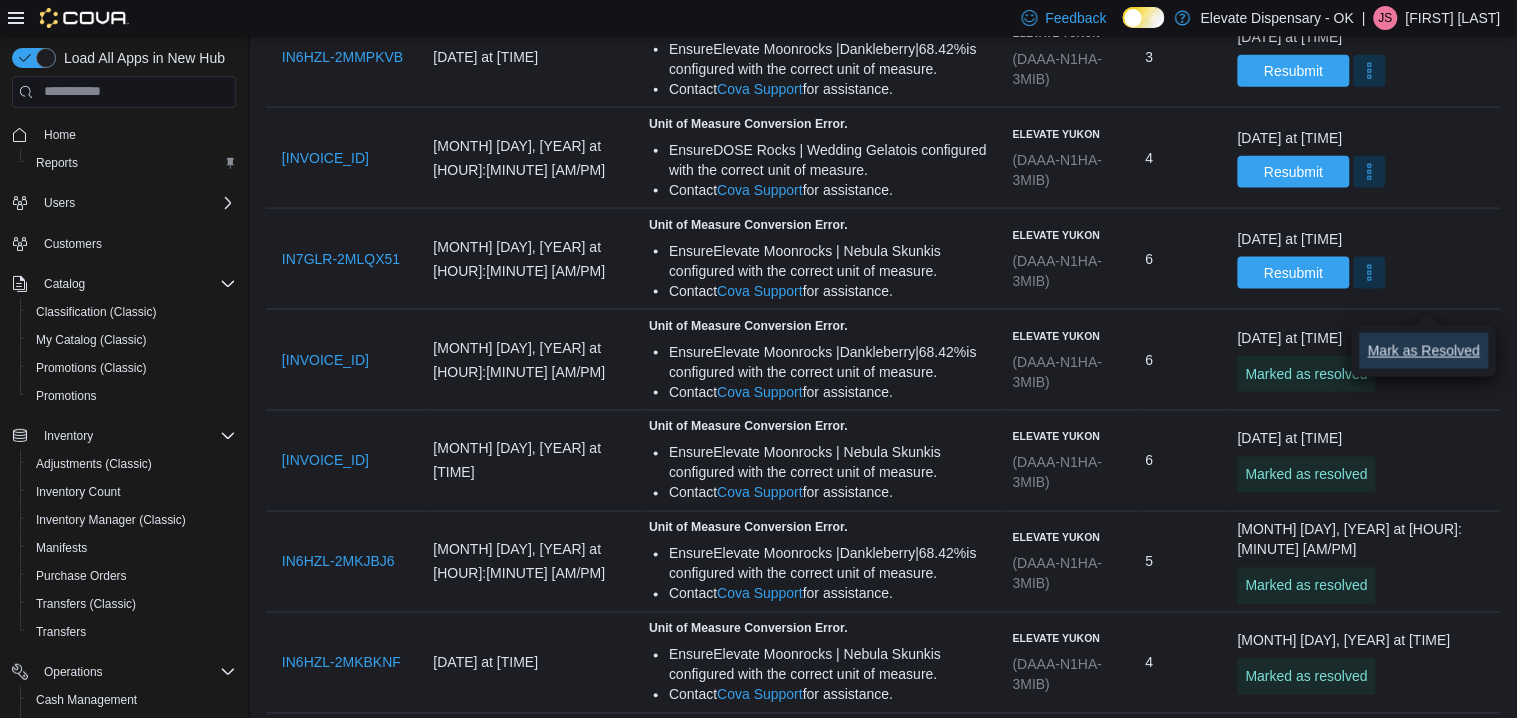 click on "Mark as Resolved" at bounding box center [1424, 351] 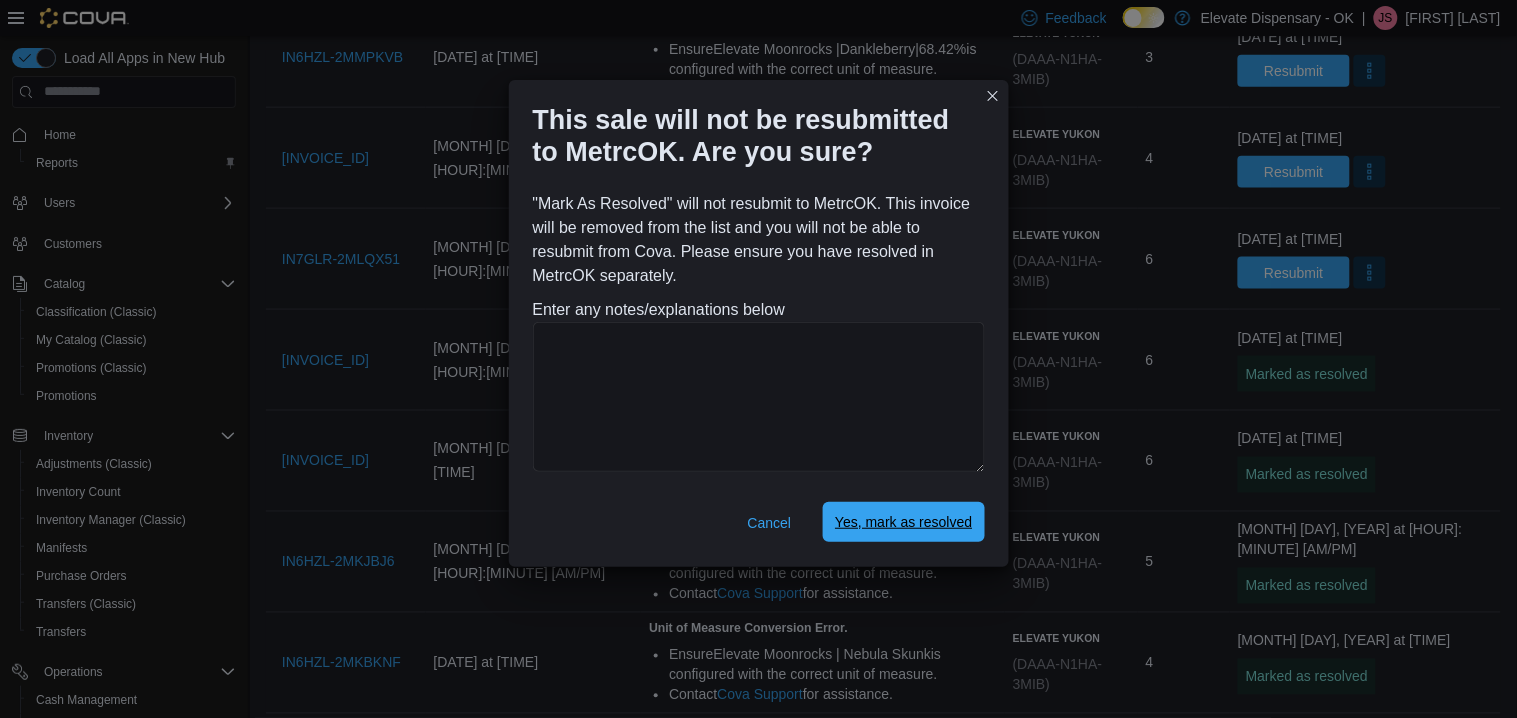 click on "Yes, mark as resolved" at bounding box center (903, 522) 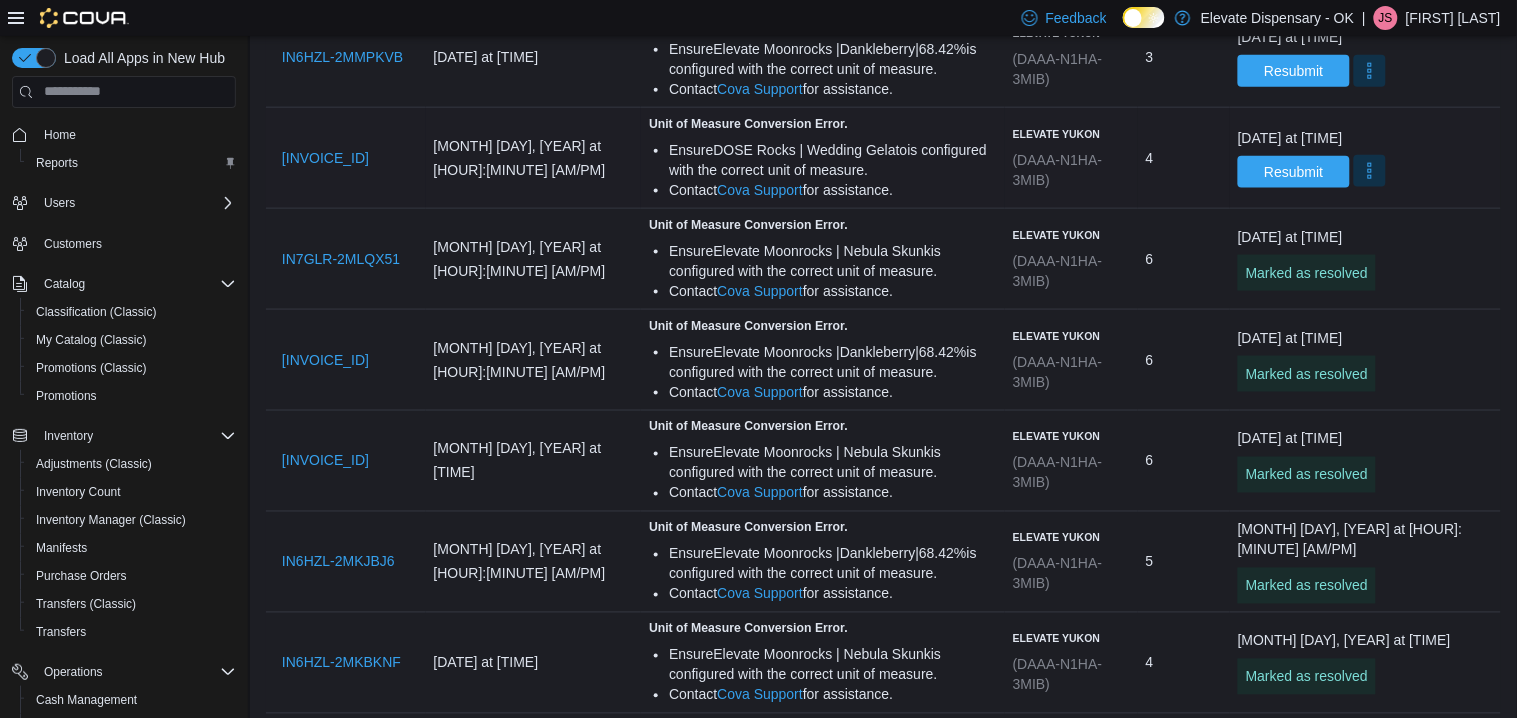 click at bounding box center (1370, 171) 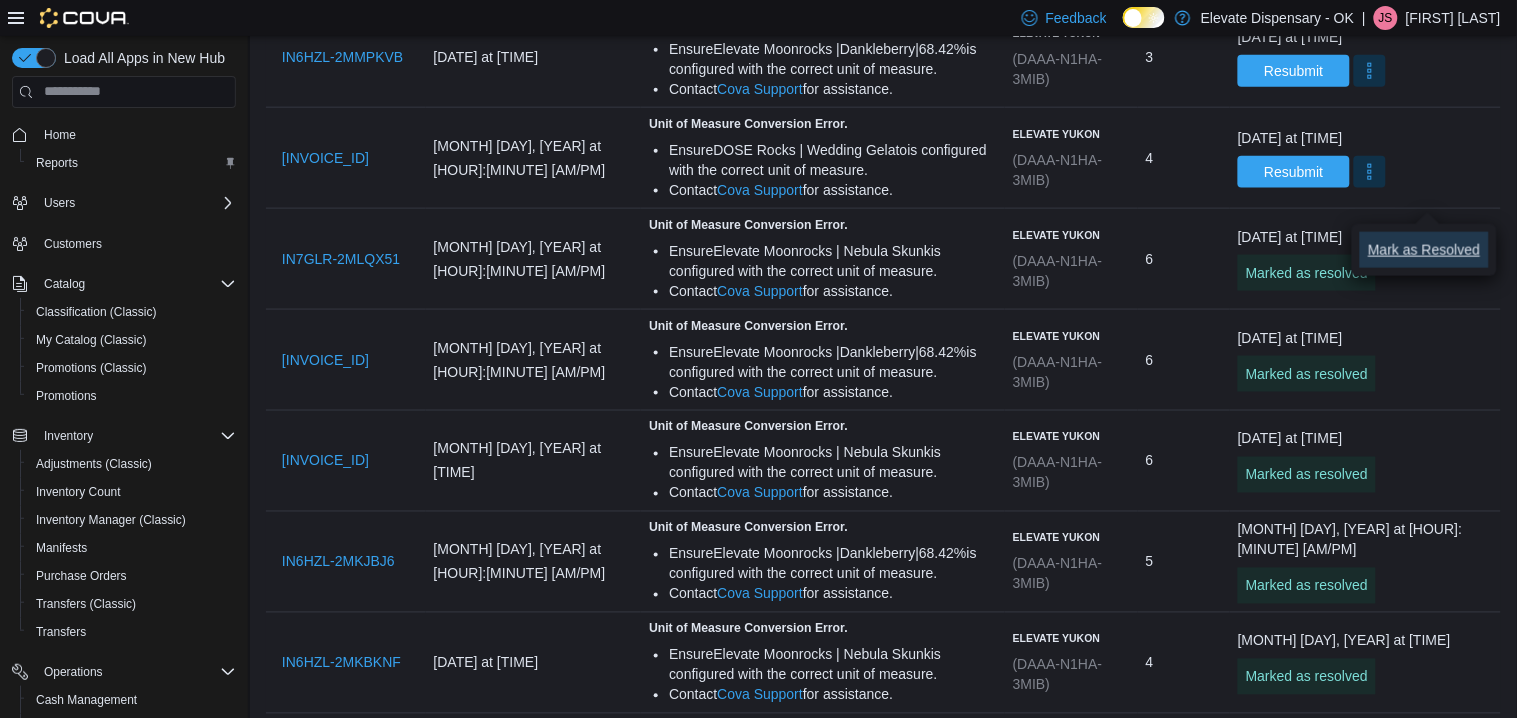 click on "Mark as Resolved" at bounding box center (1424, 250) 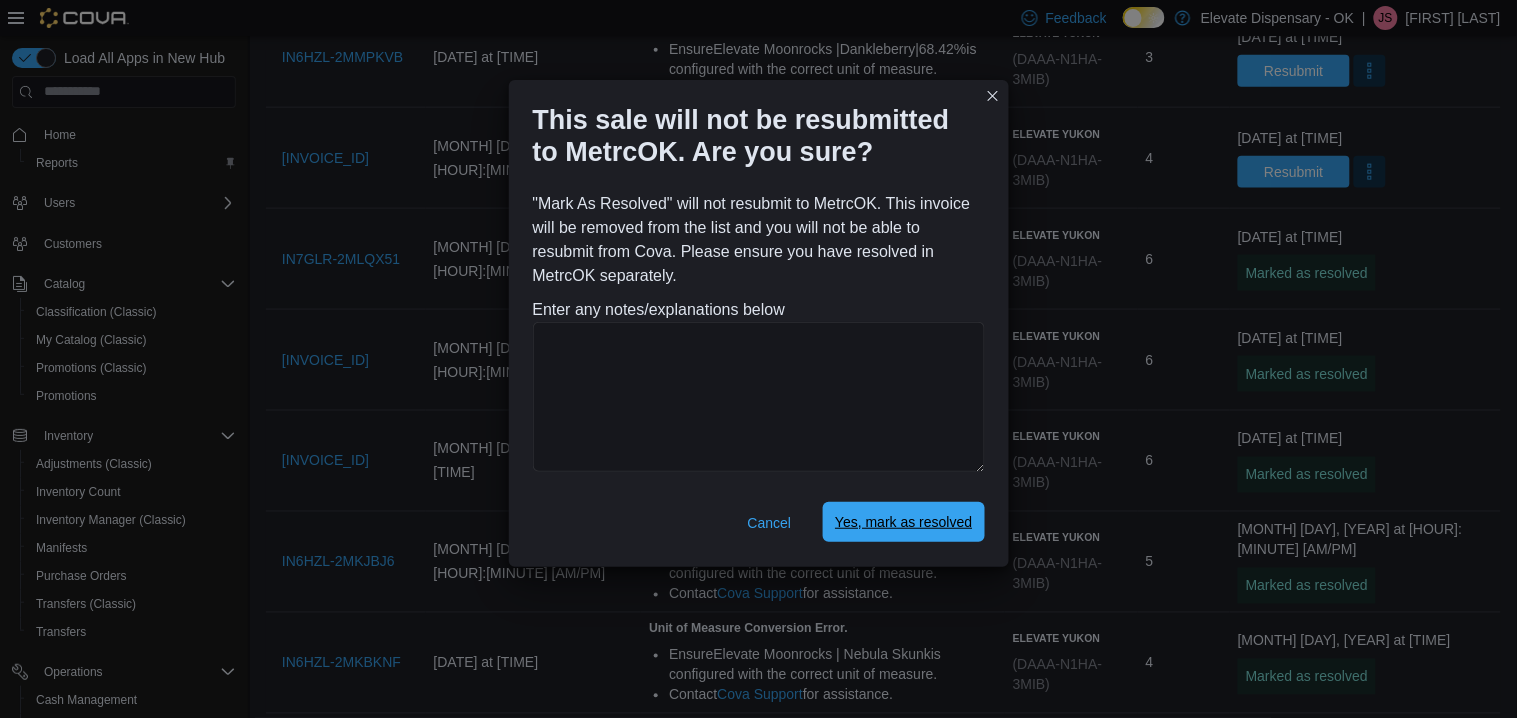 click on "Yes, mark as resolved" at bounding box center (903, 522) 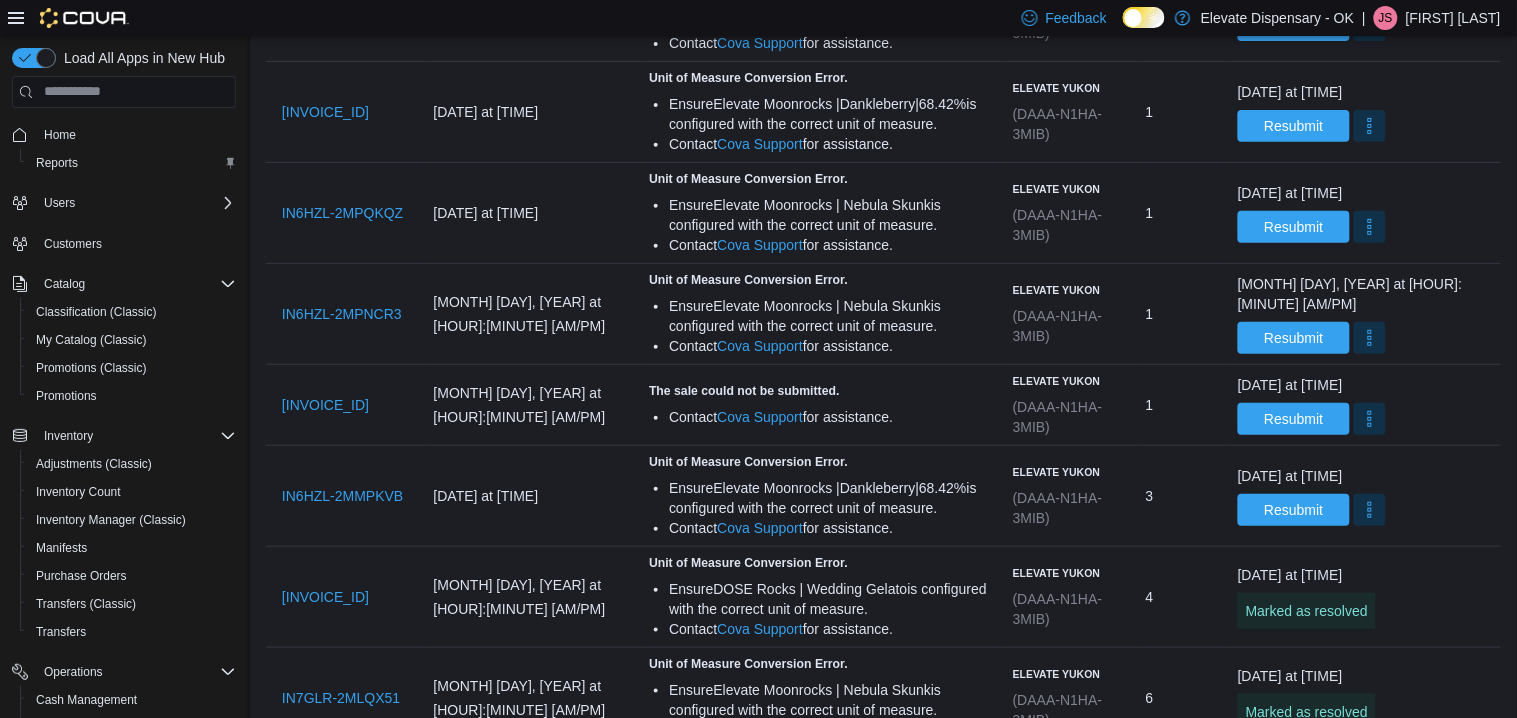 scroll, scrollTop: 2064, scrollLeft: 0, axis: vertical 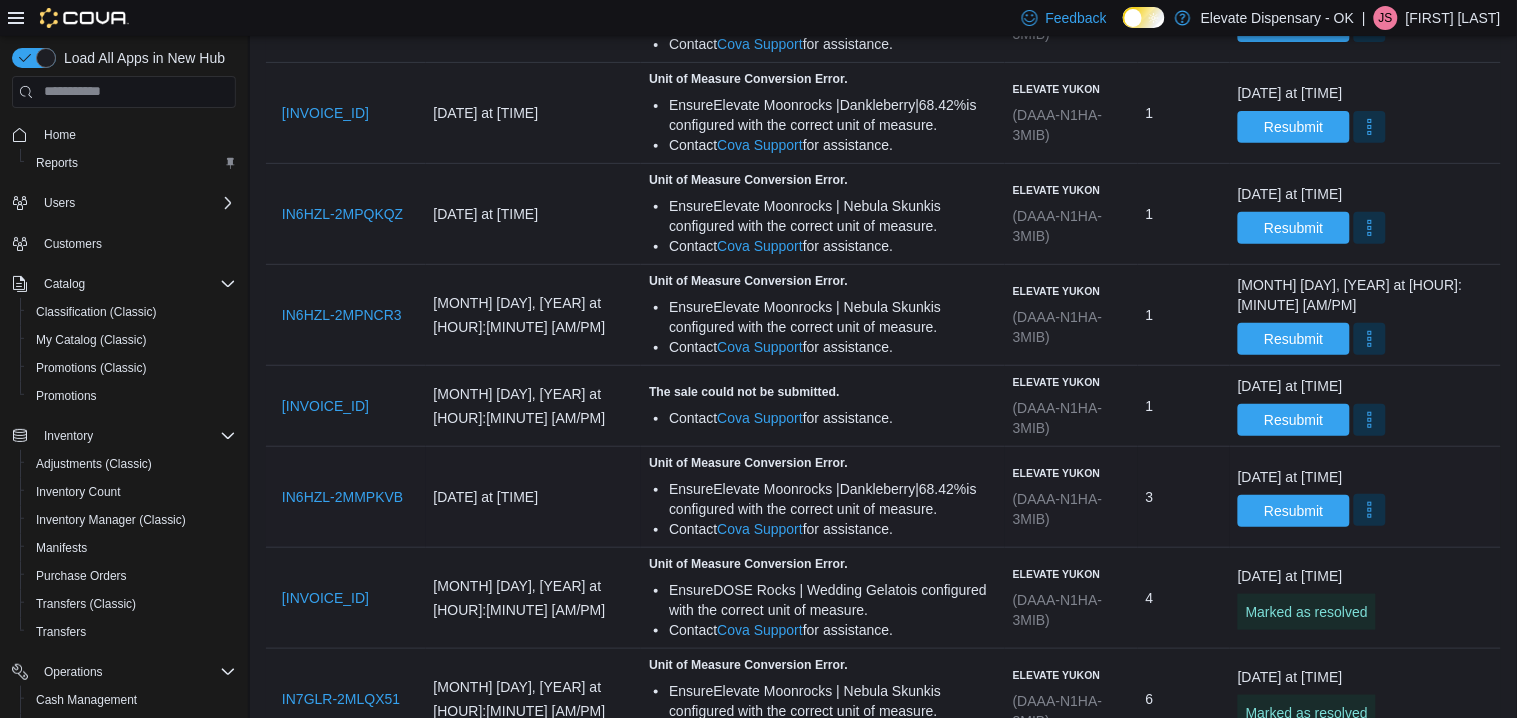 click at bounding box center [1370, 510] 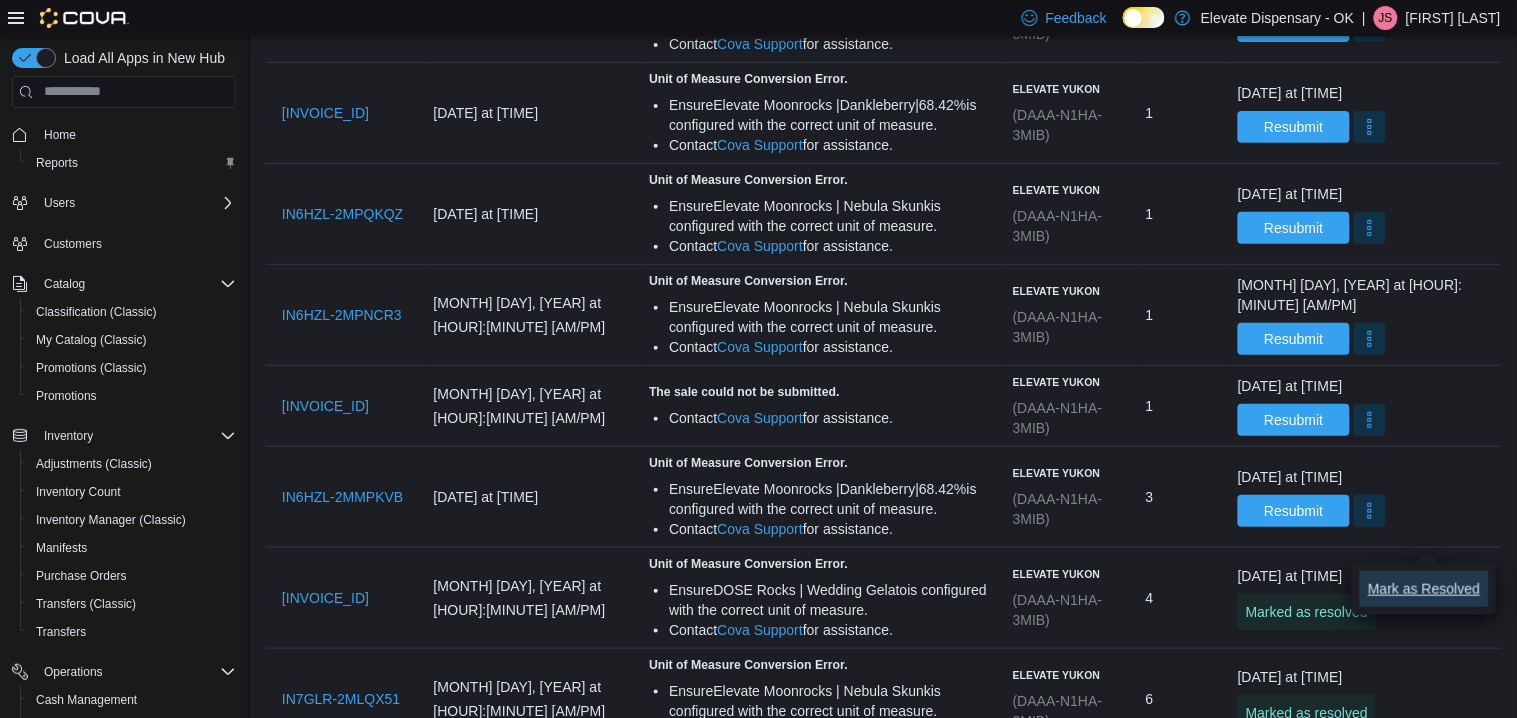 click on "Mark as Resolved" at bounding box center [1424, 589] 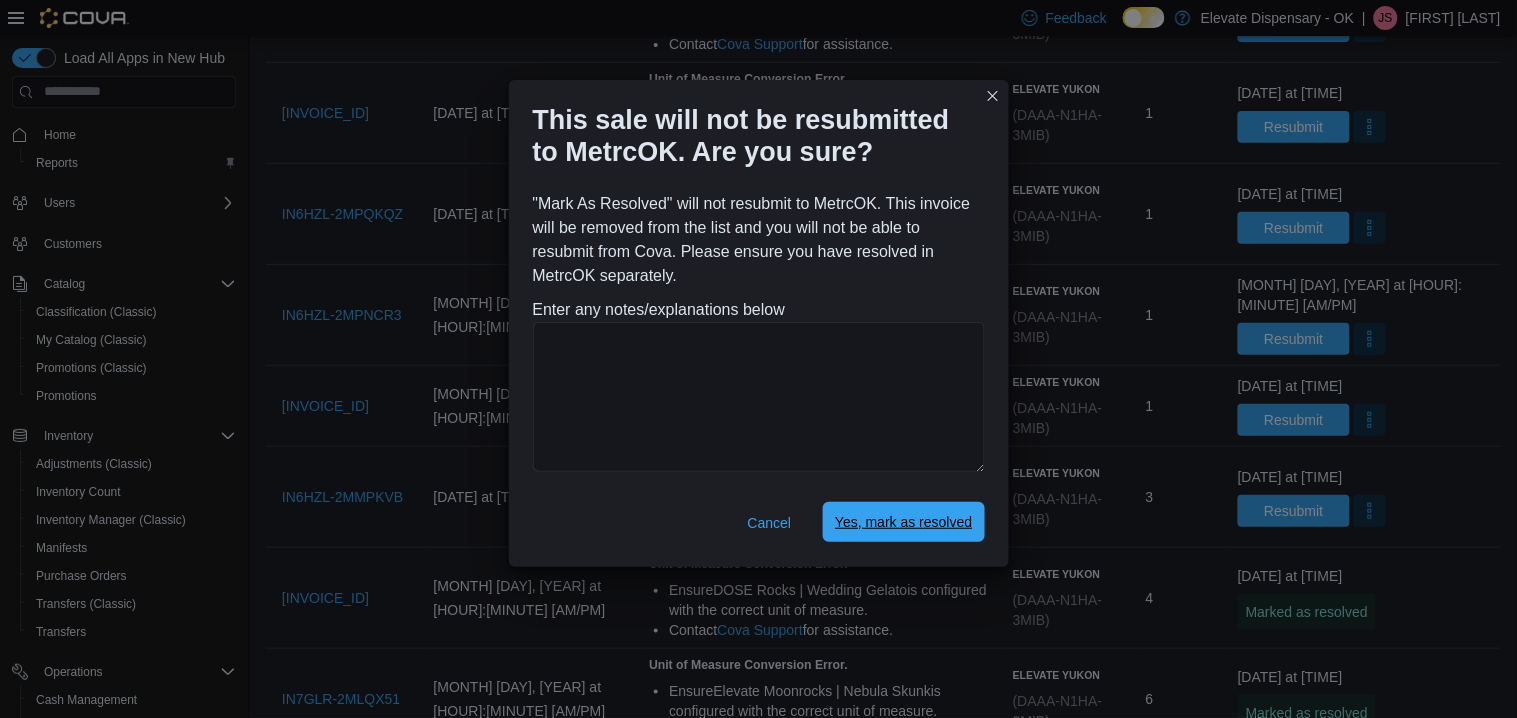 click on "Yes, mark as resolved" at bounding box center [903, 522] 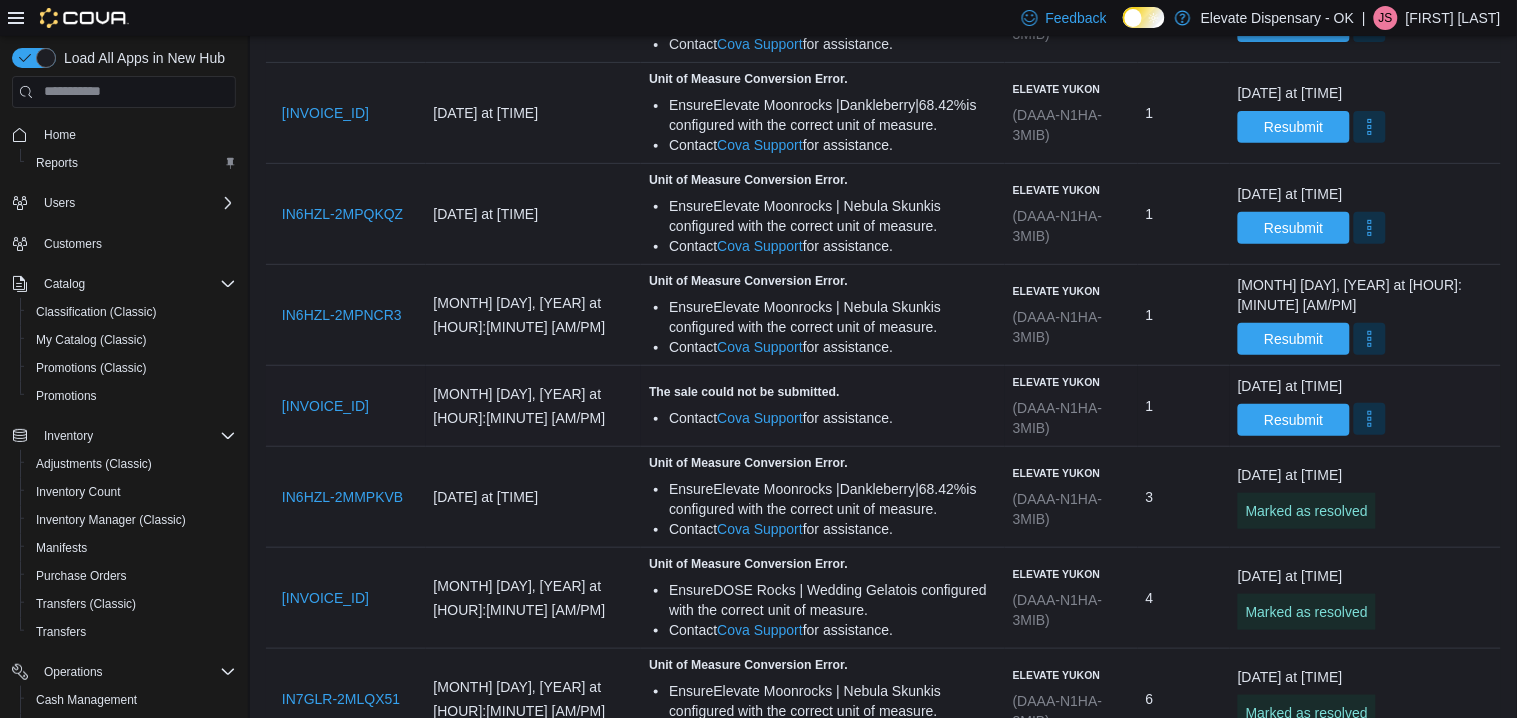 click at bounding box center [1370, 419] 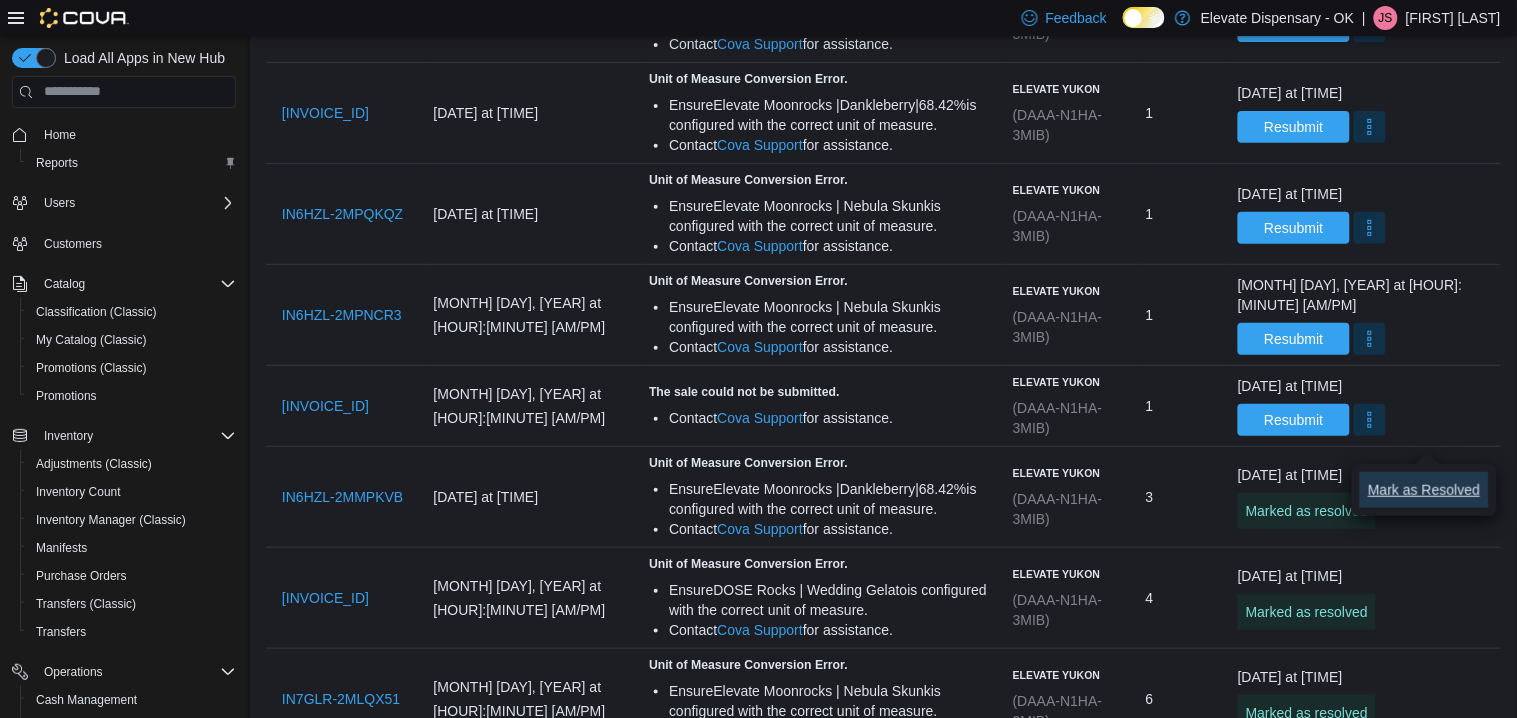 click on "Mark as Resolved" at bounding box center [1424, 490] 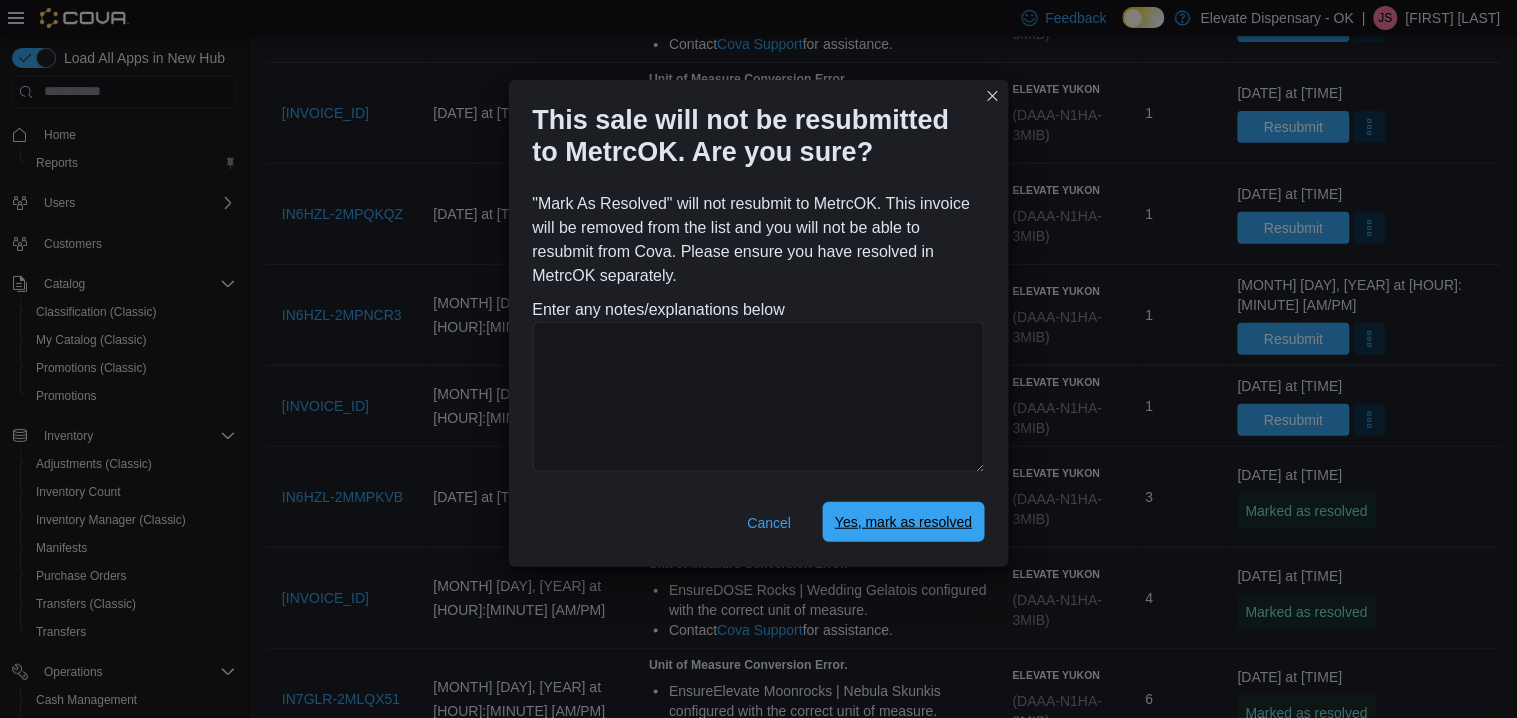 click on "Yes, mark as resolved" at bounding box center [903, 522] 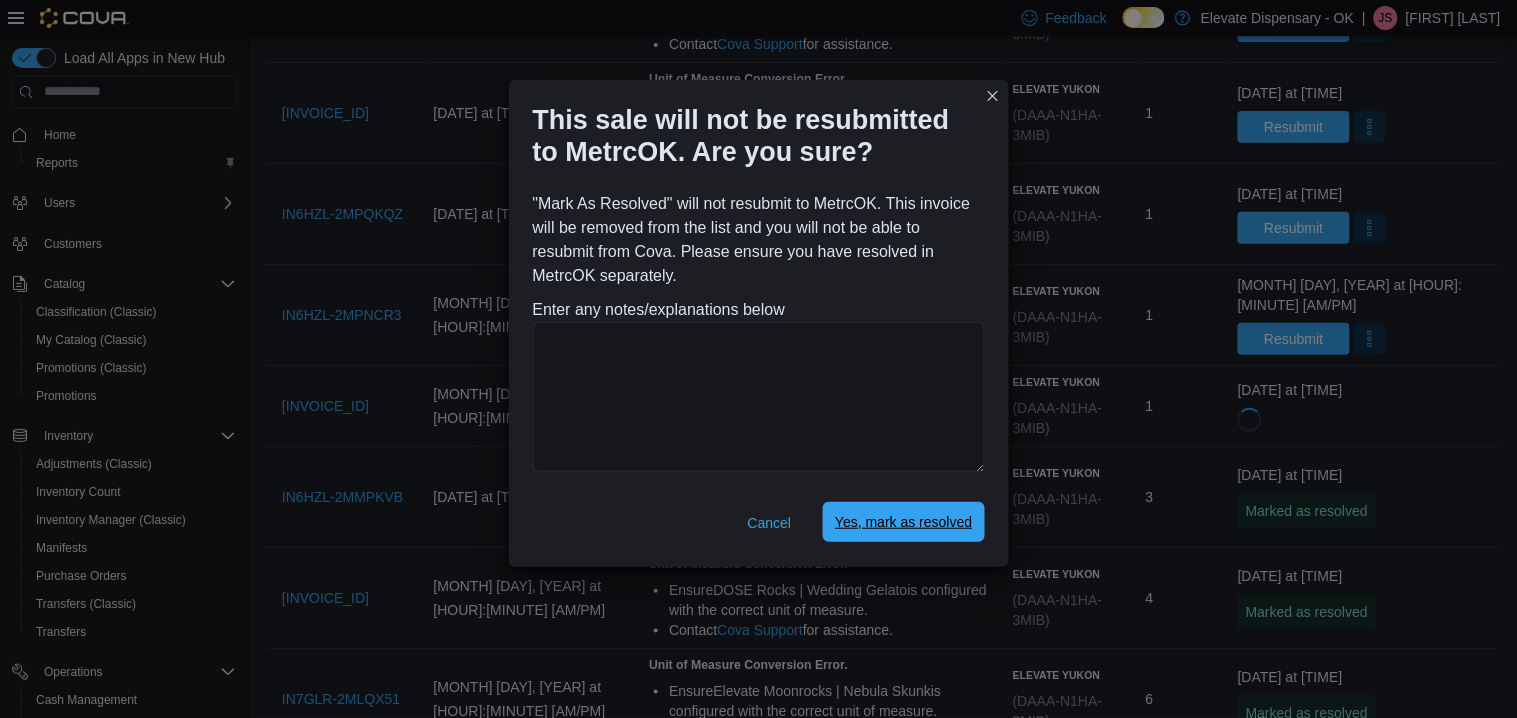 click on "Yes, mark as resolved" at bounding box center [903, 522] 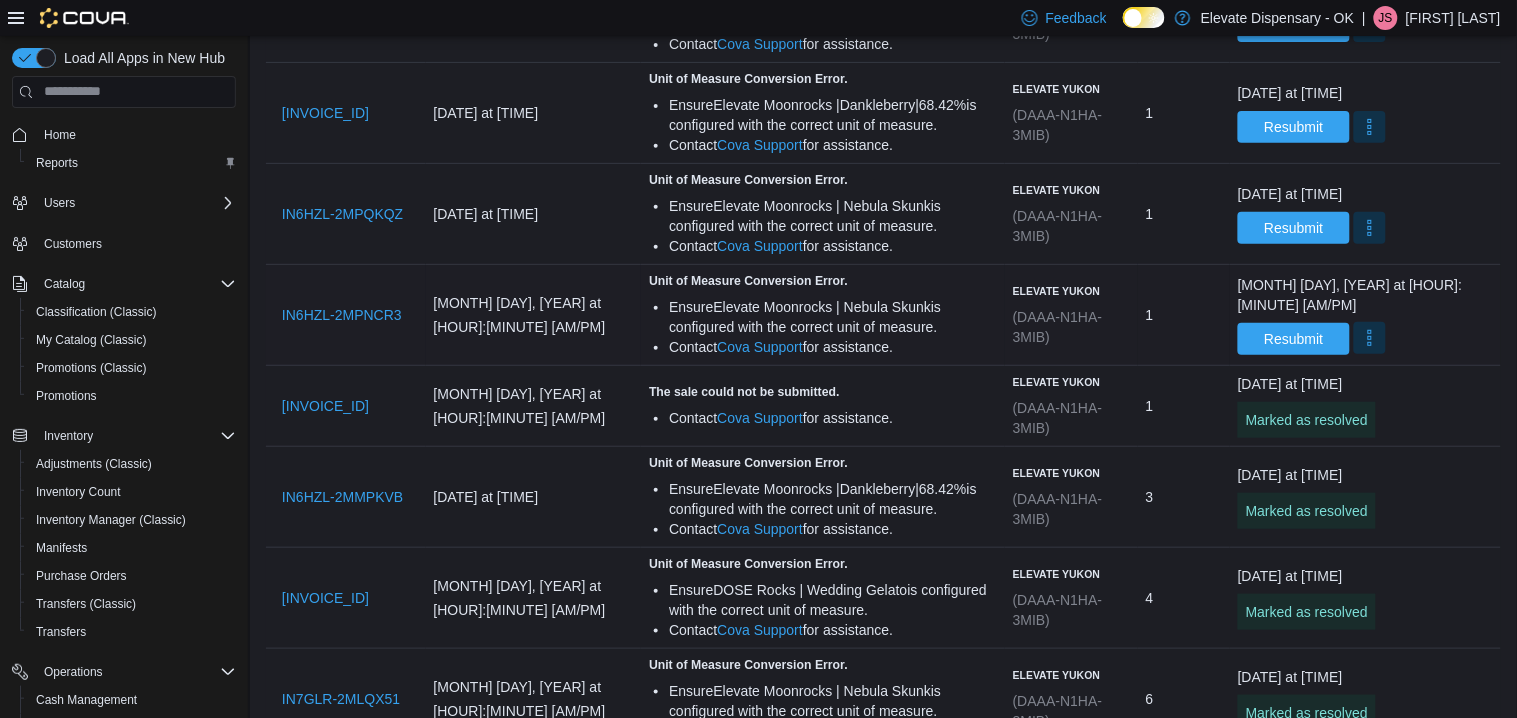 click at bounding box center (1370, 338) 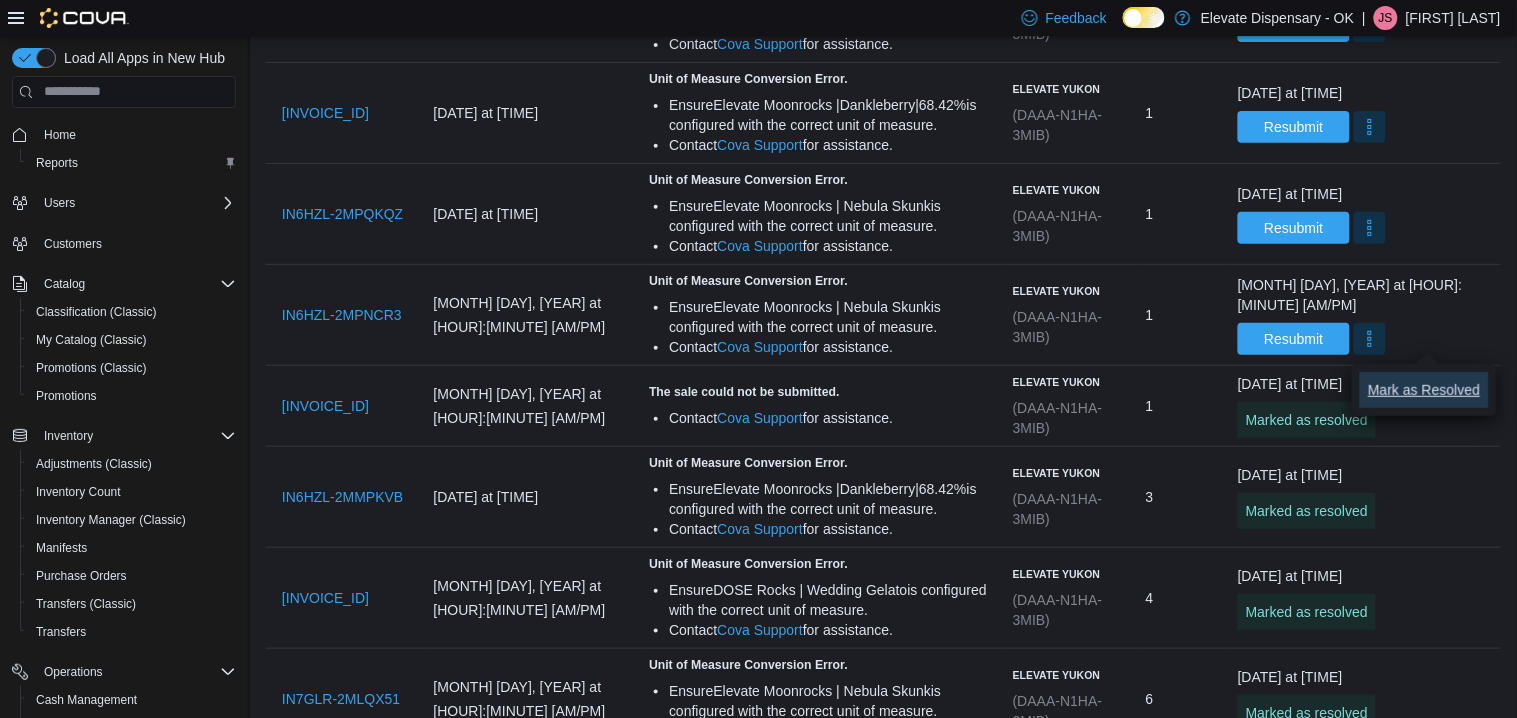 click on "Mark as Resolved" at bounding box center (1424, 390) 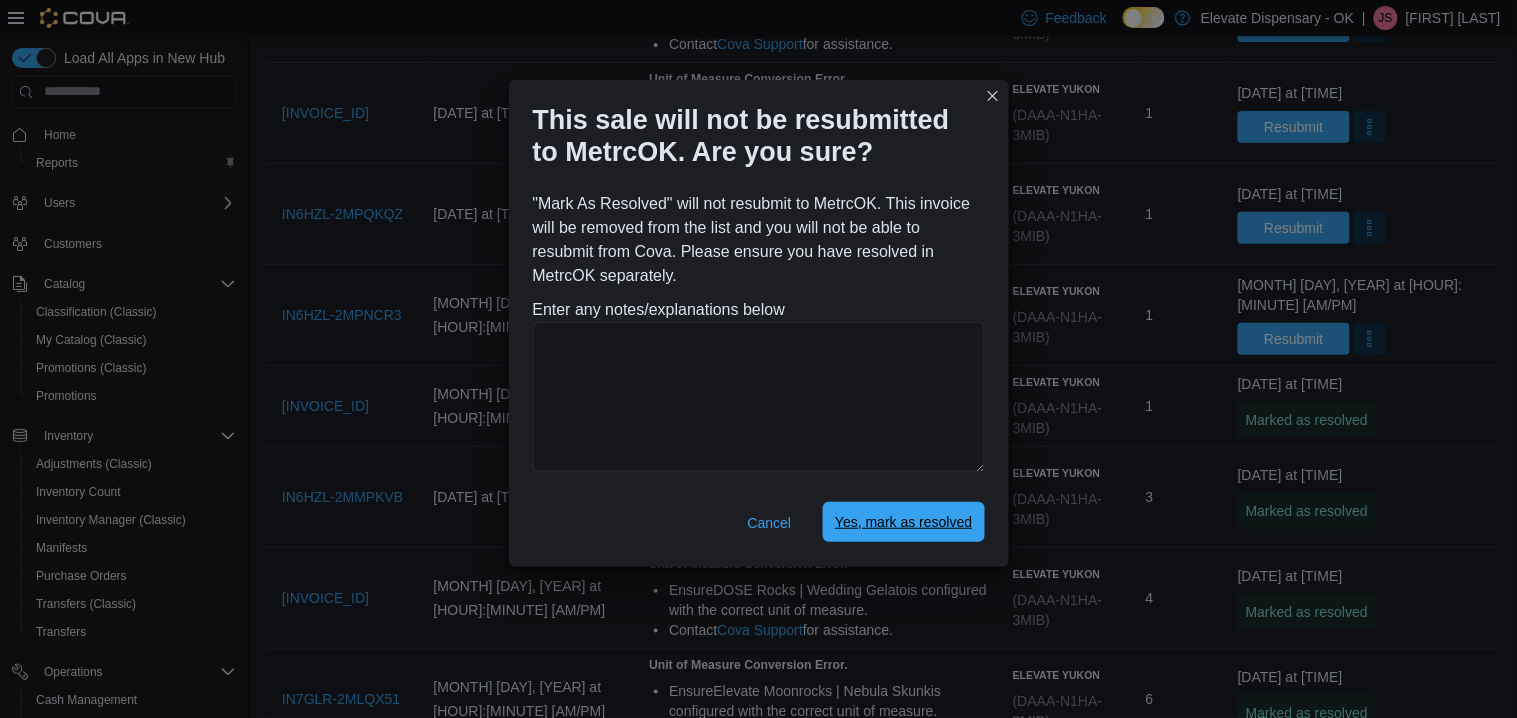 click on "Yes, mark as resolved" at bounding box center [903, 522] 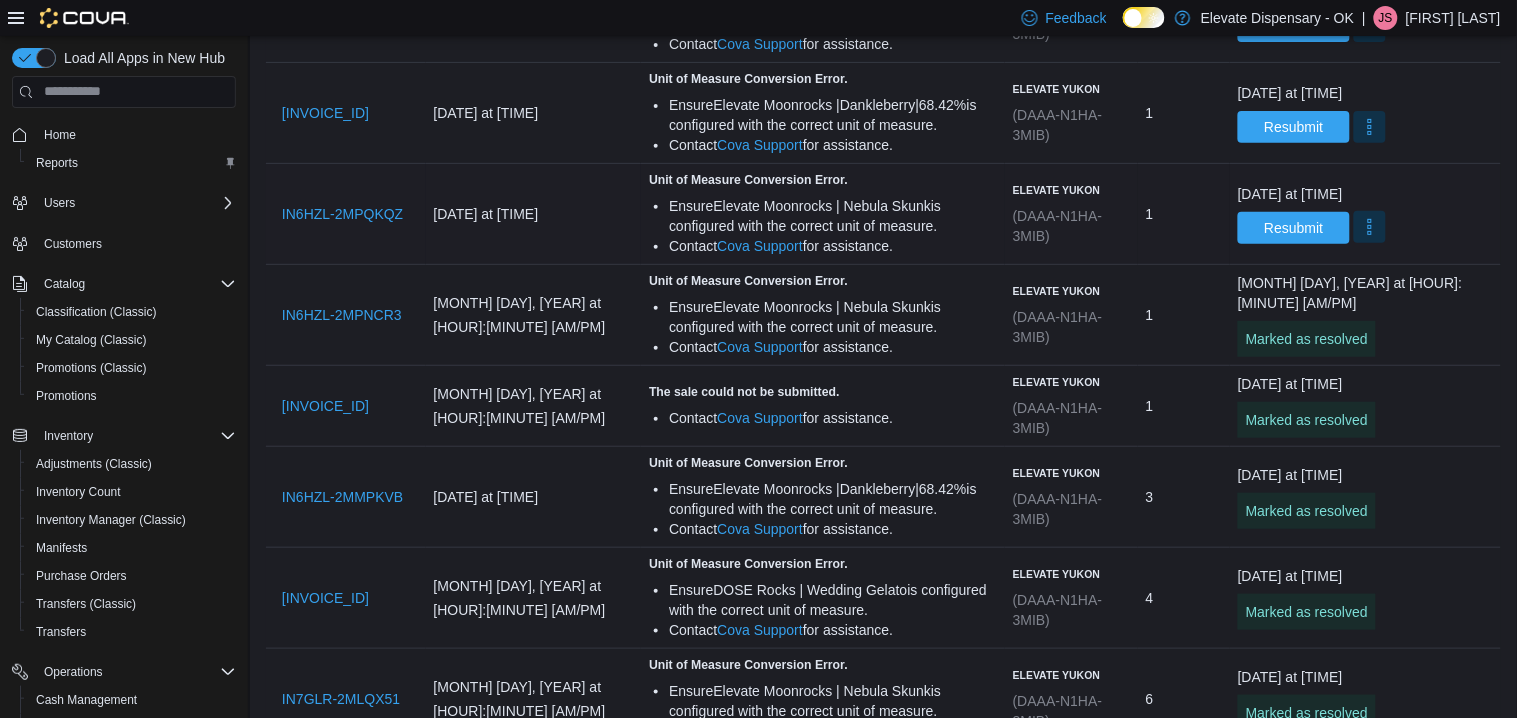 click at bounding box center [1370, 227] 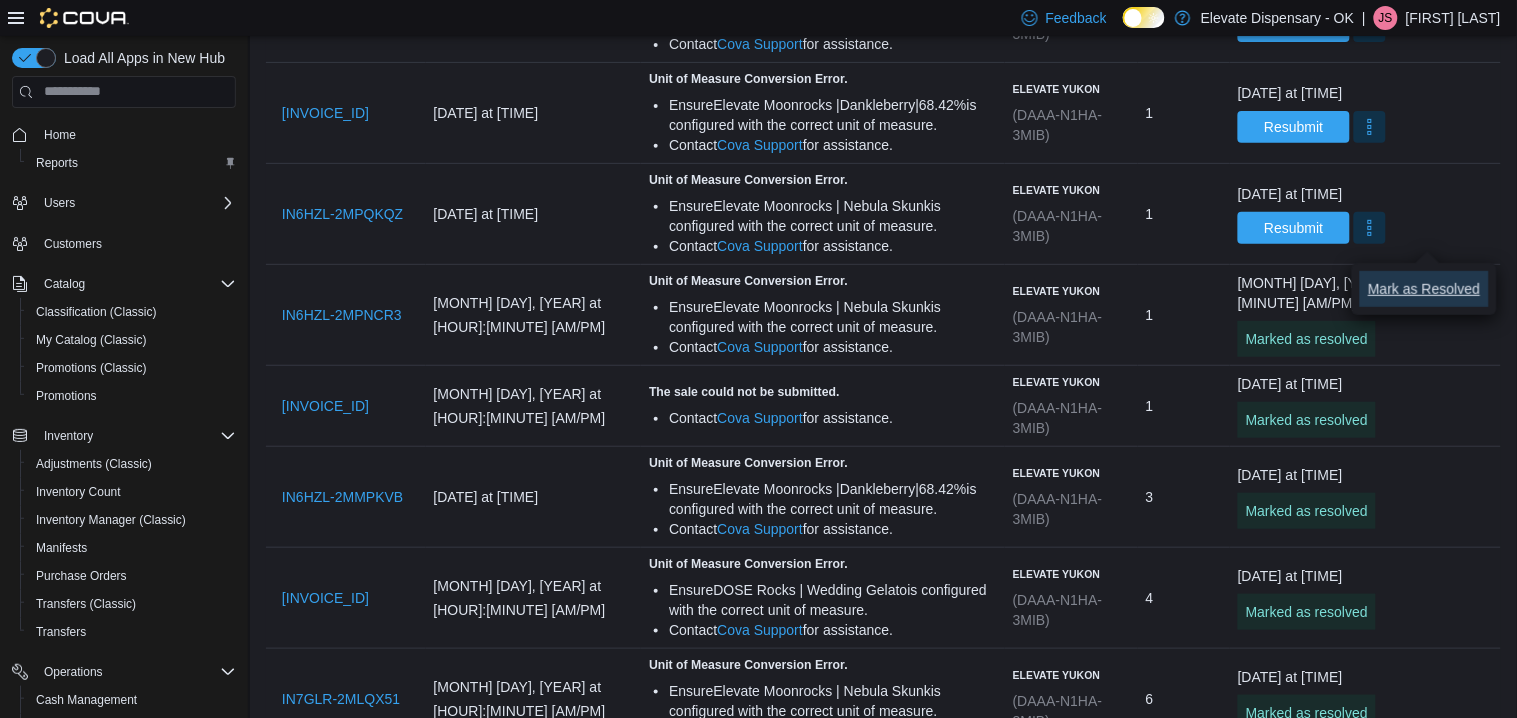 click on "Mark as Resolved" at bounding box center [1424, 289] 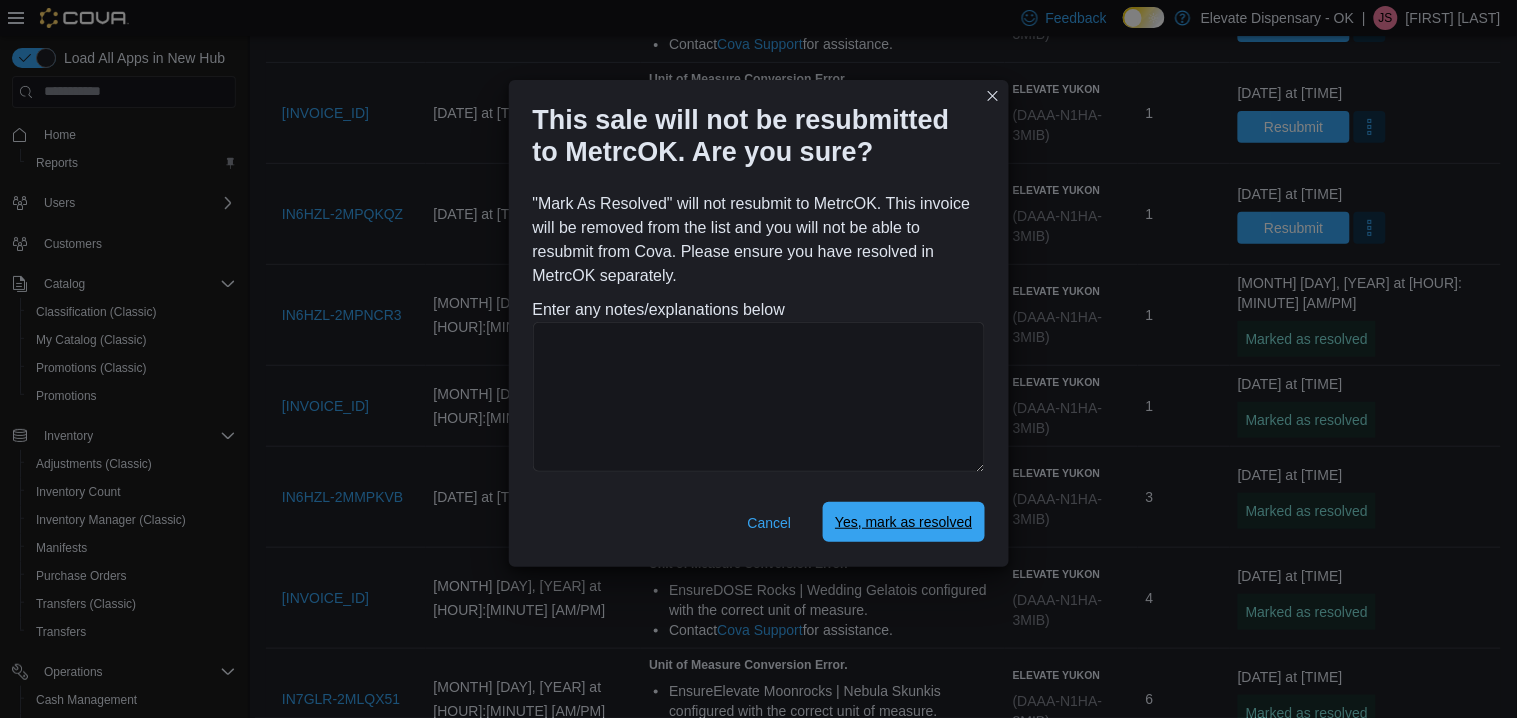 click on "Yes, mark as resolved" at bounding box center [903, 522] 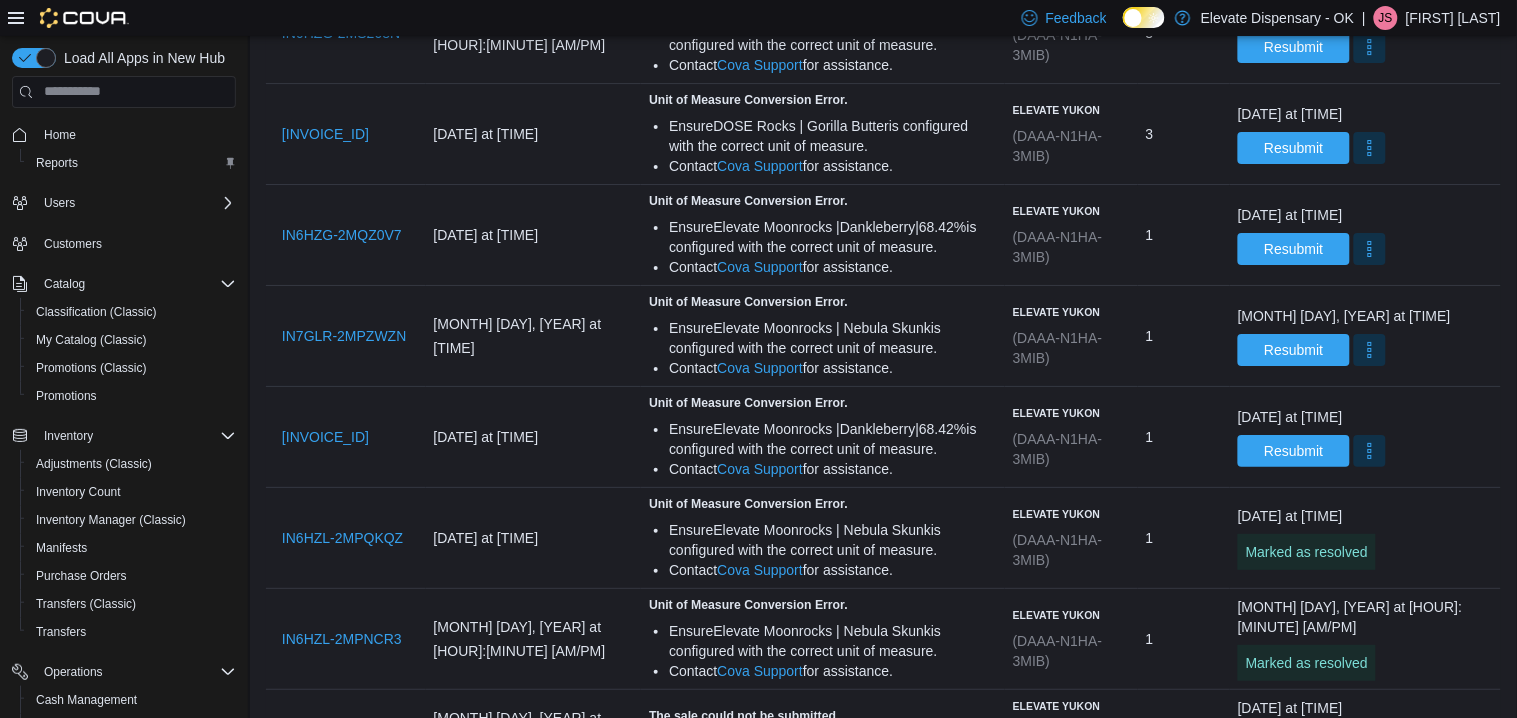 scroll, scrollTop: 1745, scrollLeft: 0, axis: vertical 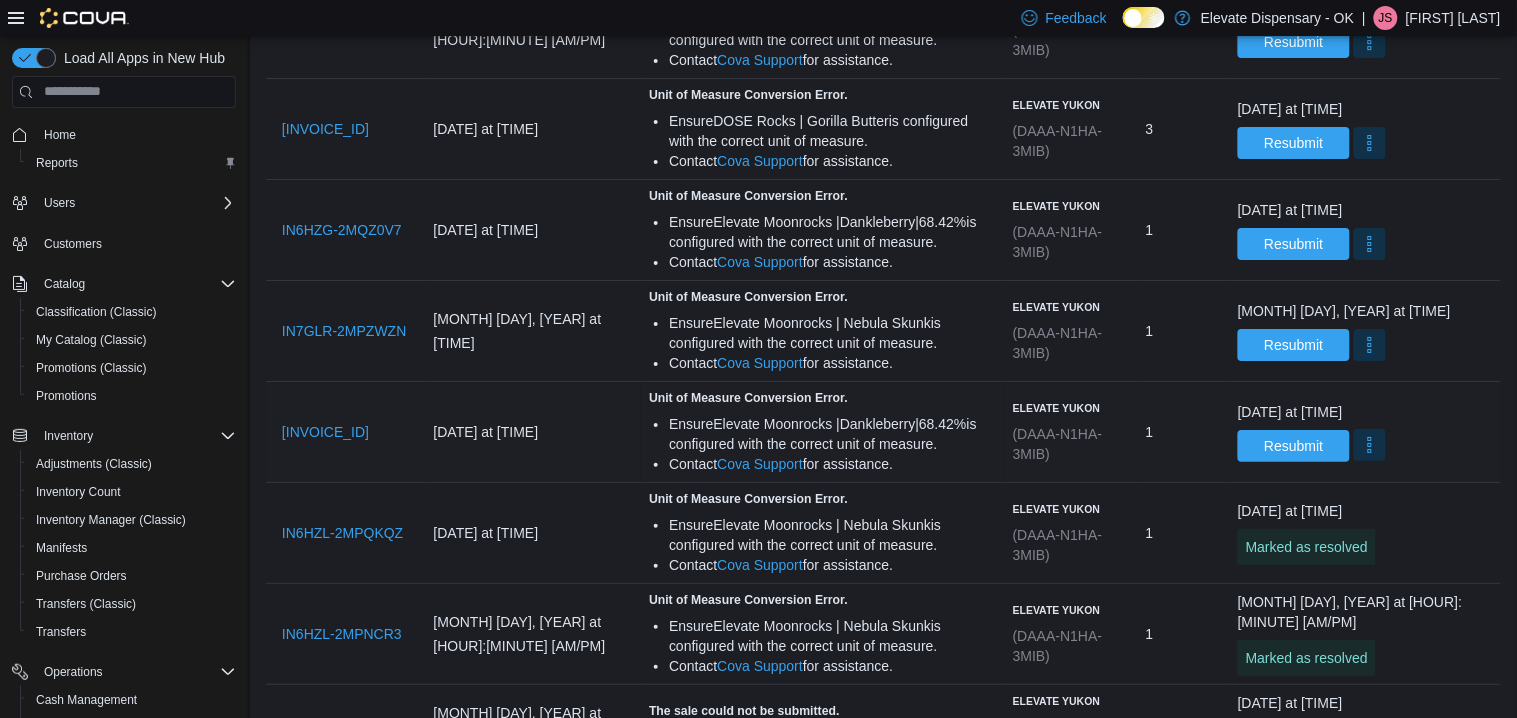 click at bounding box center (1370, 445) 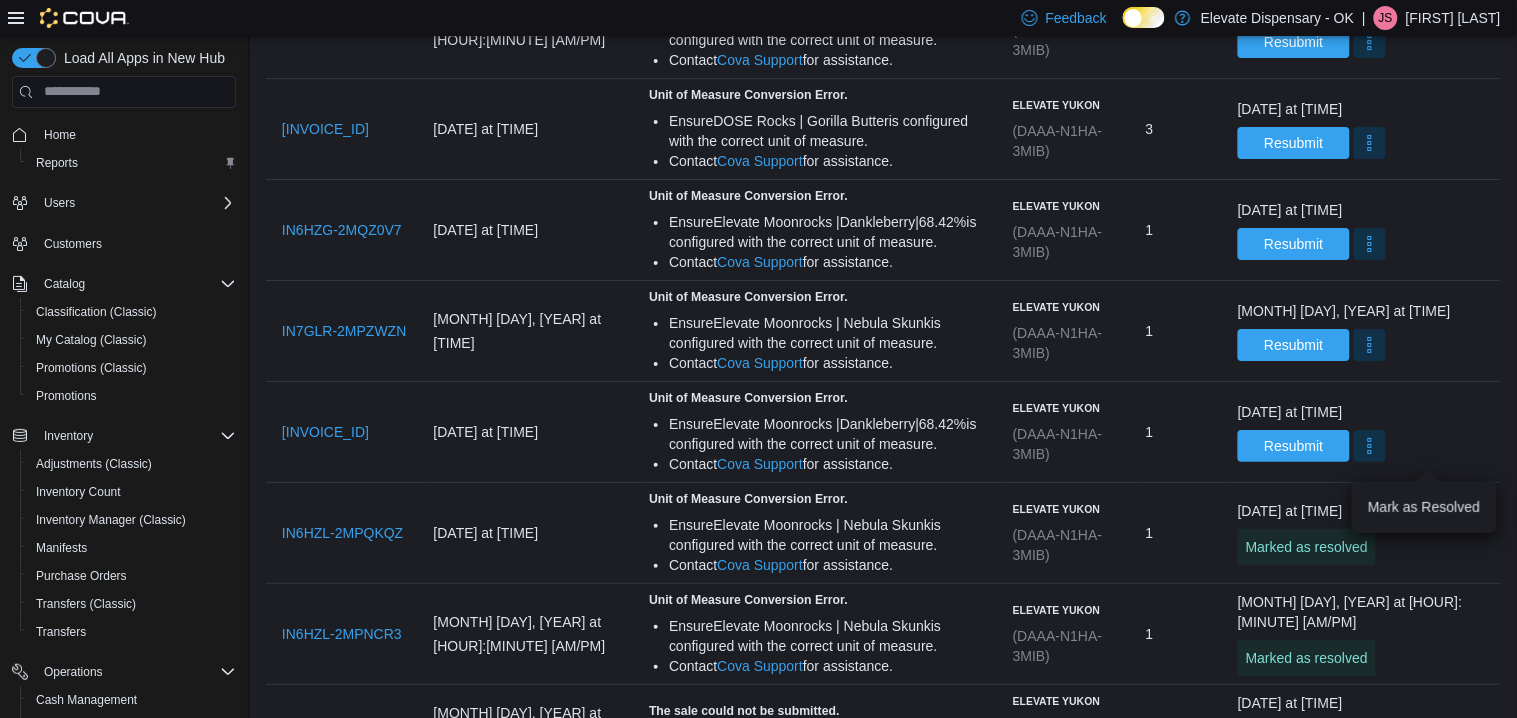 click on "You are in a dialog. Press Escape, or tap/click outside the dialog to close. Mark as Resolved" at bounding box center (1424, 507) 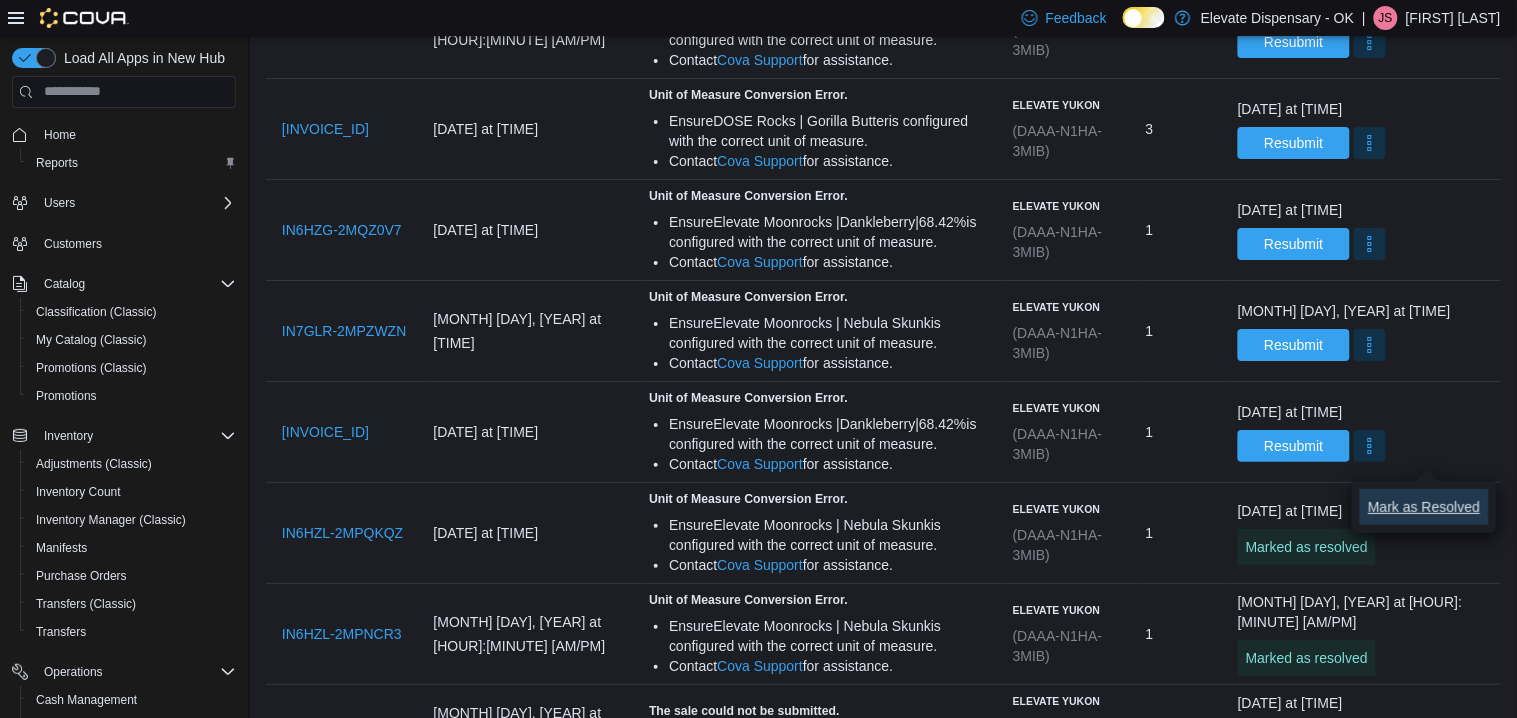 click on "Mark as Resolved" at bounding box center [1424, 507] 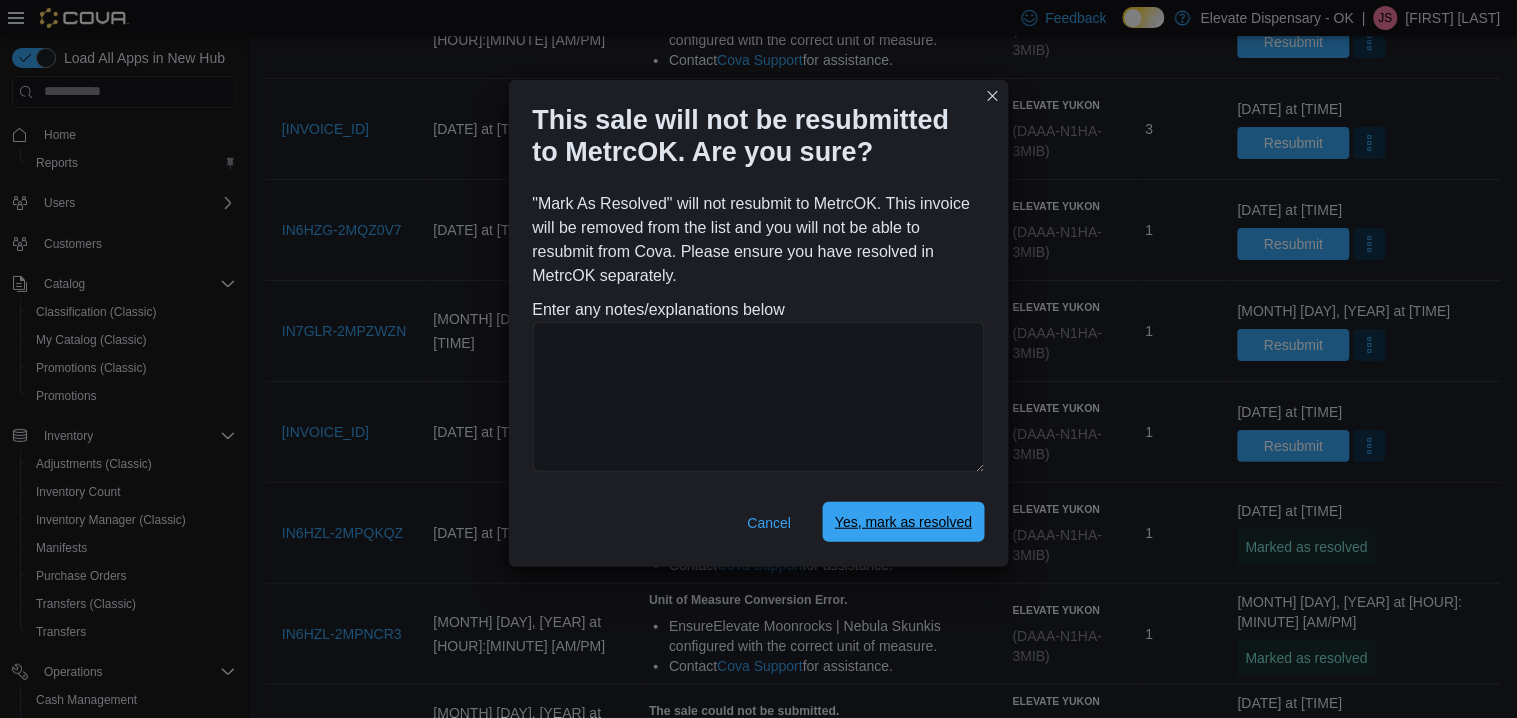 click on "Yes, mark as resolved" at bounding box center (903, 522) 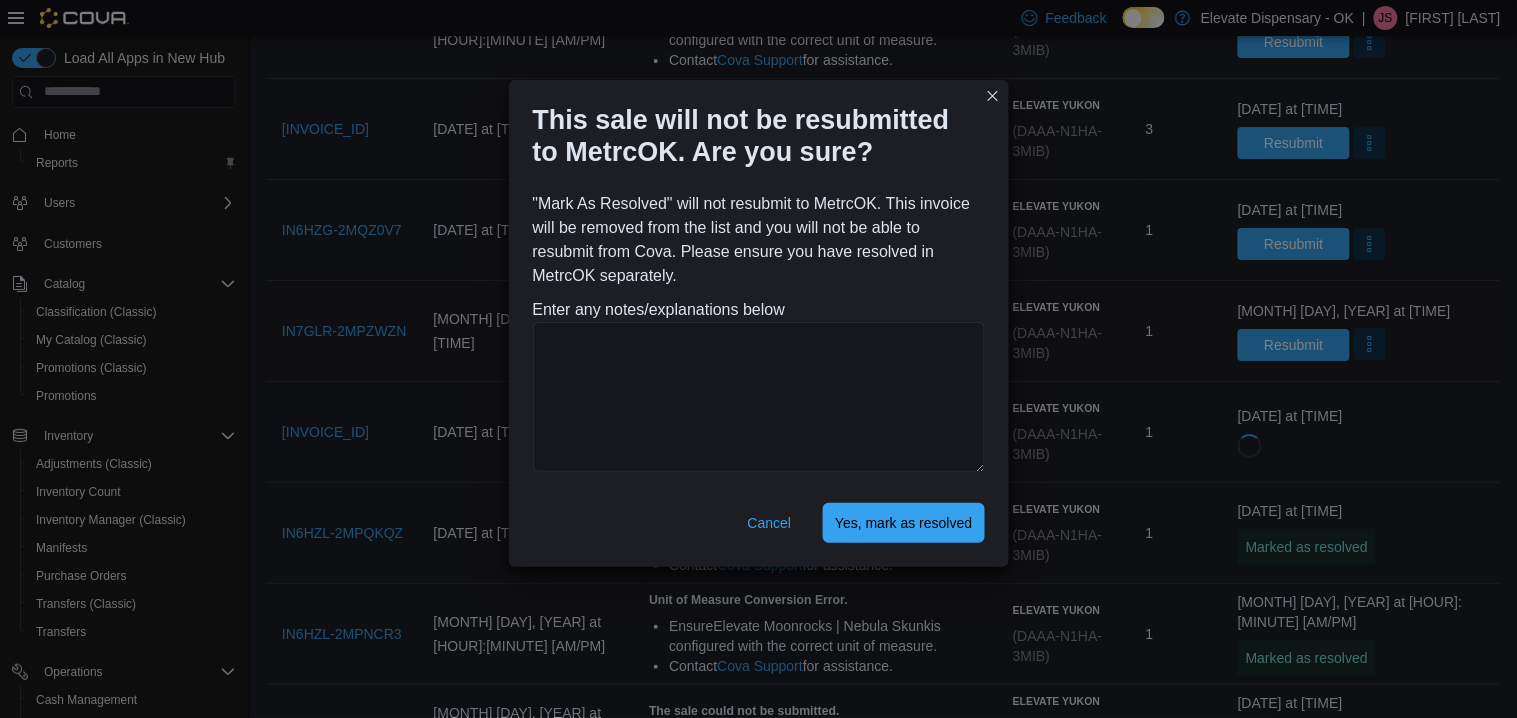 click at bounding box center (1370, 344) 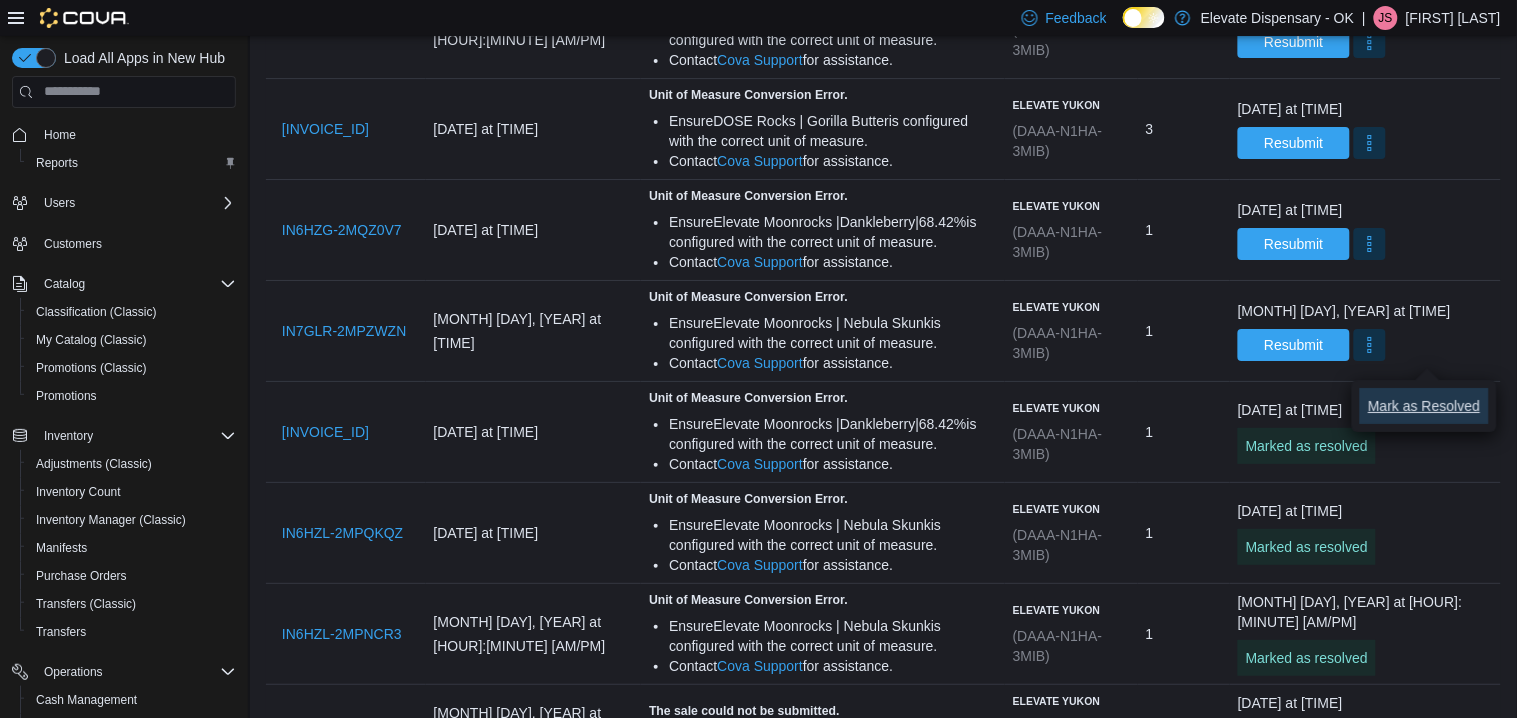 click on "Mark as Resolved" at bounding box center (1424, 406) 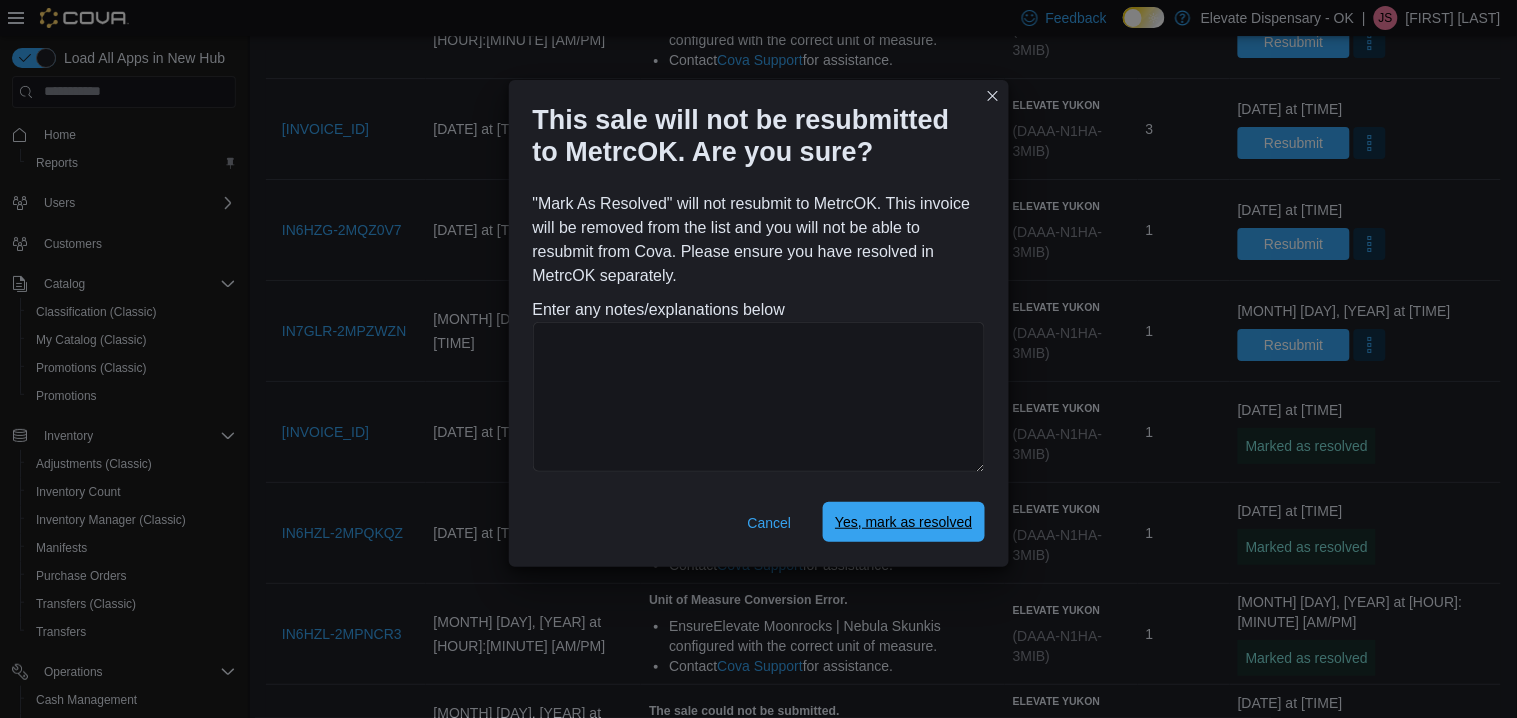 click on "Yes, mark as resolved" at bounding box center [903, 522] 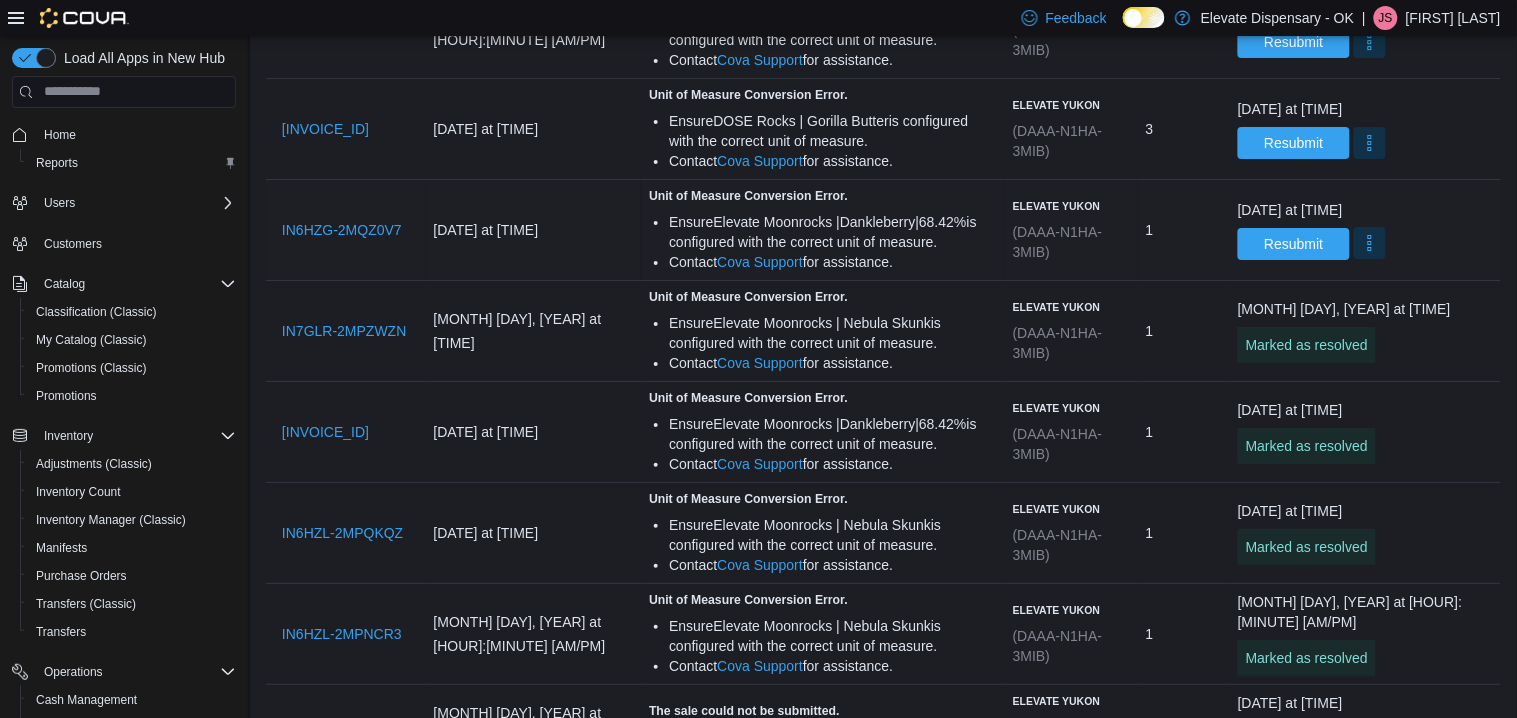 click at bounding box center [1370, 243] 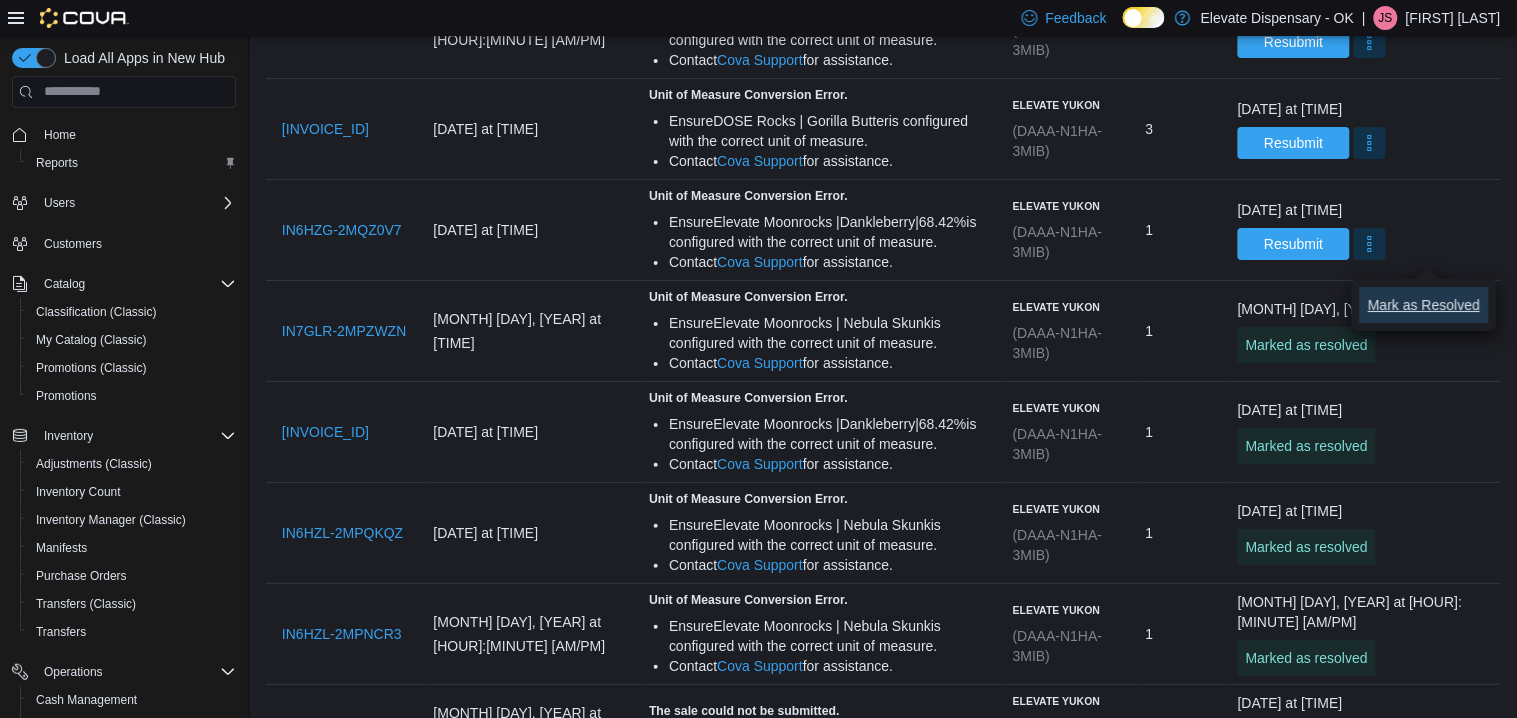 click on "Mark as Resolved" at bounding box center [1424, 305] 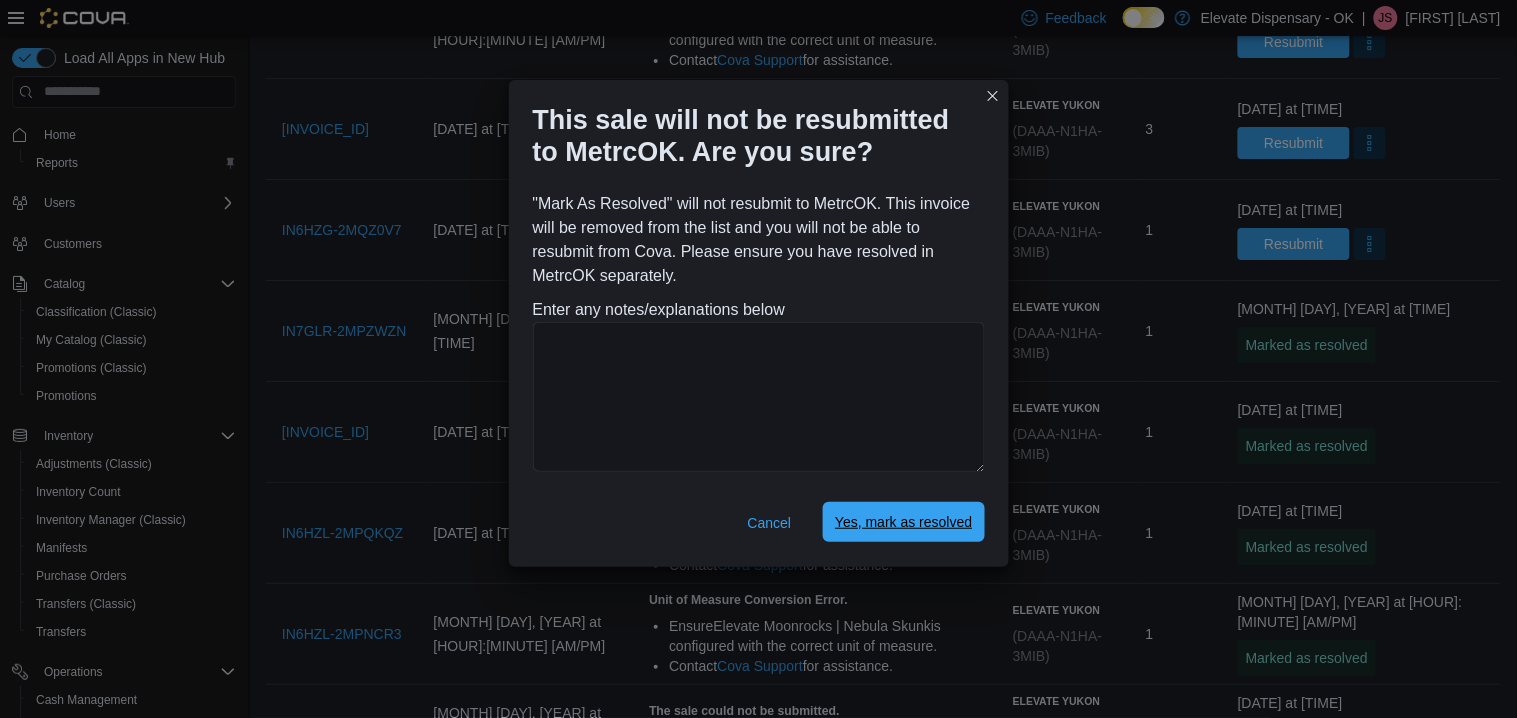 click on "Yes, mark as resolved" at bounding box center (903, 522) 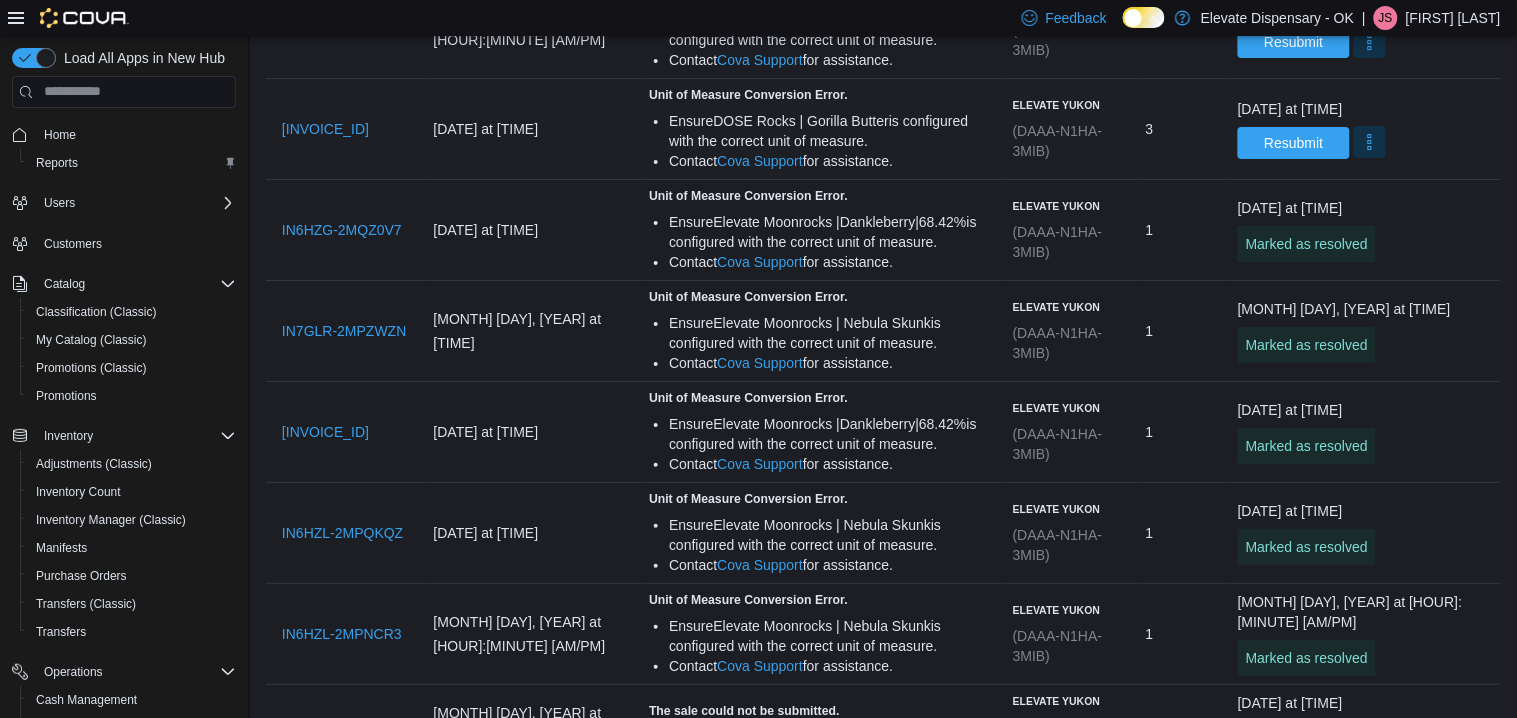 click at bounding box center [1370, 142] 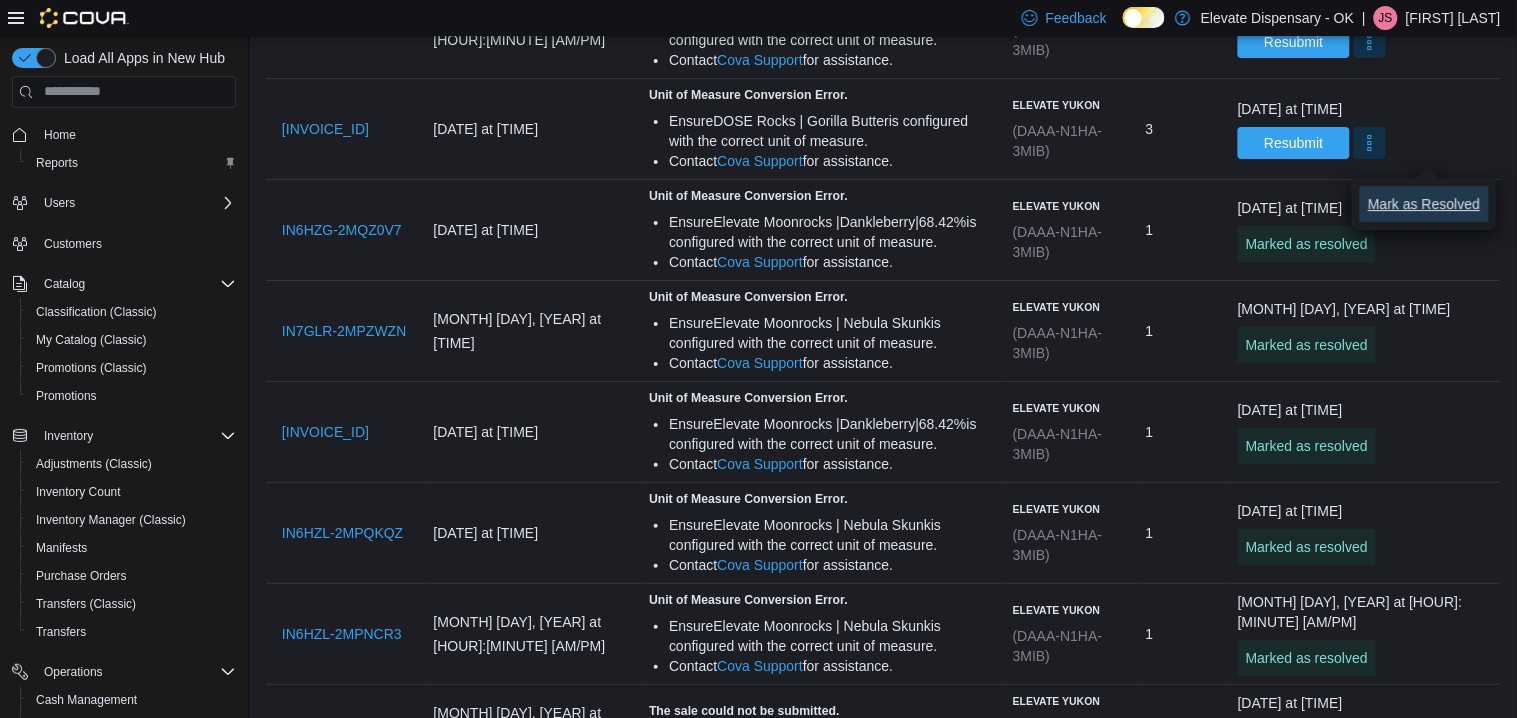 click on "Mark as Resolved" at bounding box center (1424, 204) 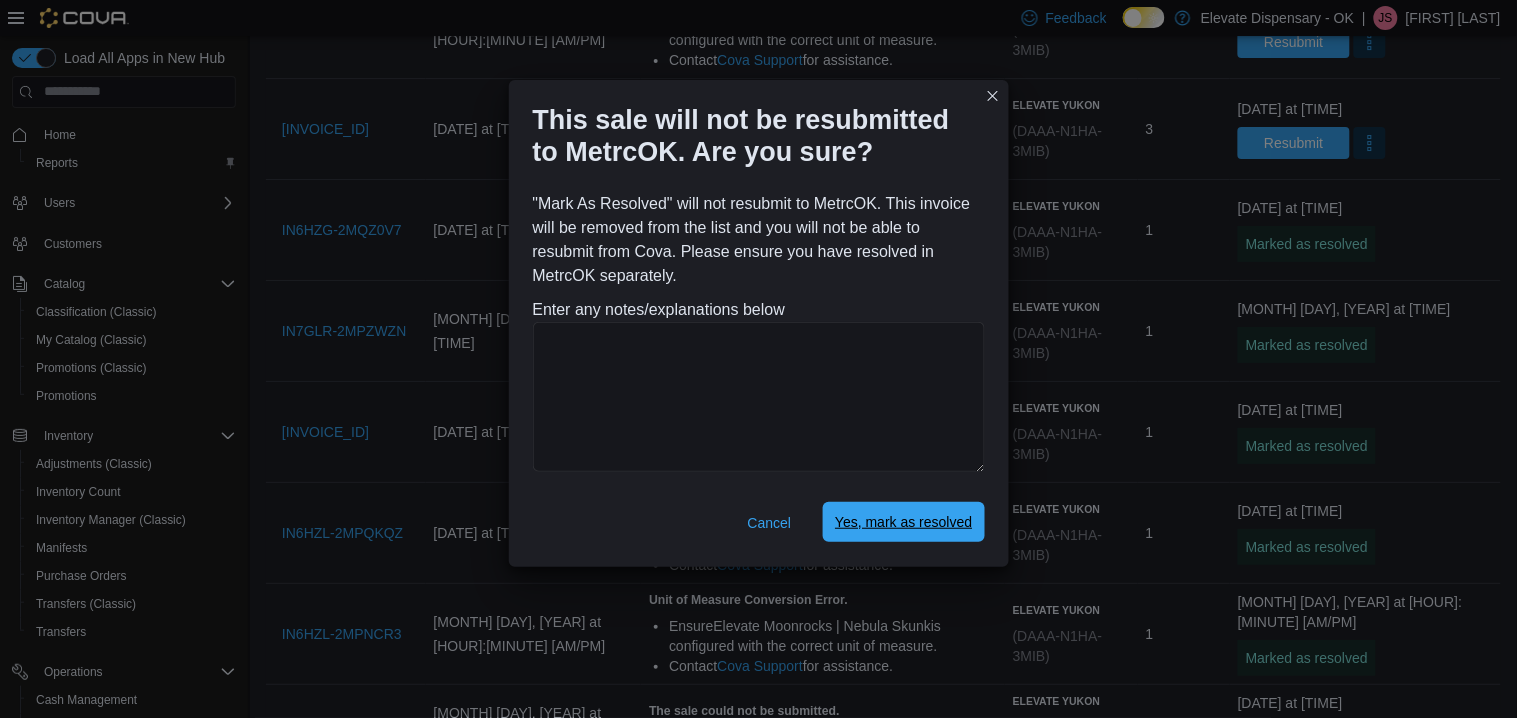 click on "Yes, mark as resolved" at bounding box center (903, 522) 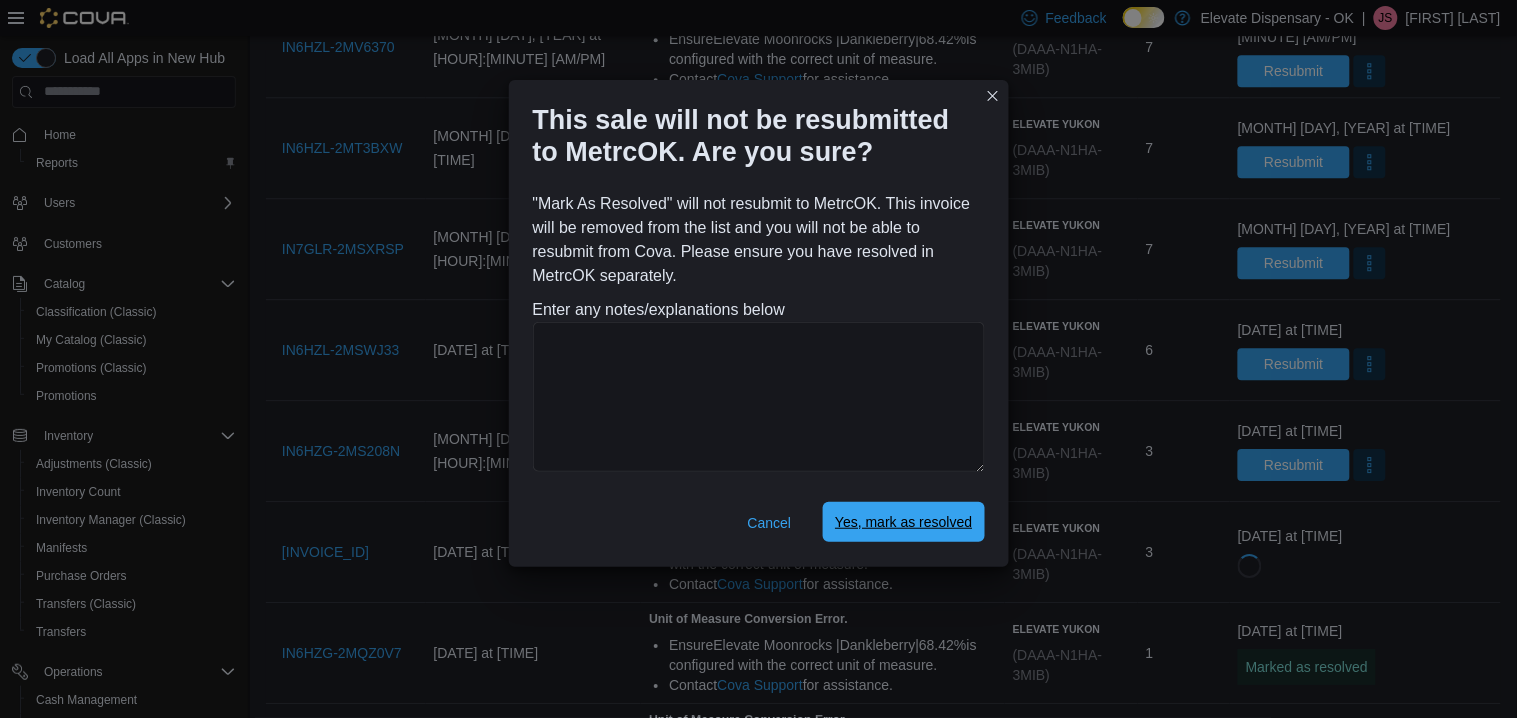 scroll, scrollTop: 1276, scrollLeft: 0, axis: vertical 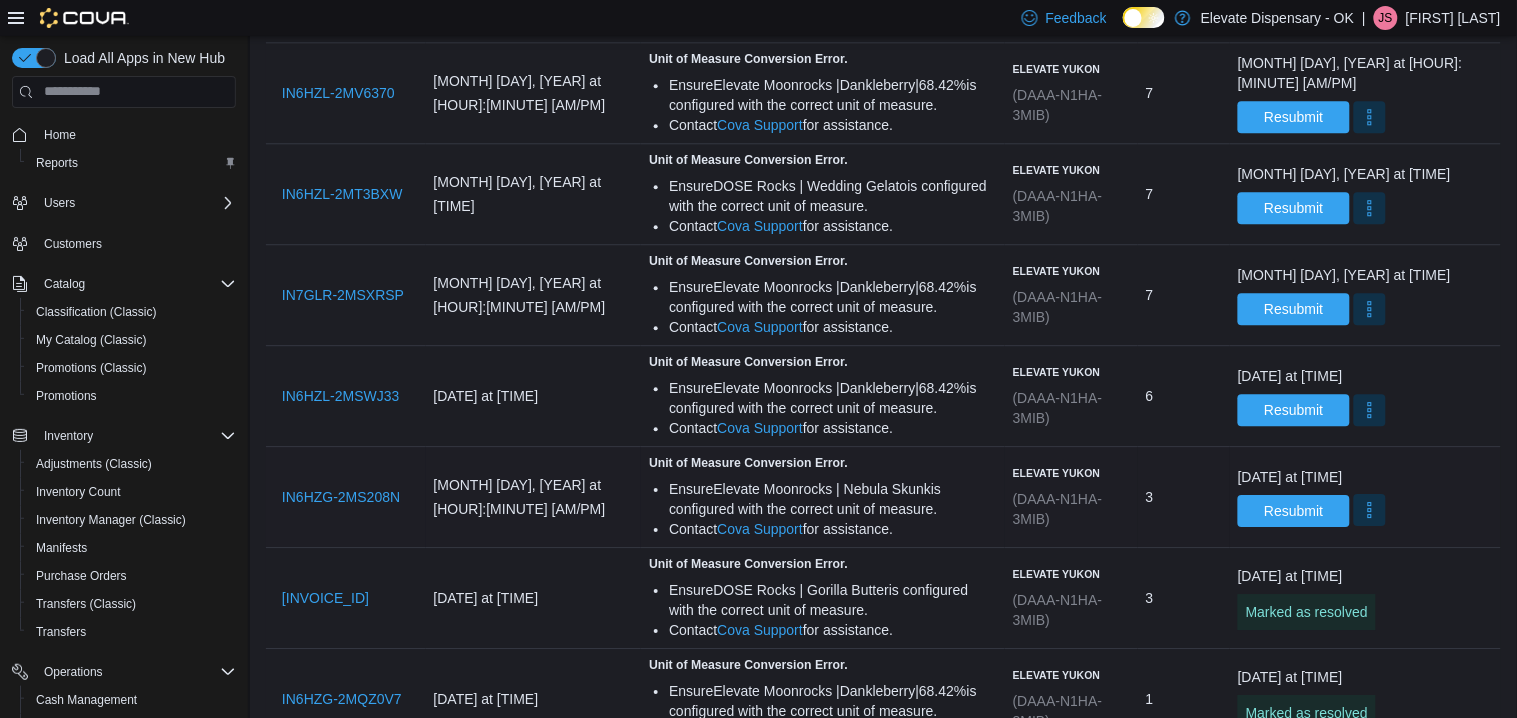 click at bounding box center [1370, 510] 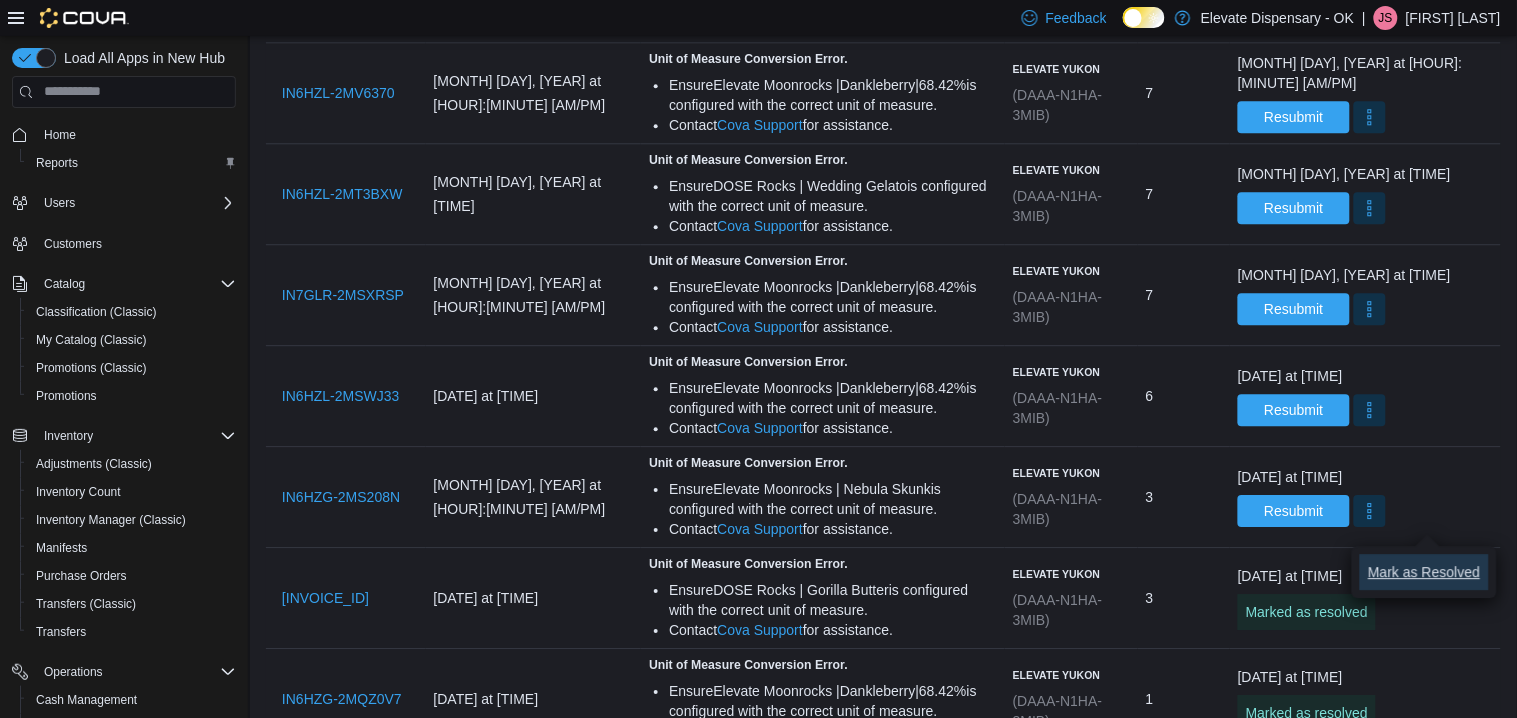 click on "Mark as Resolved" at bounding box center [1424, 572] 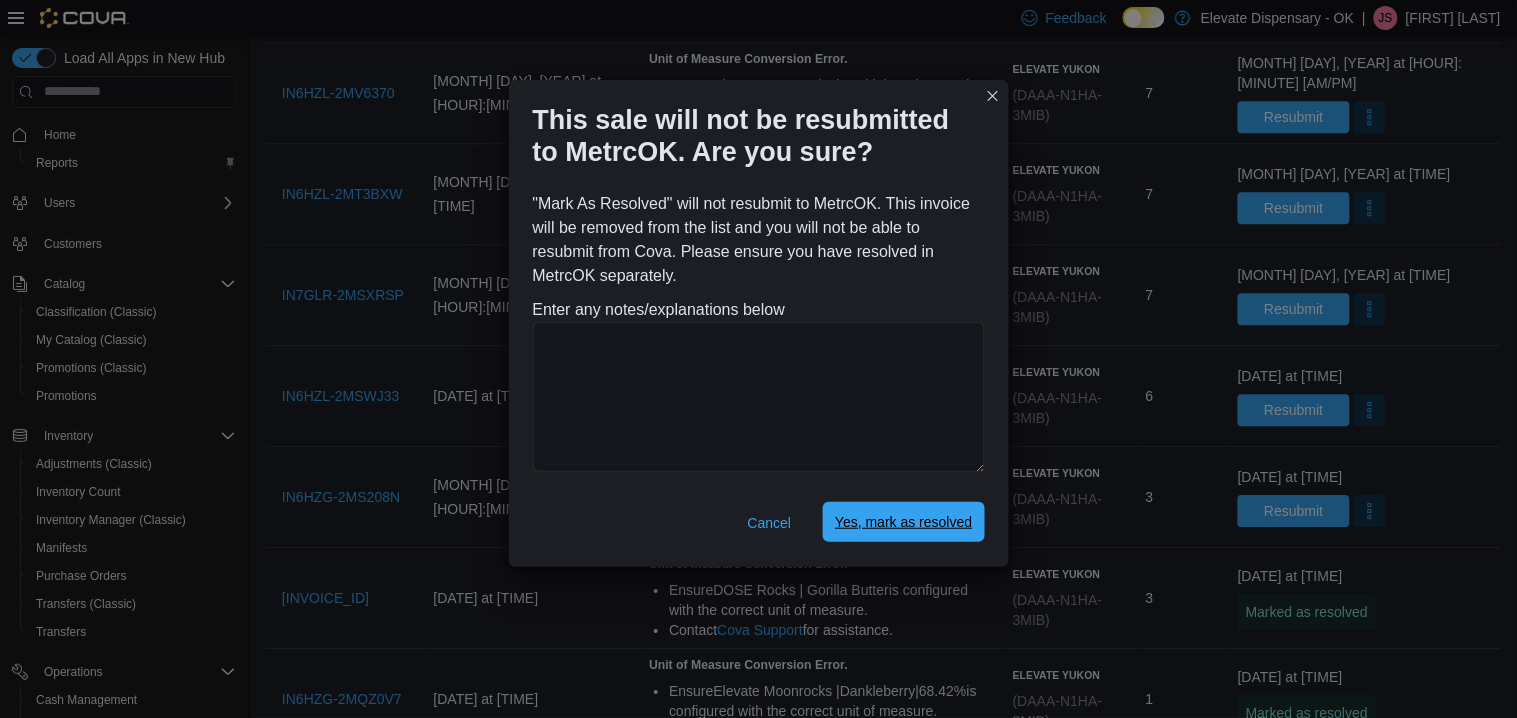 click on "Yes, mark as resolved" at bounding box center (903, 522) 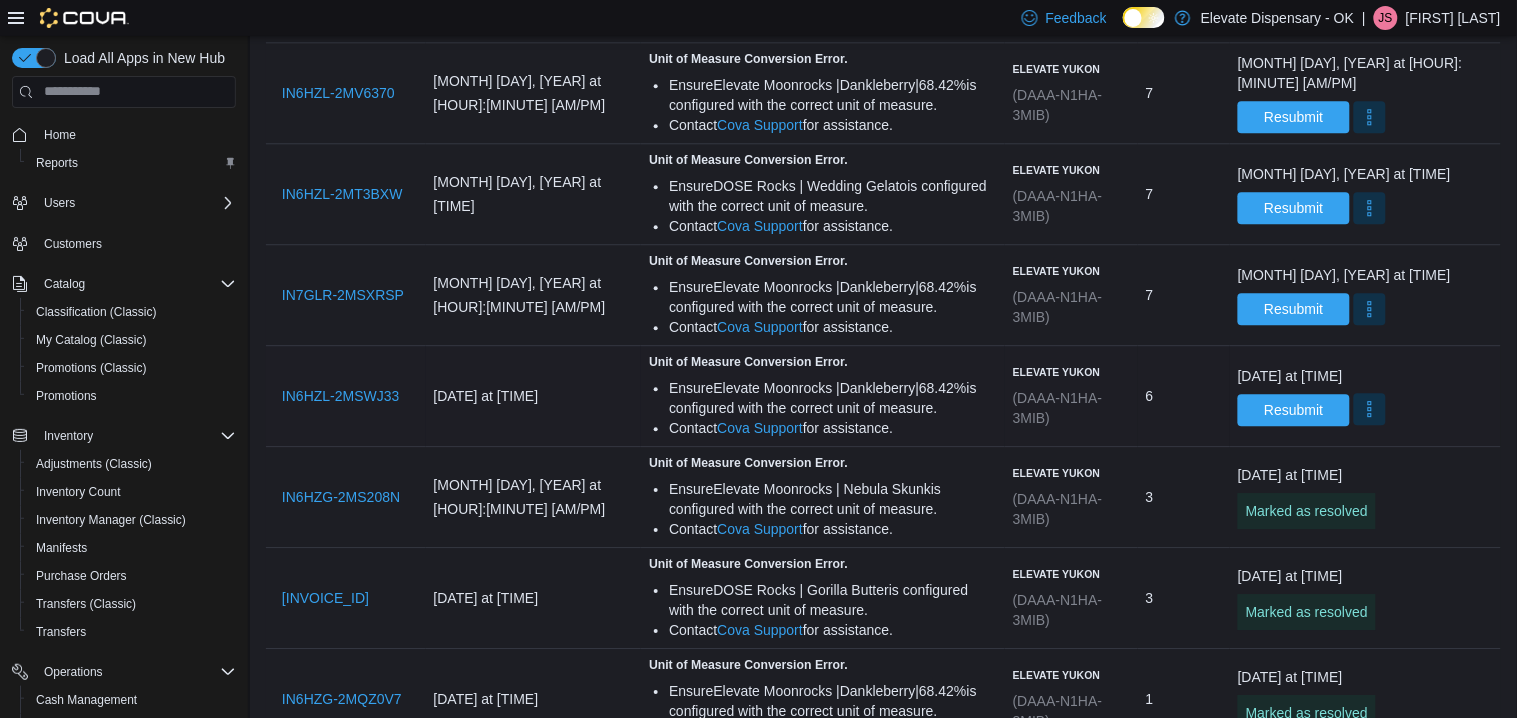click at bounding box center (1370, 409) 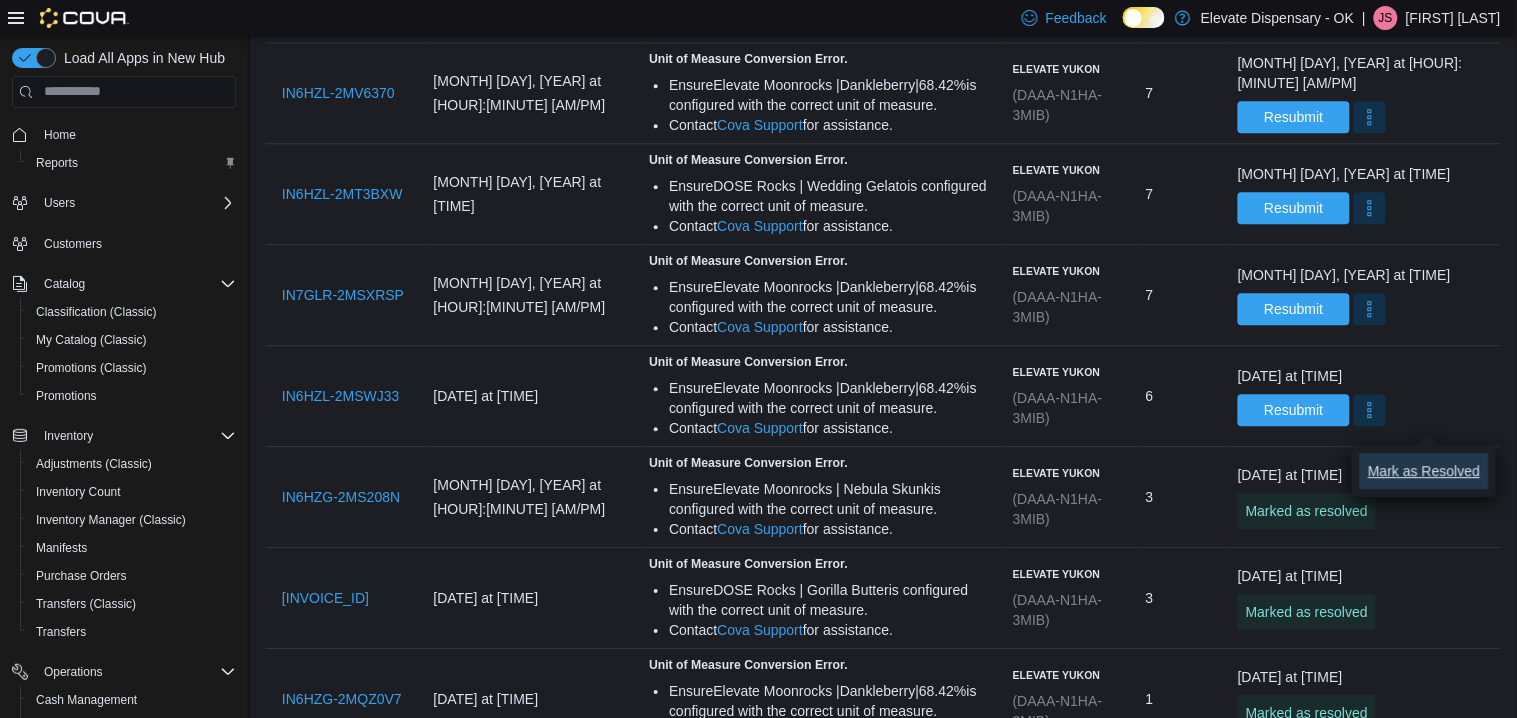 click on "Mark as Resolved" at bounding box center (1424, 471) 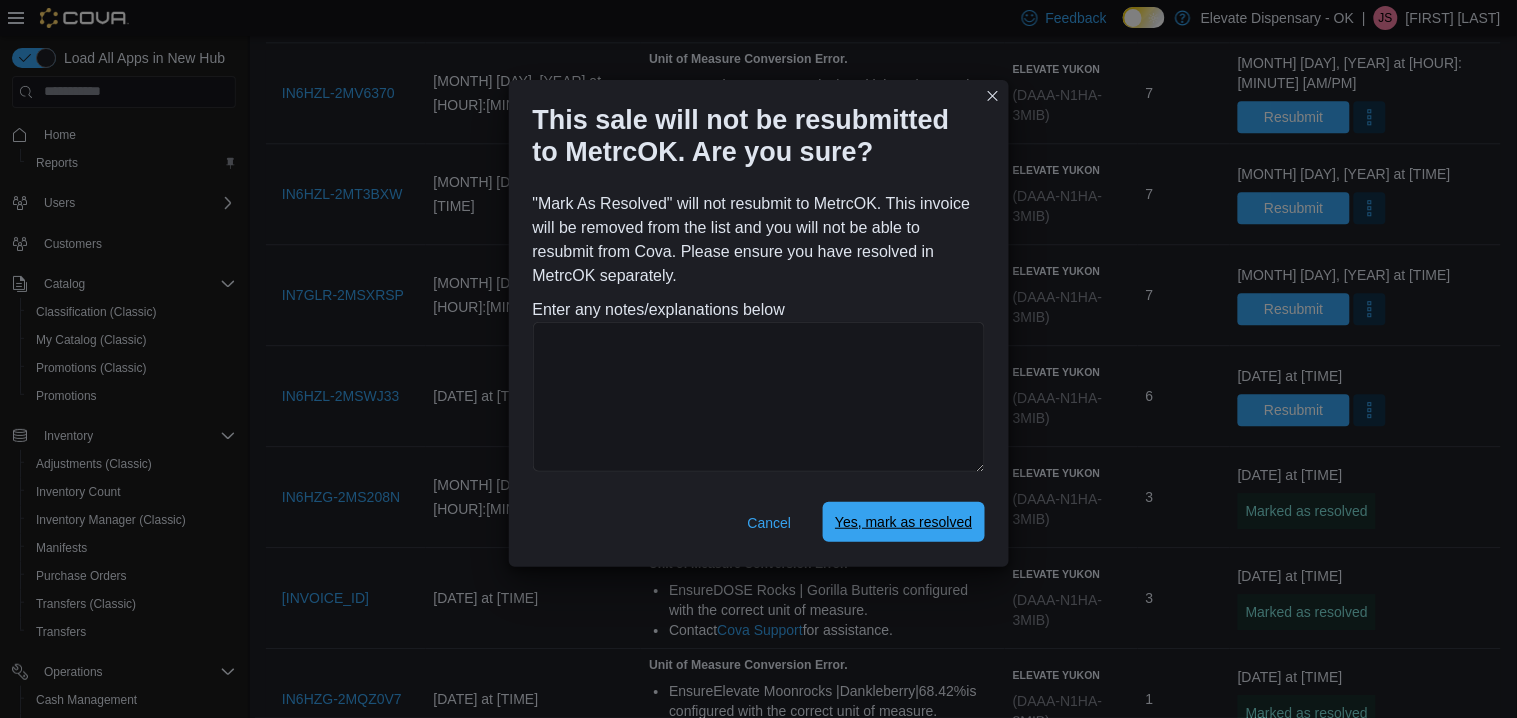 click on "Yes, mark as resolved" at bounding box center [903, 522] 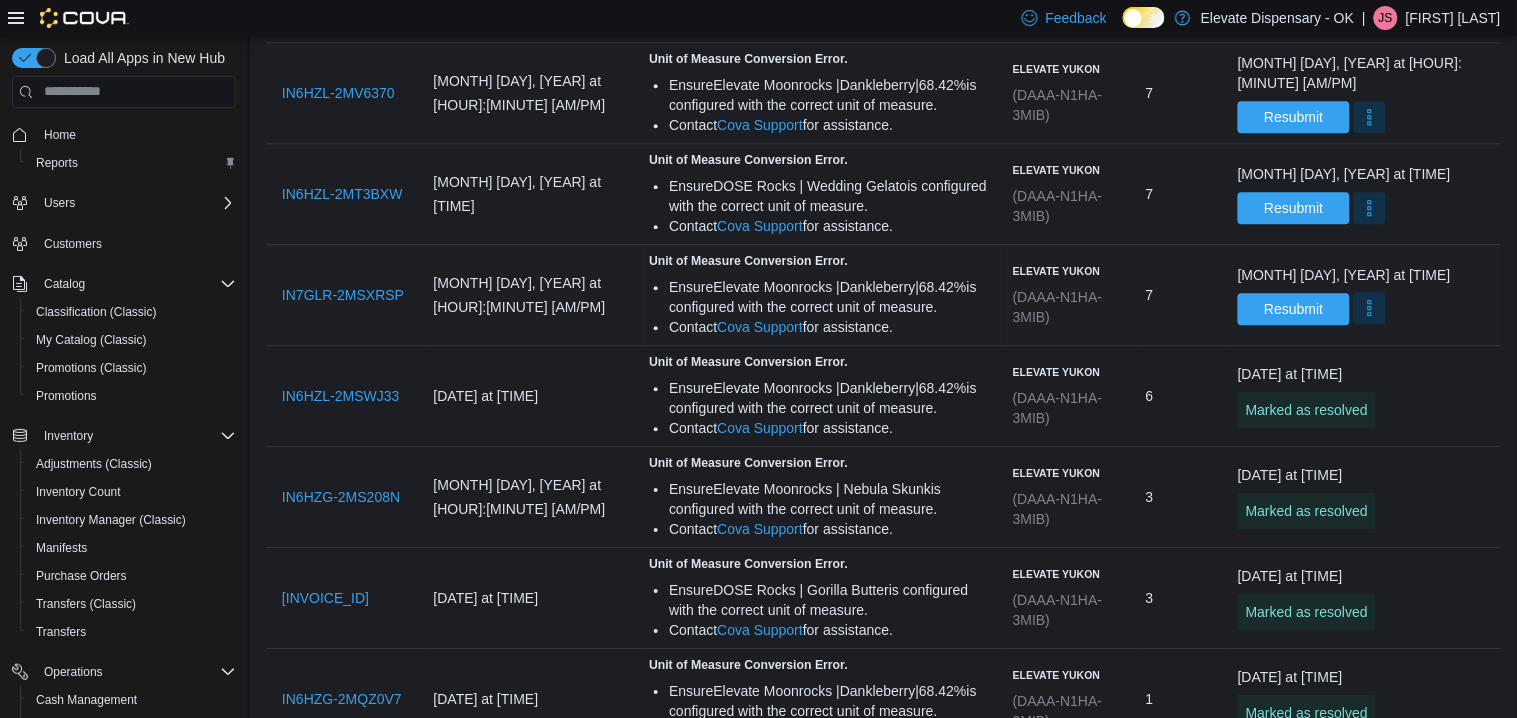 click at bounding box center (1370, 308) 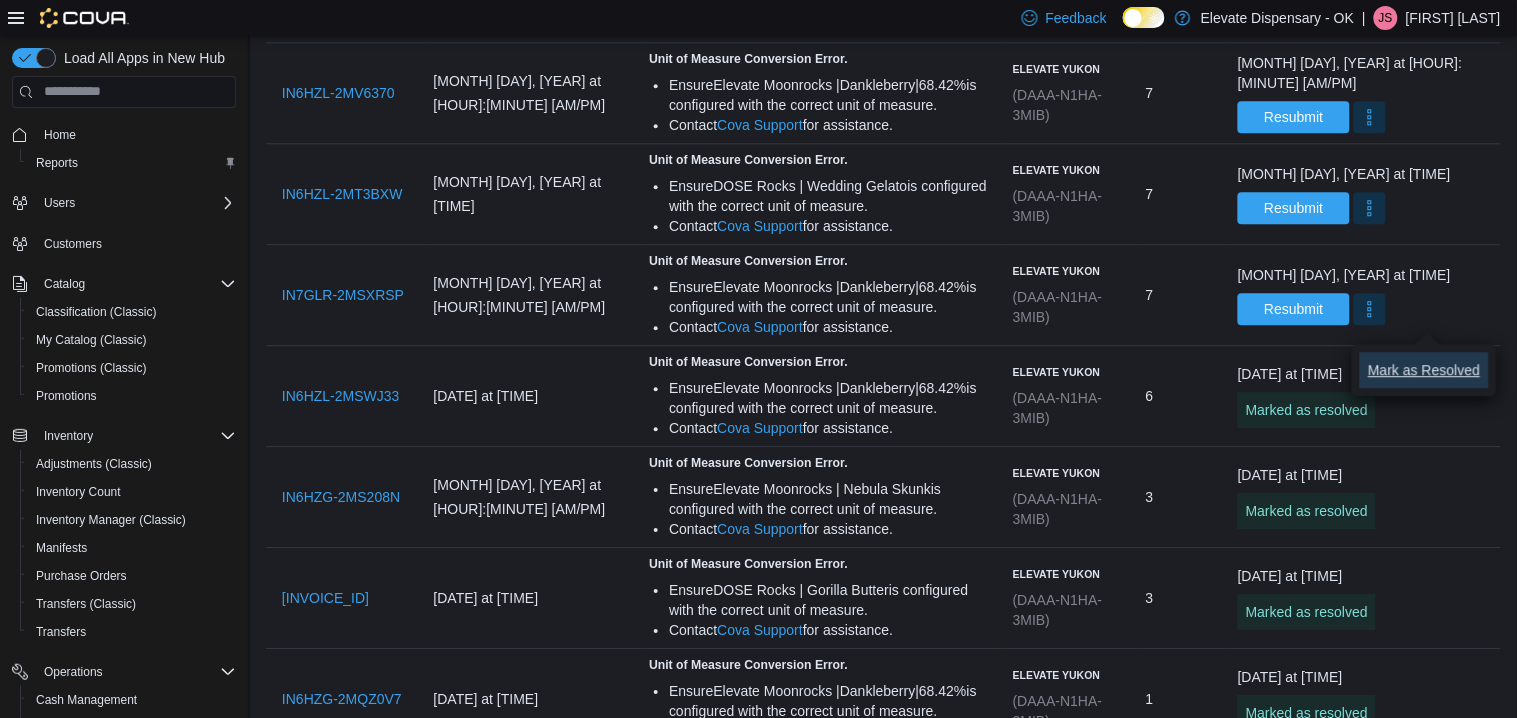 click on "Mark as Resolved" at bounding box center (1424, 370) 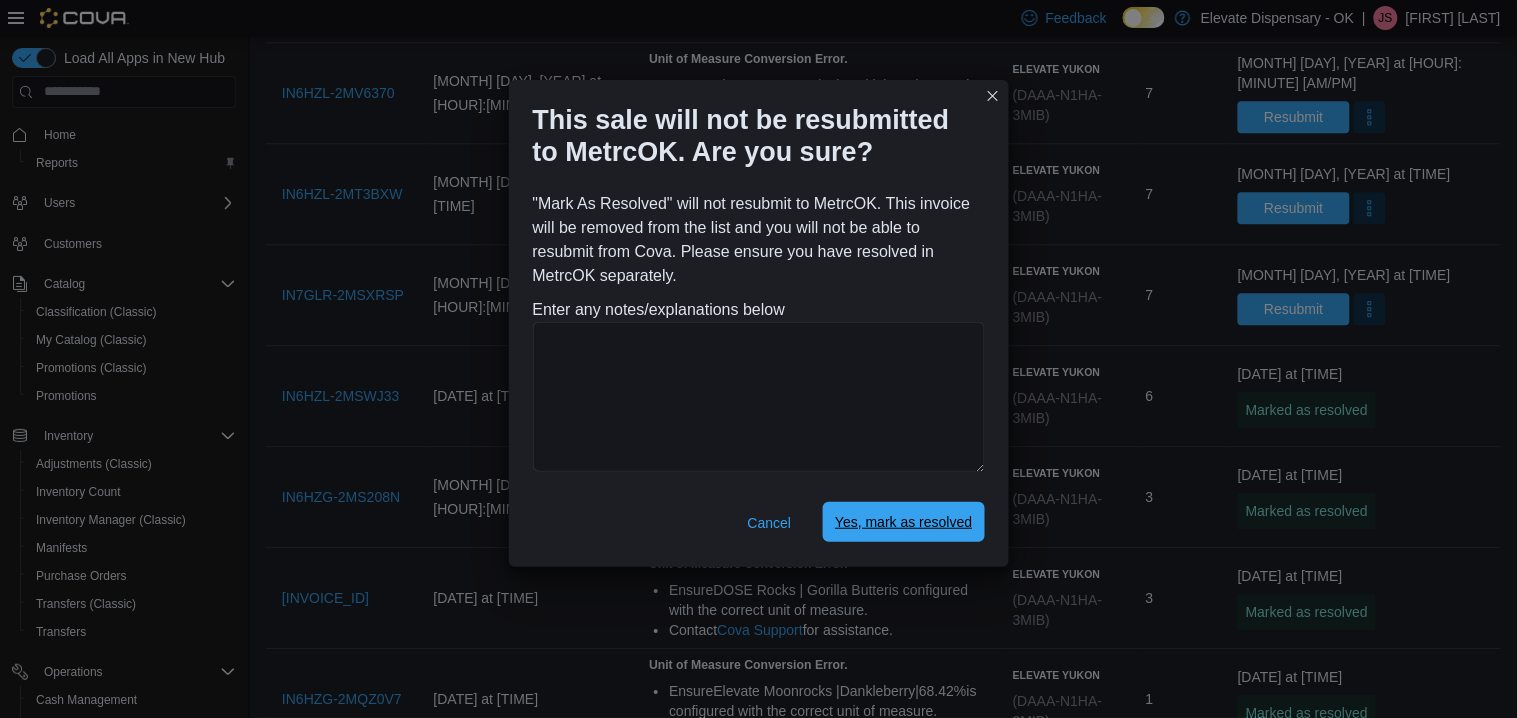 click on "Yes, mark as resolved" at bounding box center [903, 522] 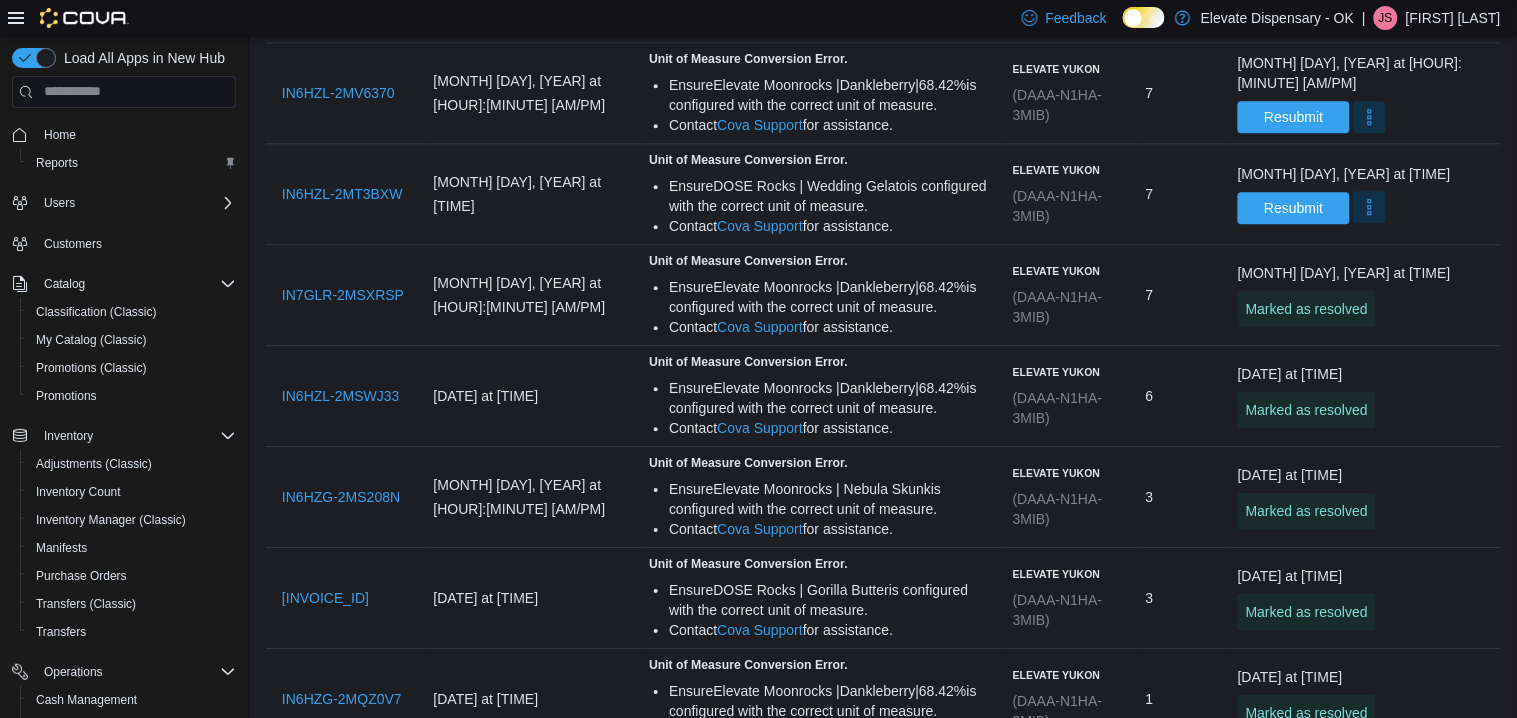 click at bounding box center [1370, 207] 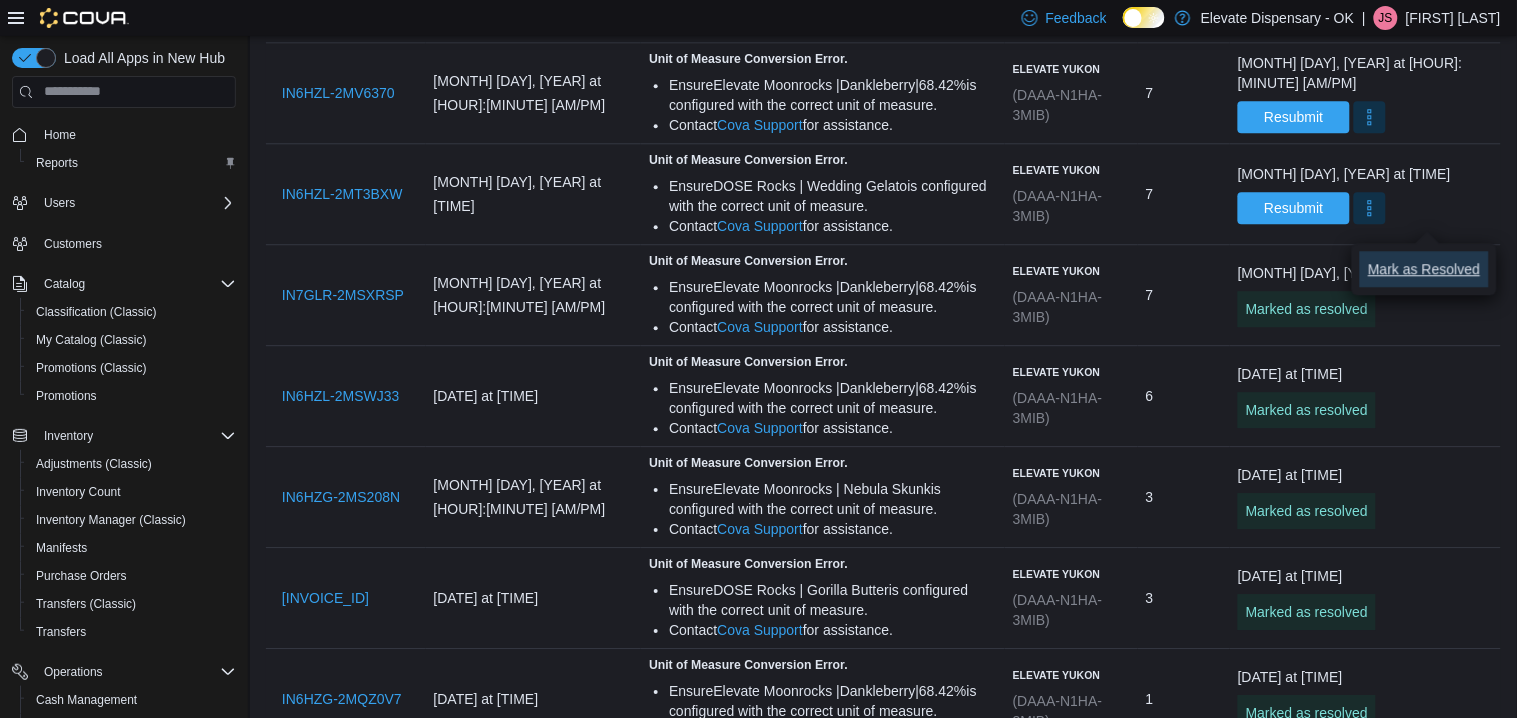 click on "Mark as Resolved" at bounding box center [1424, 269] 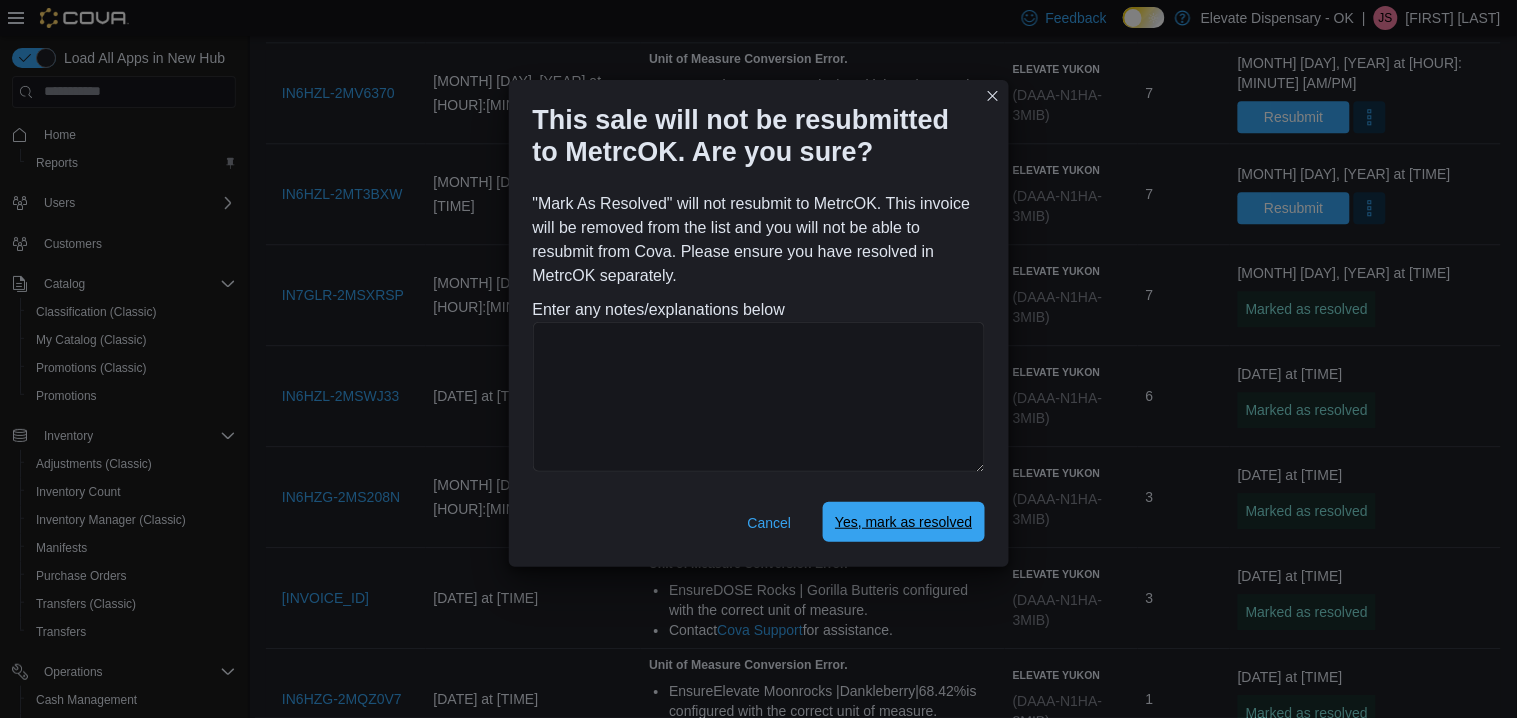 click on "Yes, mark as resolved" at bounding box center (903, 522) 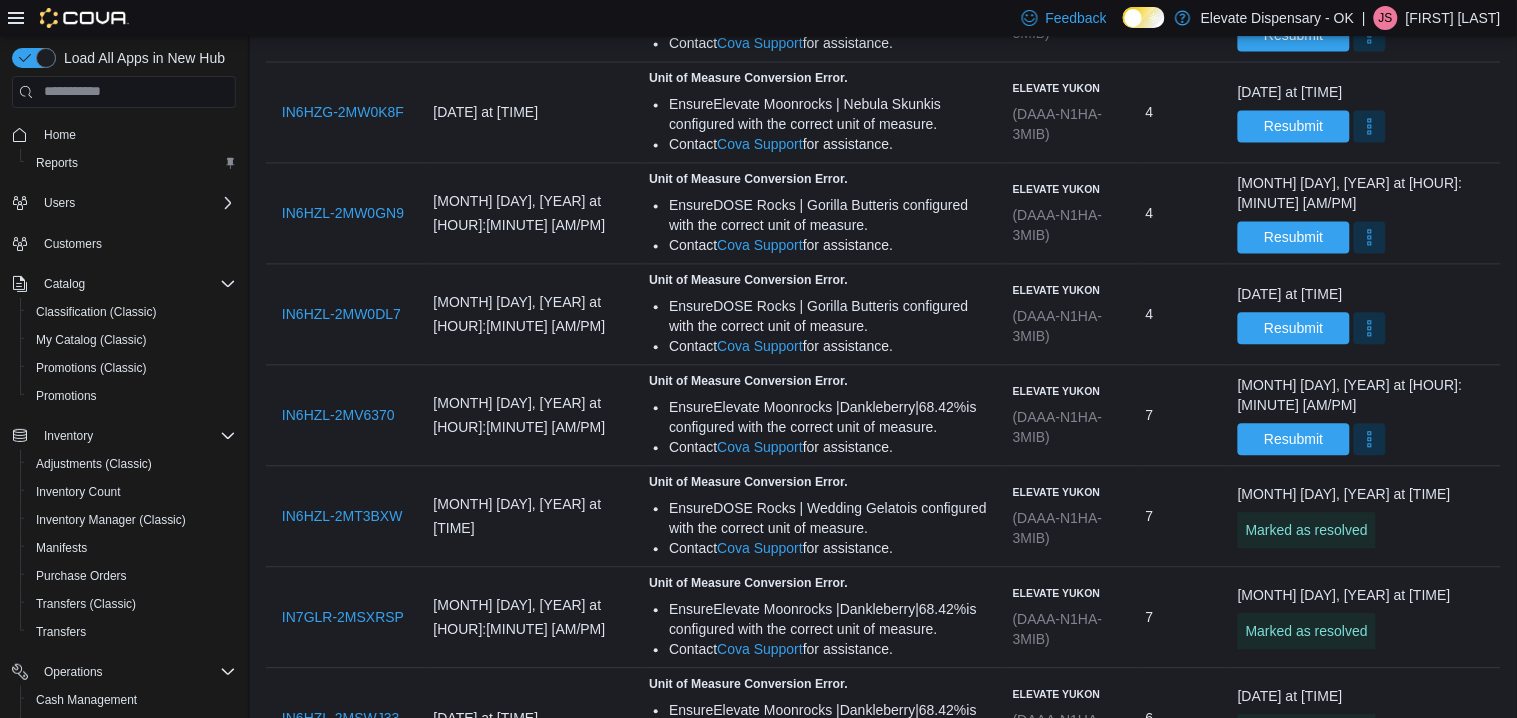 scroll, scrollTop: 935, scrollLeft: 0, axis: vertical 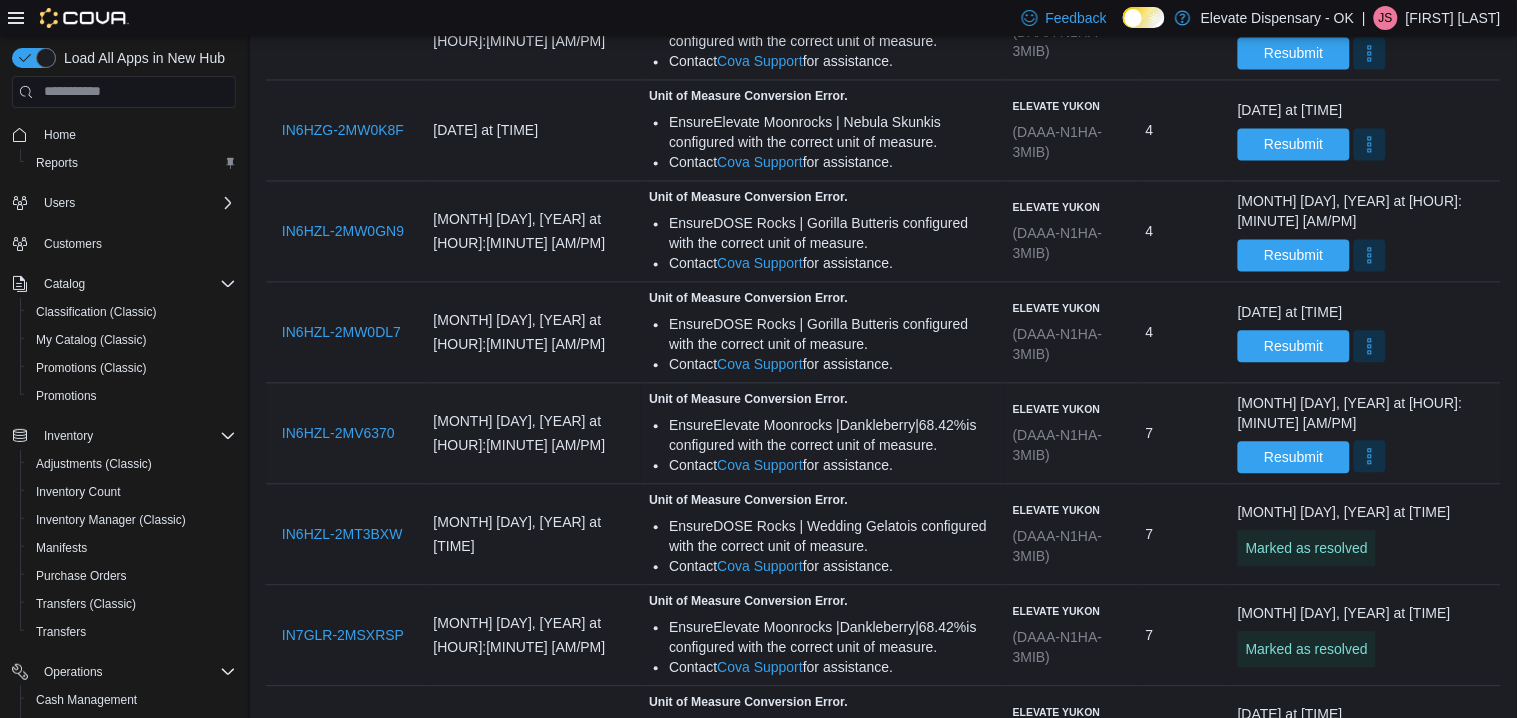 click at bounding box center (1370, 457) 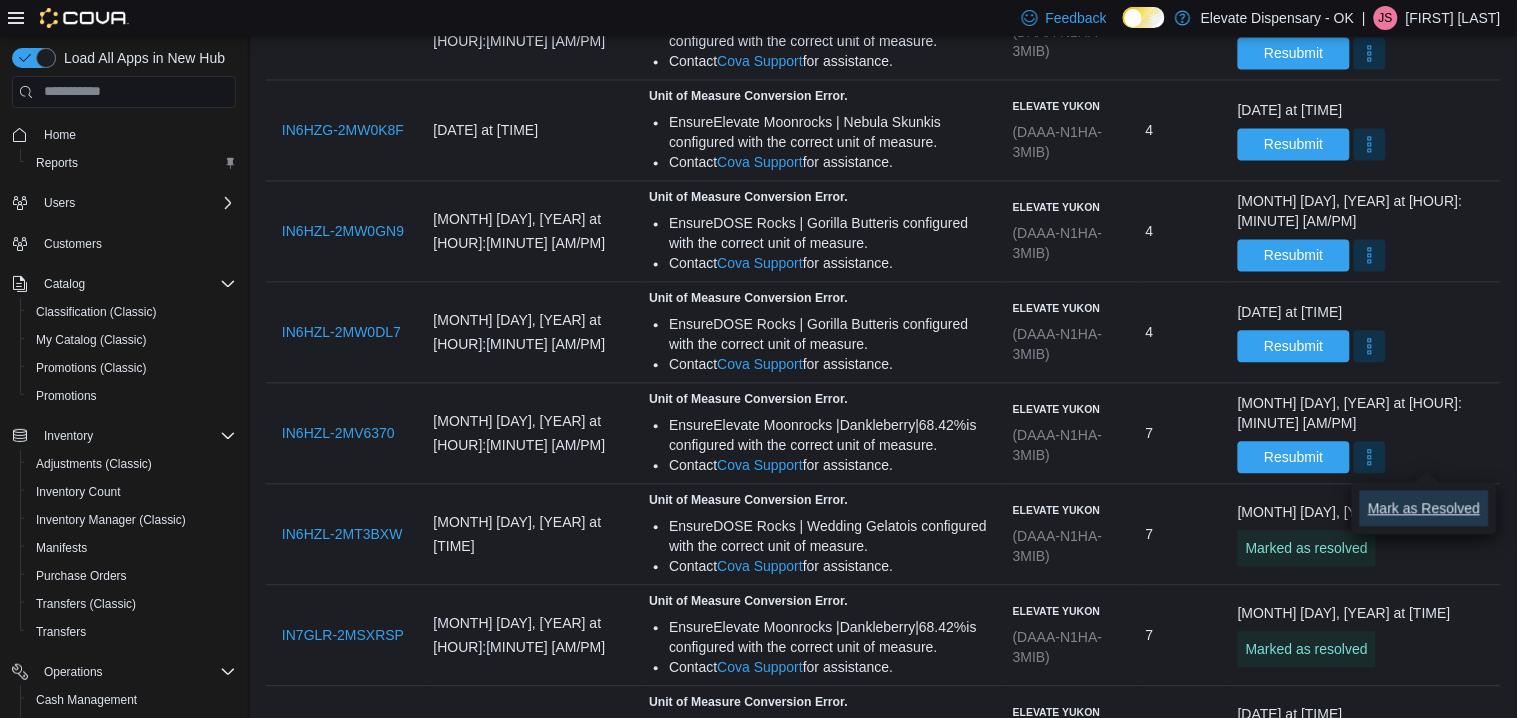 click on "Mark as Resolved" at bounding box center (1424, 509) 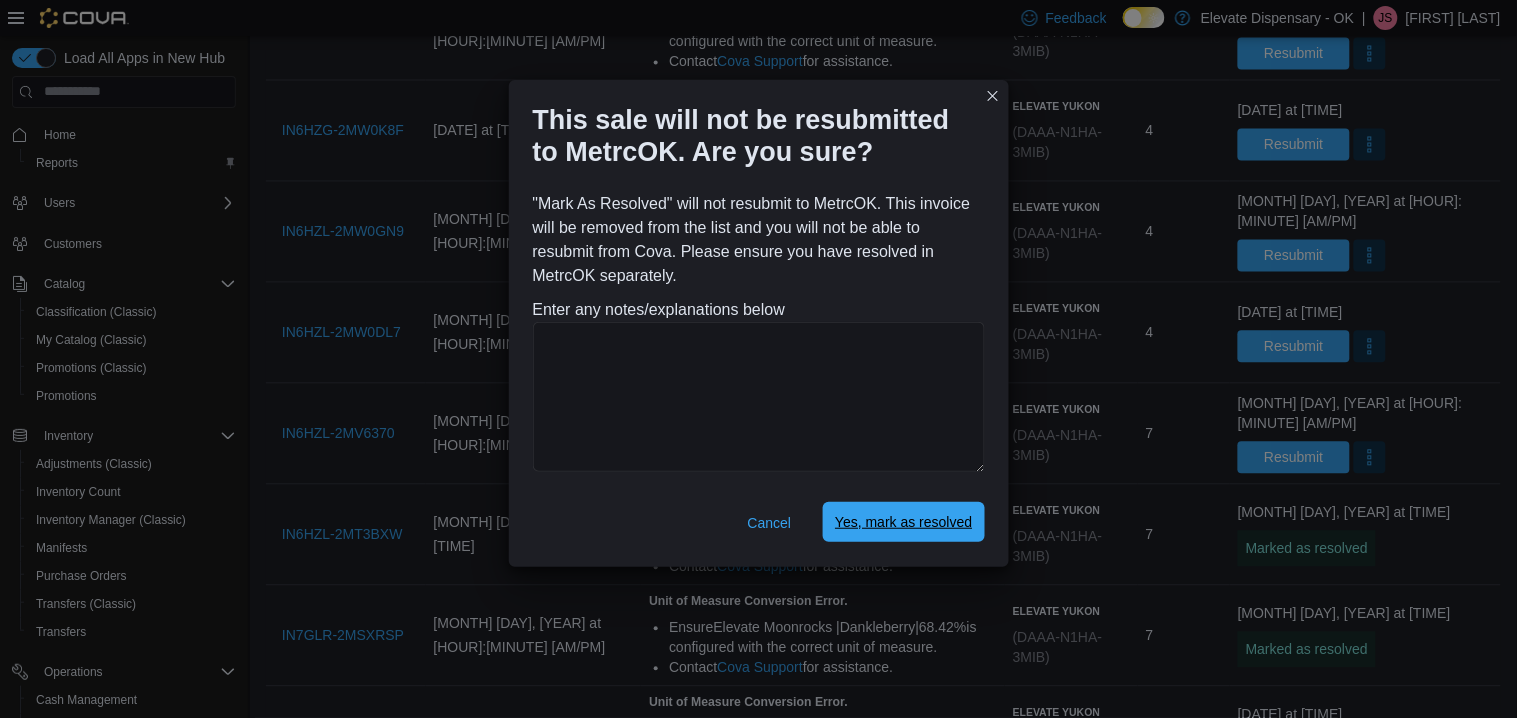 click on "Yes, mark as resolved" at bounding box center (903, 522) 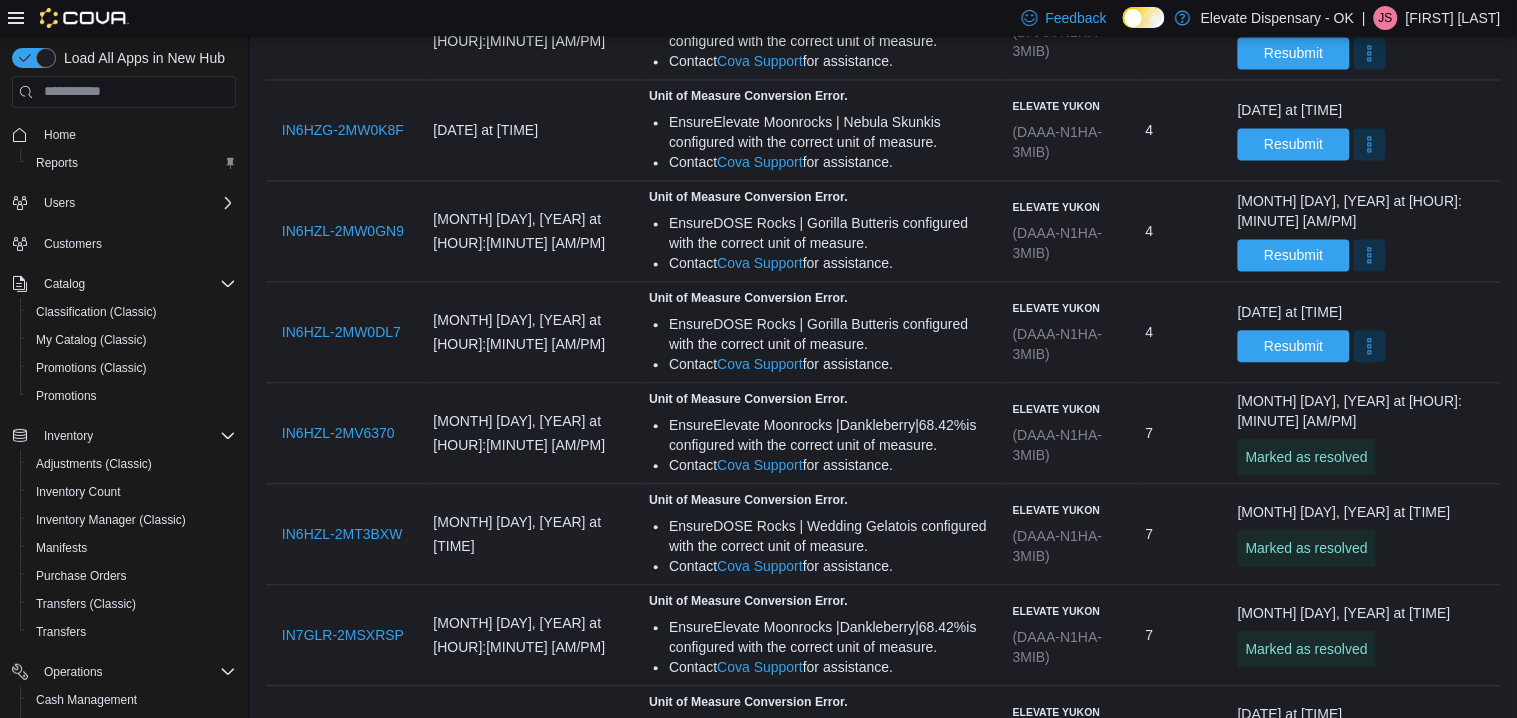 click on "Ensure  DOSE Rocks | Wedding Gelato  is configured with the correct unit of measure." at bounding box center (833, 537) 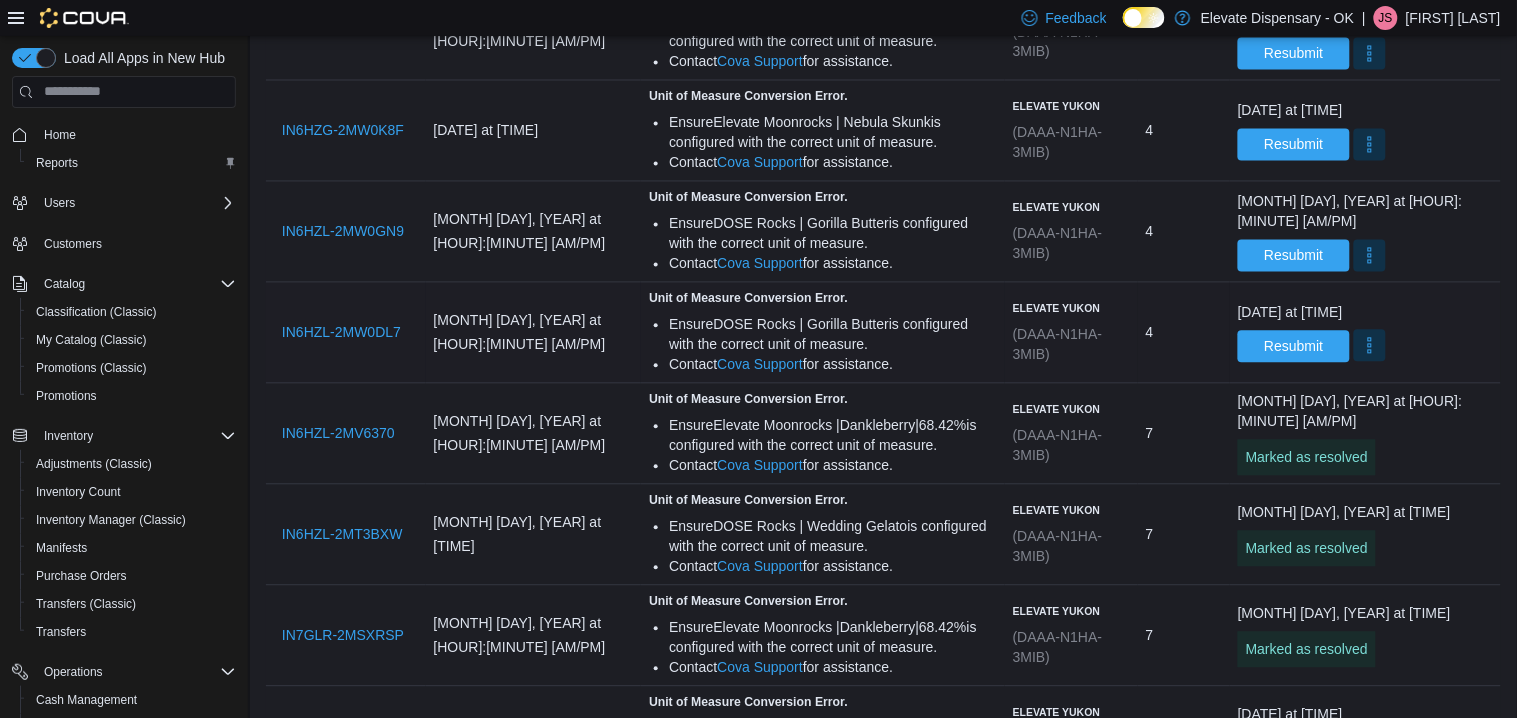 click at bounding box center (1370, 346) 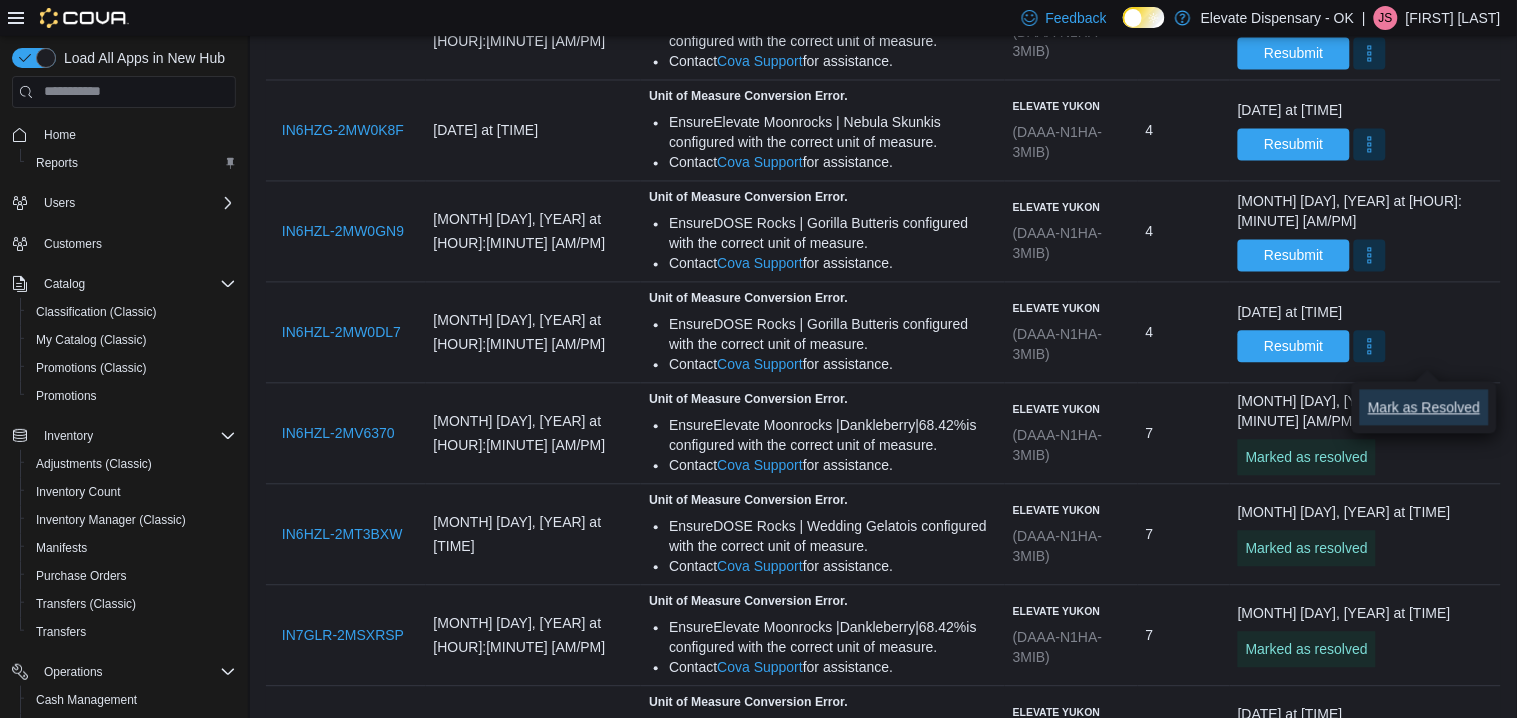 click on "Mark as Resolved" at bounding box center (1424, 408) 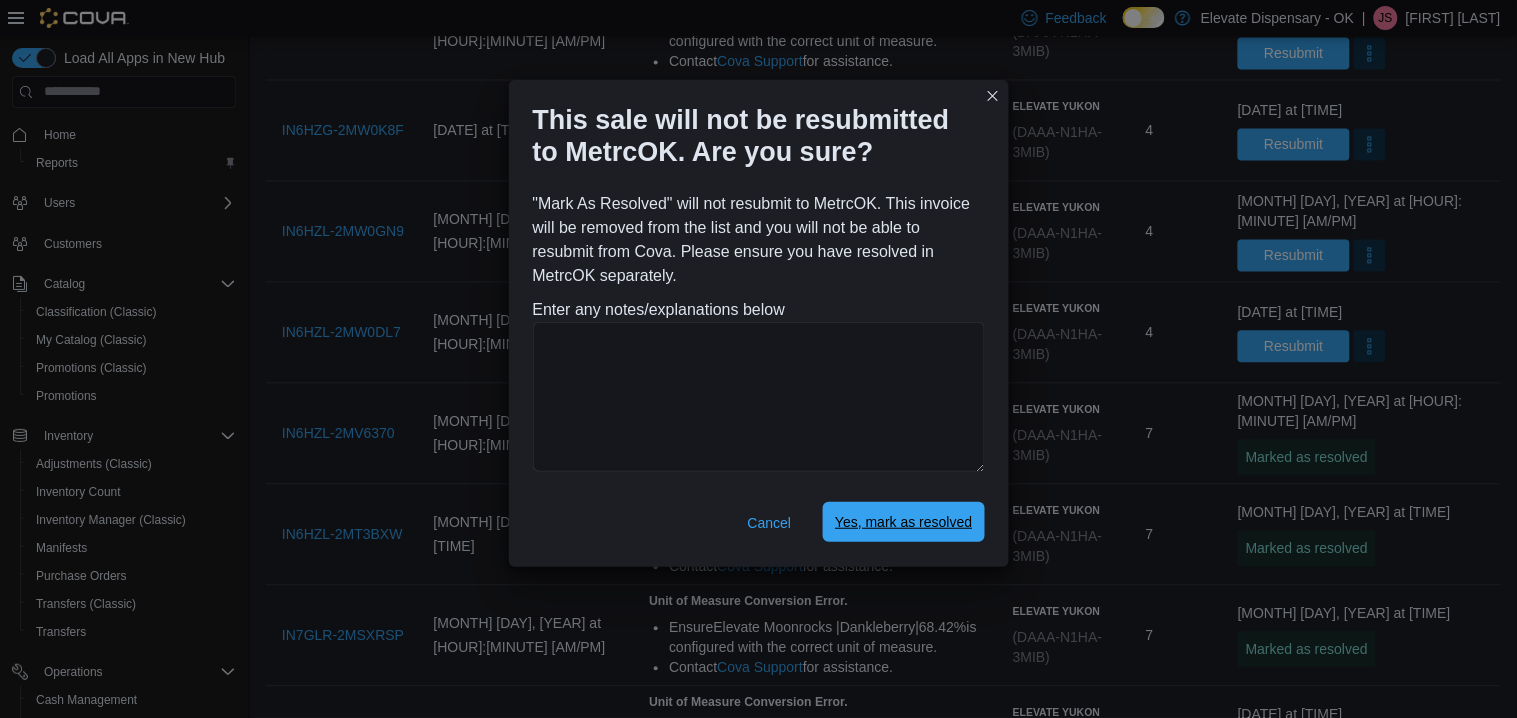 click on "Yes, mark as resolved" at bounding box center [903, 522] 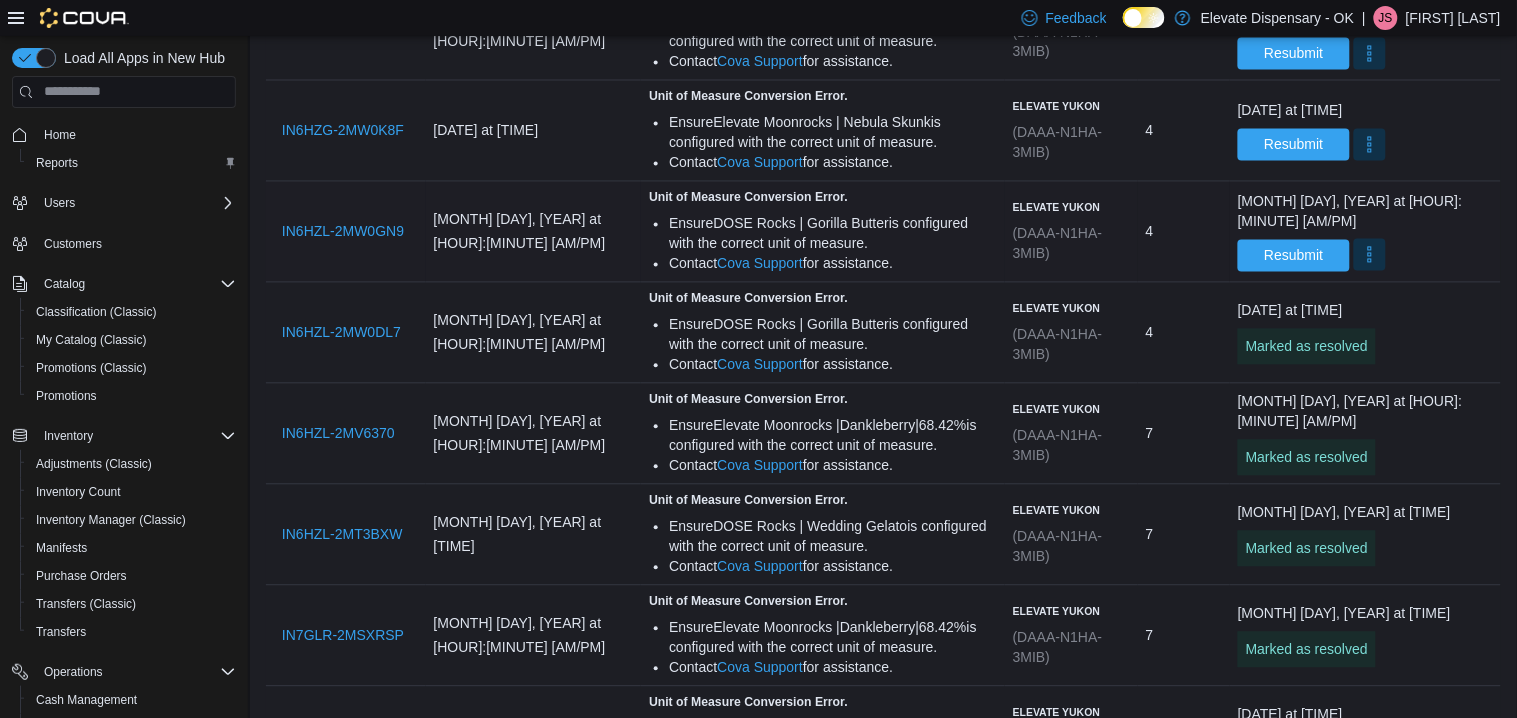 click at bounding box center [1370, 255] 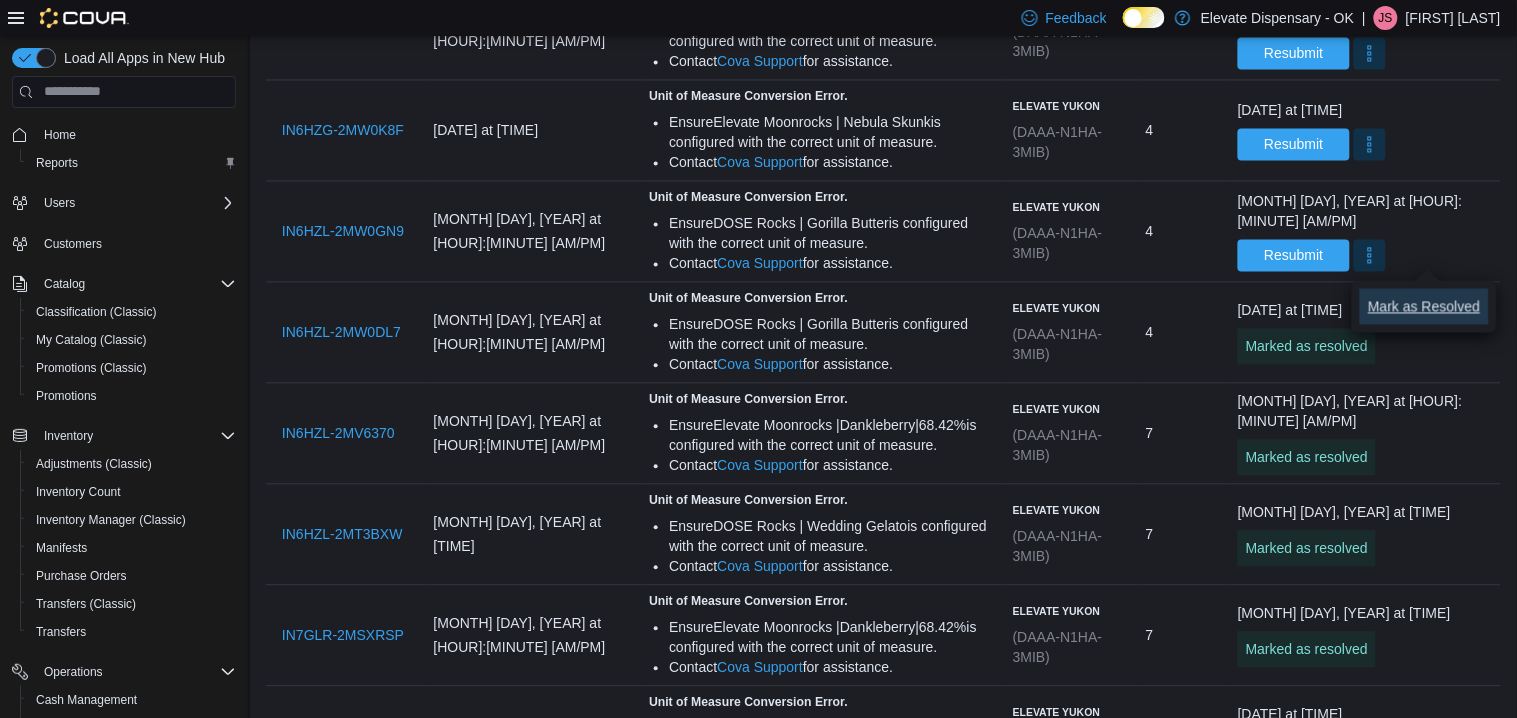 click on "Mark as Resolved" at bounding box center [1424, 307] 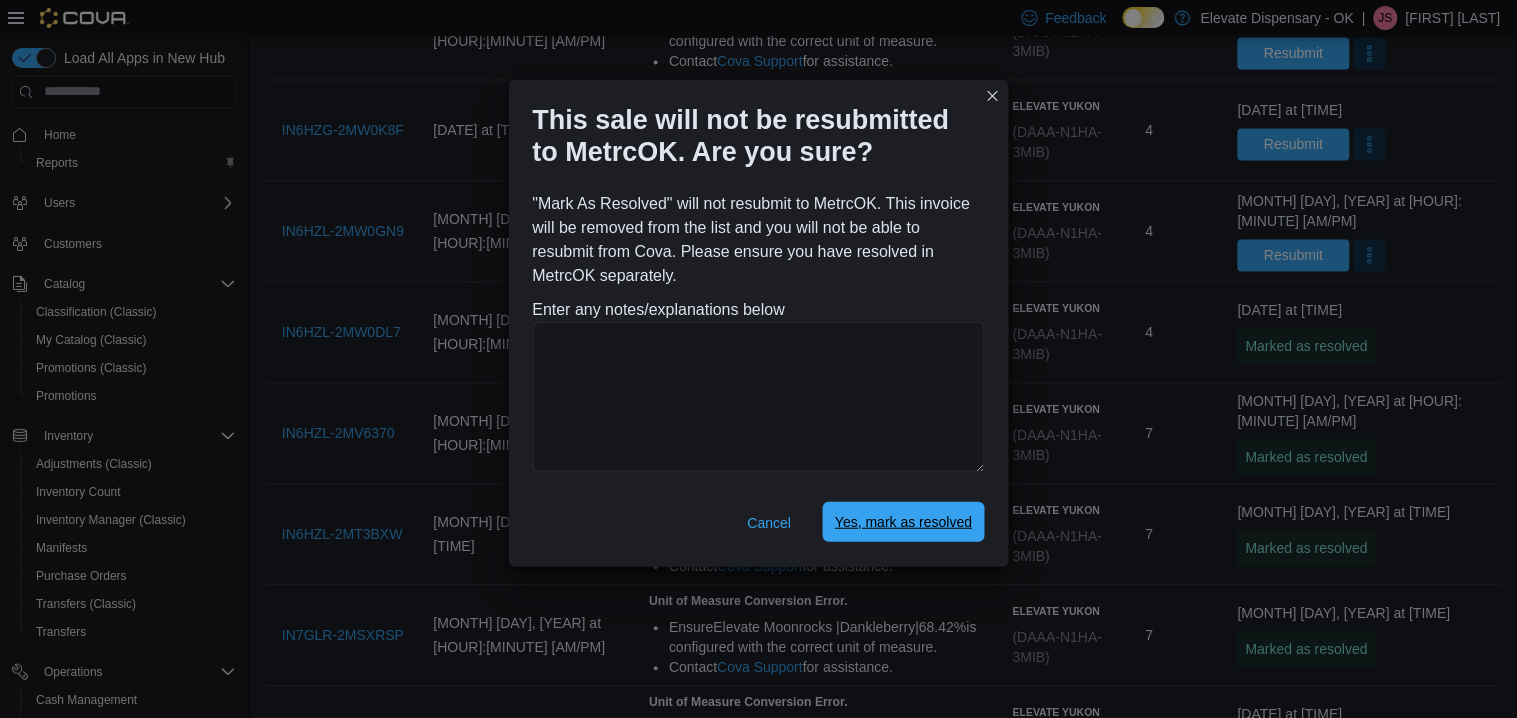 click on "Yes, mark as resolved" at bounding box center (903, 522) 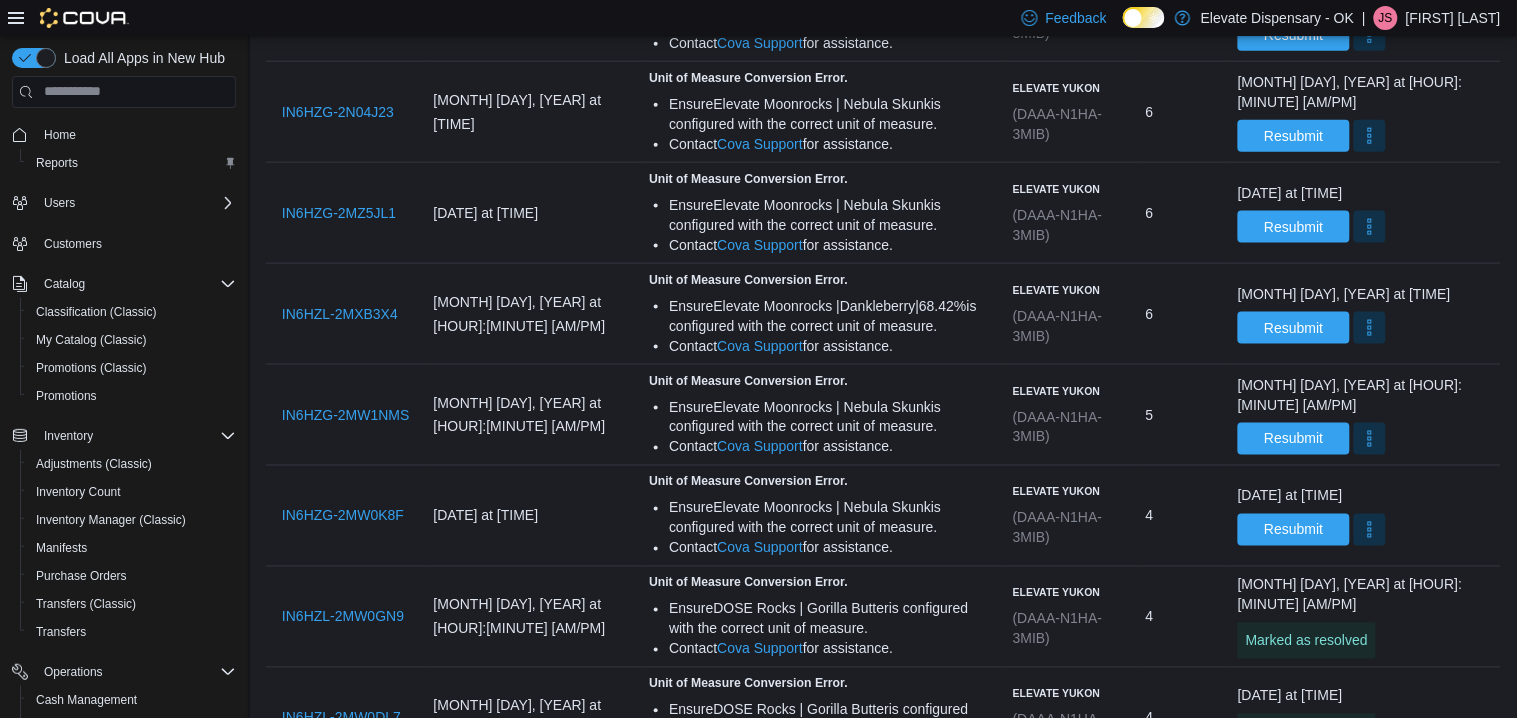 scroll, scrollTop: 517, scrollLeft: 0, axis: vertical 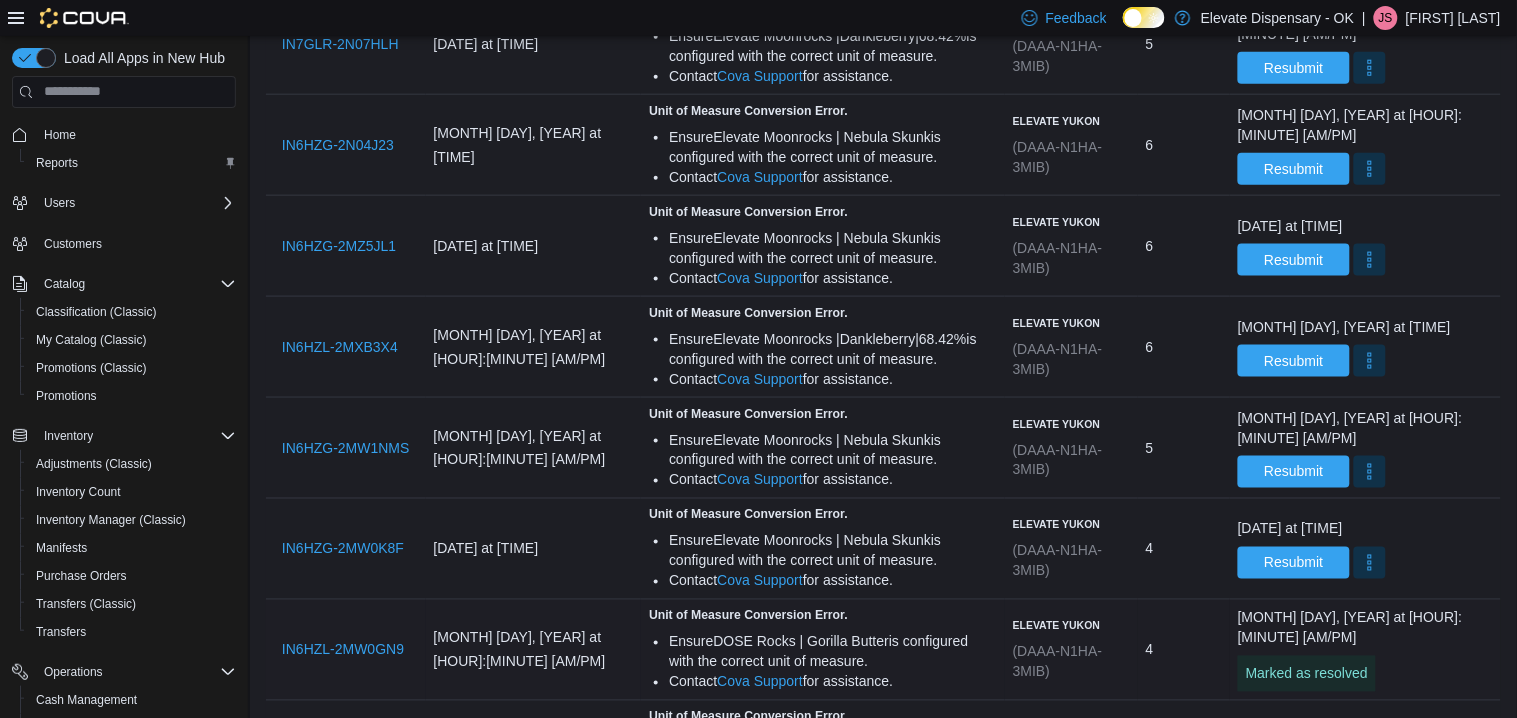 click on "[MONTH] [DAY], [YEAR] at [TIME] Marked as resolved" at bounding box center [1365, 650] 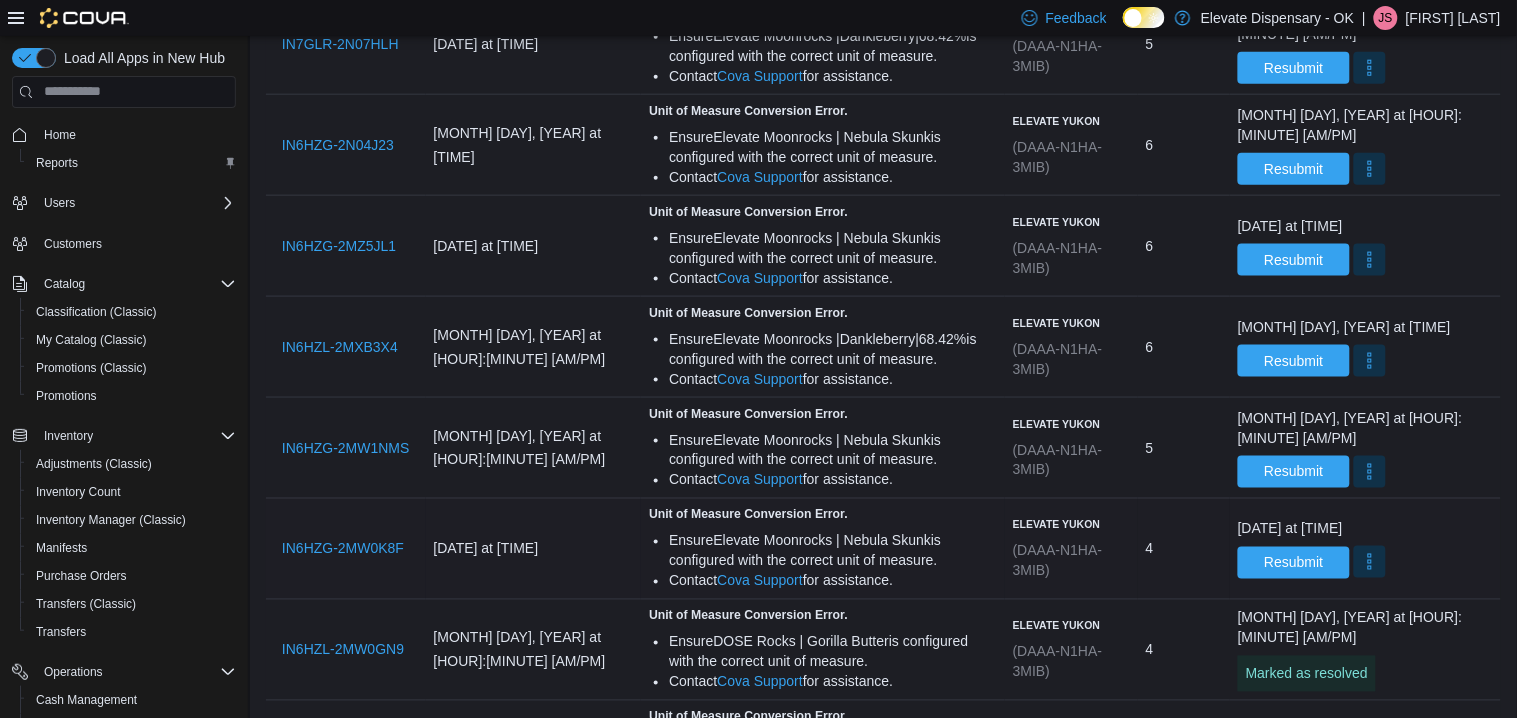 click at bounding box center [1370, 562] 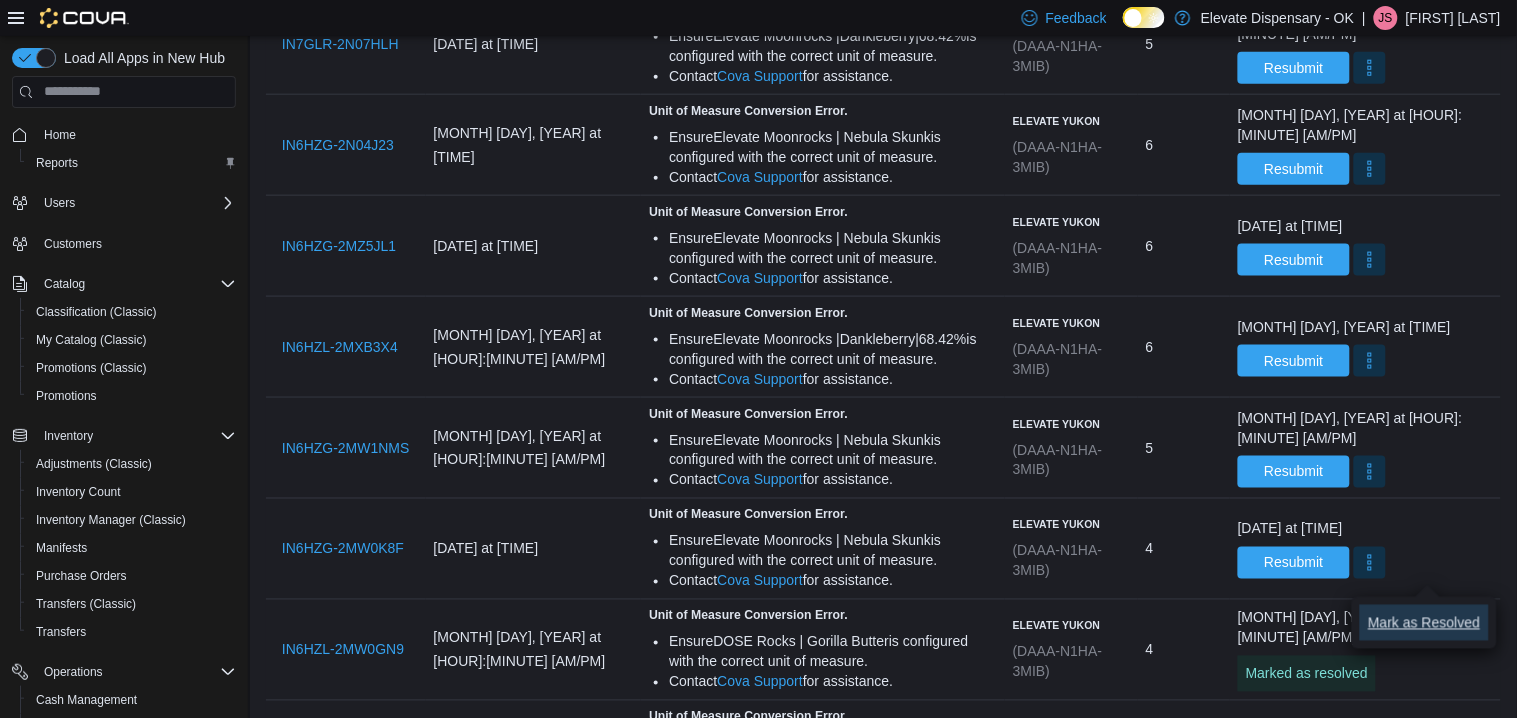 click on "Mark as Resolved" at bounding box center [1424, 623] 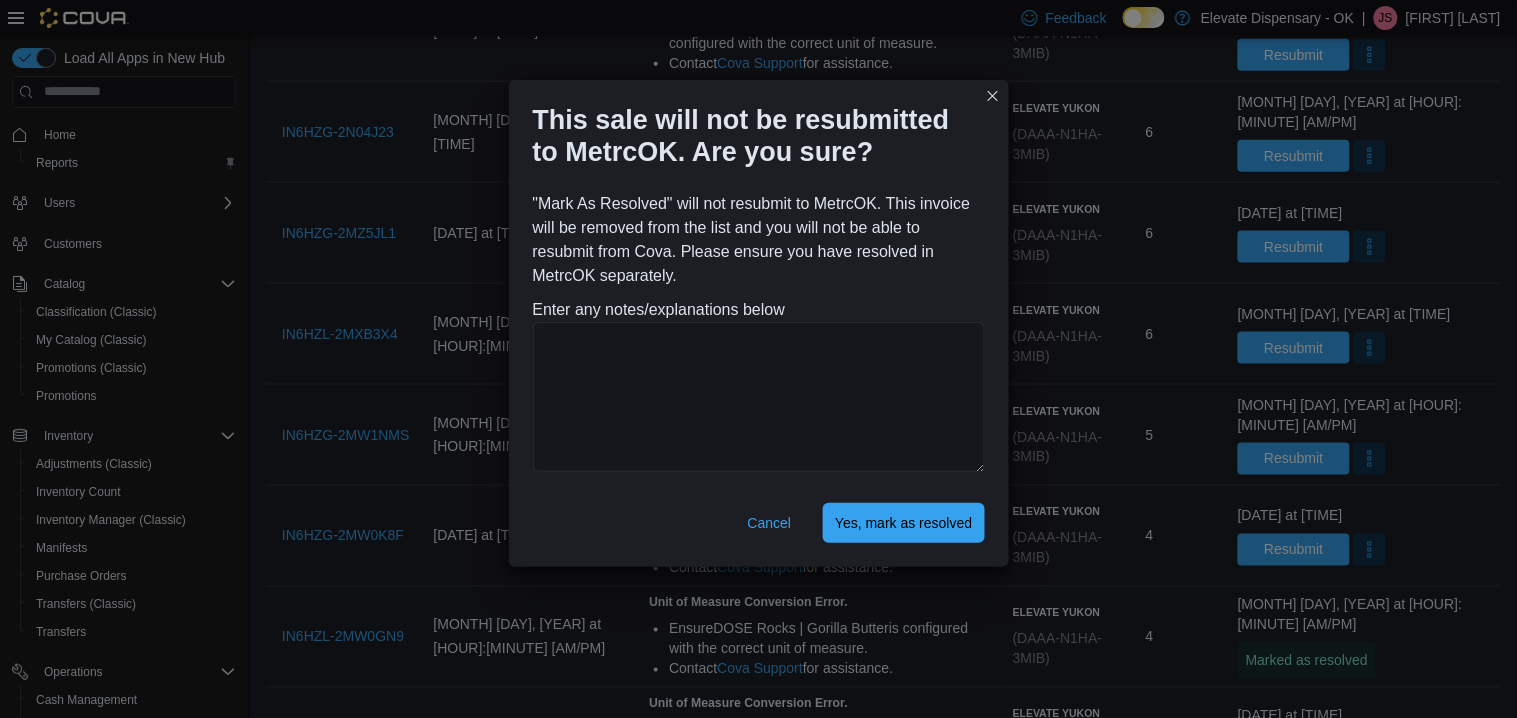 scroll, scrollTop: 533, scrollLeft: 0, axis: vertical 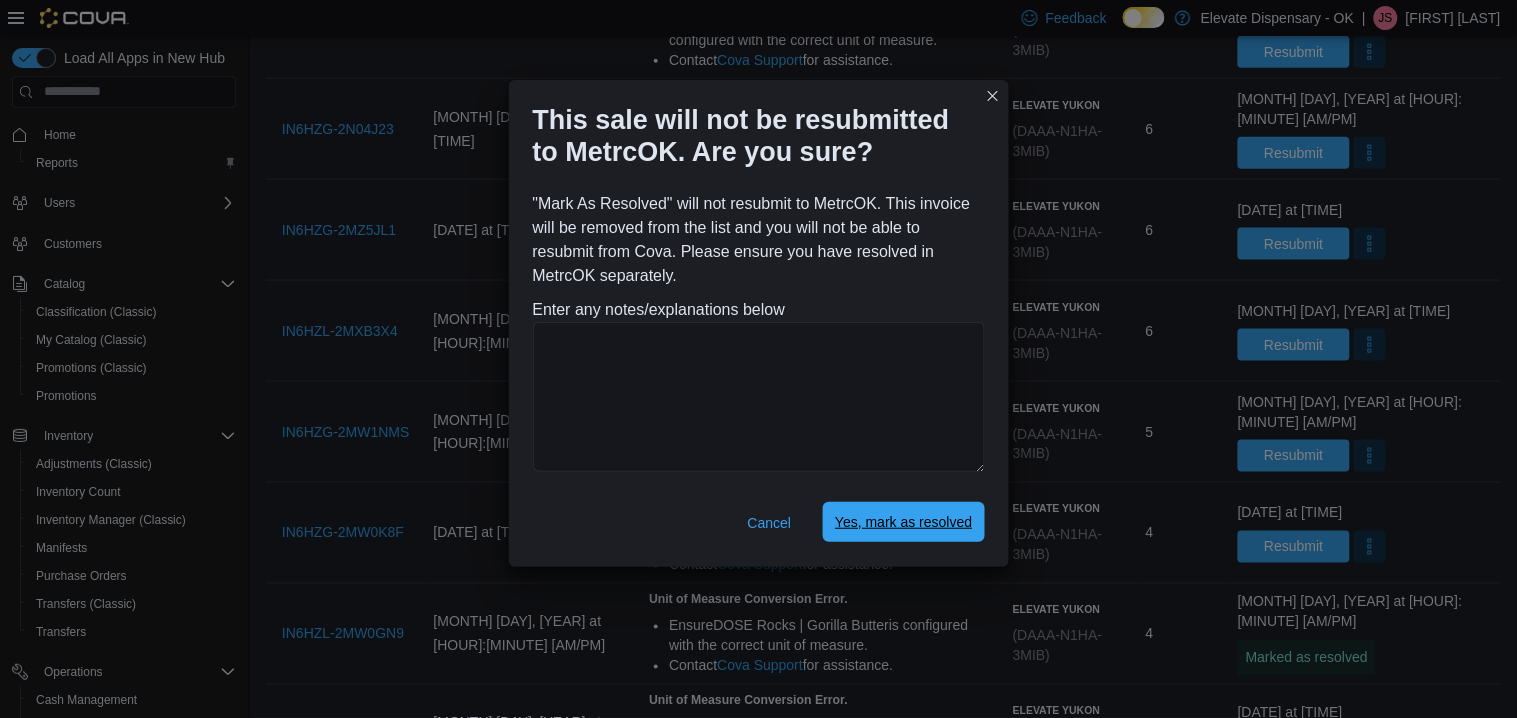 click on "Yes, mark as resolved" at bounding box center (903, 522) 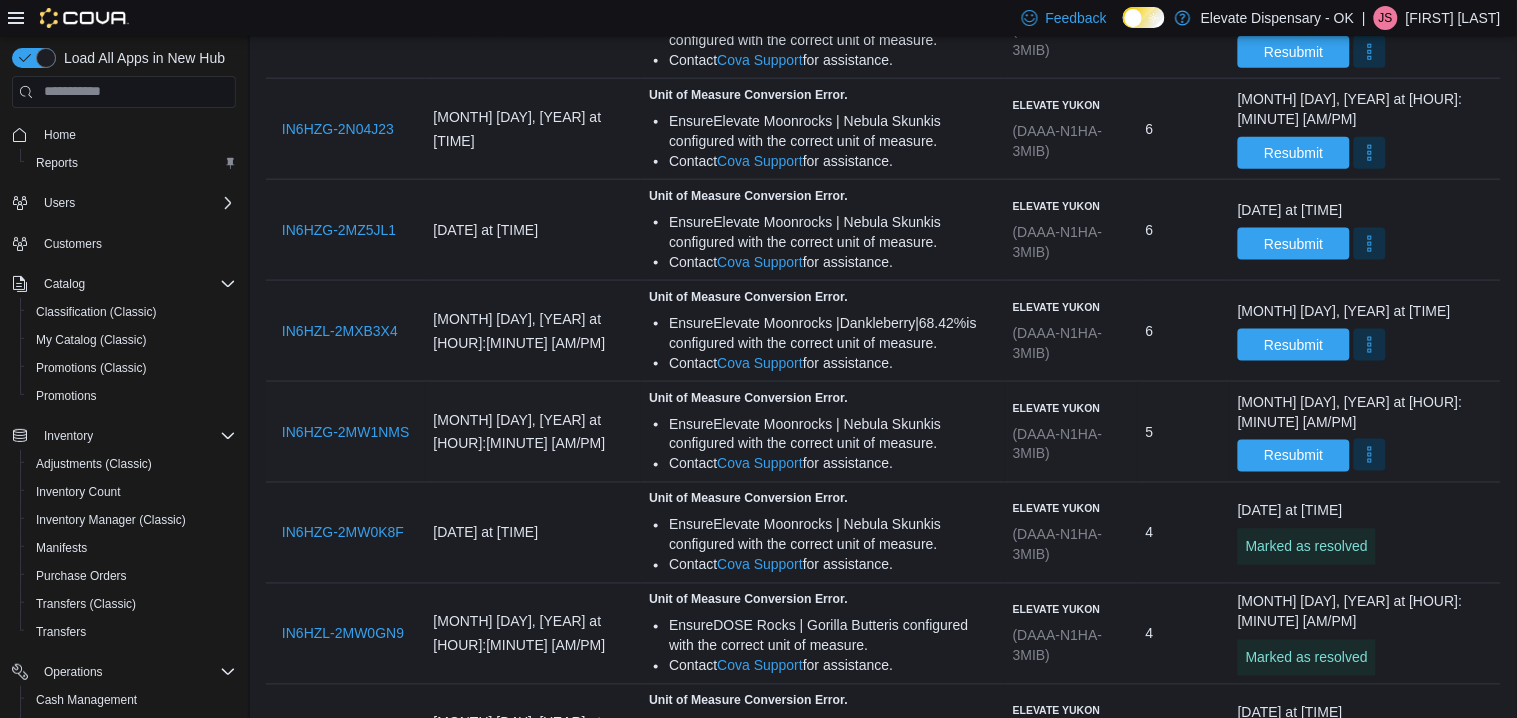 click at bounding box center [1370, 455] 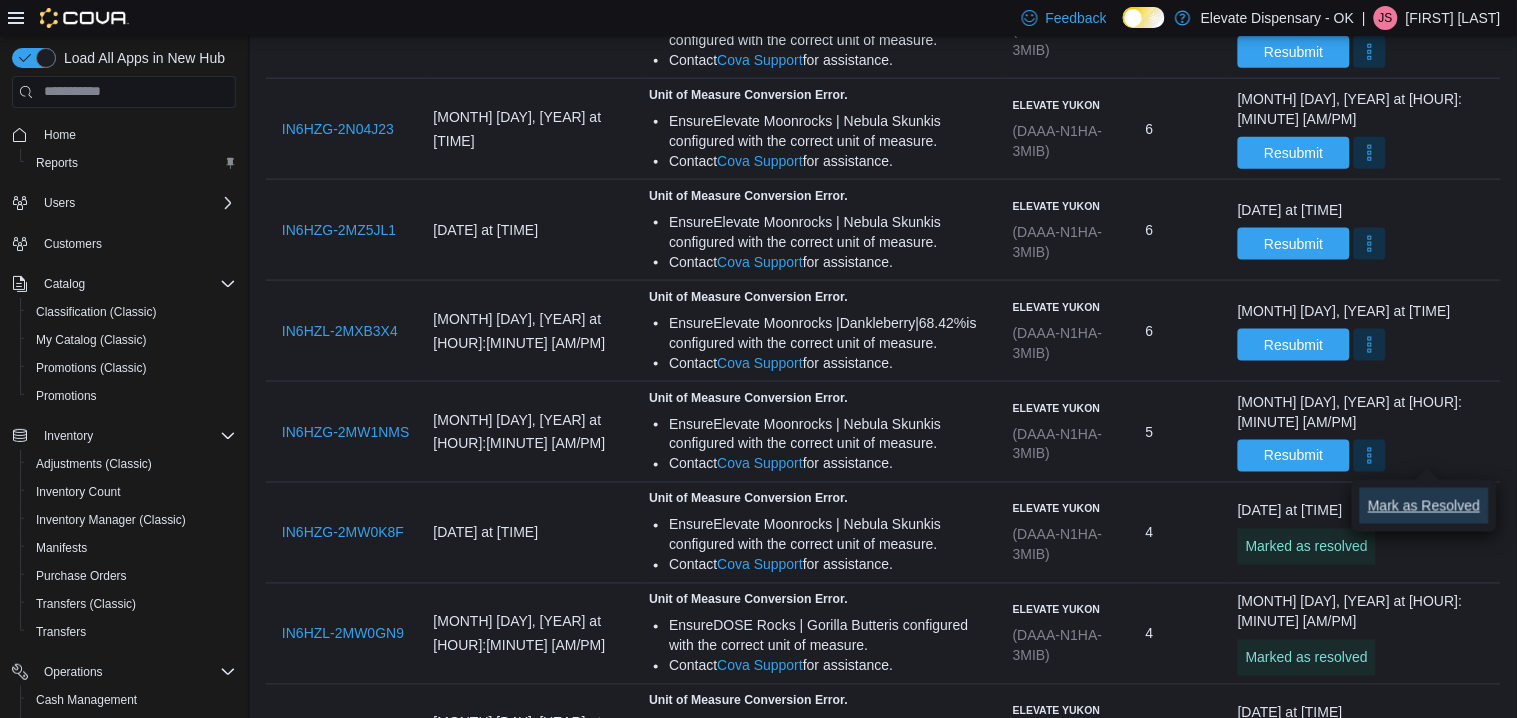 click on "Mark as Resolved" at bounding box center [1424, 506] 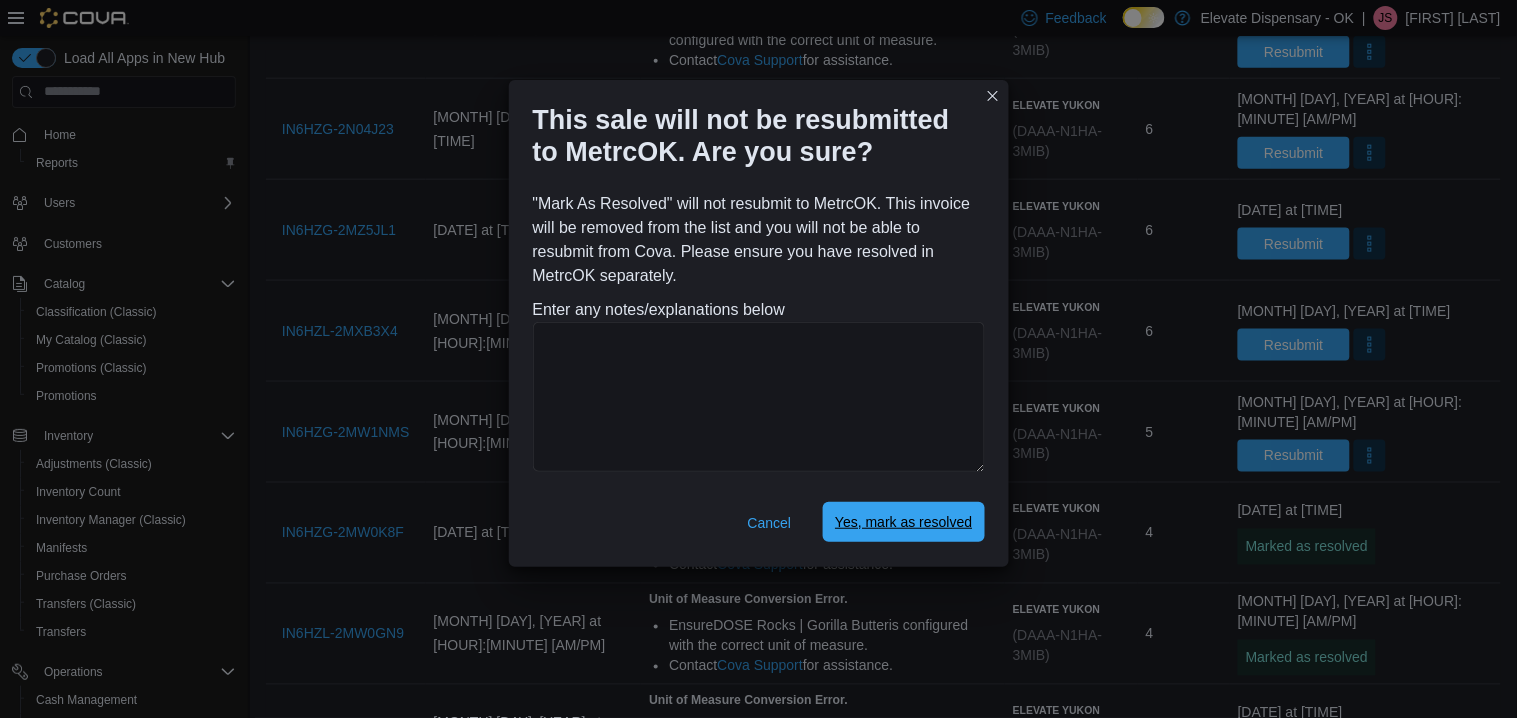 click on "Yes, mark as resolved" at bounding box center [903, 522] 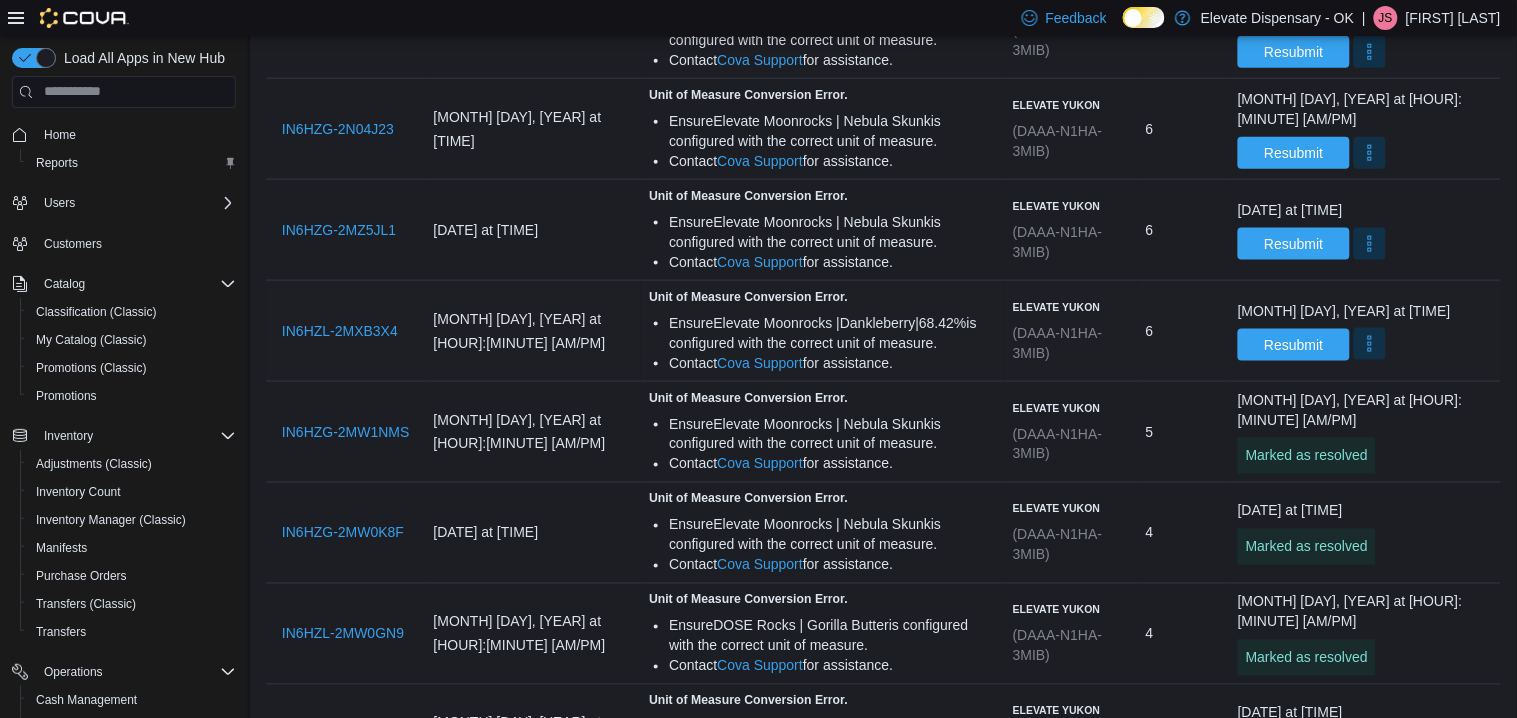 click at bounding box center (1370, 344) 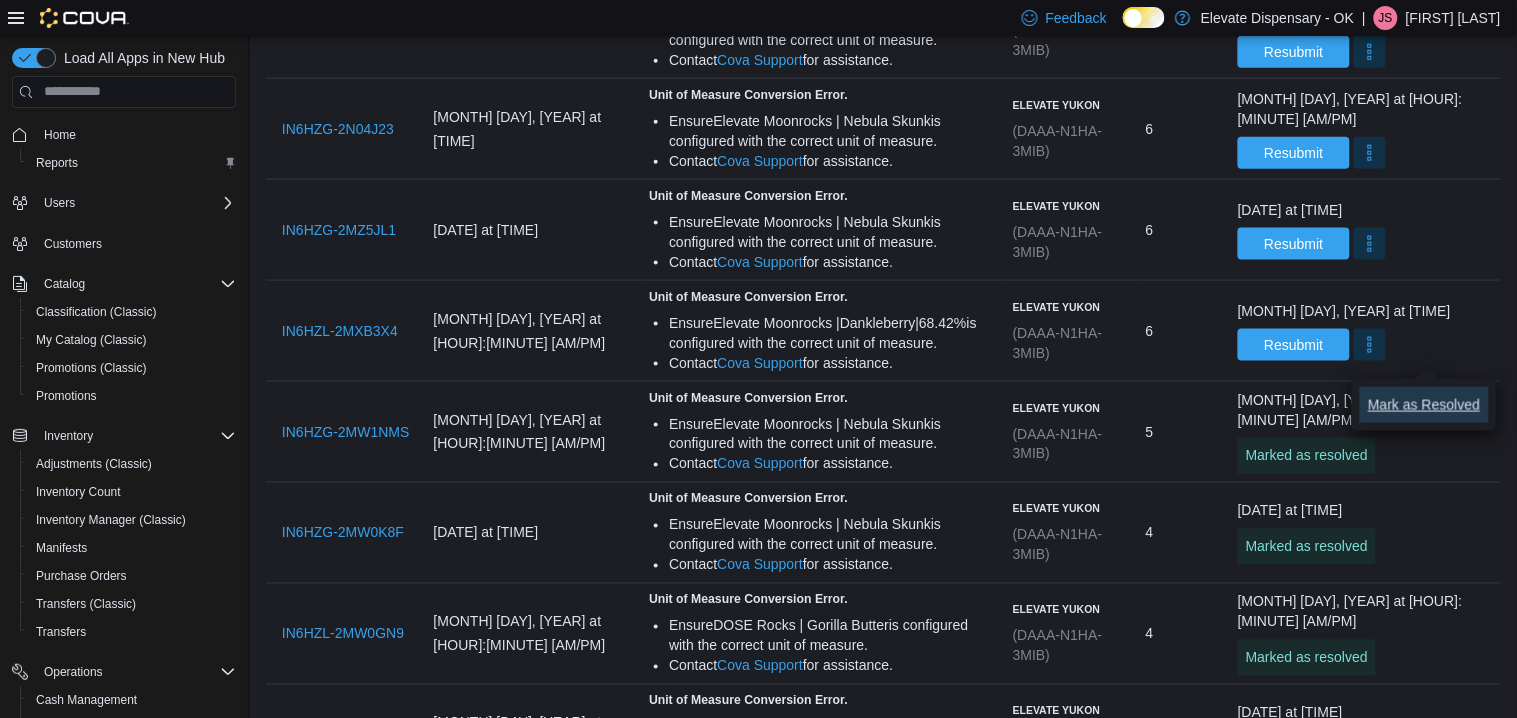 click on "Mark as Resolved" at bounding box center (1424, 405) 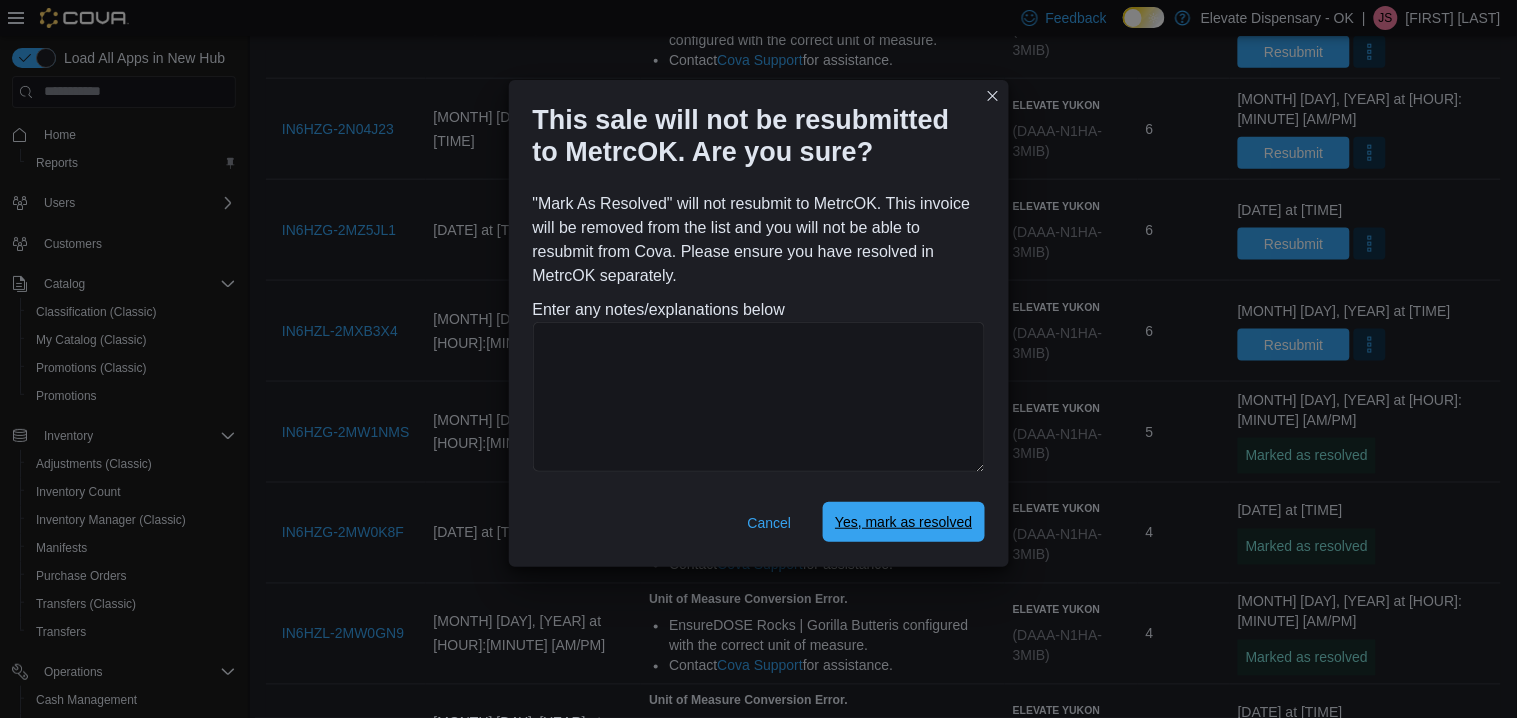 click on "Yes, mark as resolved" at bounding box center [903, 522] 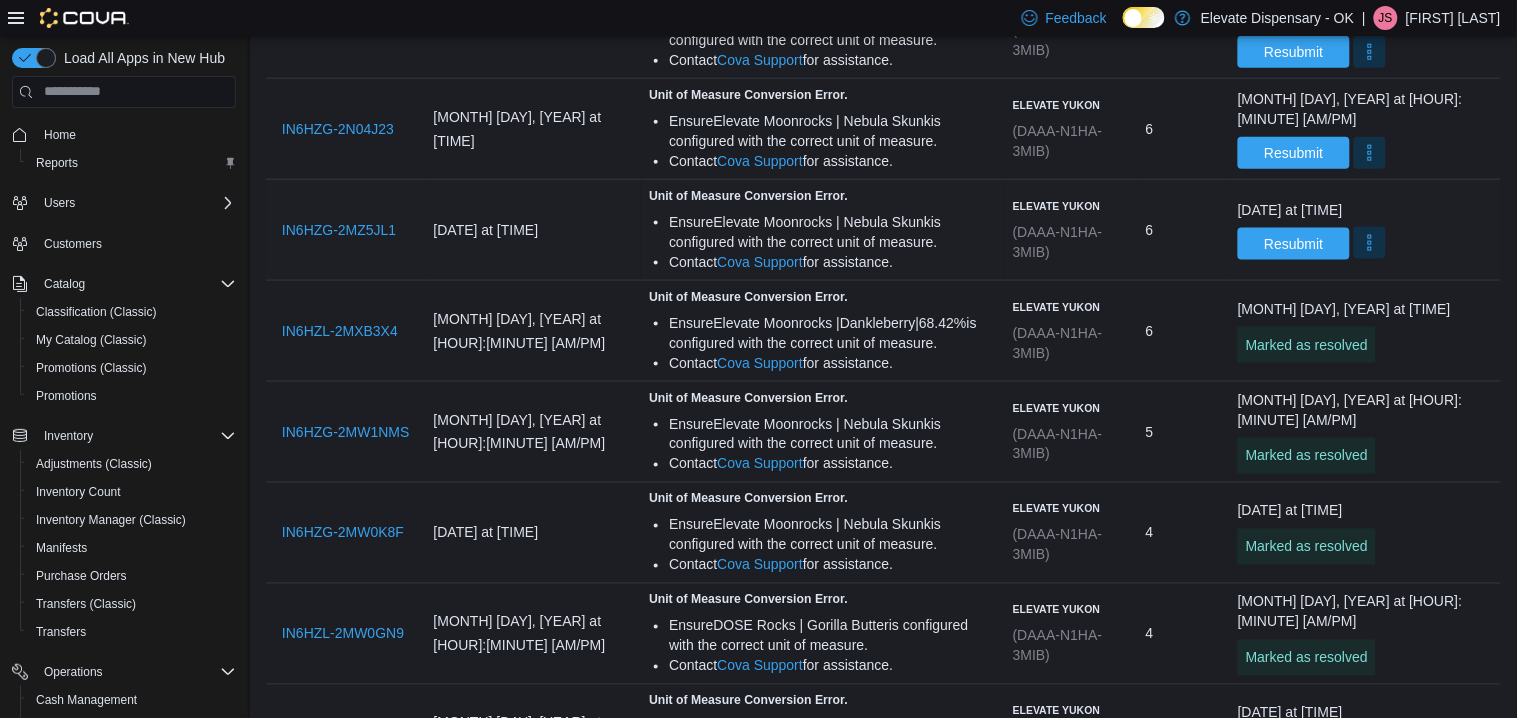 click at bounding box center [1370, 243] 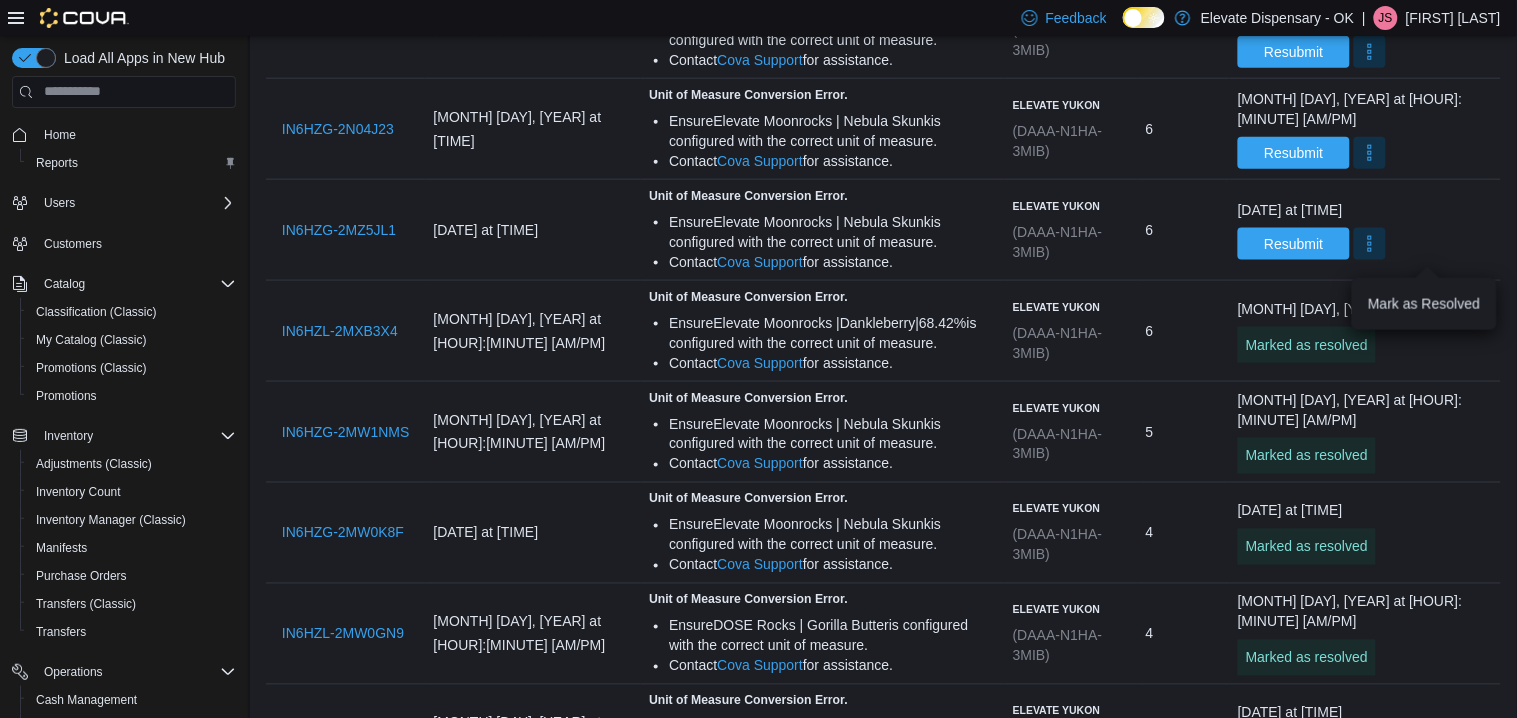 click on "You are in a dialog. Press Escape, or tap/click outside the dialog to close. Mark as Resolved" at bounding box center (1424, 304) 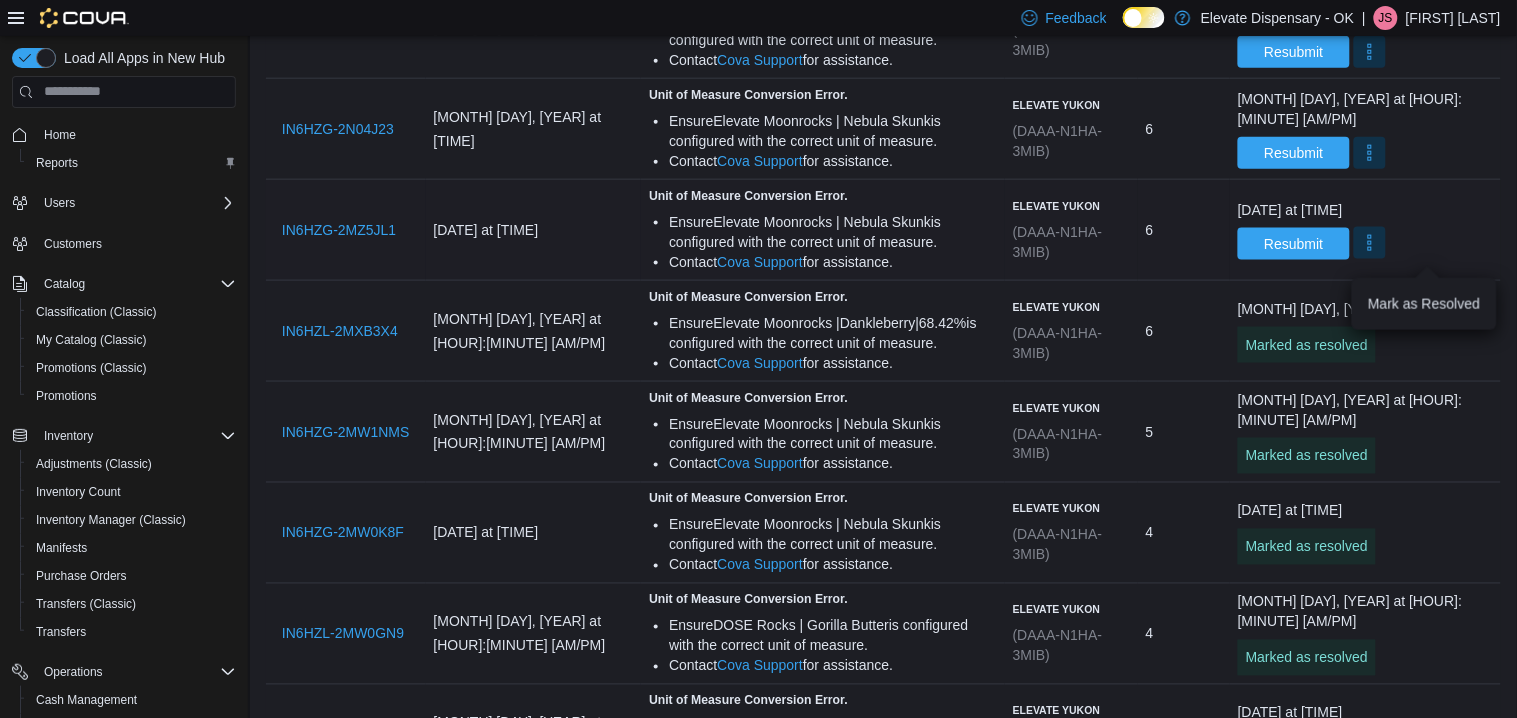 click at bounding box center (1370, 243) 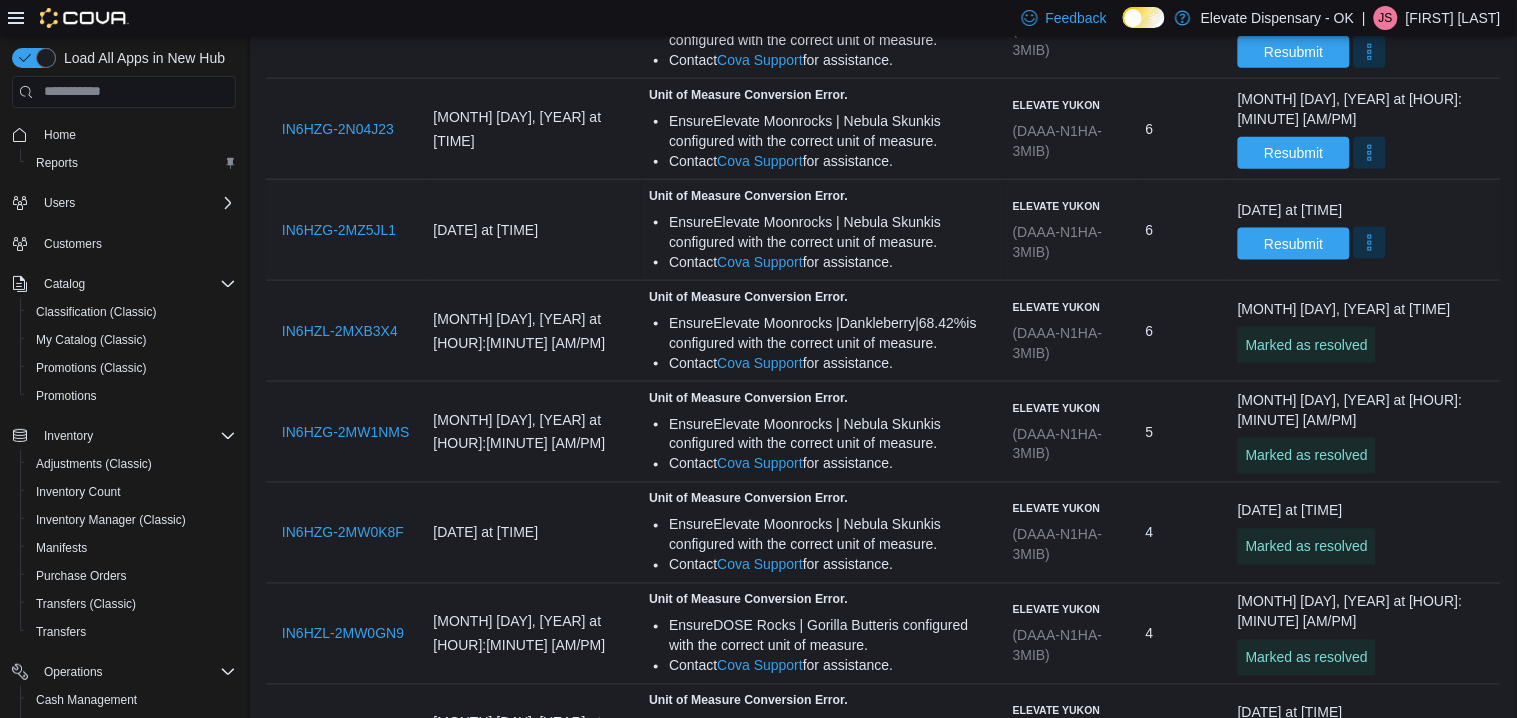 click at bounding box center (1370, 243) 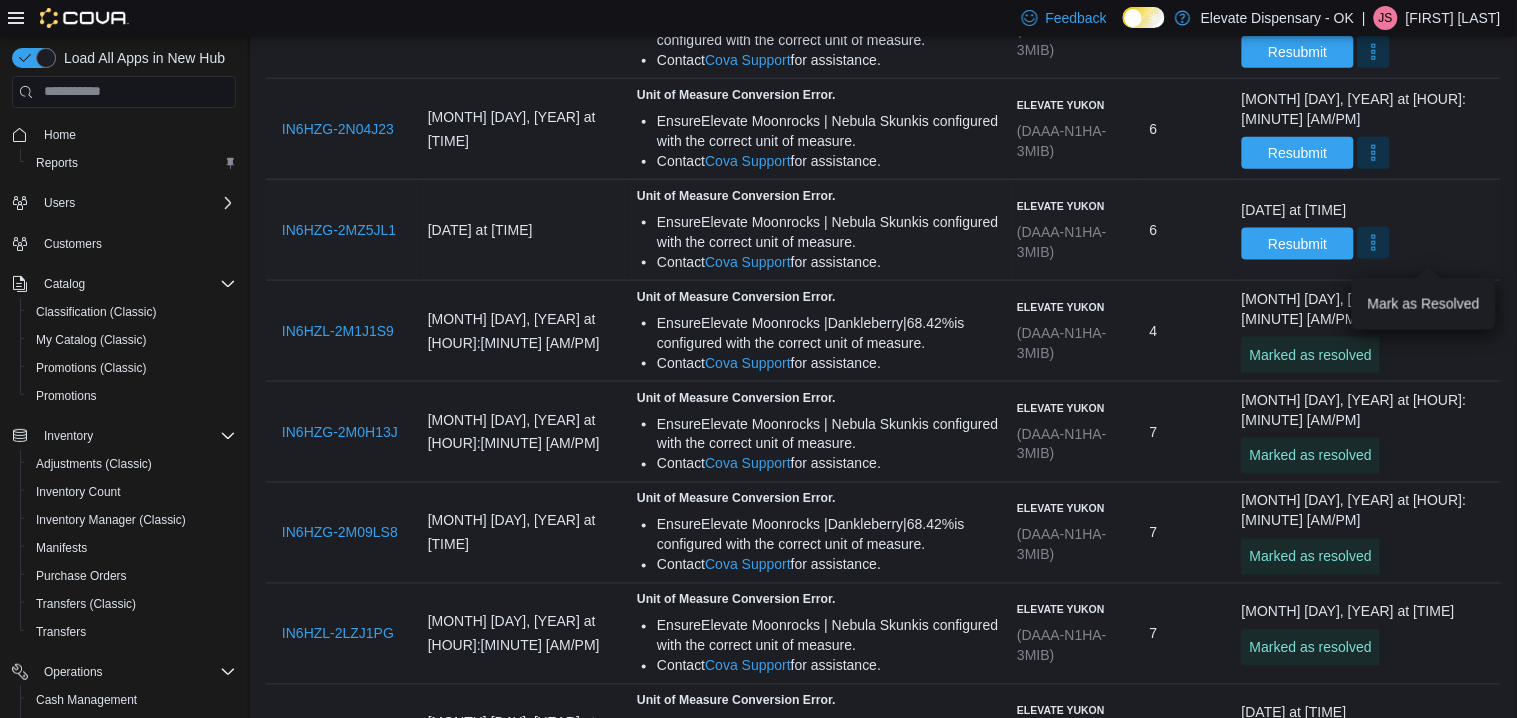 click at bounding box center [1374, 243] 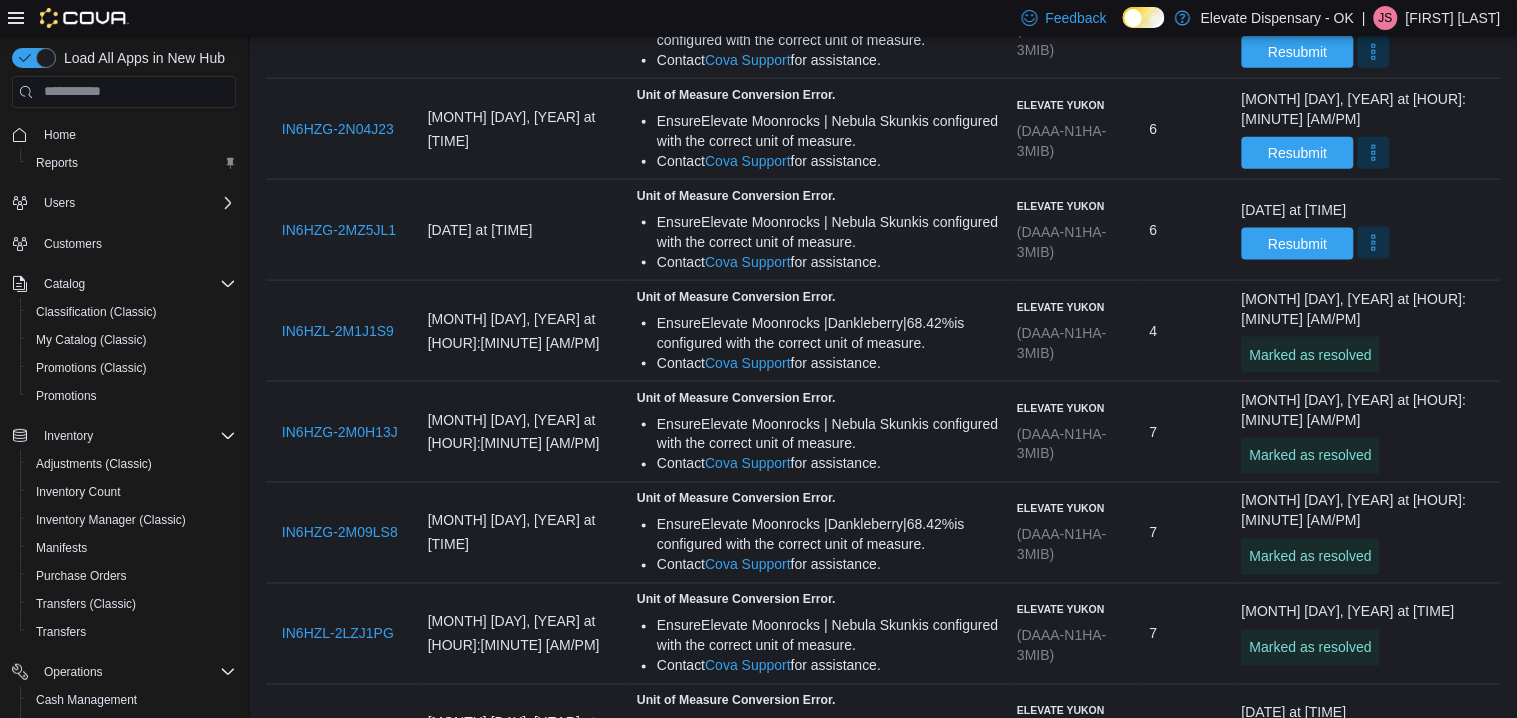 click at bounding box center [1374, 243] 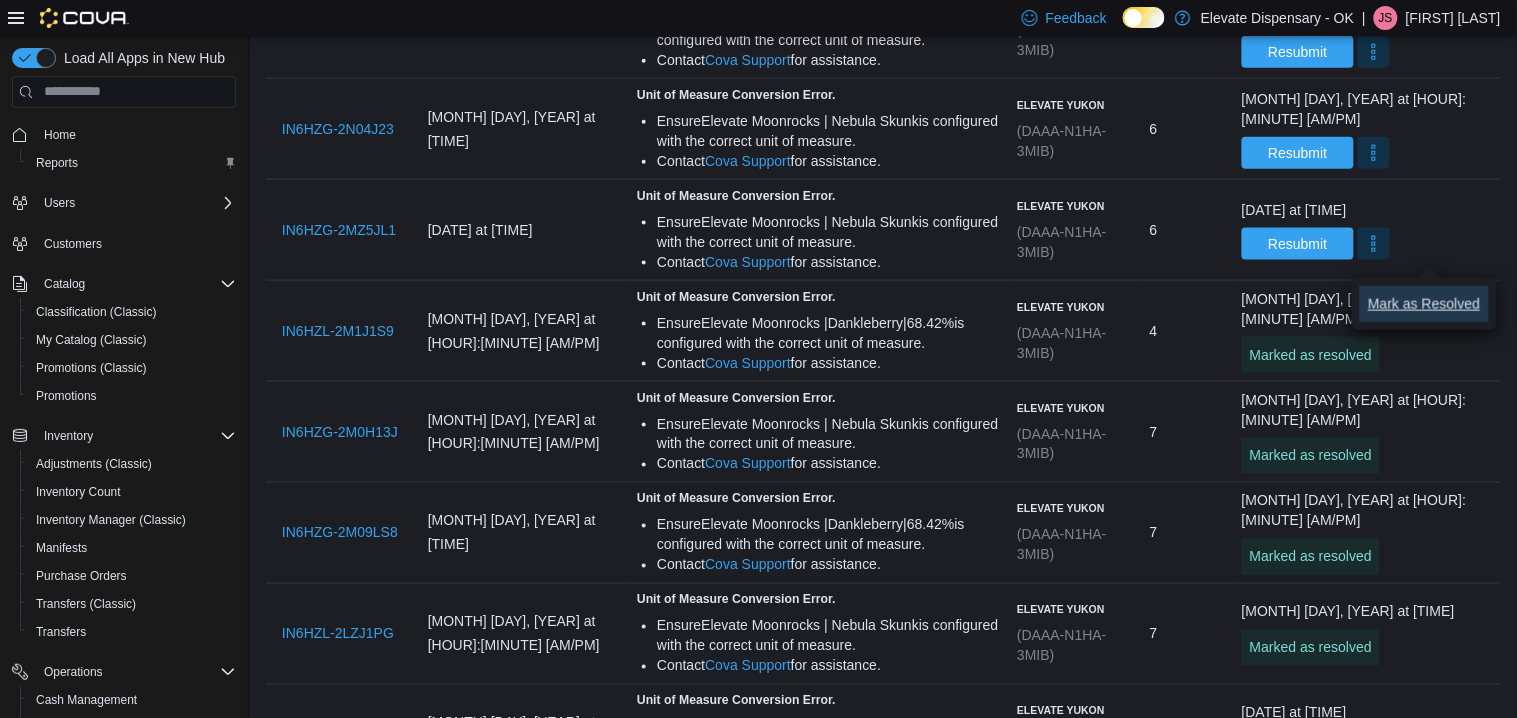 click on "Mark as Resolved" at bounding box center [1424, 304] 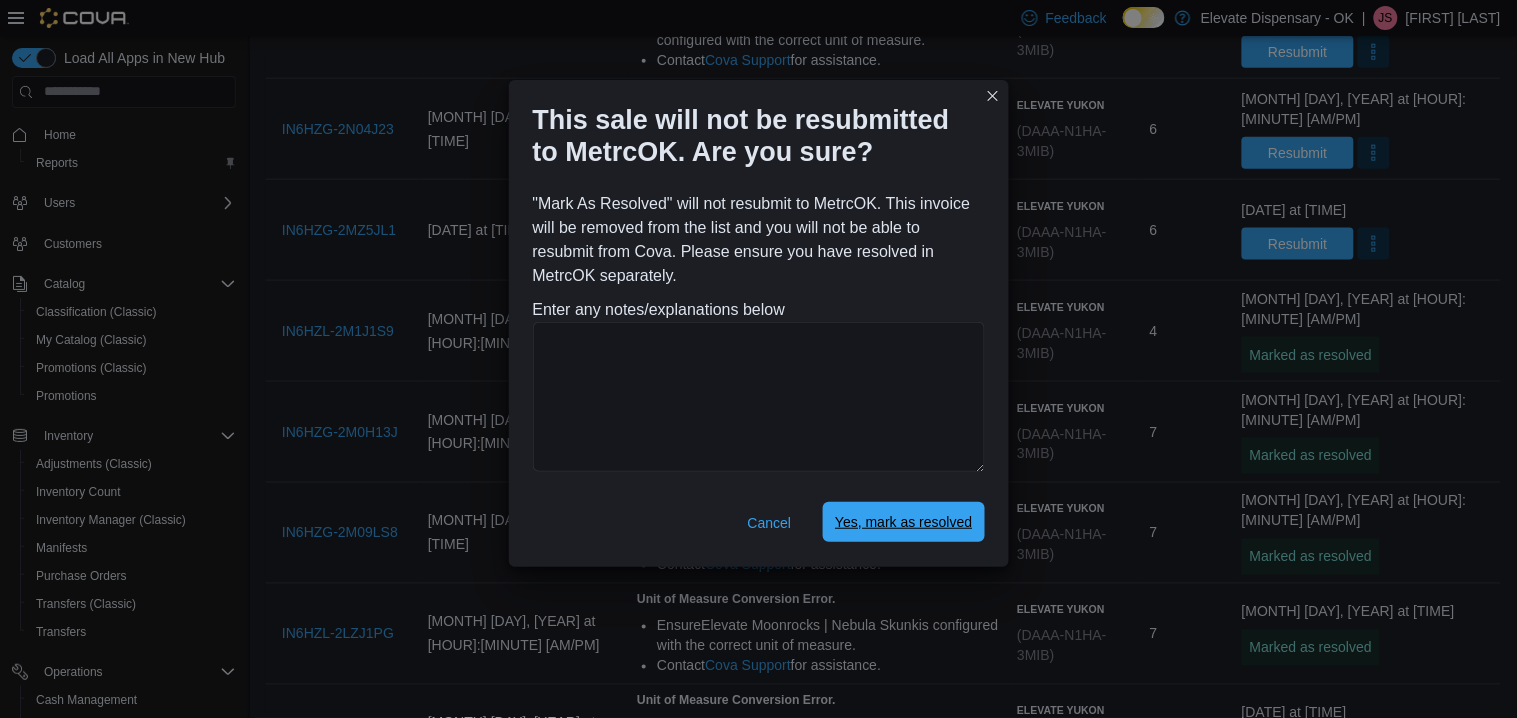 click on "Yes, mark as resolved" at bounding box center [903, 522] 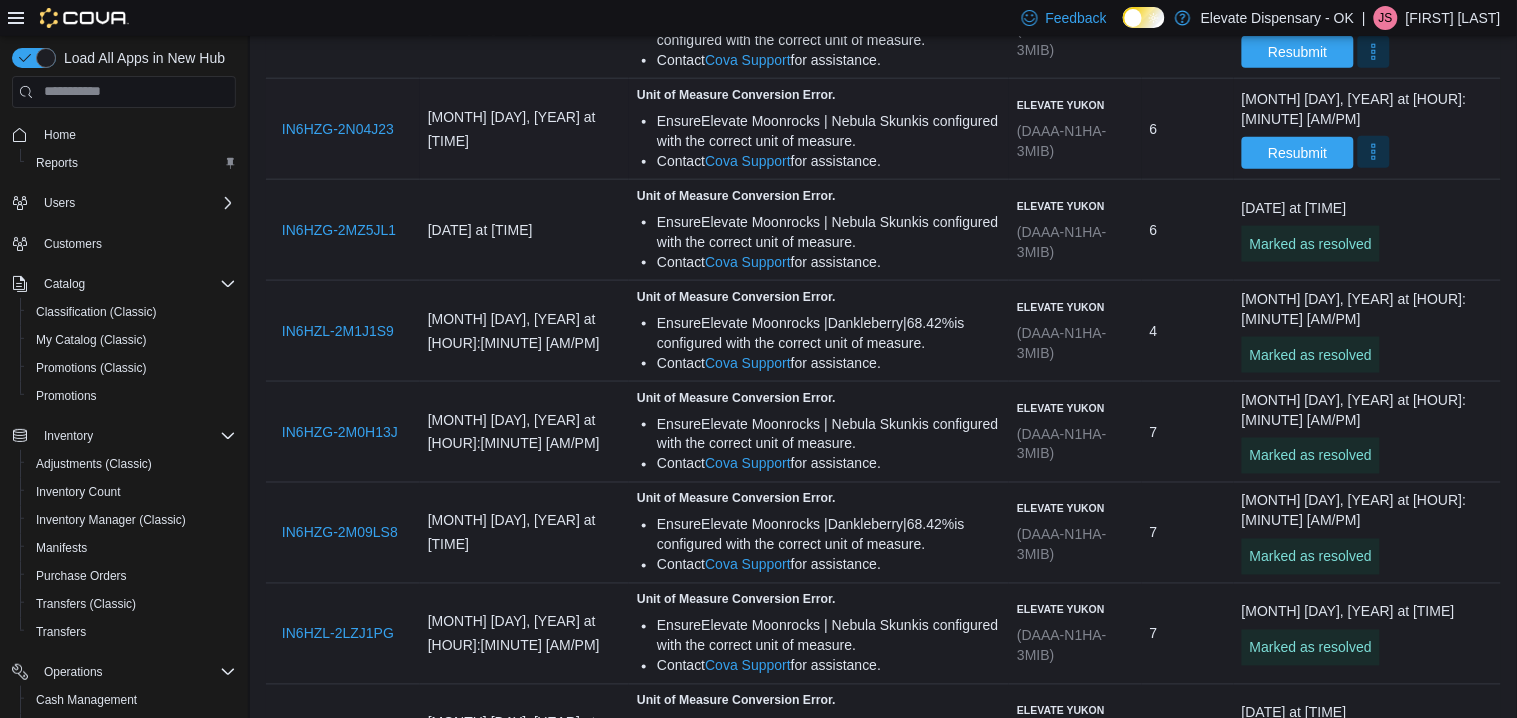 click at bounding box center (1374, 152) 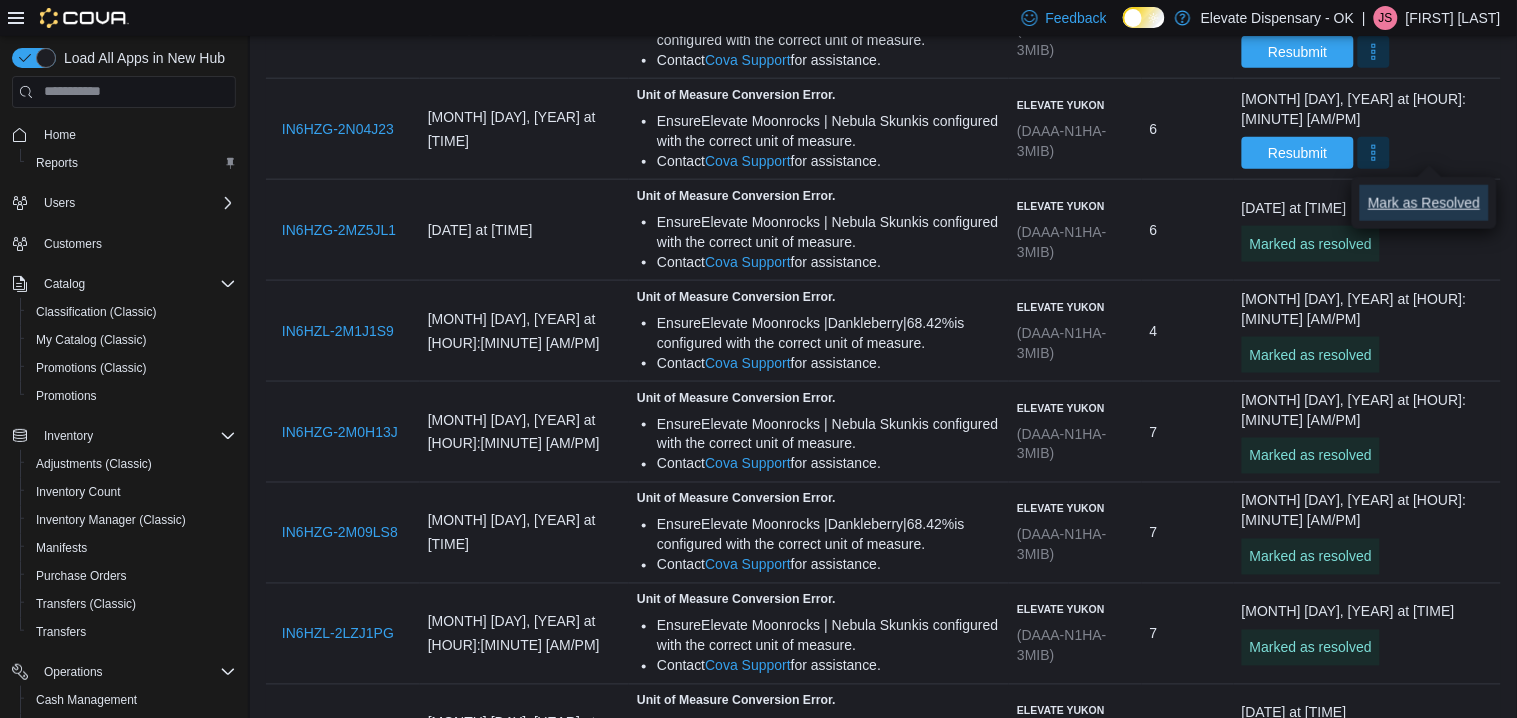 click on "Mark as Resolved" at bounding box center (1424, 203) 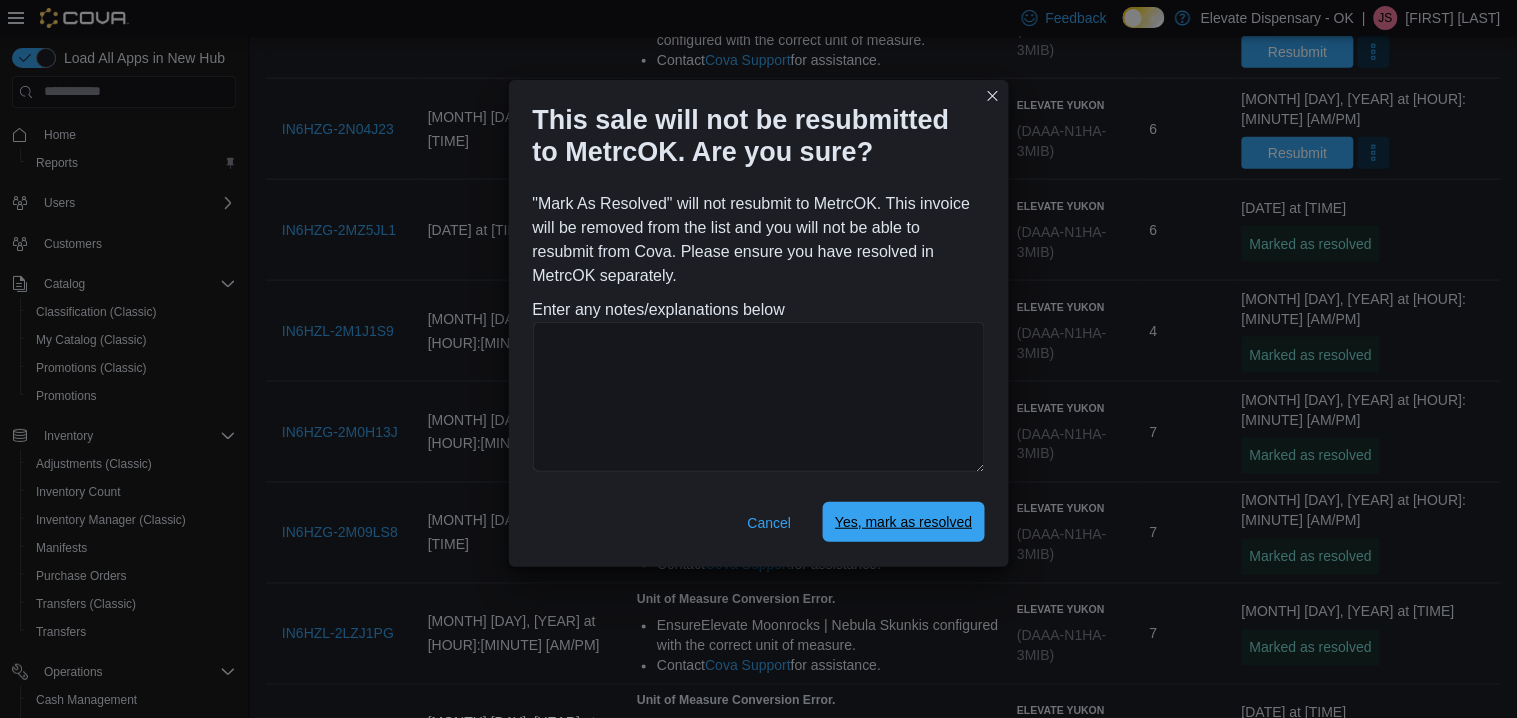 click on "Yes, mark as resolved" at bounding box center [903, 522] 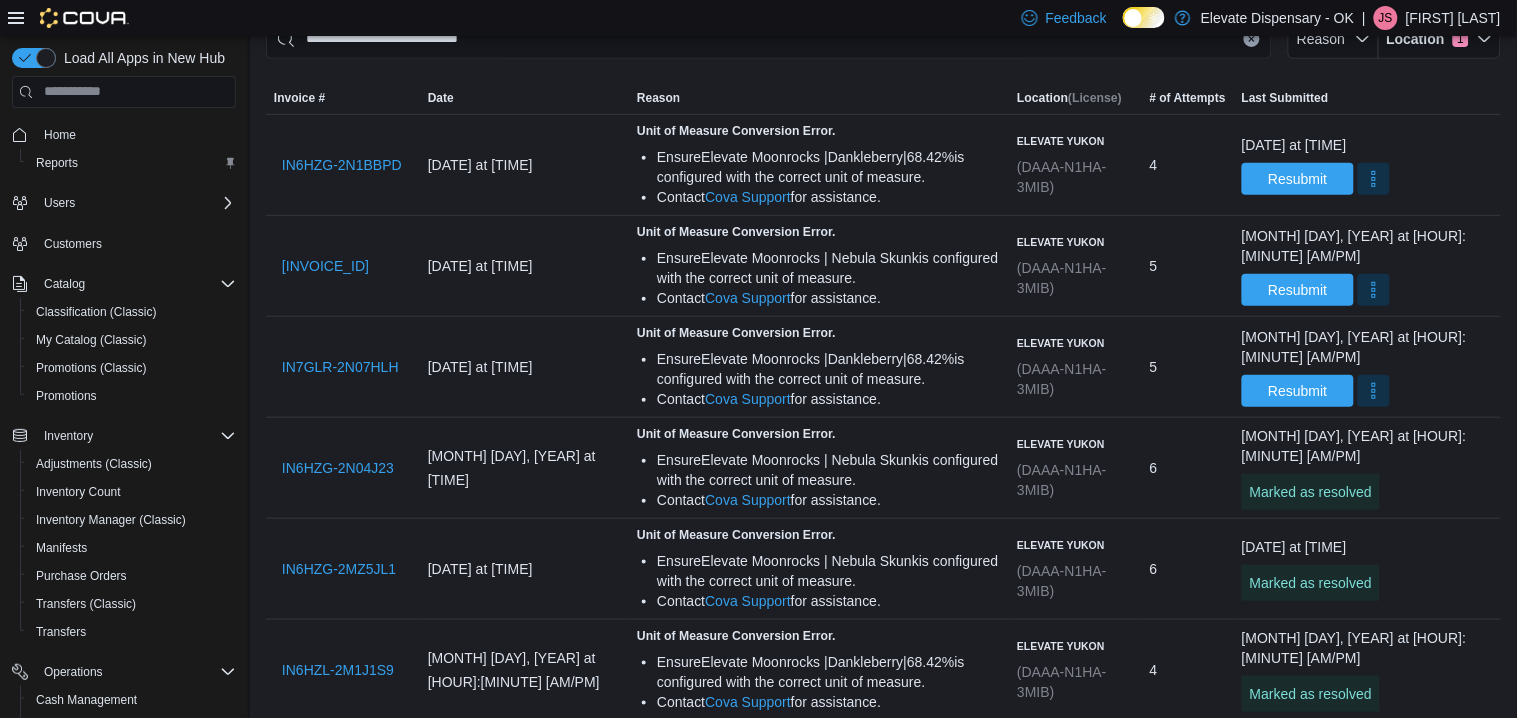 scroll, scrollTop: 191, scrollLeft: 0, axis: vertical 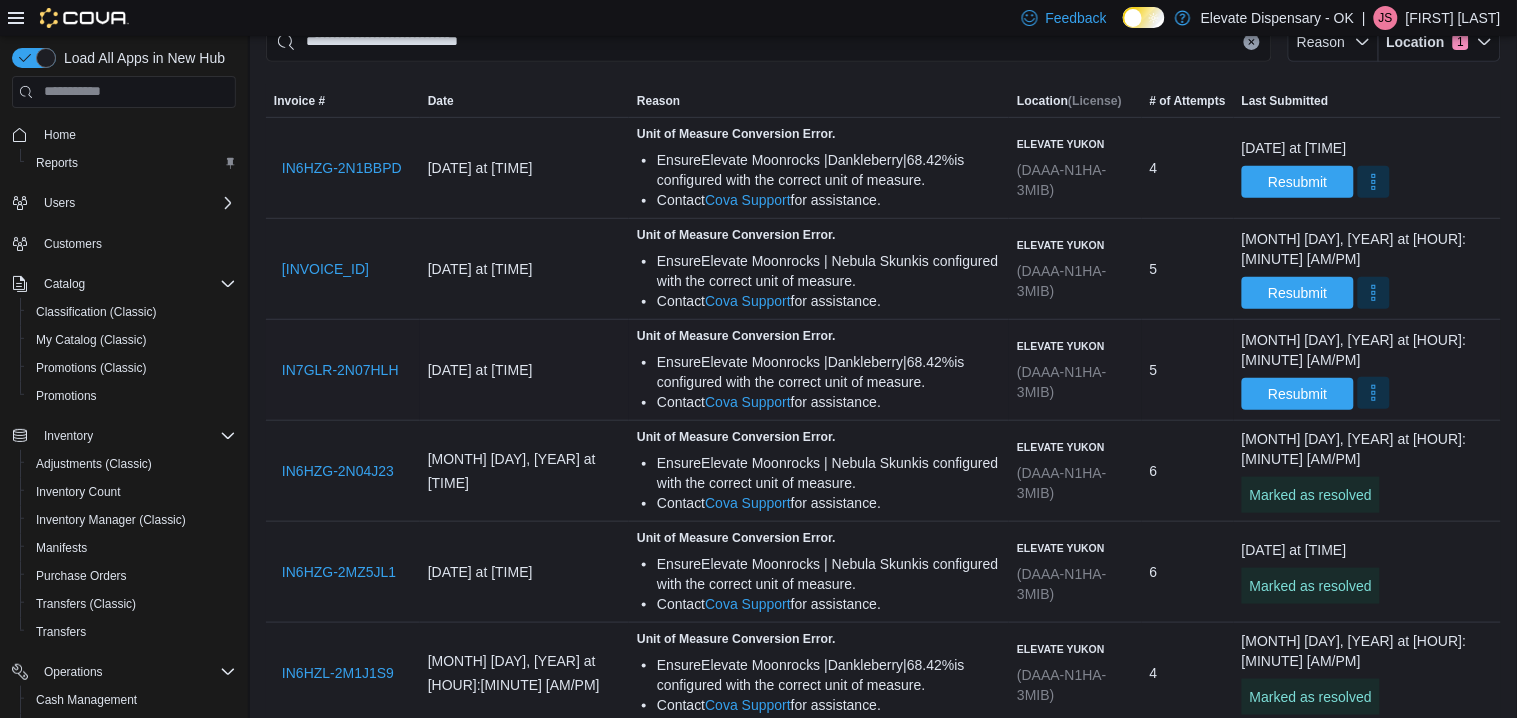 click at bounding box center [1374, 393] 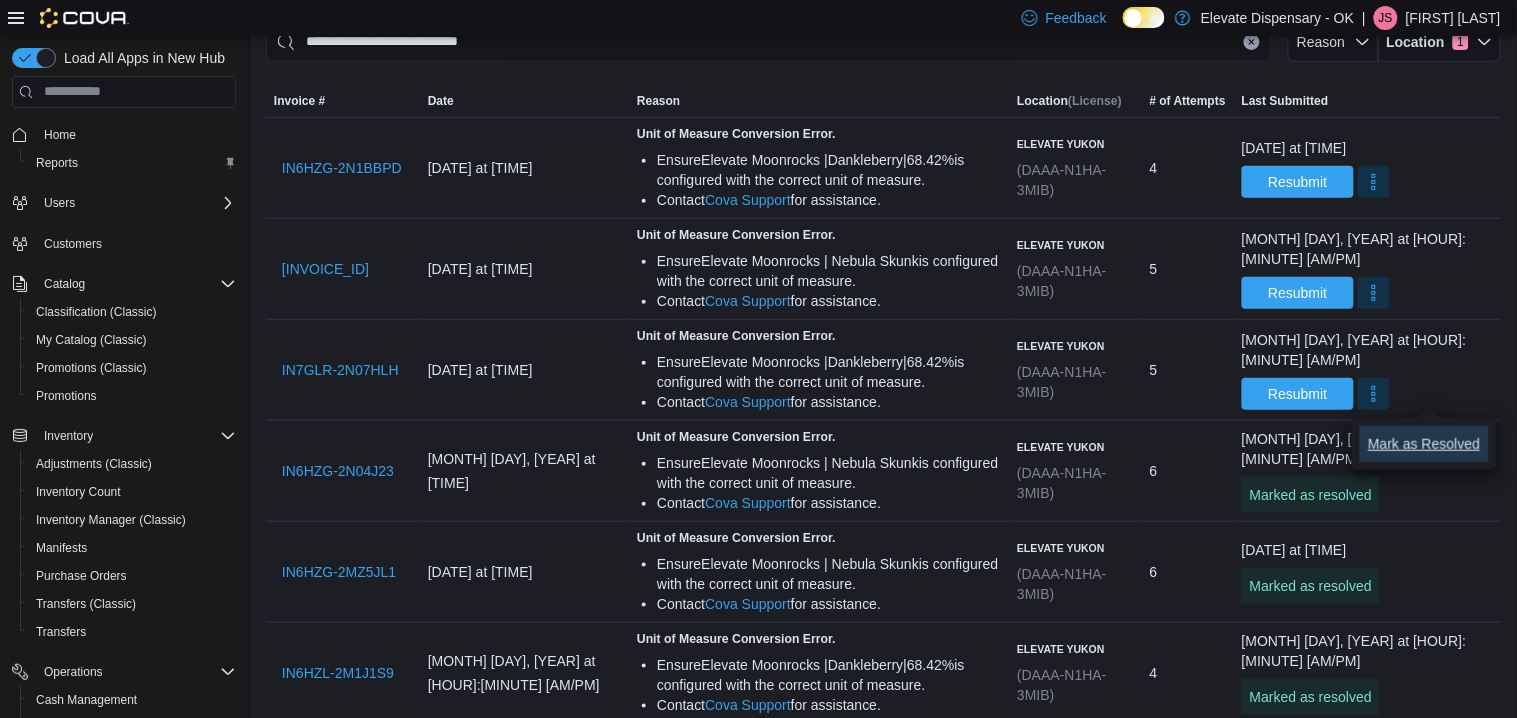 click on "Mark as Resolved" at bounding box center [1424, 444] 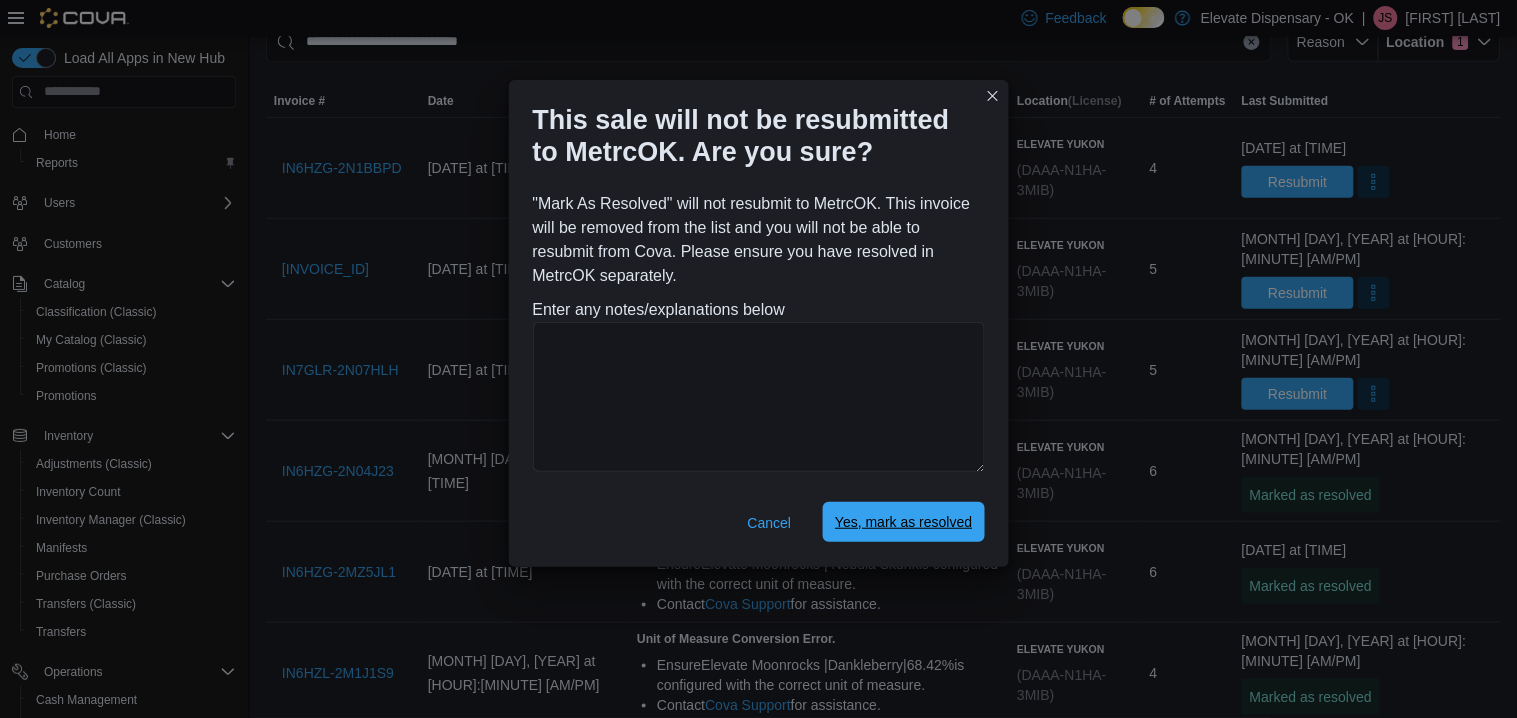 click on "Yes, mark as resolved" at bounding box center [903, 522] 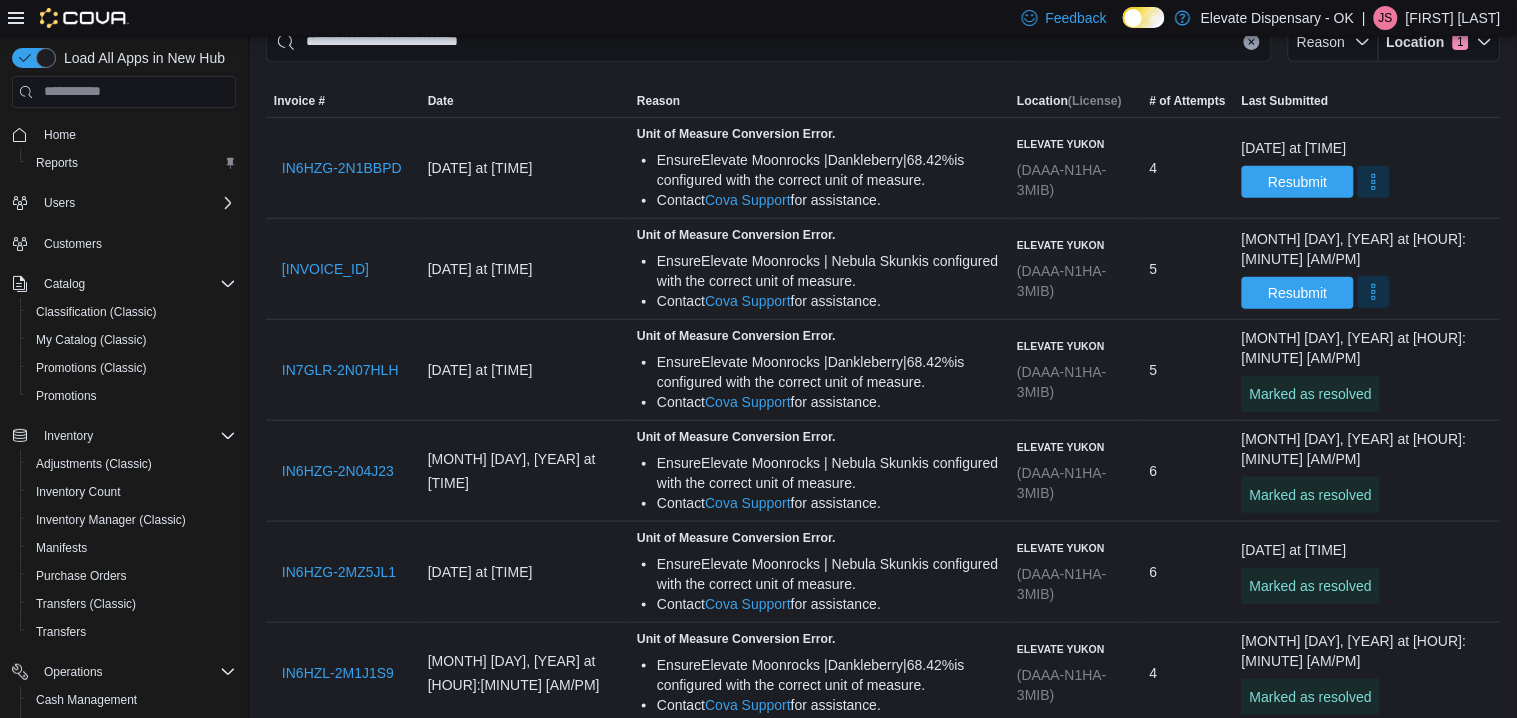click at bounding box center [1374, 292] 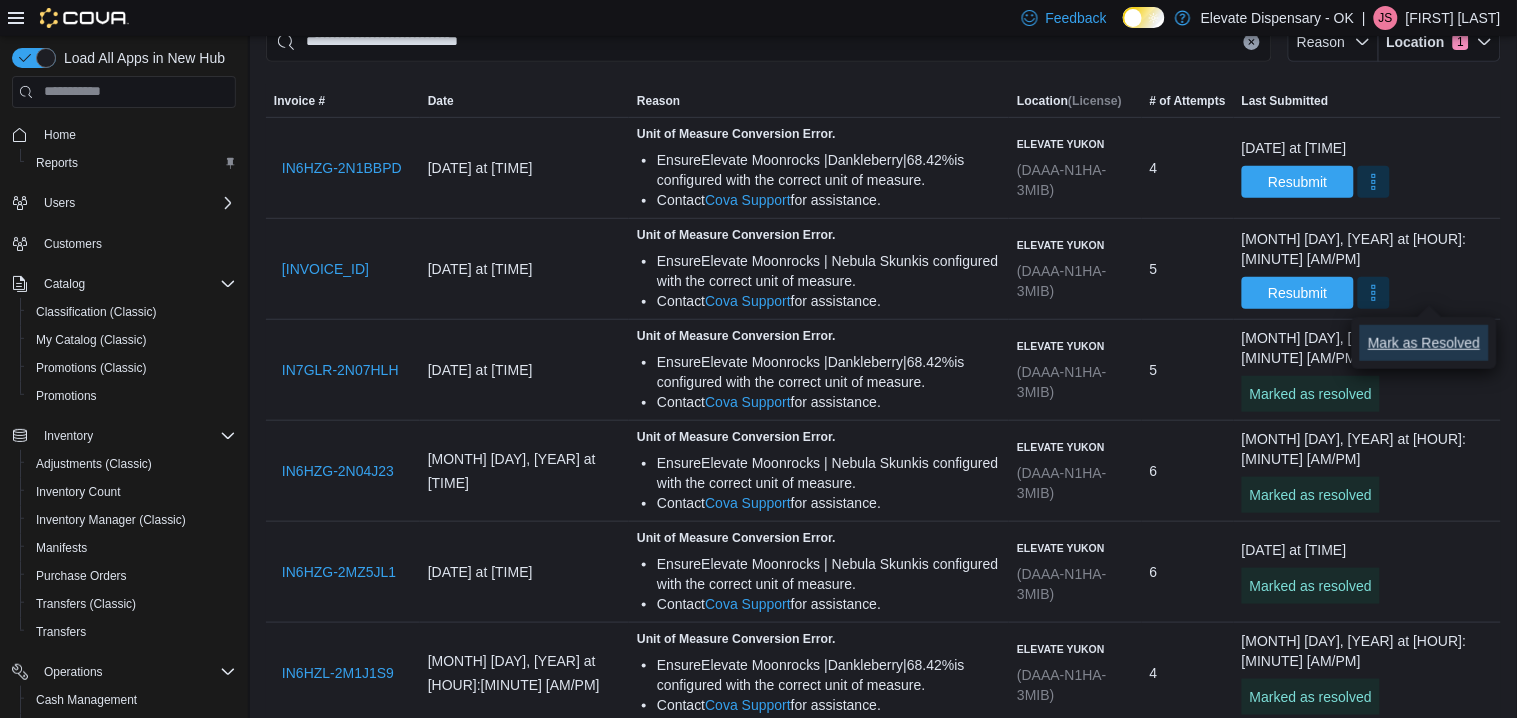 click on "Mark as Resolved" at bounding box center [1424, 343] 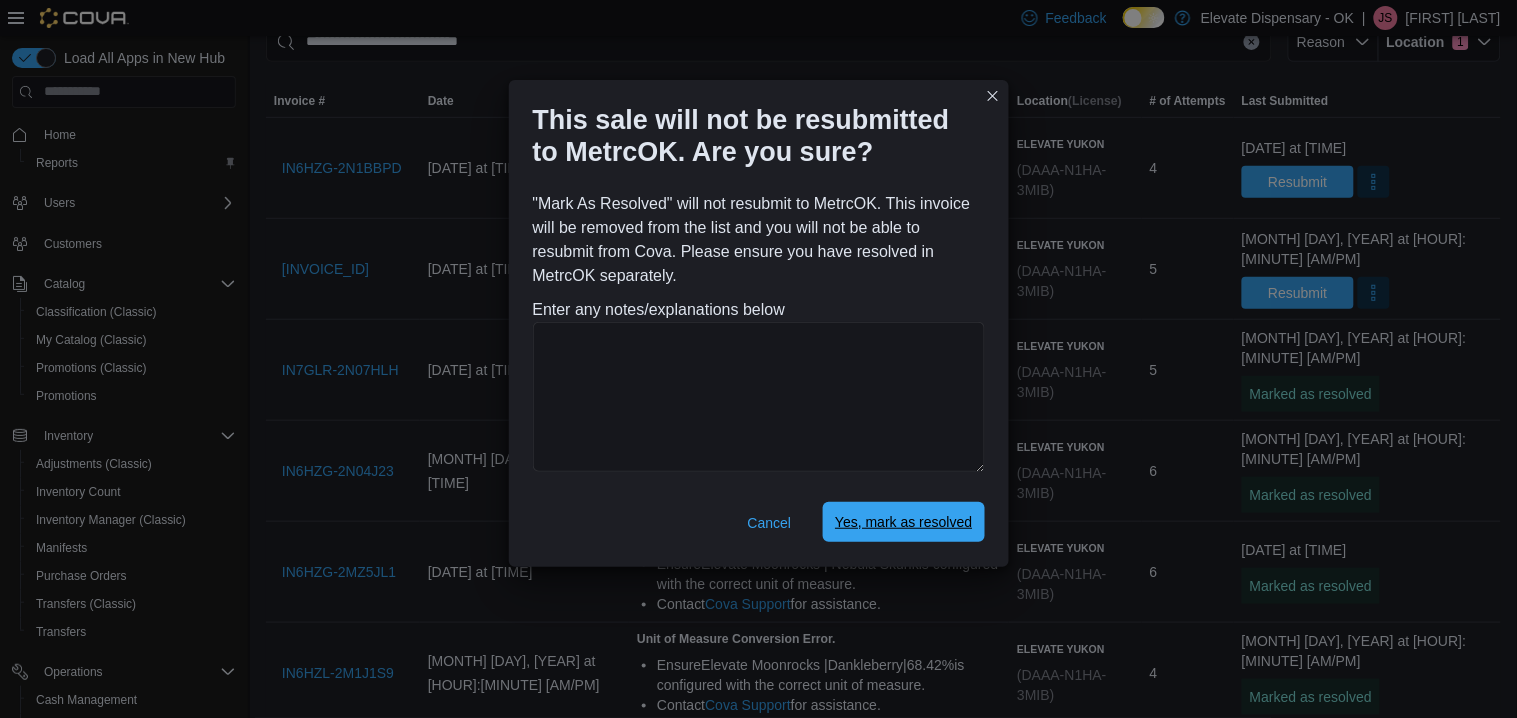click on "Yes, mark as resolved" at bounding box center [903, 522] 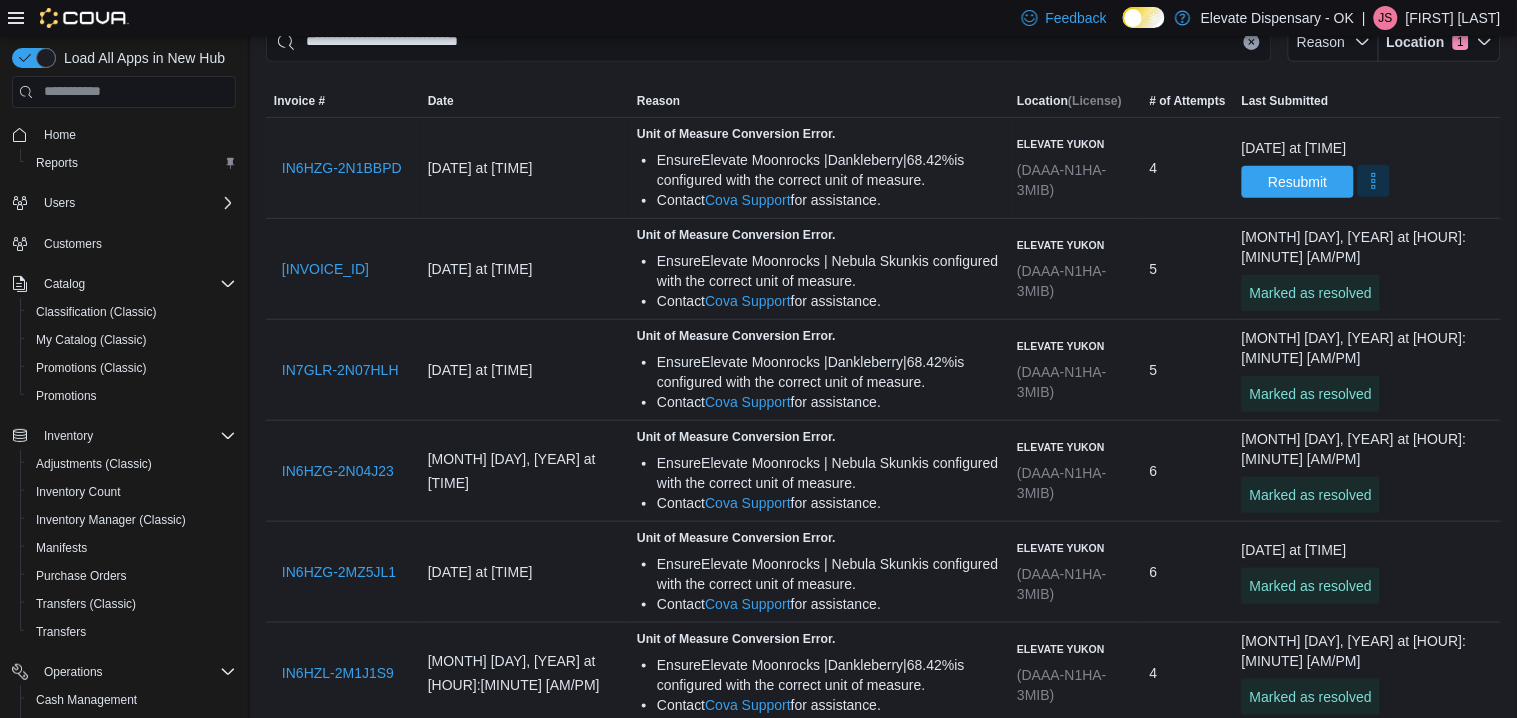 click at bounding box center [1374, 181] 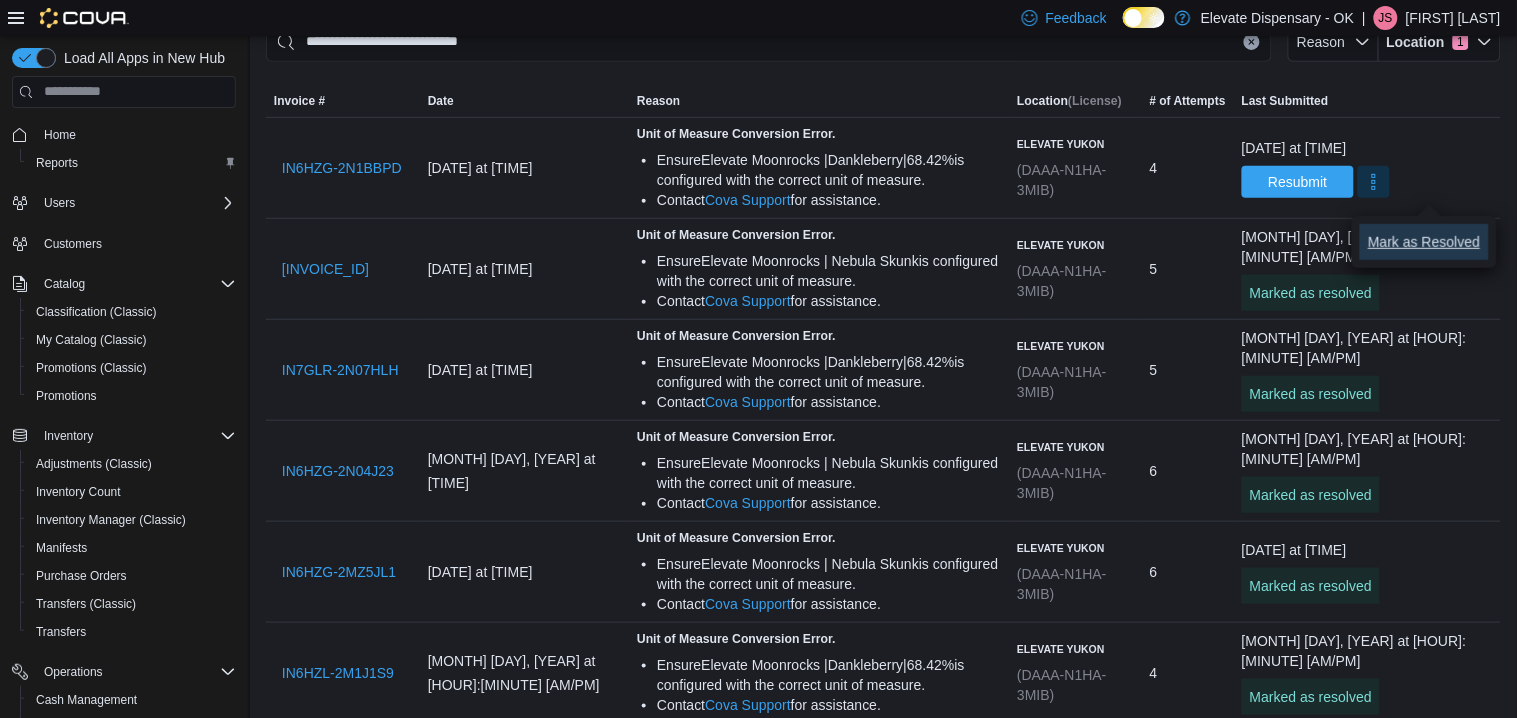 click on "Mark as Resolved" at bounding box center [1424, 242] 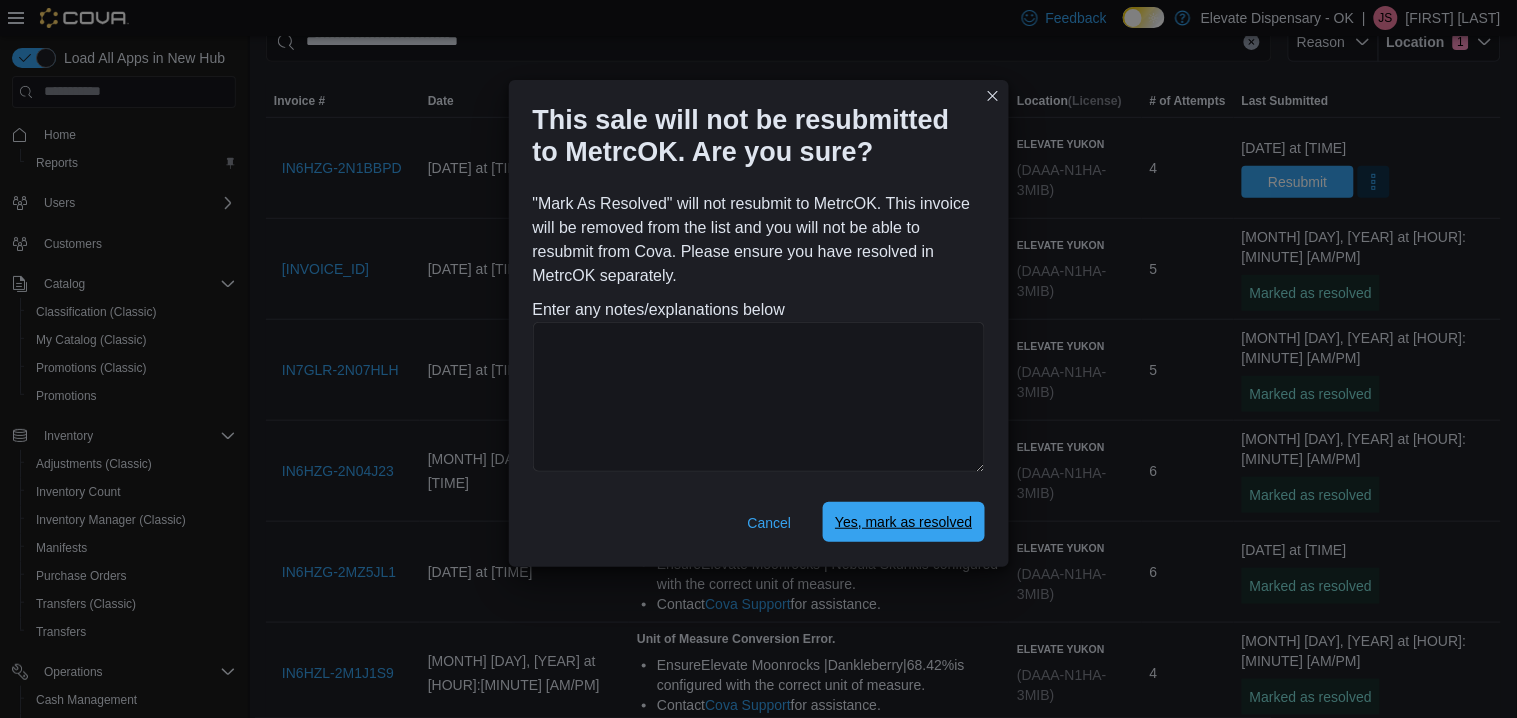 click on "Yes, mark as resolved" at bounding box center (903, 522) 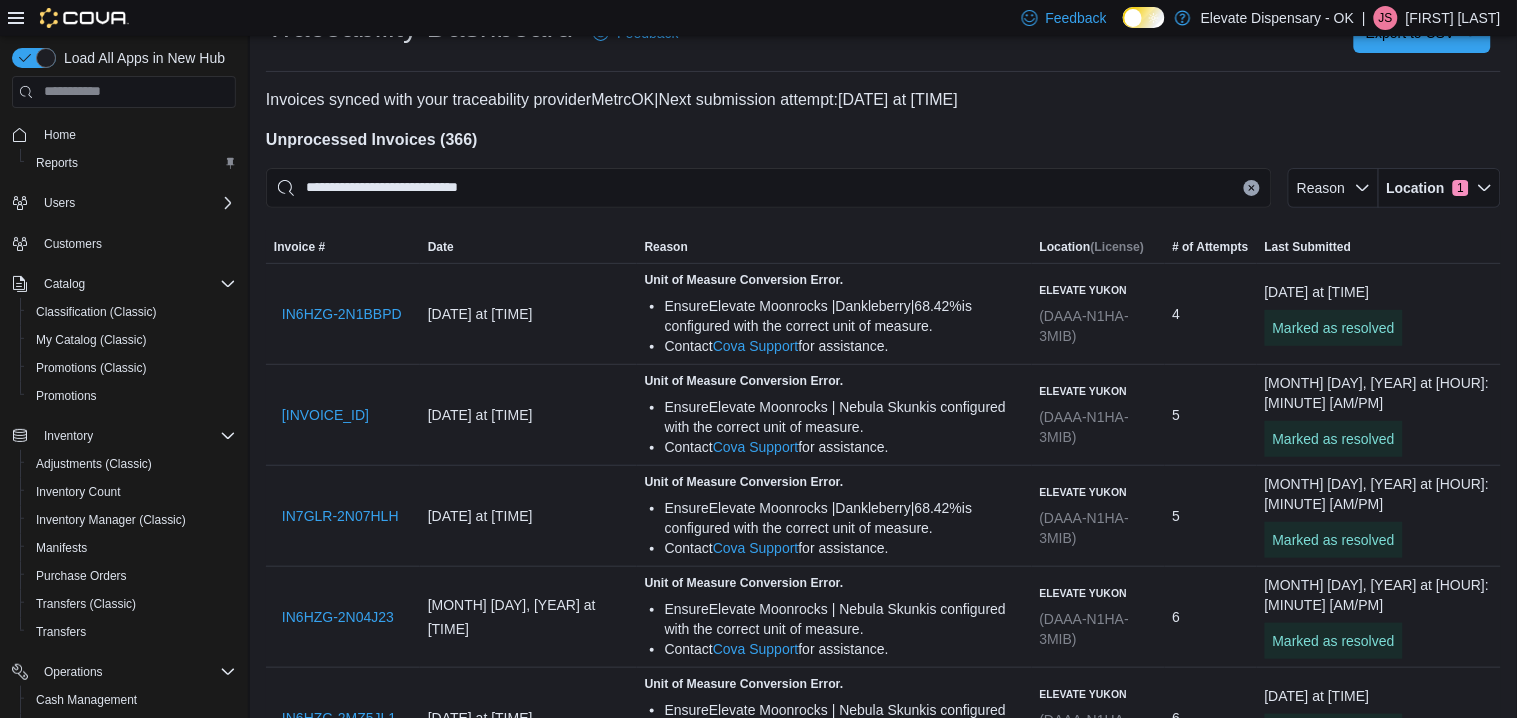 scroll, scrollTop: 0, scrollLeft: 0, axis: both 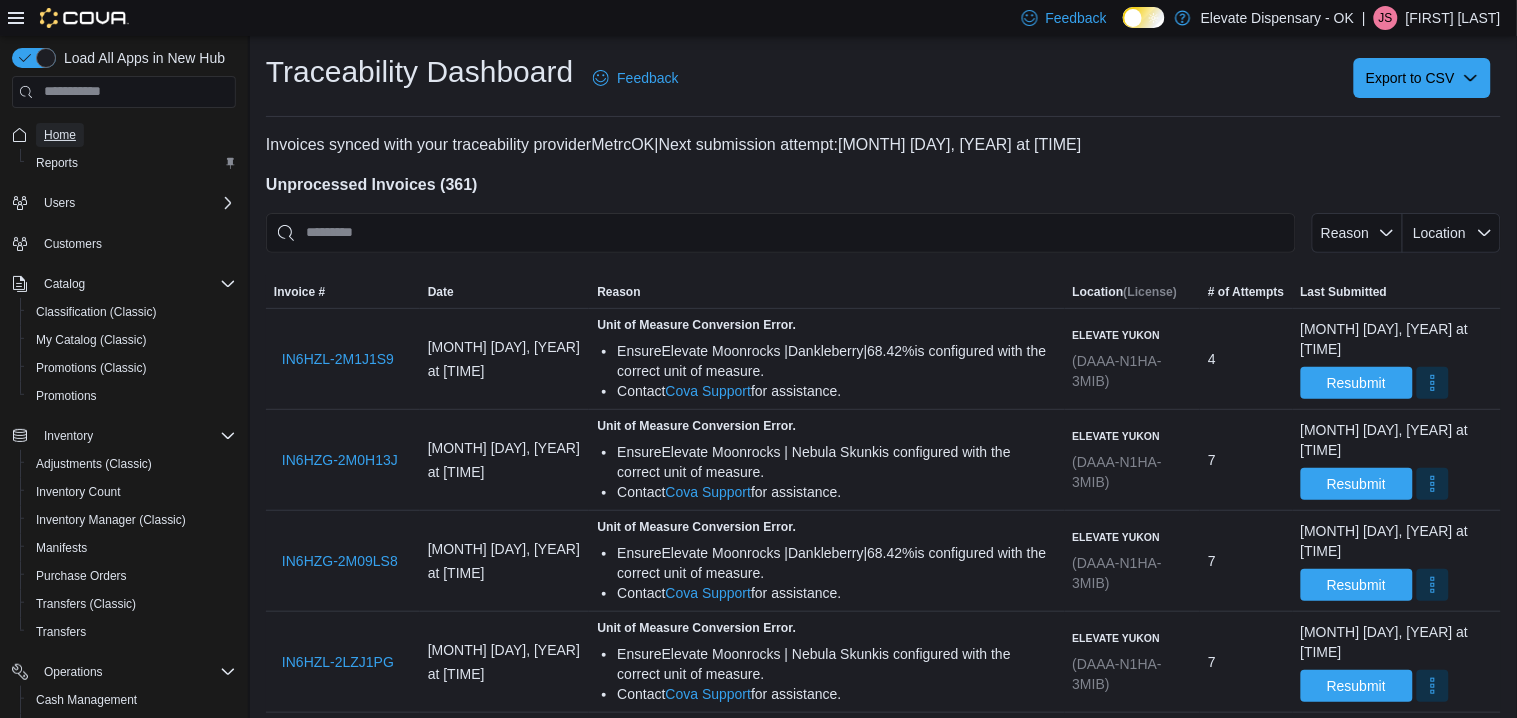 click on "Home" at bounding box center [60, 135] 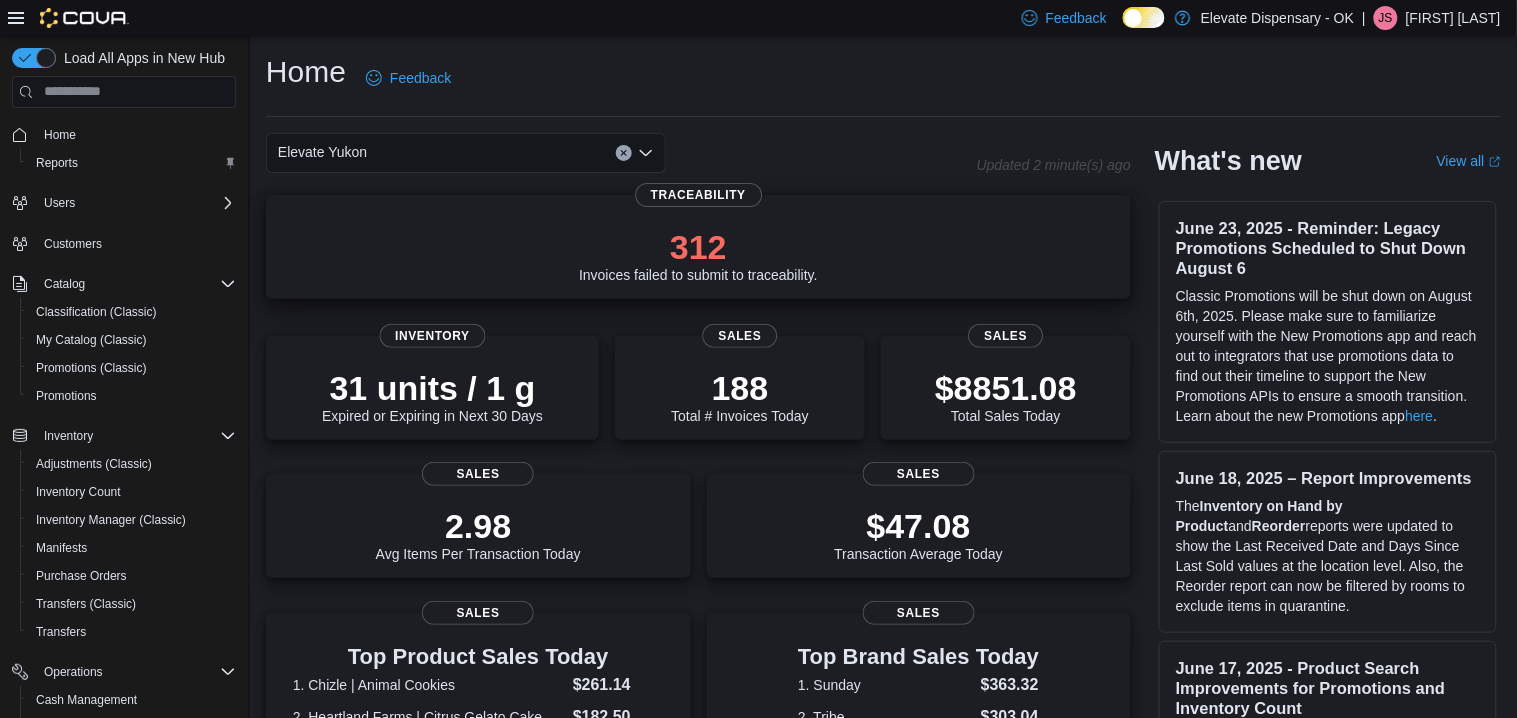 click on "312 Invoices failed to submit to traceability." at bounding box center (698, 251) 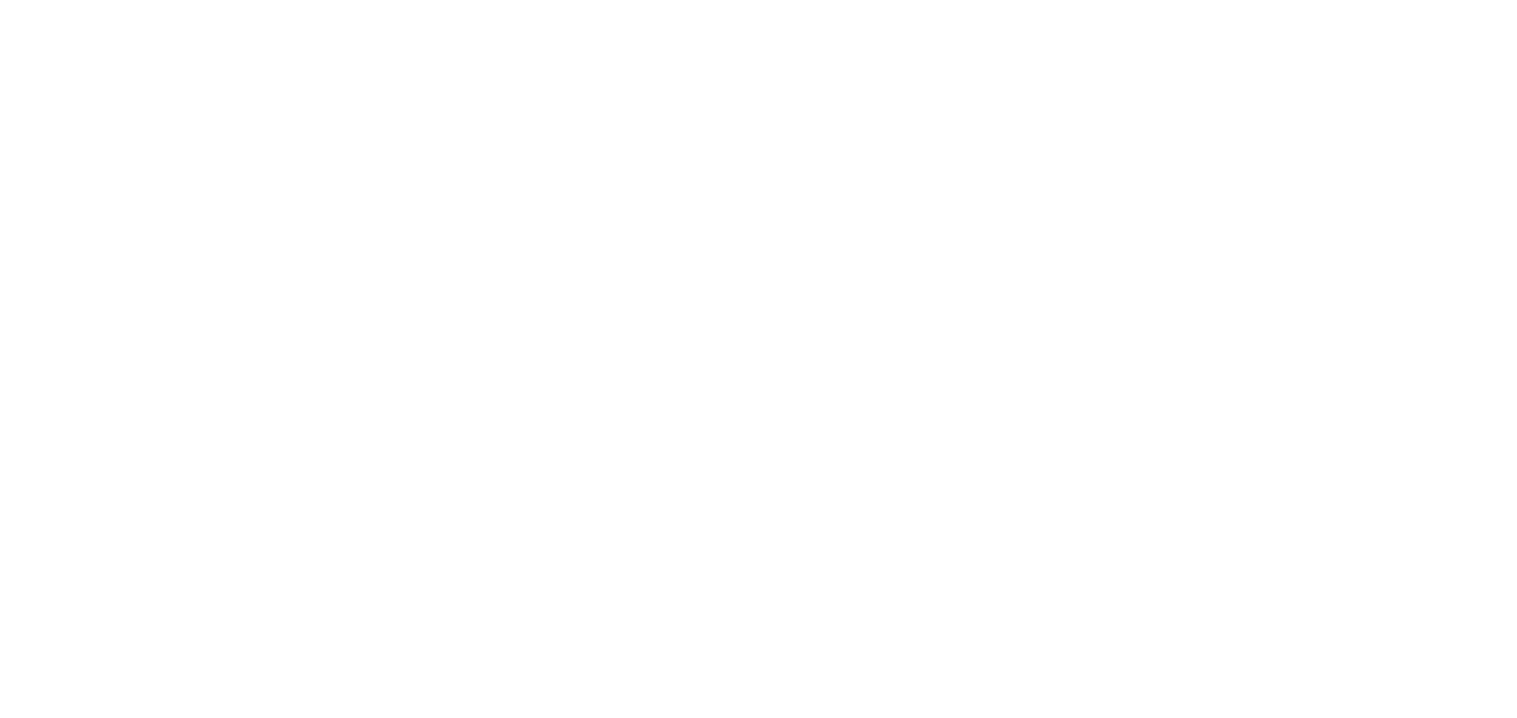 scroll, scrollTop: 0, scrollLeft: 0, axis: both 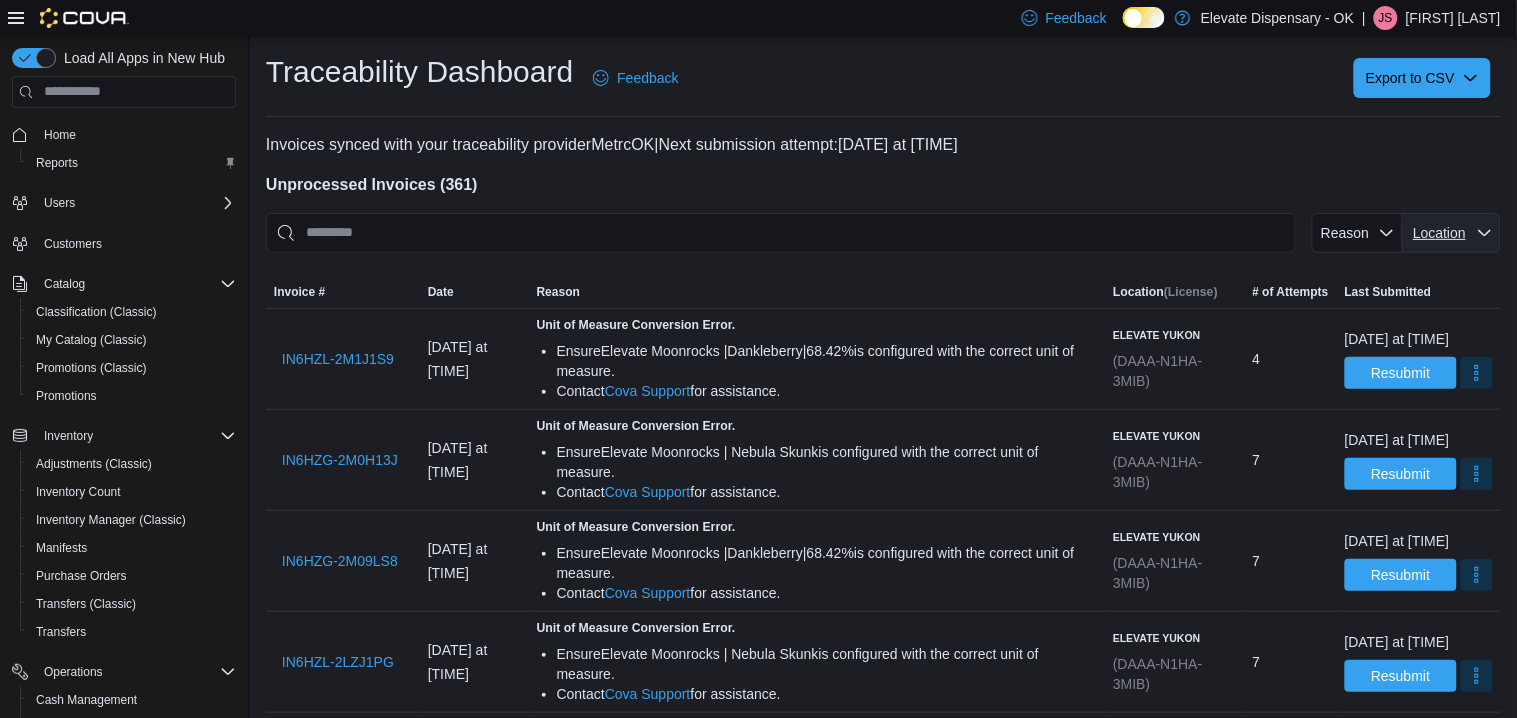 click on "Location" at bounding box center [1439, 233] 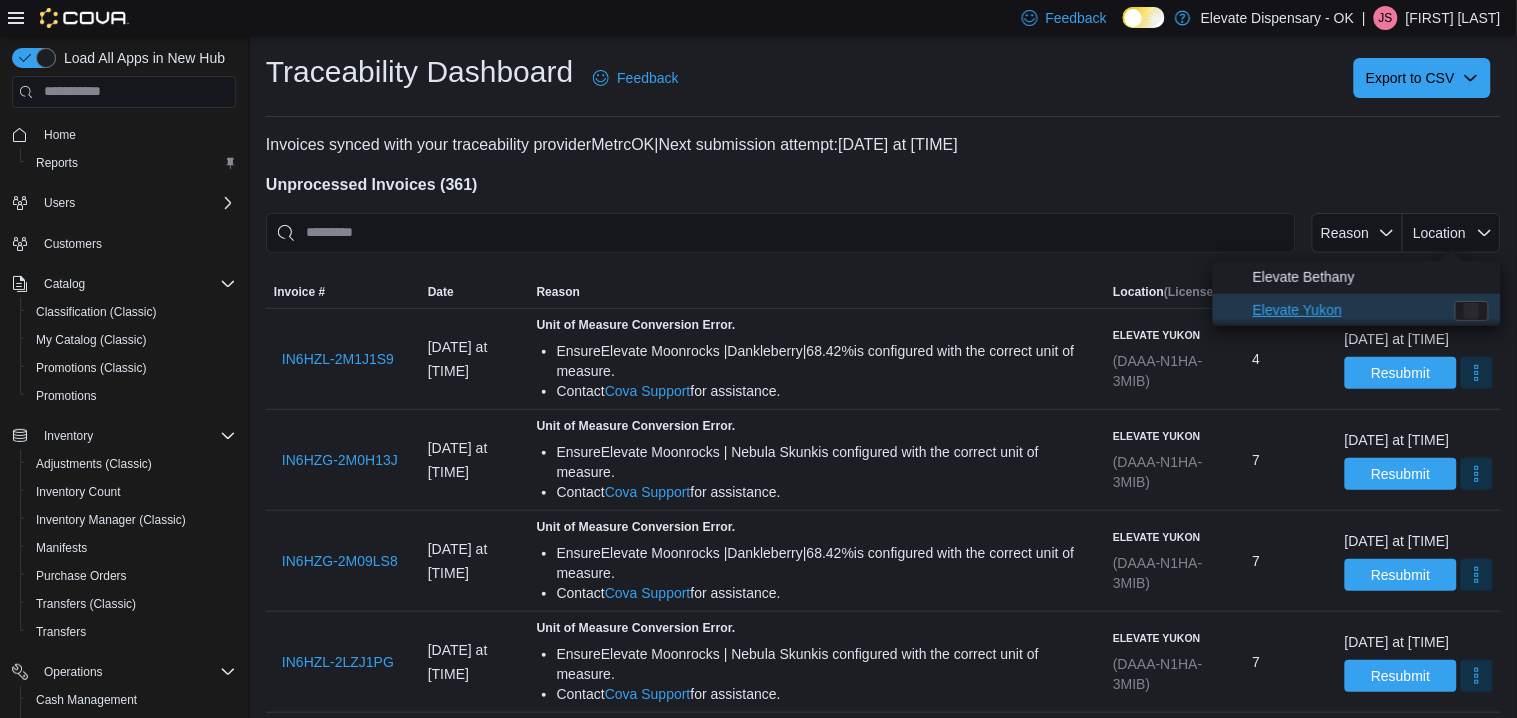 click on "Elevate Yukon" at bounding box center (1348, 310) 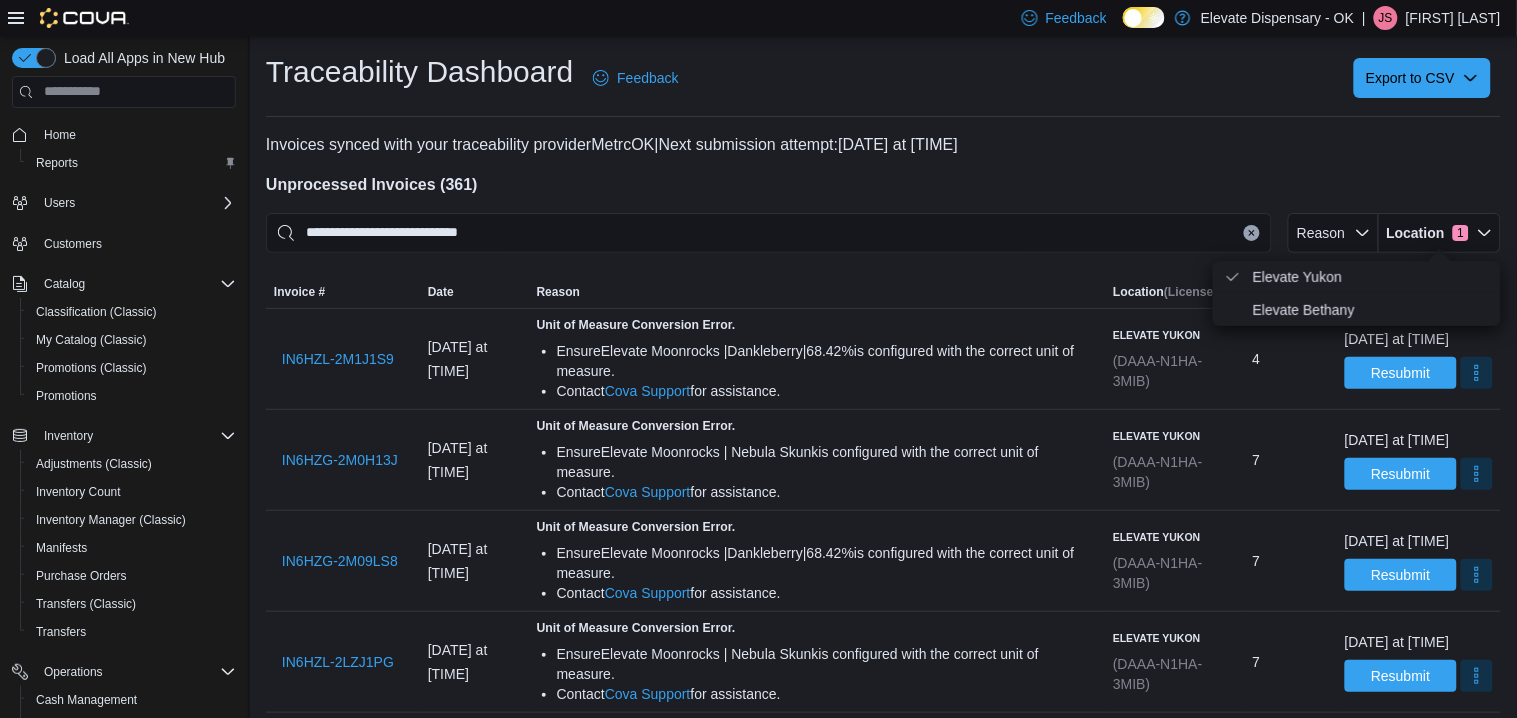 click on "Reason" at bounding box center [817, 292] 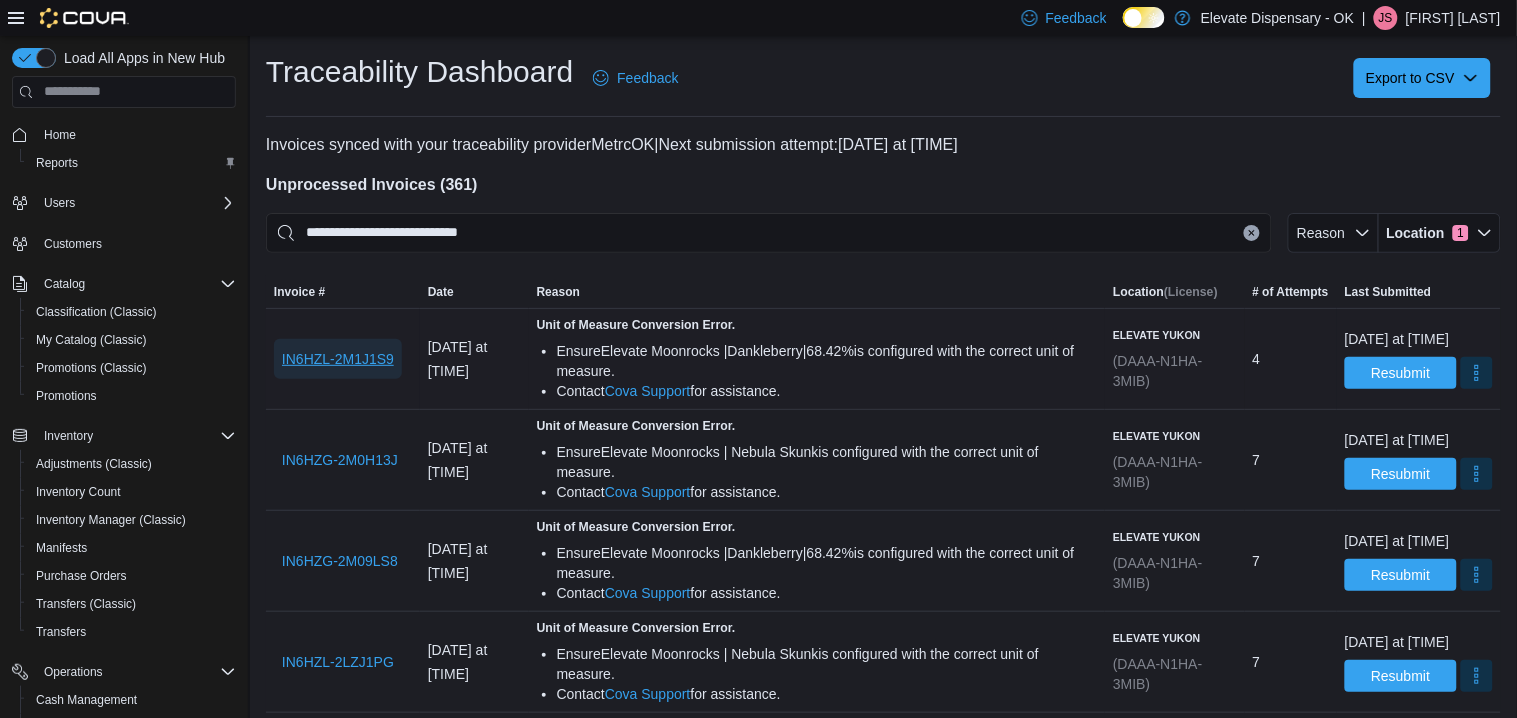 click on "IN6HZL-2M1J1S9" at bounding box center [338, 359] 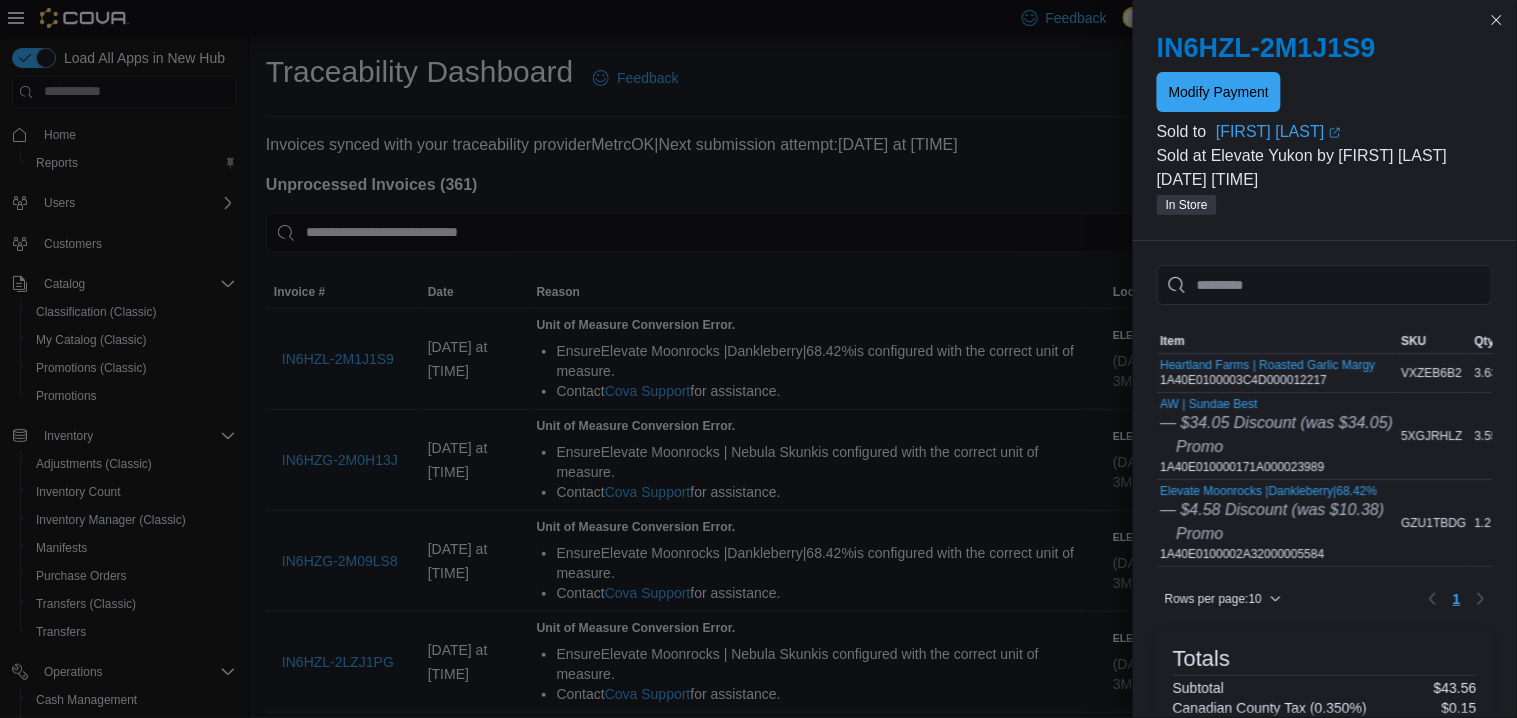 click on "Heartland Farms | Roasted Garlic Margy 1A40E0100003C4D000012217" at bounding box center [1268, 373] 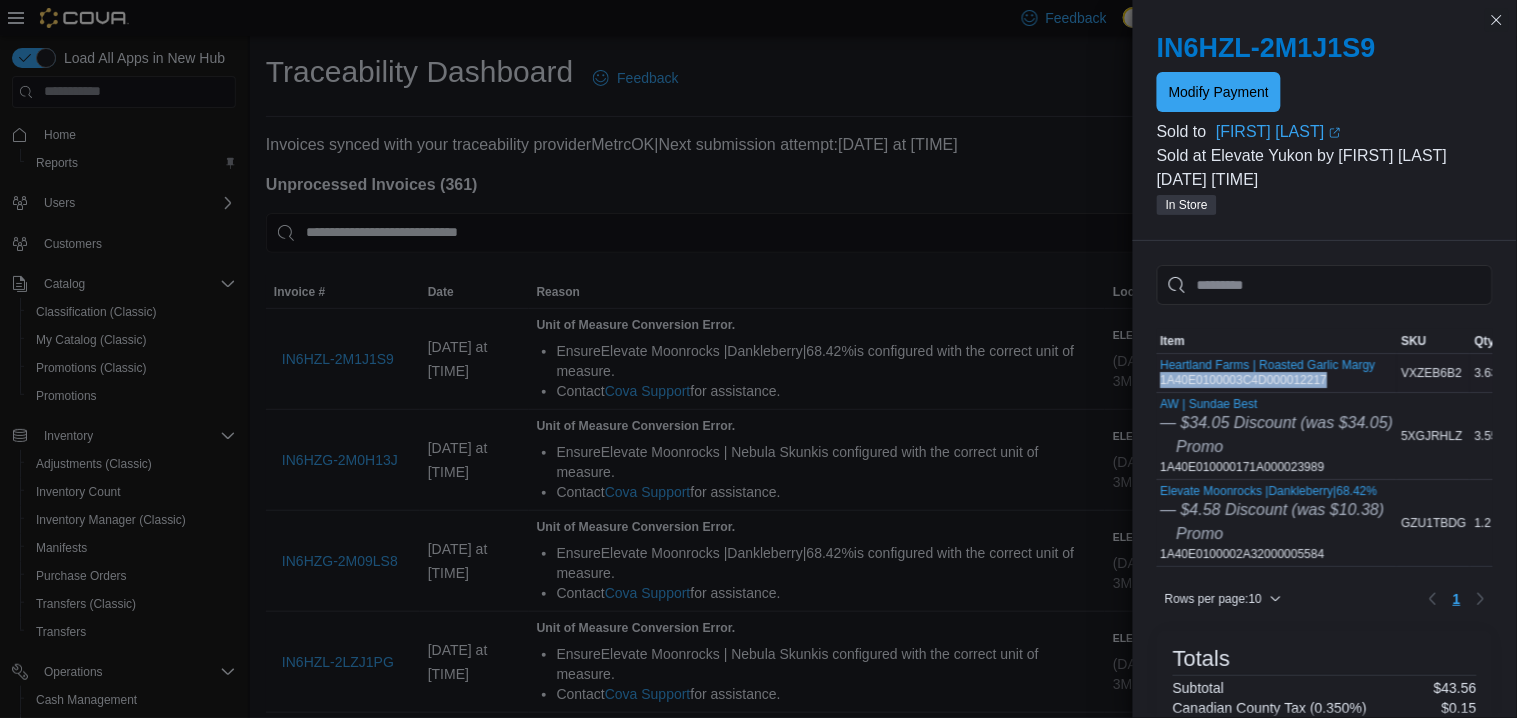 click on "Heartland Farms | Roasted Garlic Margy 1A40E0100003C4D000012217" at bounding box center [1268, 373] 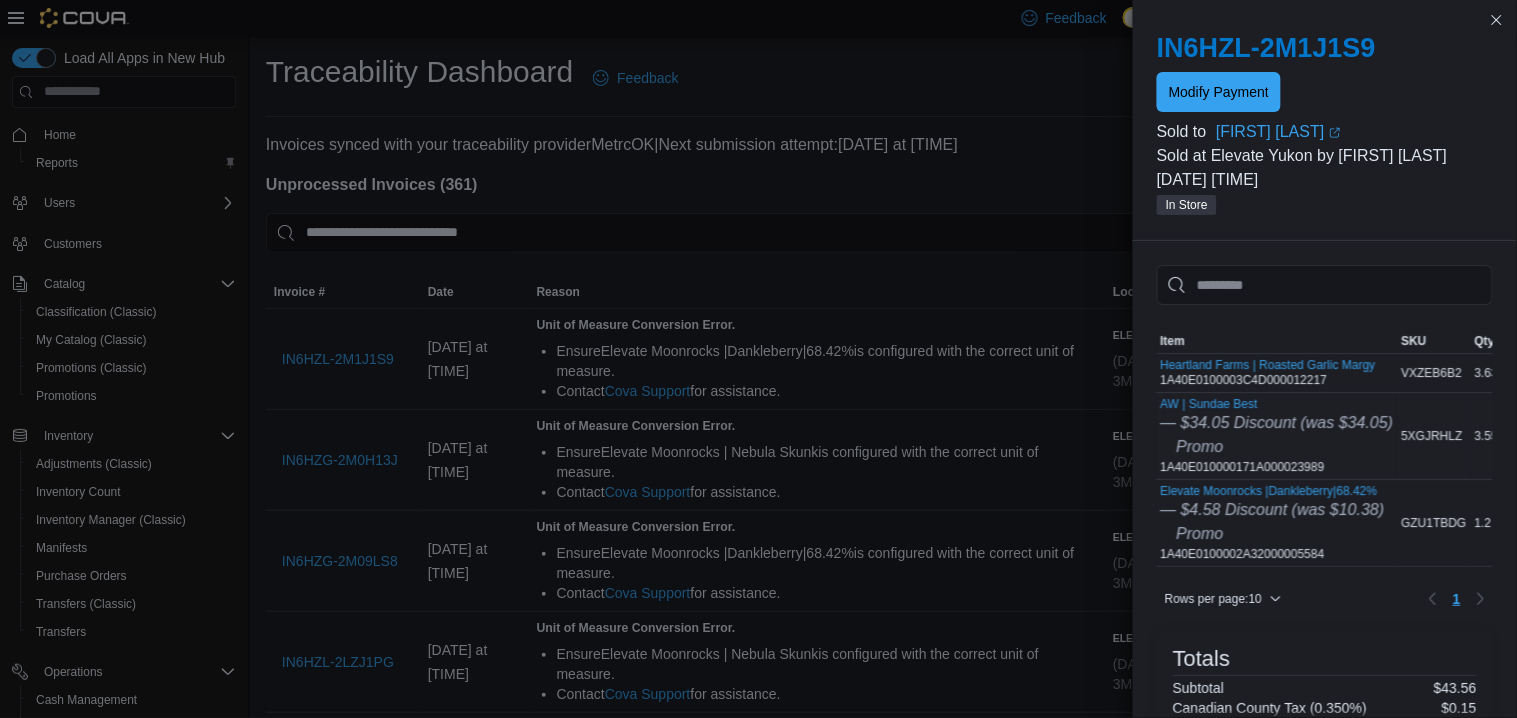 click on "AW | Sundae Best — $34.05 Discount
(was $34.05) Promo 1A40E010000171A000023989" at bounding box center (1277, 436) 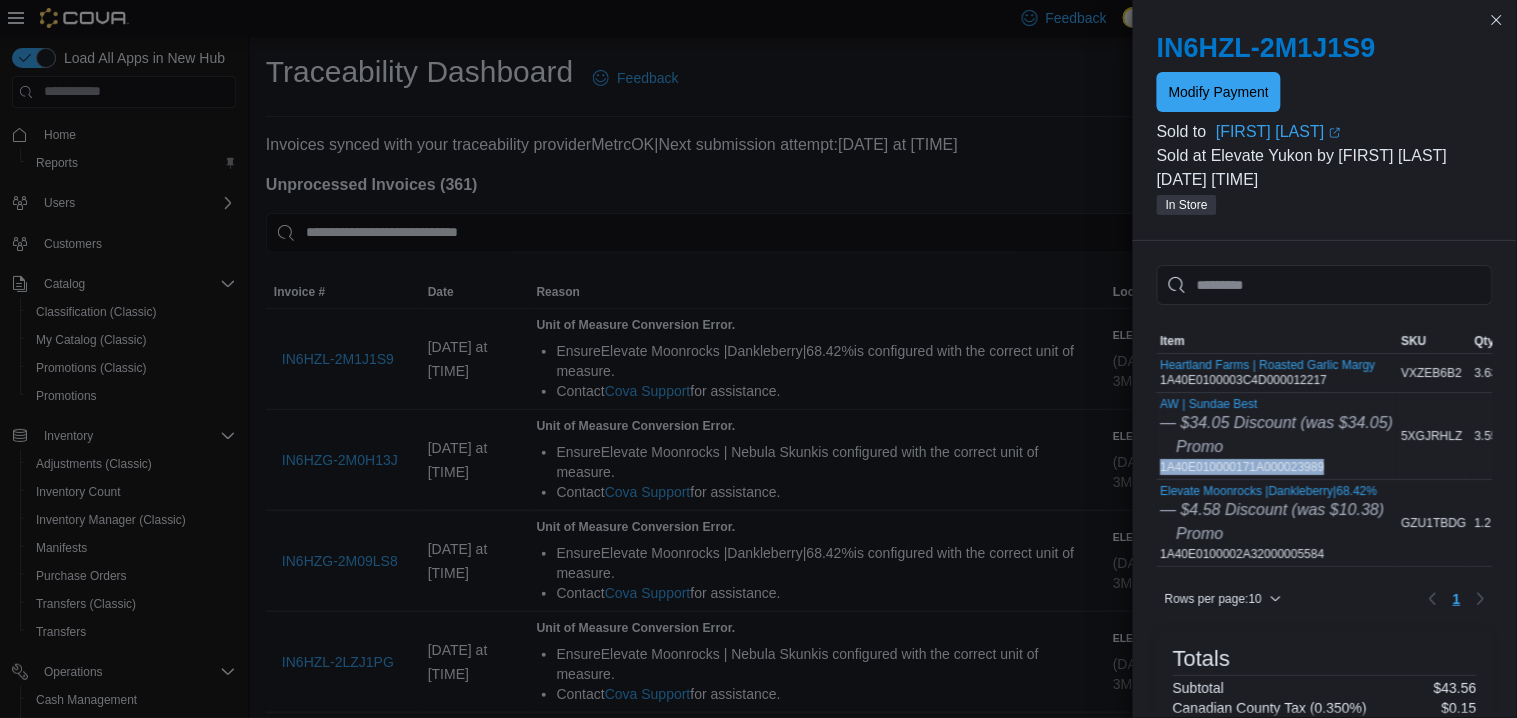 click on "AW | Sundae Best — $34.05 Discount
(was $34.05) Promo 1A40E010000171A000023989" at bounding box center [1277, 436] 